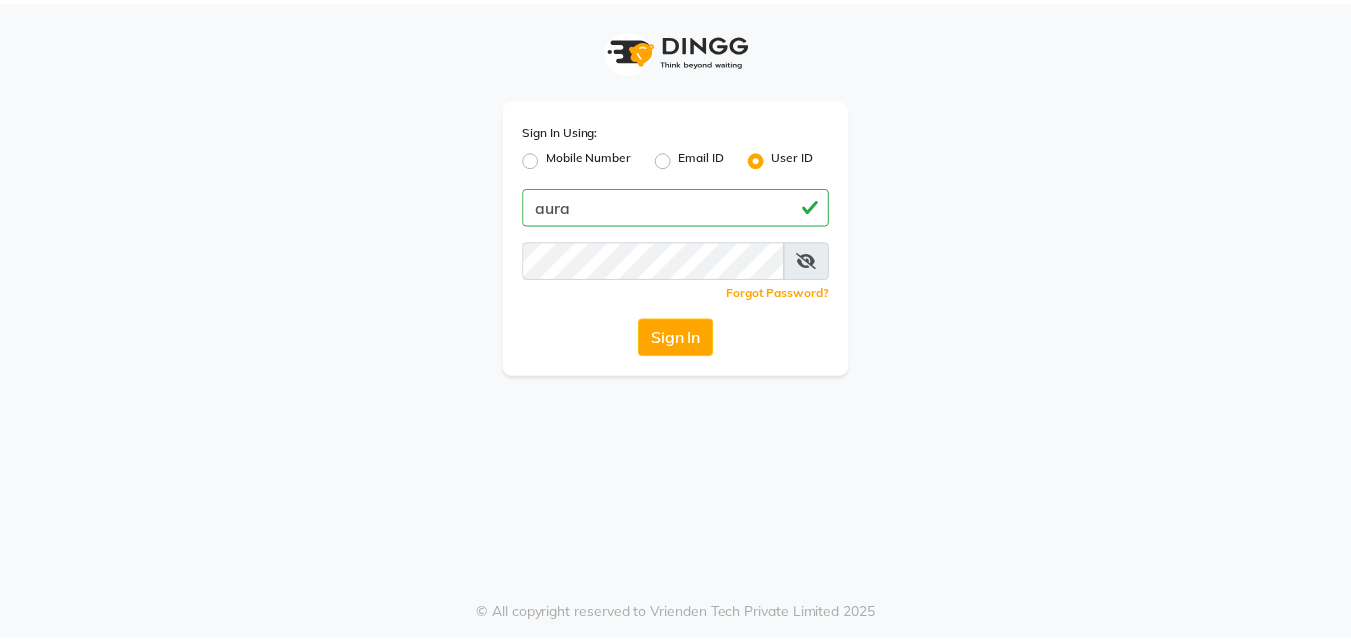 scroll, scrollTop: 0, scrollLeft: 0, axis: both 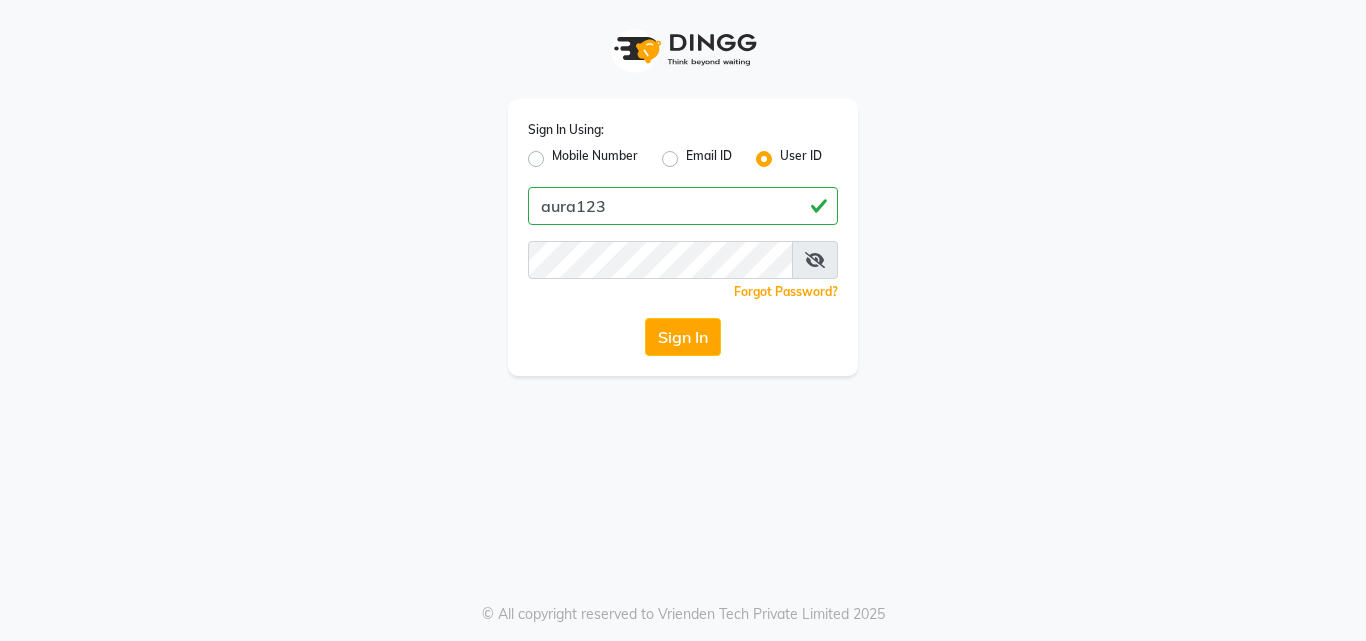 type on "aura123" 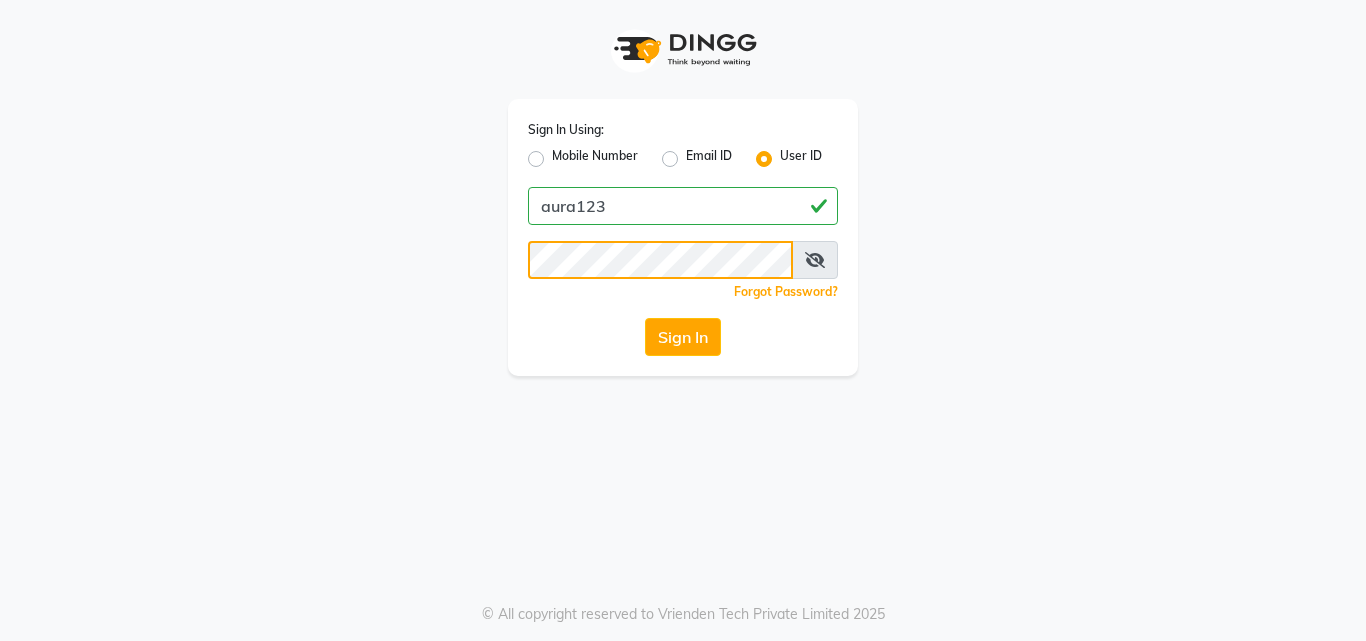 click on "Sign In" 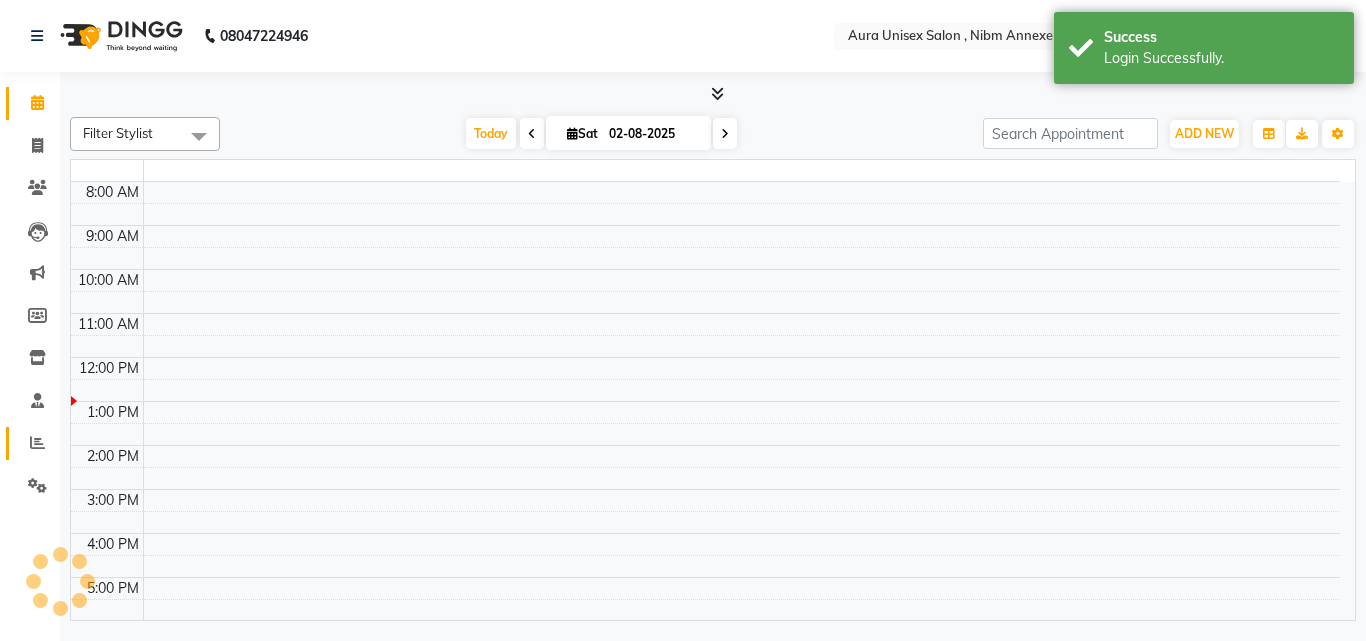 click 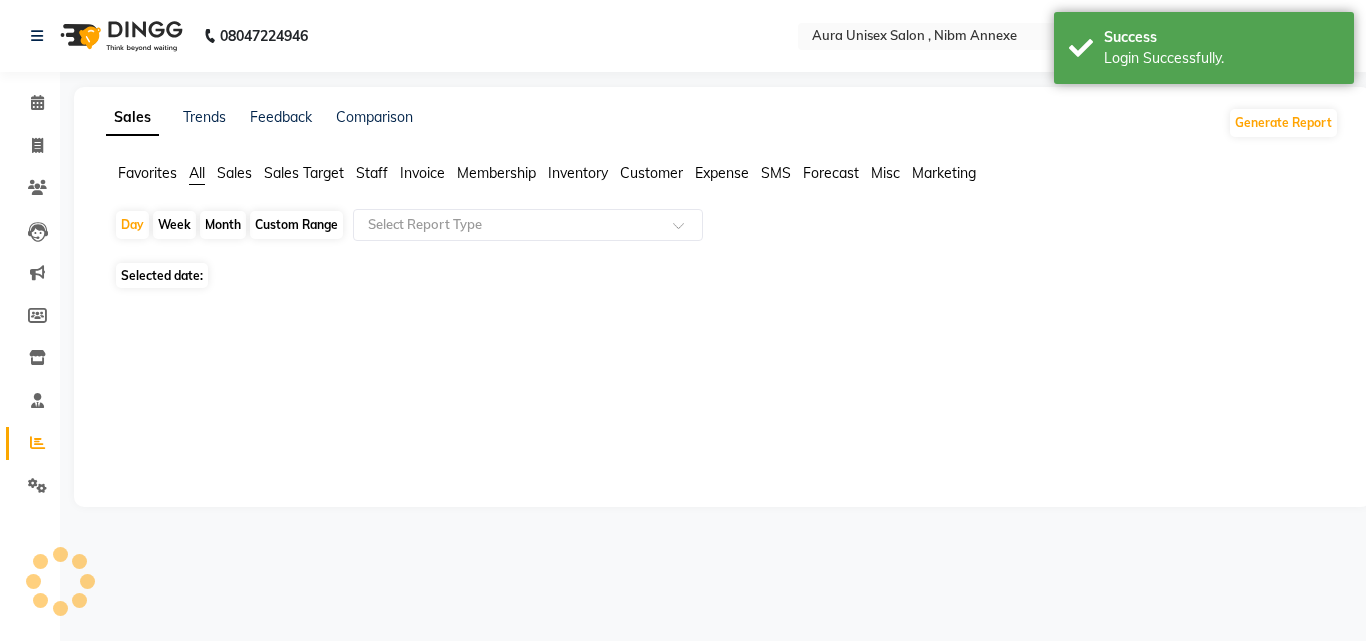 click 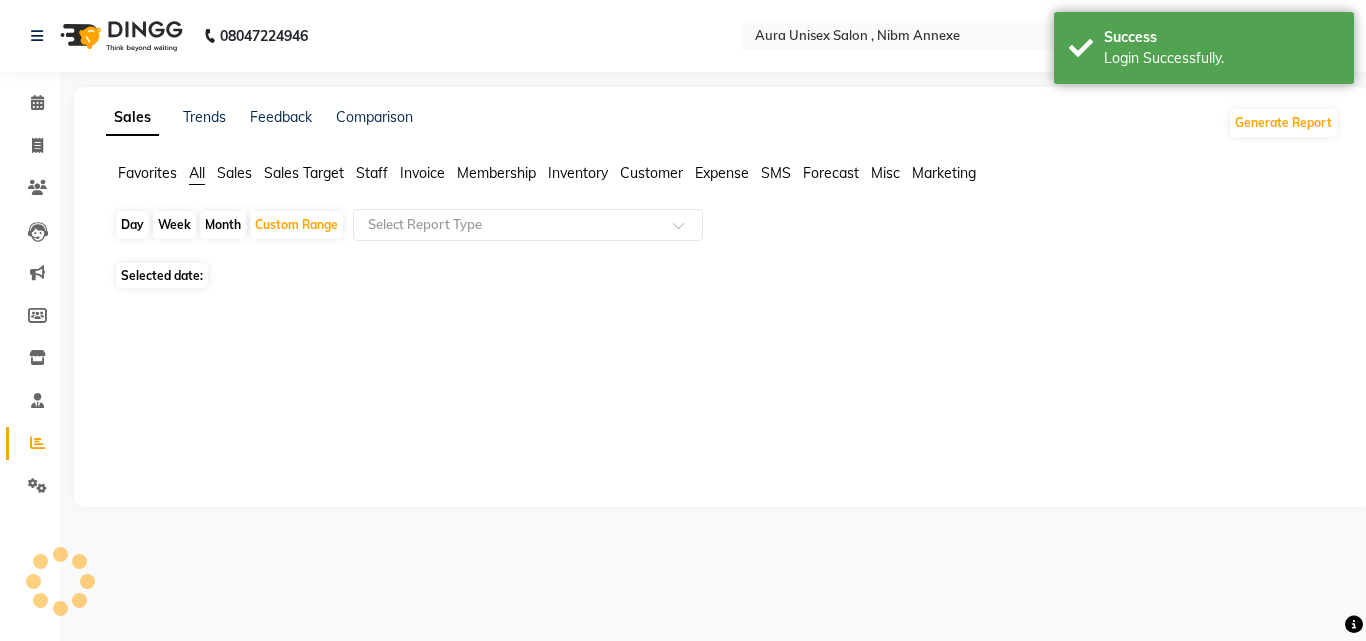select on "en" 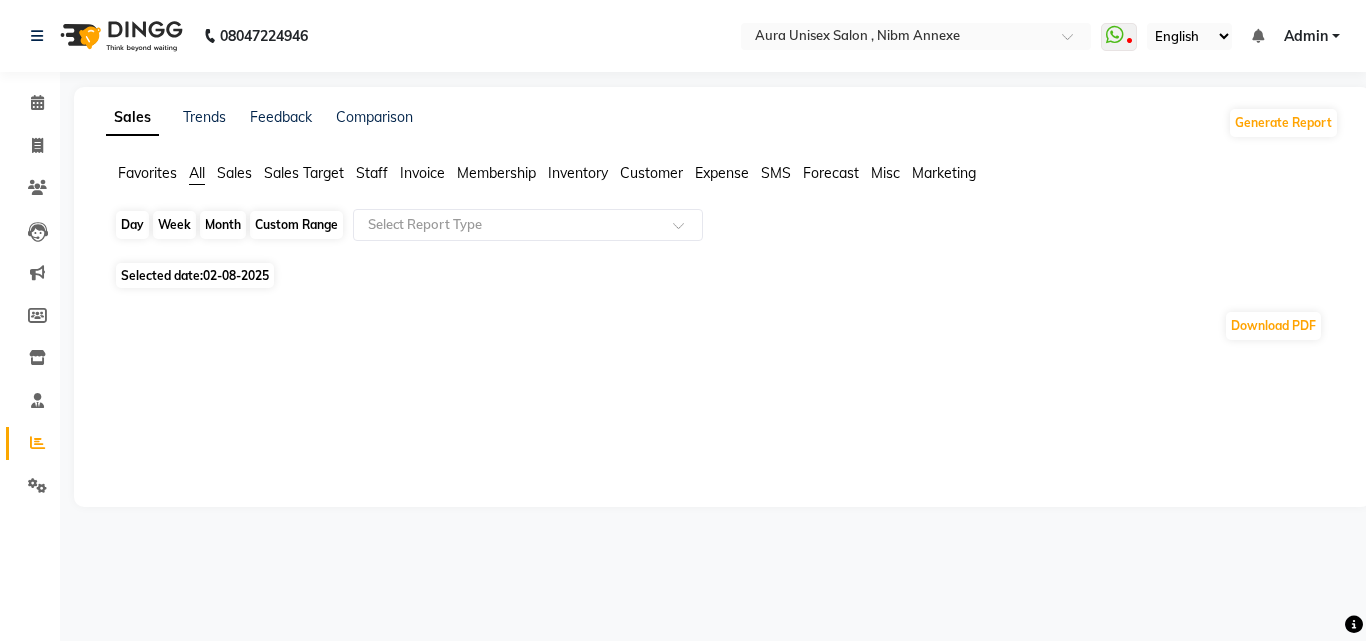 click on "Custom Range" 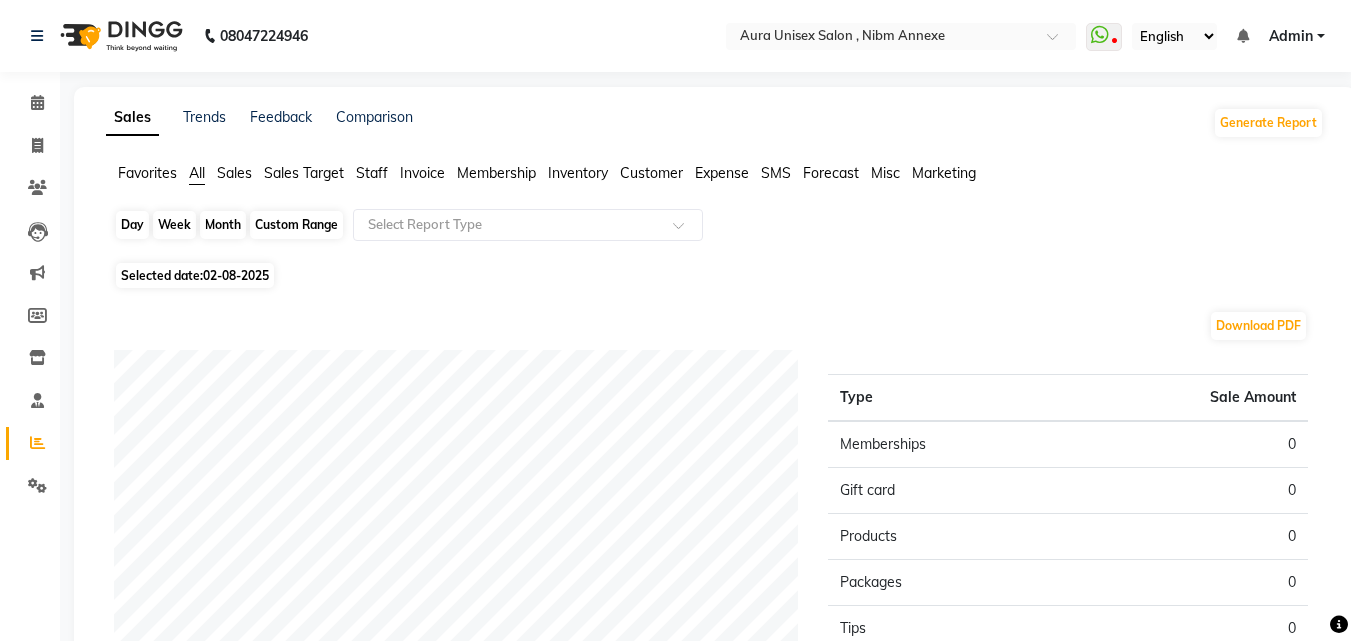click on "Custom Range" 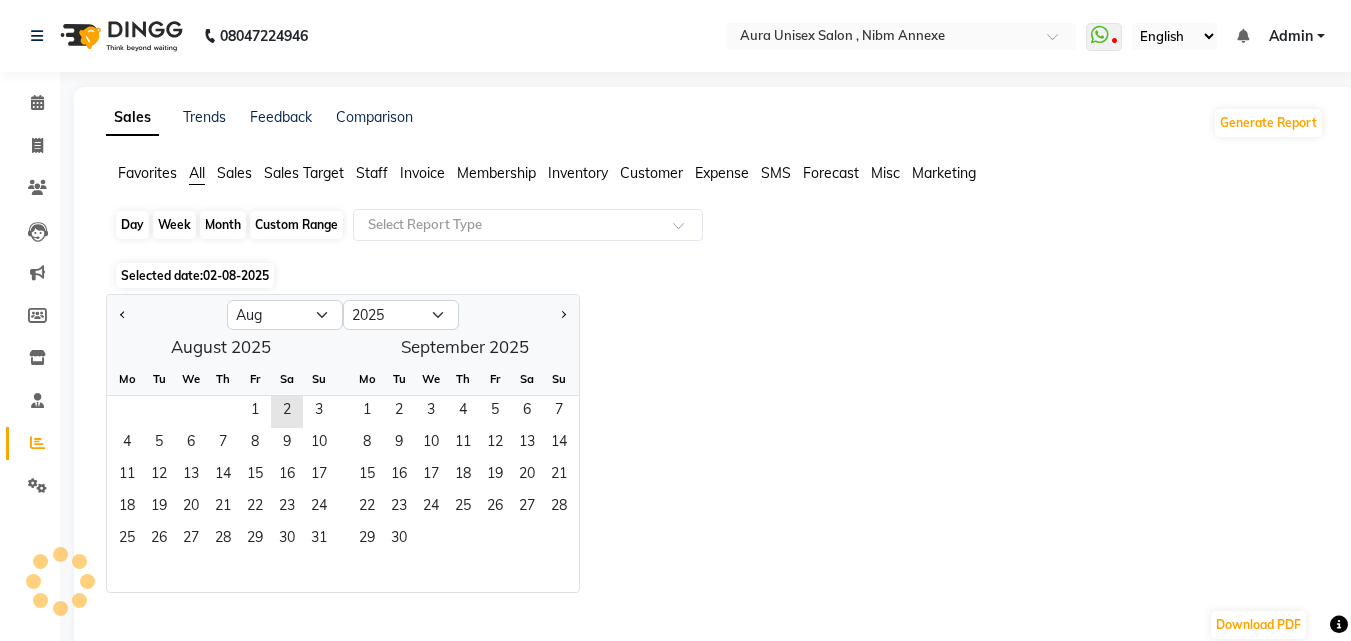 scroll, scrollTop: 0, scrollLeft: 0, axis: both 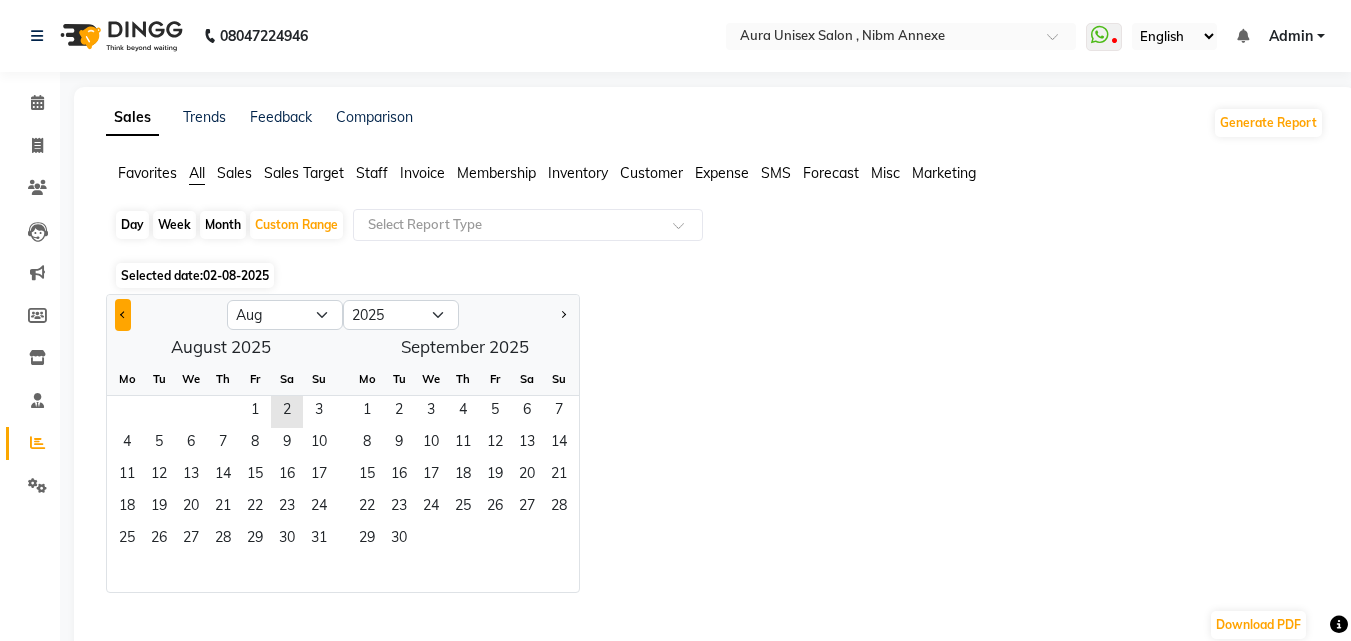 click 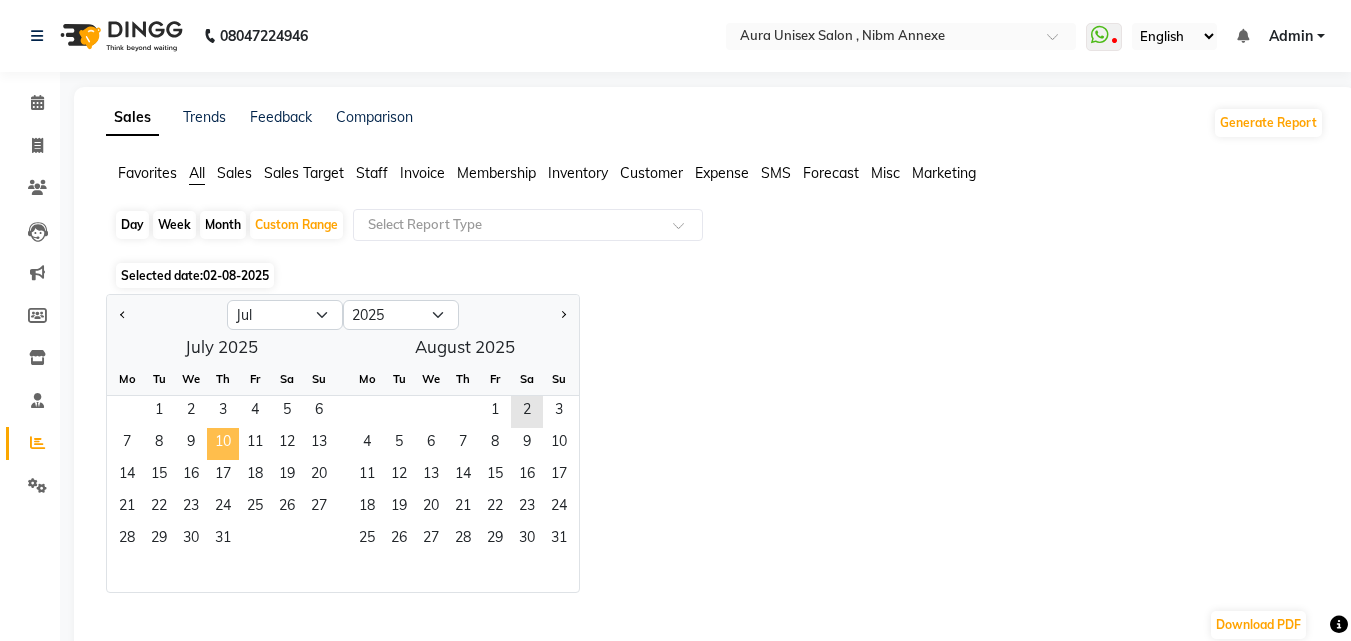 click on "10" 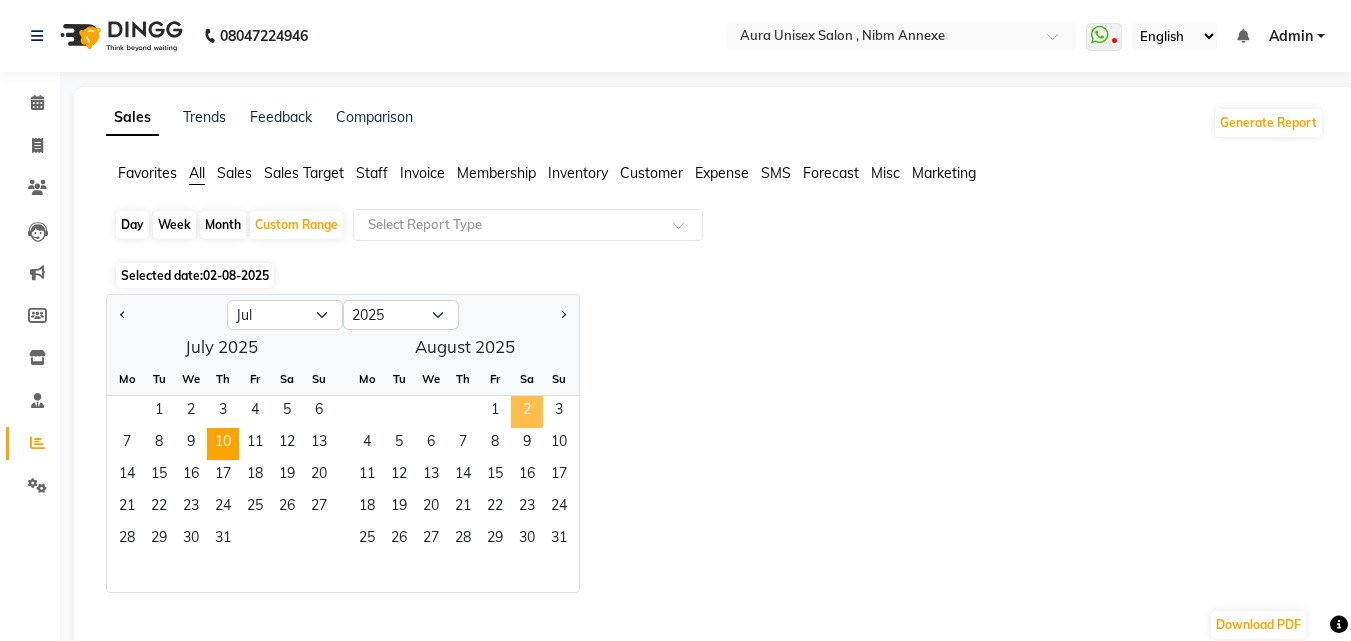 click on "2" 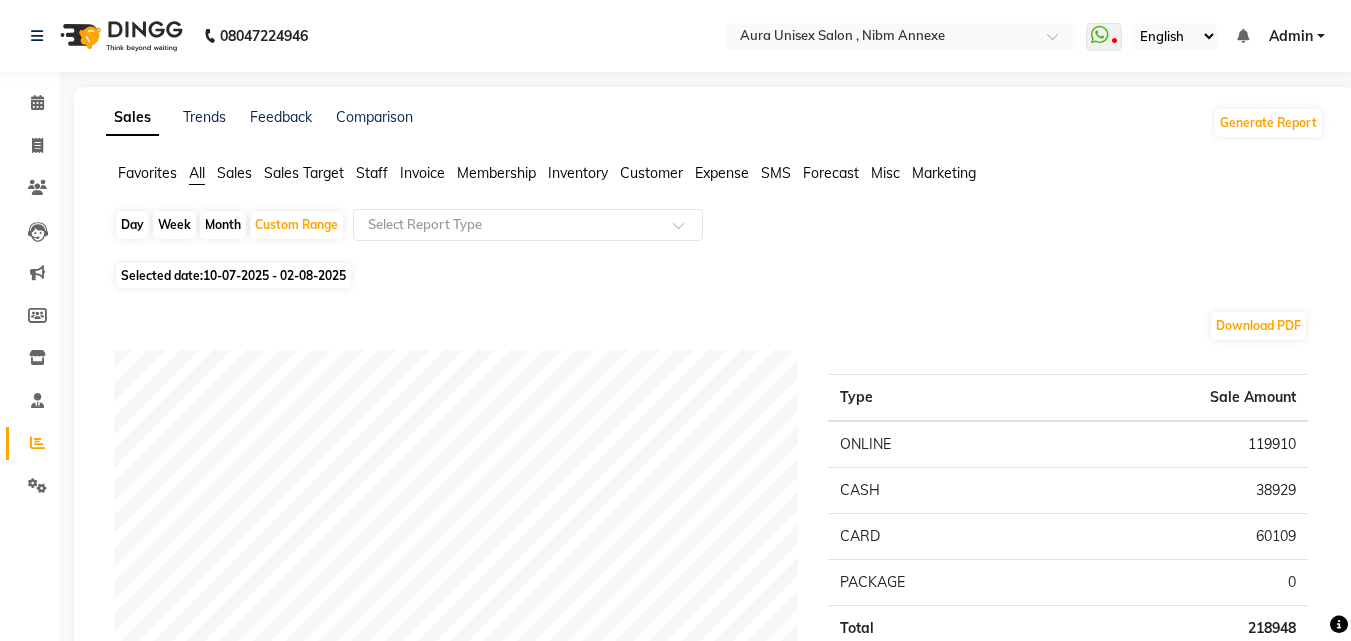 click on "Staff" 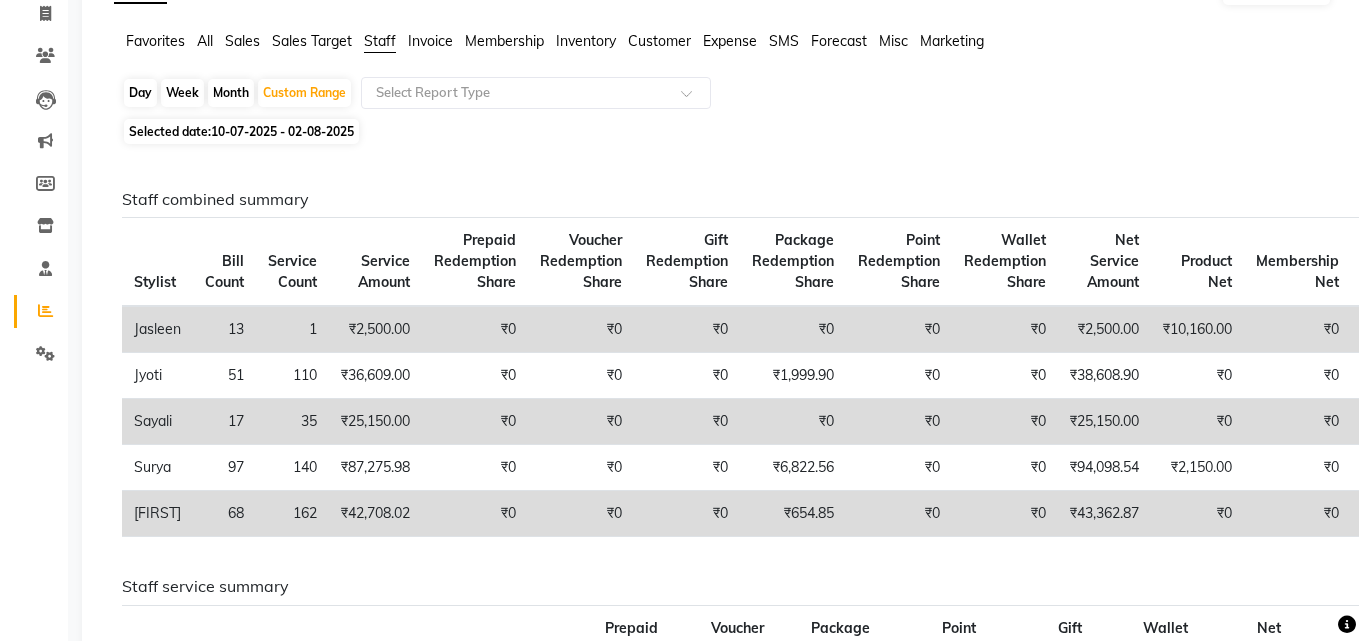 scroll, scrollTop: 0, scrollLeft: 0, axis: both 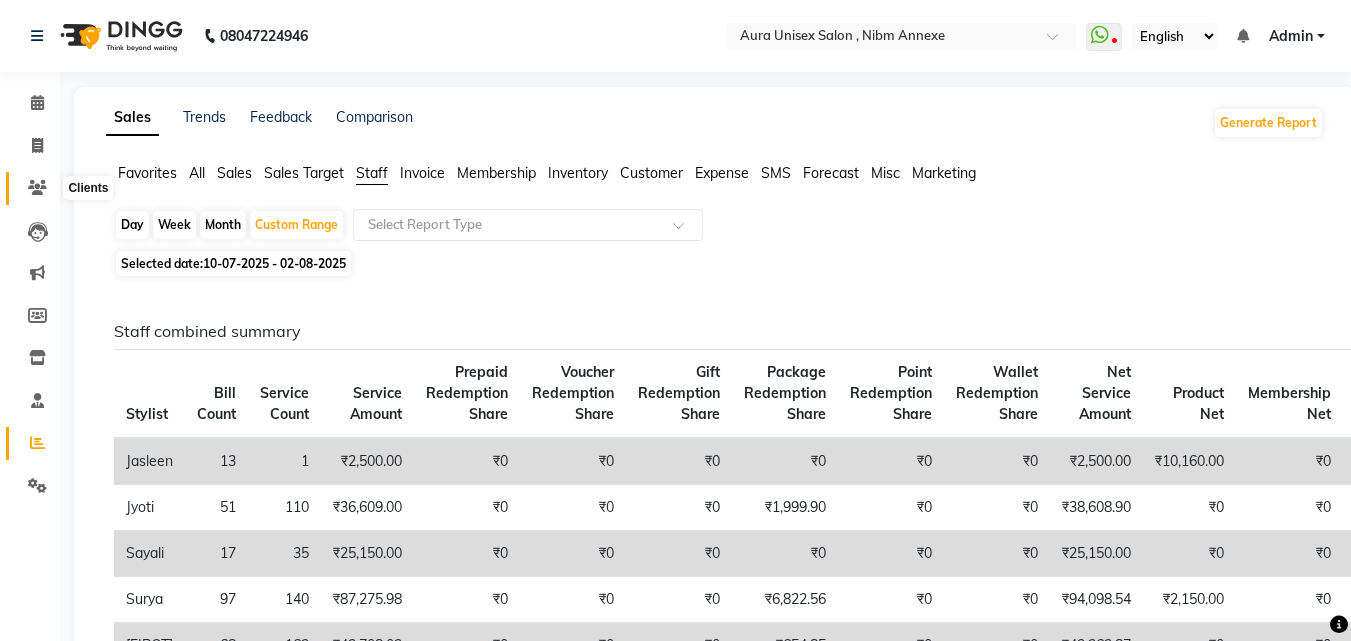 click 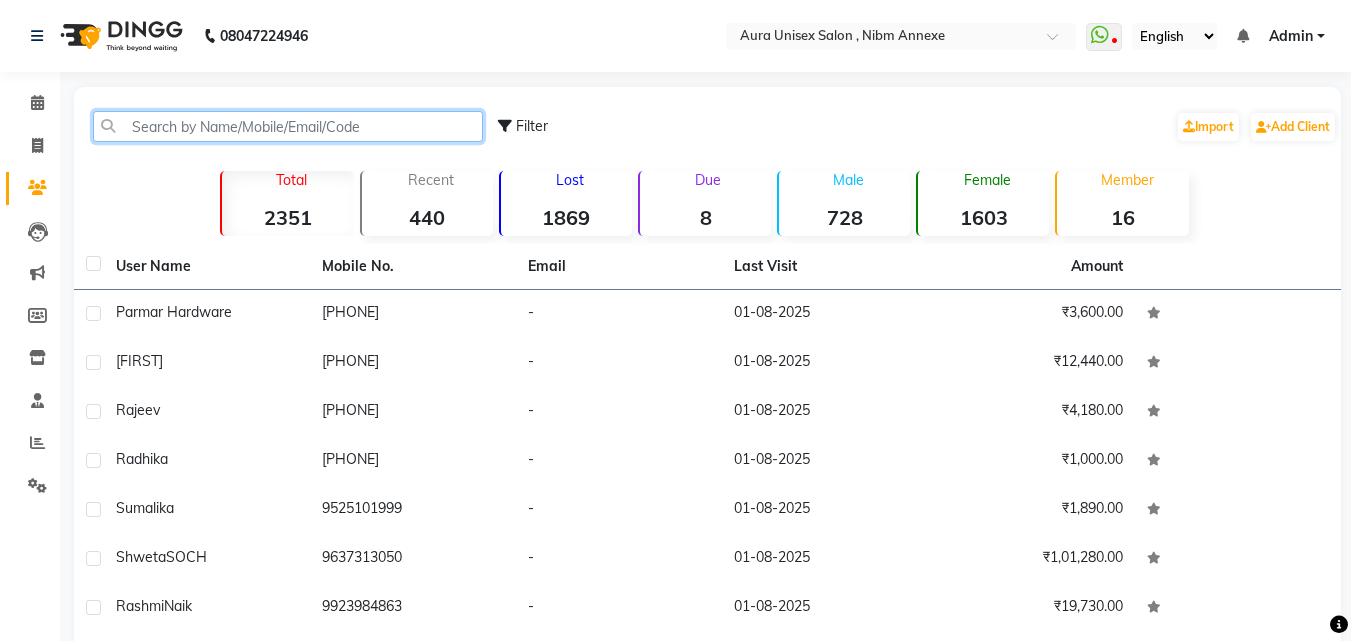 click 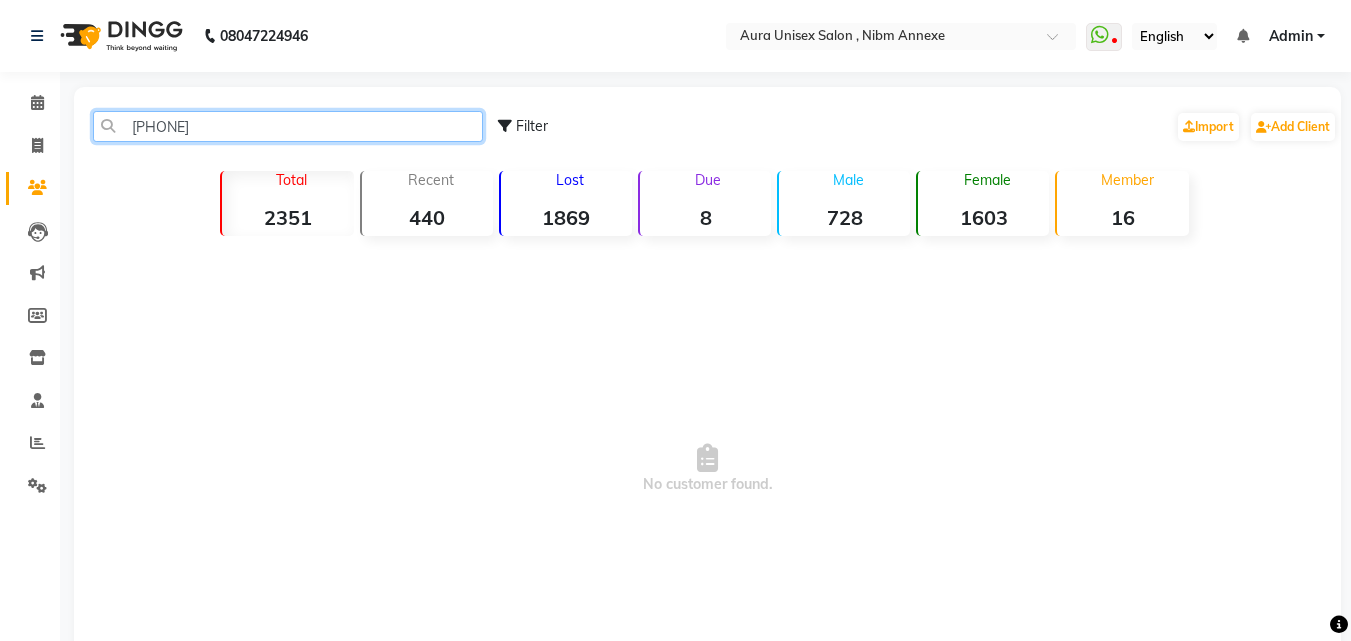 click on "[PHONE]" 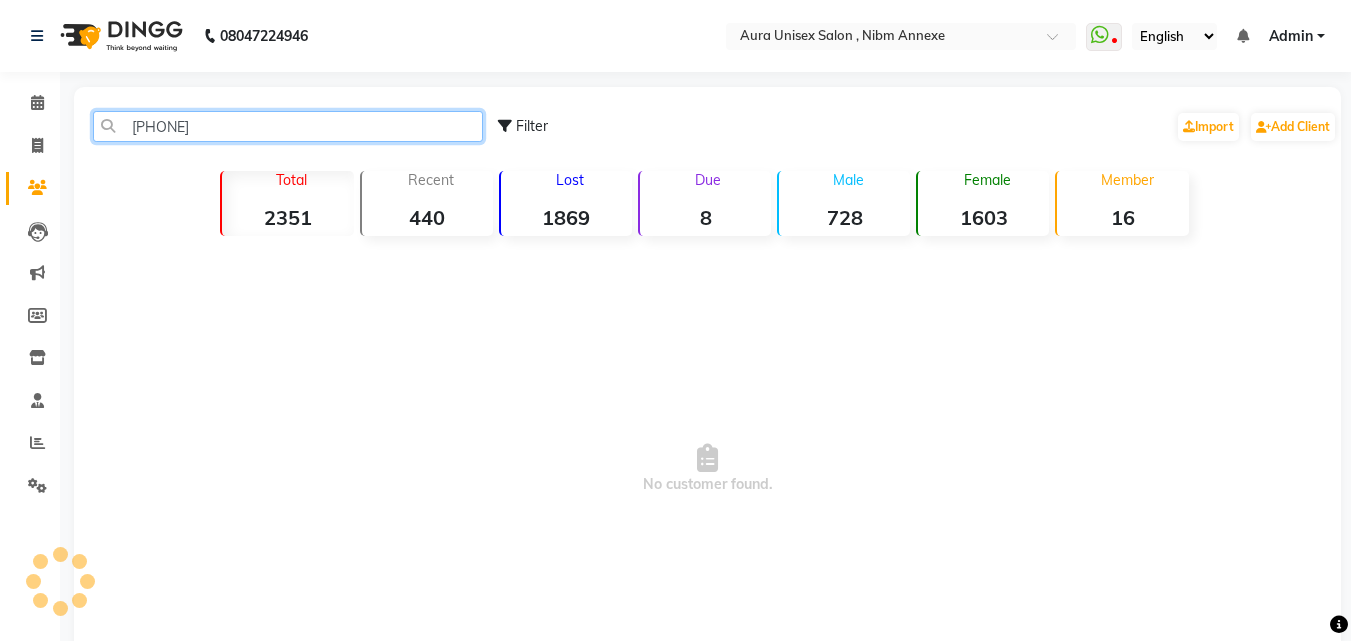type on "[PHONE]" 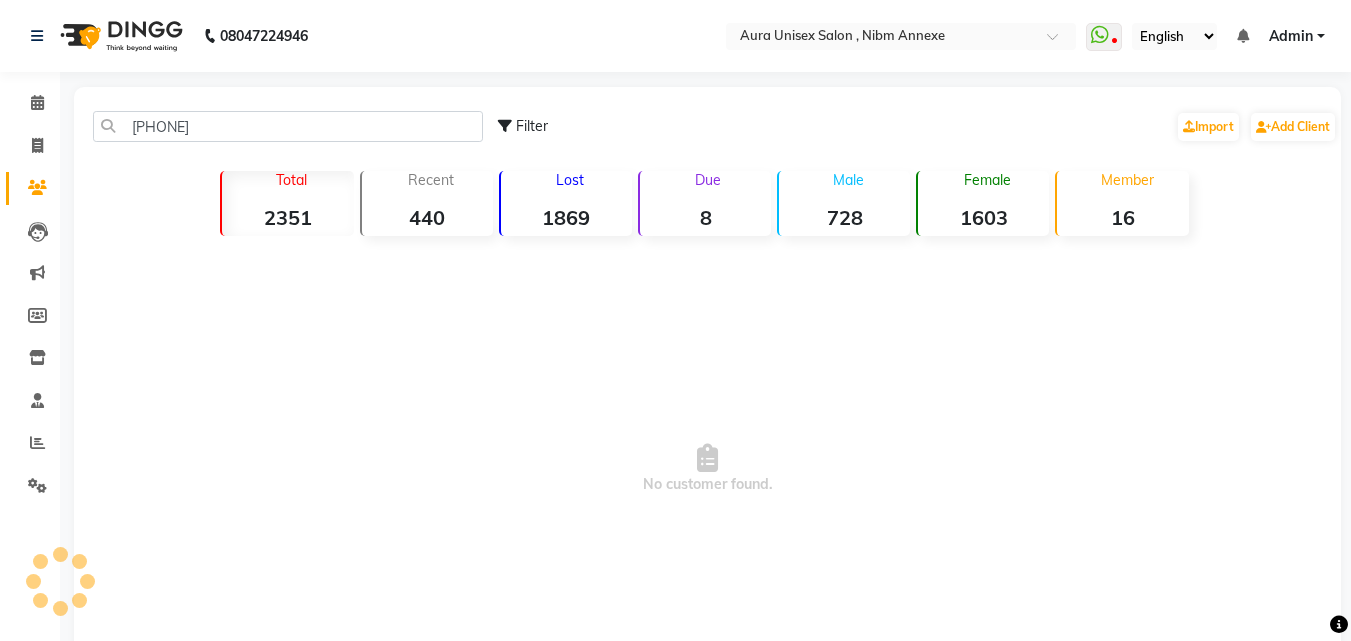 click on "Add Client" 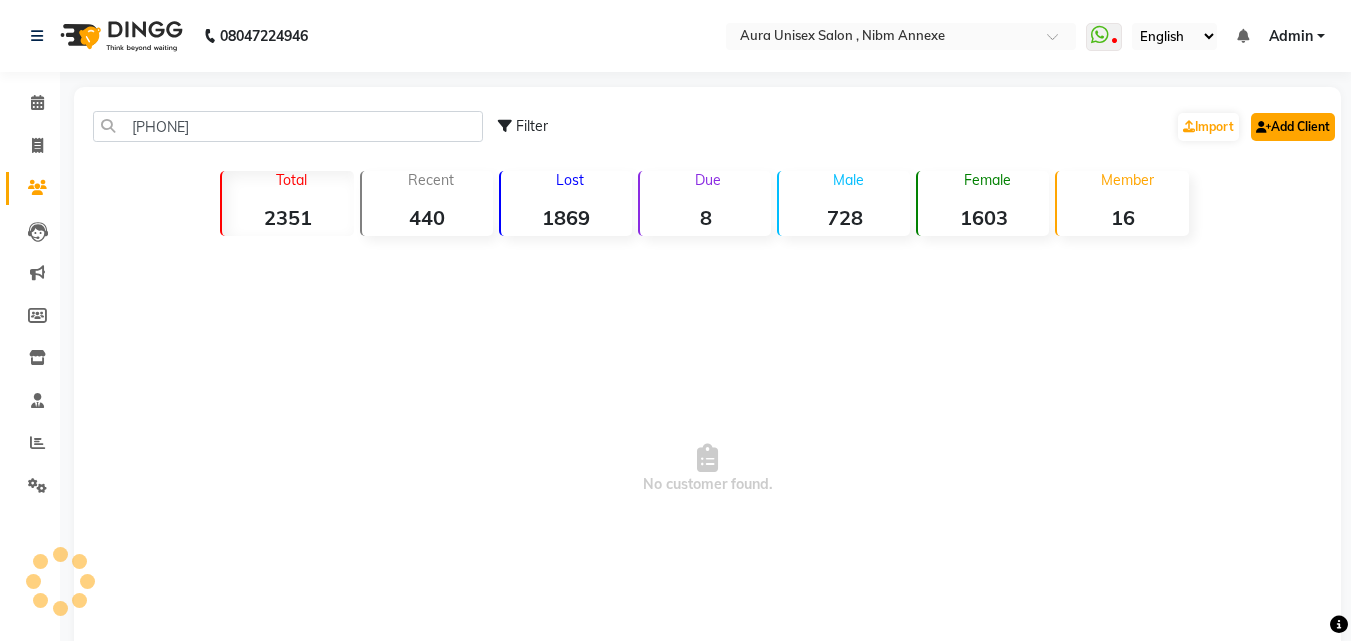 click on "Add Client" 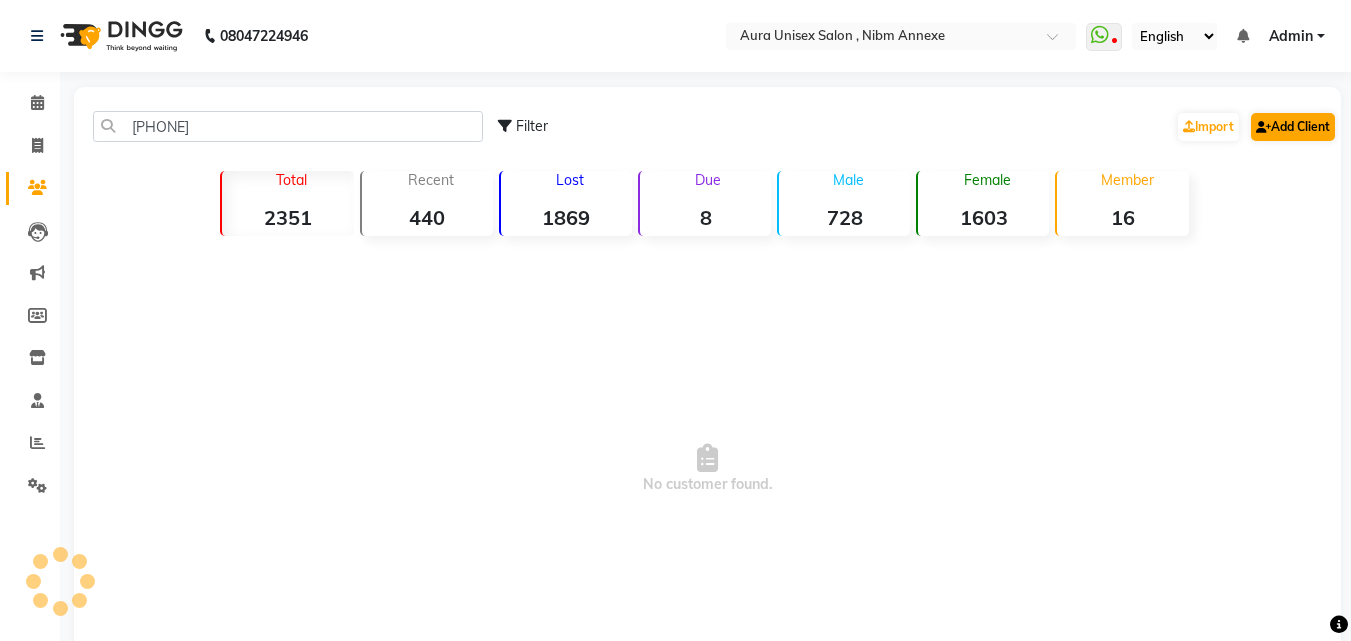 select on "22" 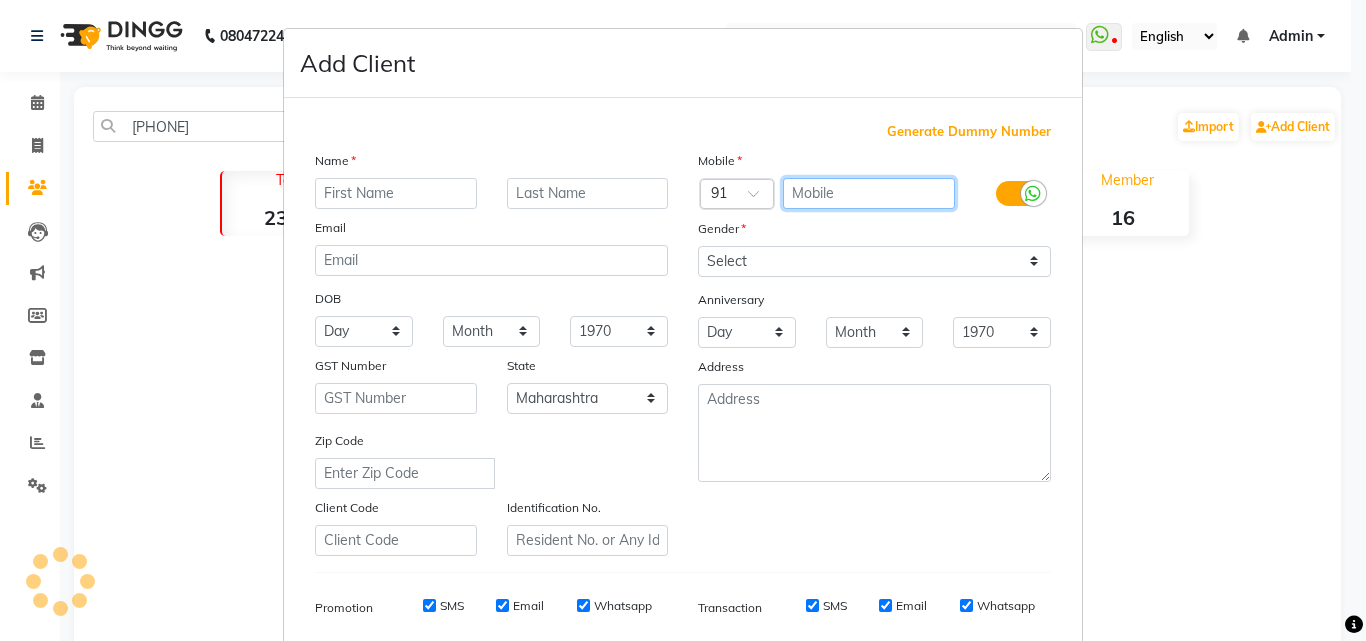 click at bounding box center (869, 193) 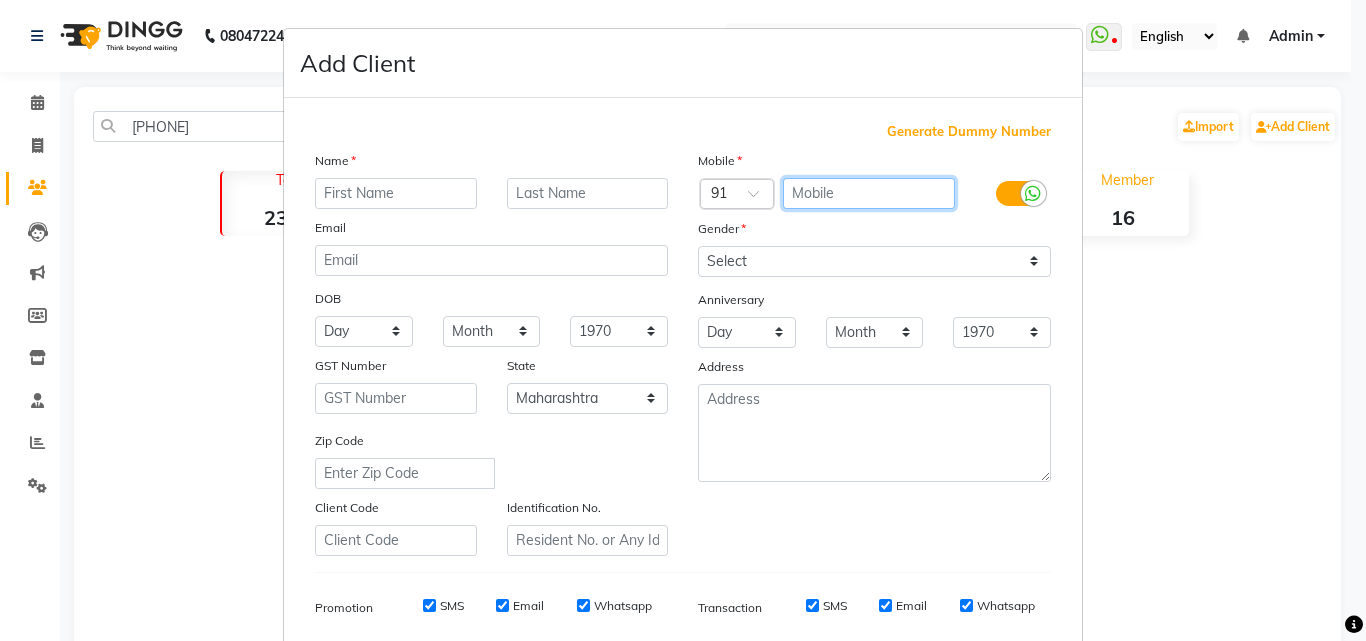 click at bounding box center (869, 193) 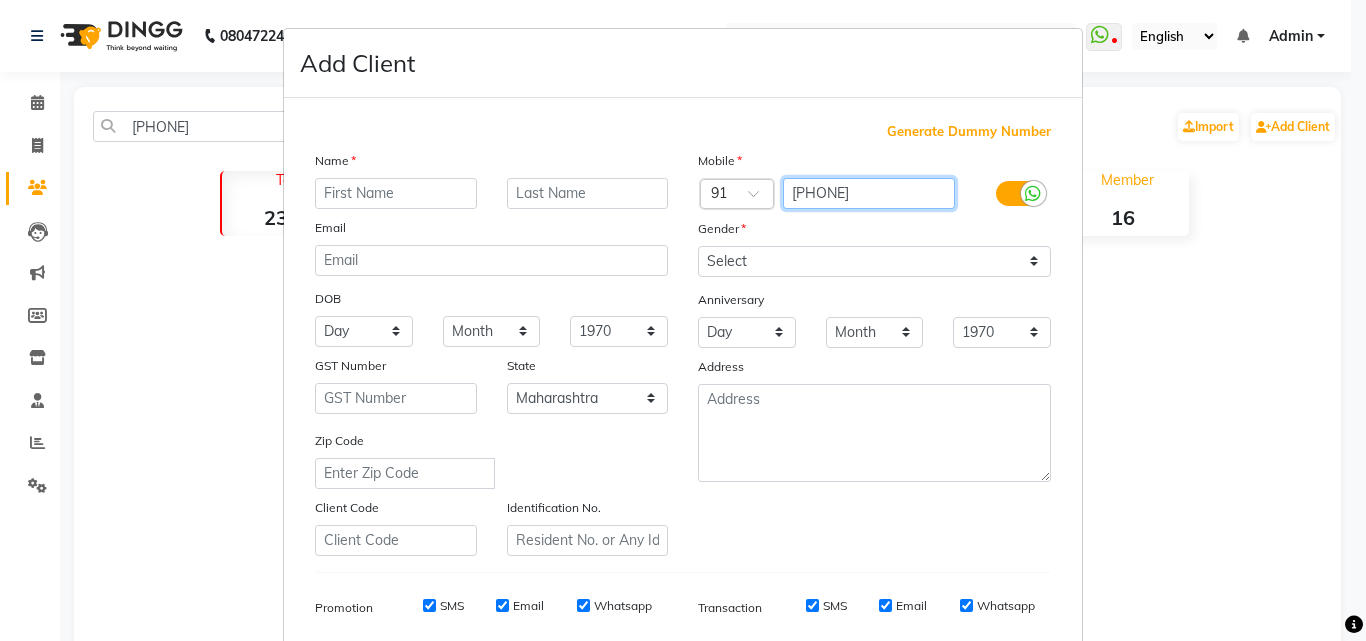 type on "[PHONE]" 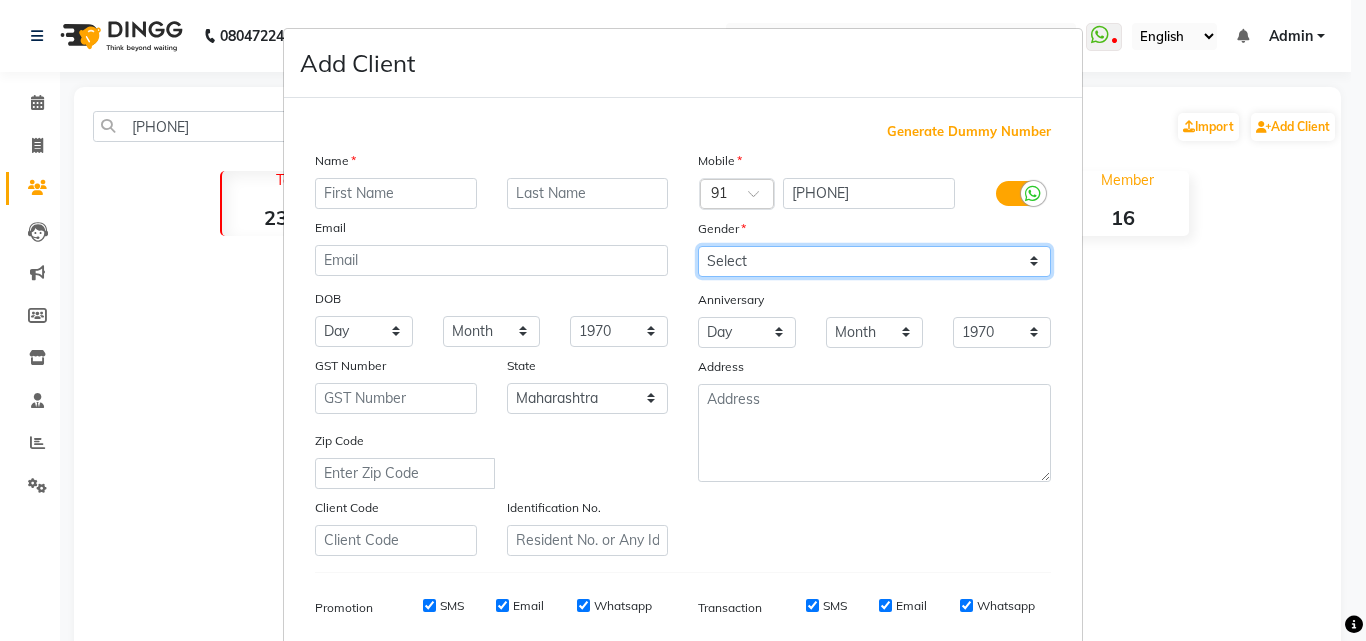 click on "Select Male Female Other Prefer Not To Say" at bounding box center [874, 261] 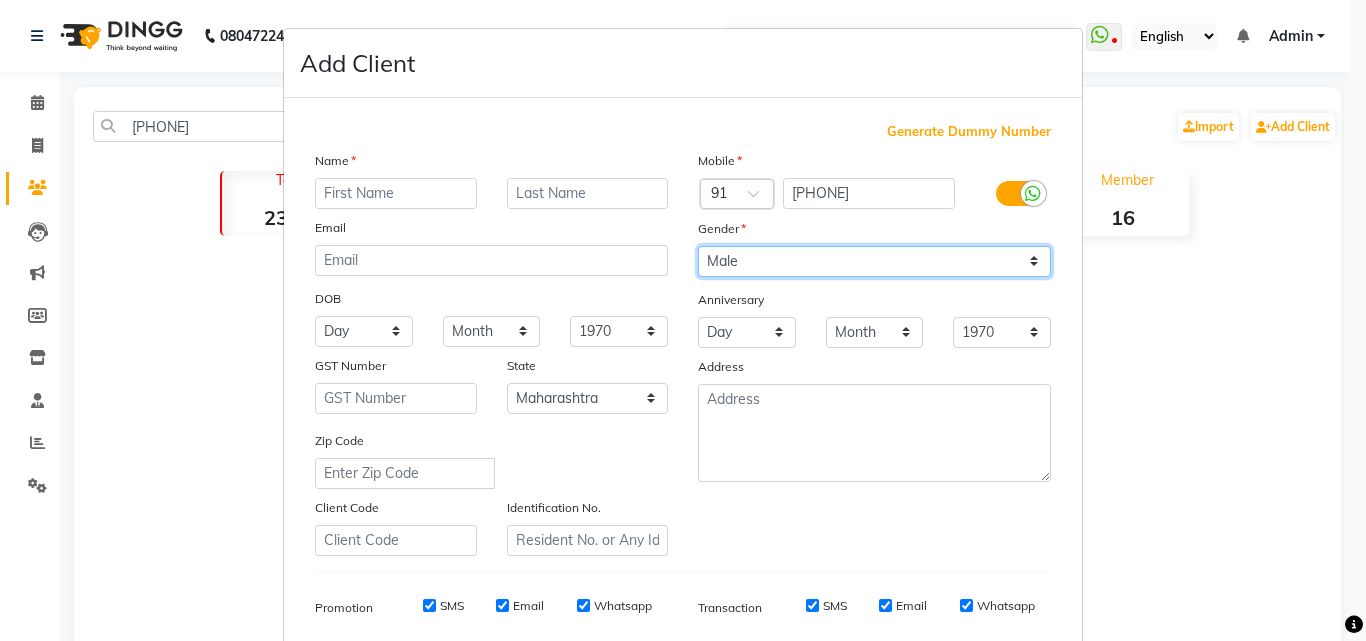 click on "Select Male Female Other Prefer Not To Say" at bounding box center [874, 261] 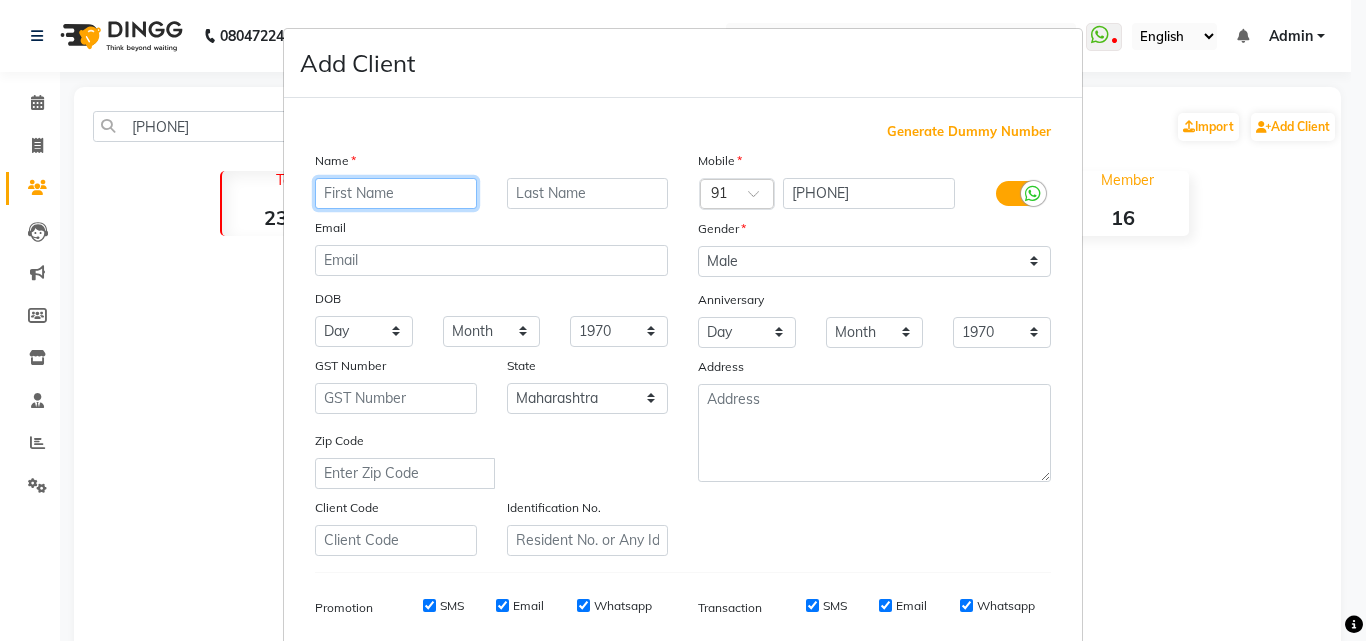 click at bounding box center [396, 193] 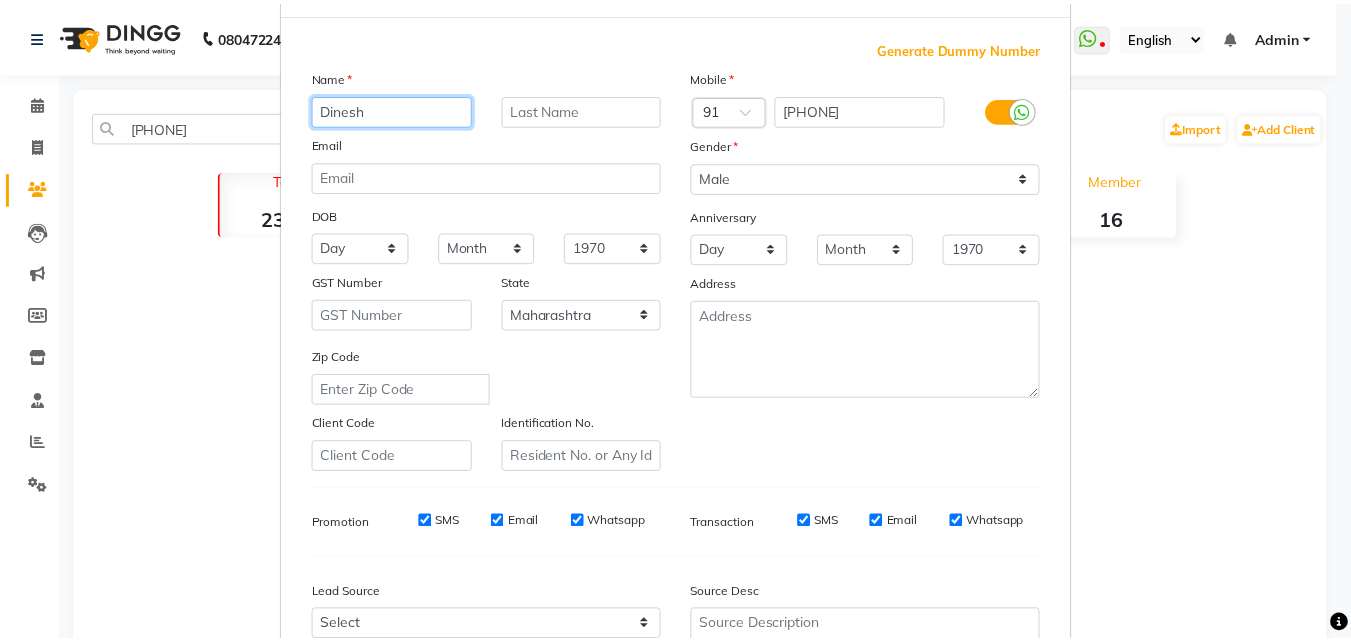 scroll, scrollTop: 282, scrollLeft: 0, axis: vertical 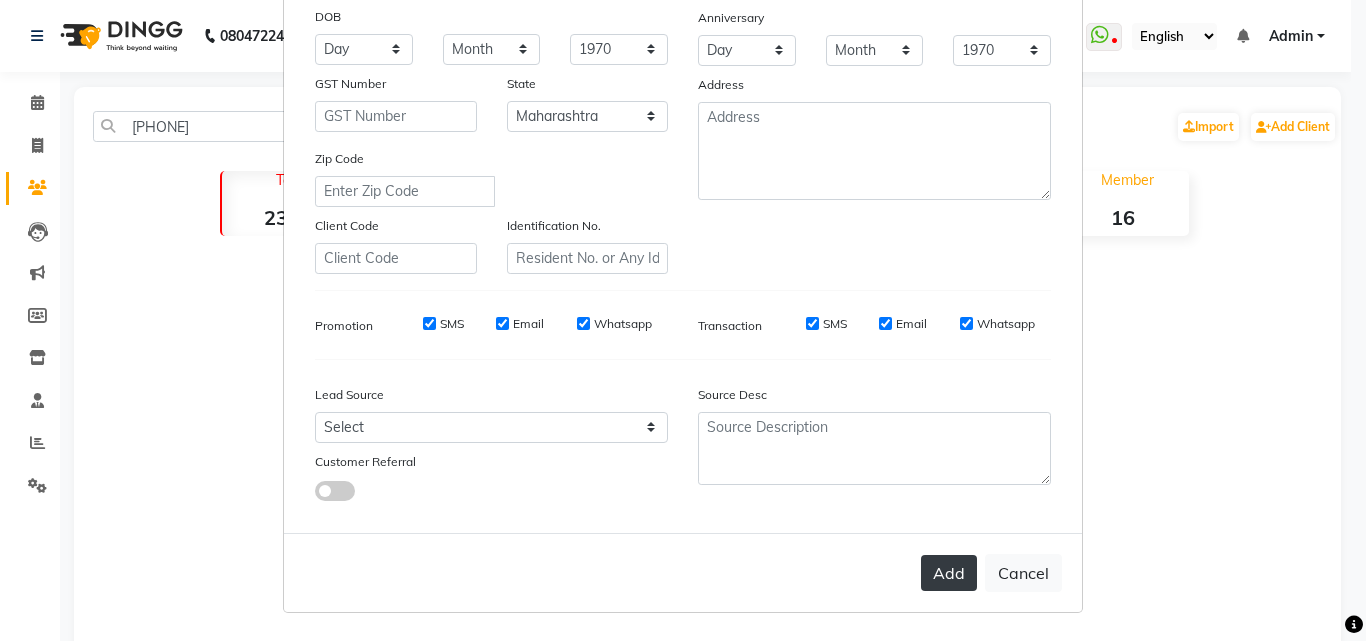 type on "Dinesh" 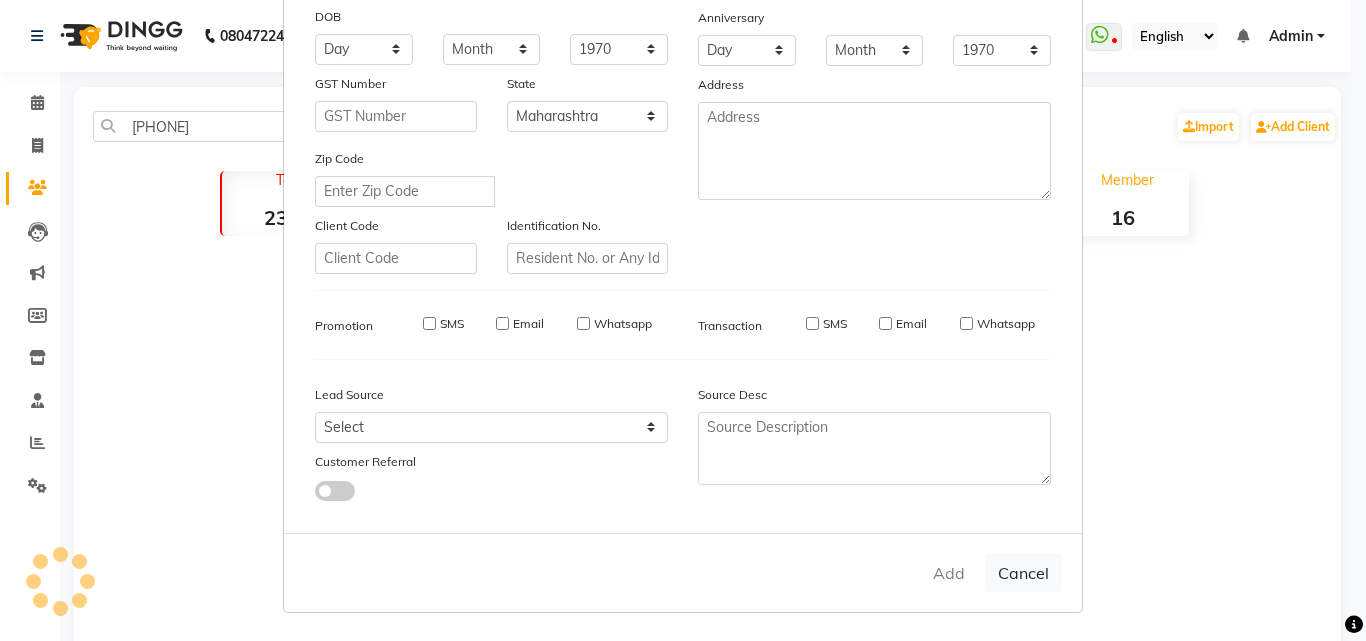 type 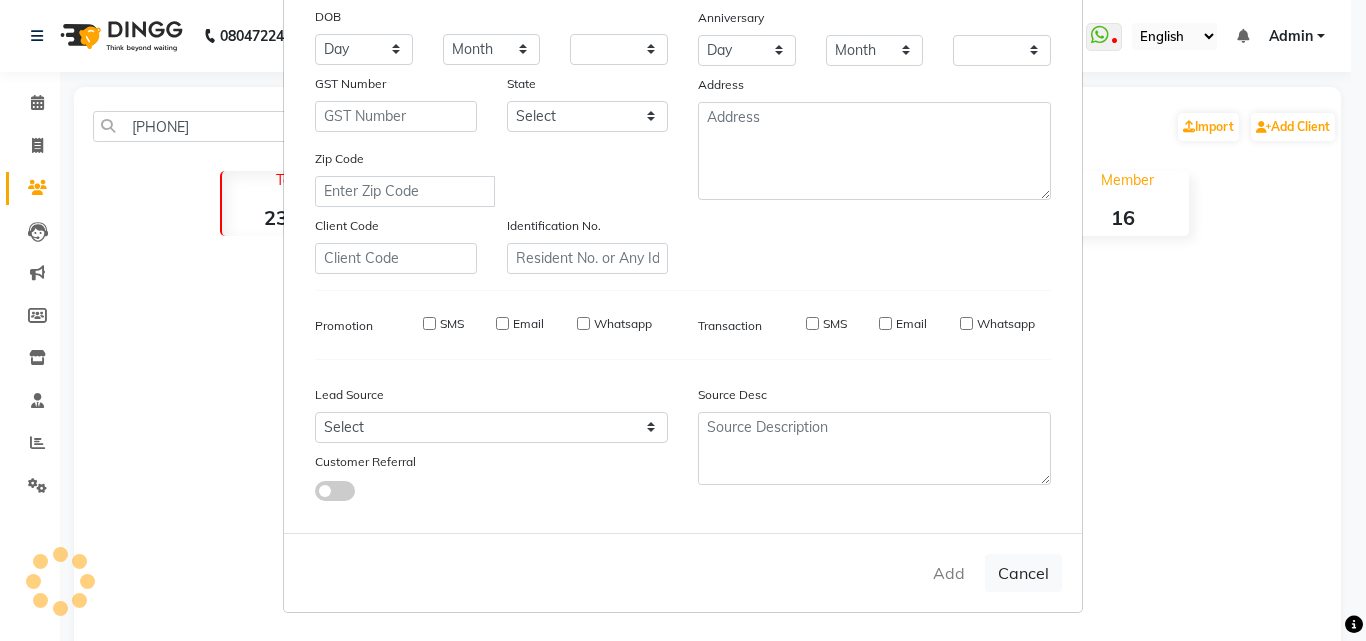checkbox on "false" 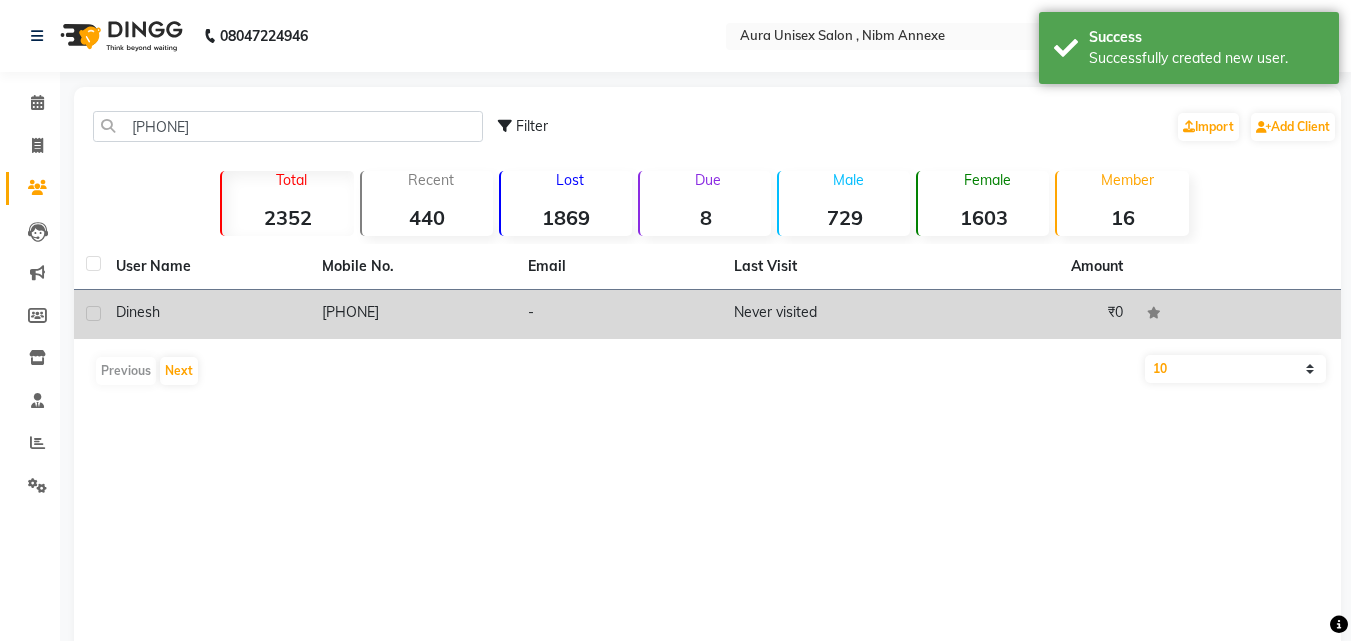click on "Never visited" 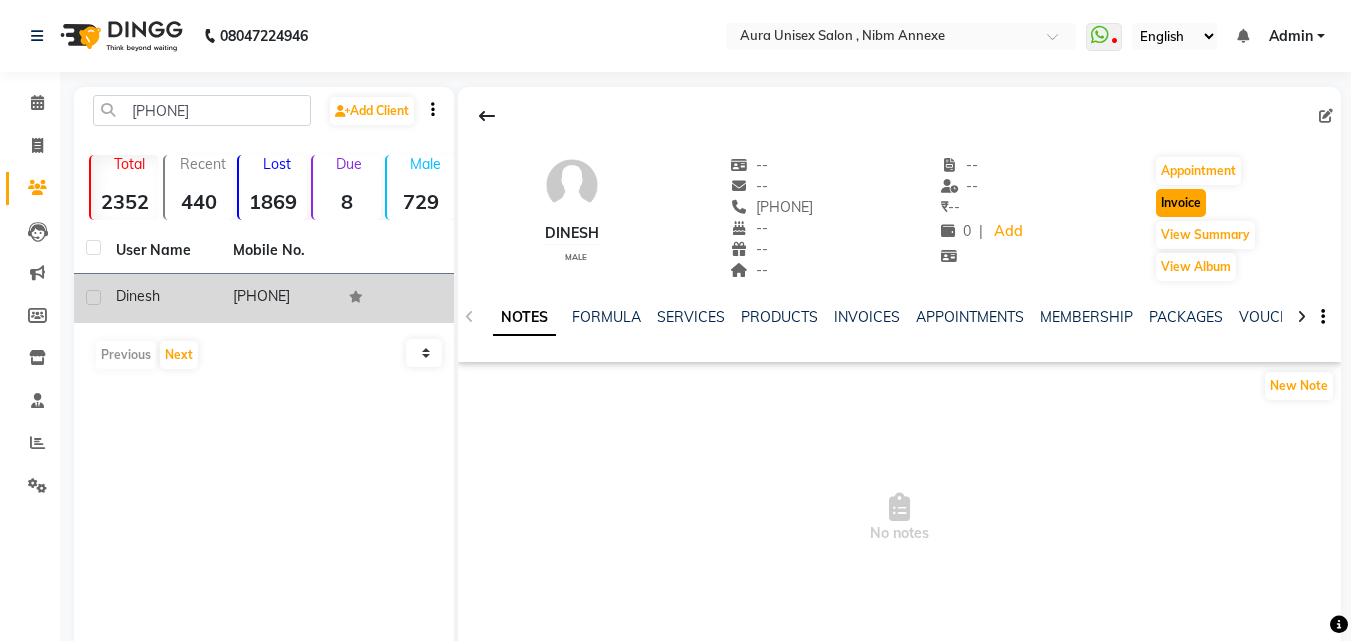 click on "Invoice" 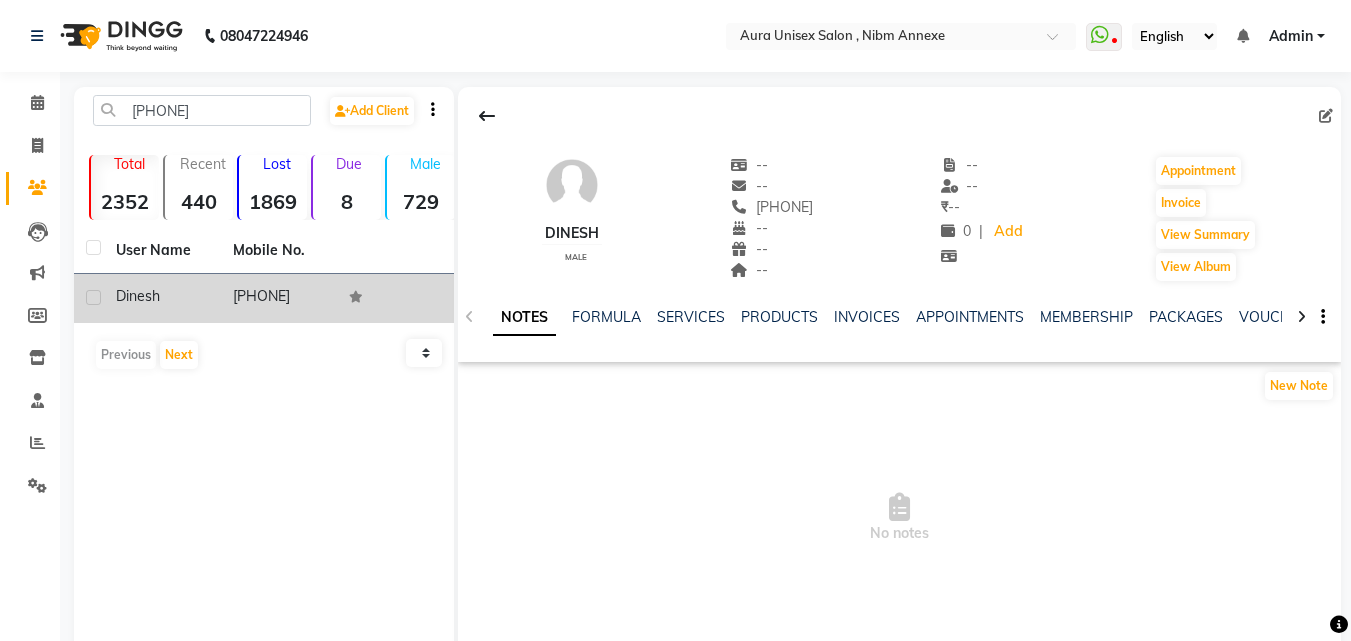 select on "service" 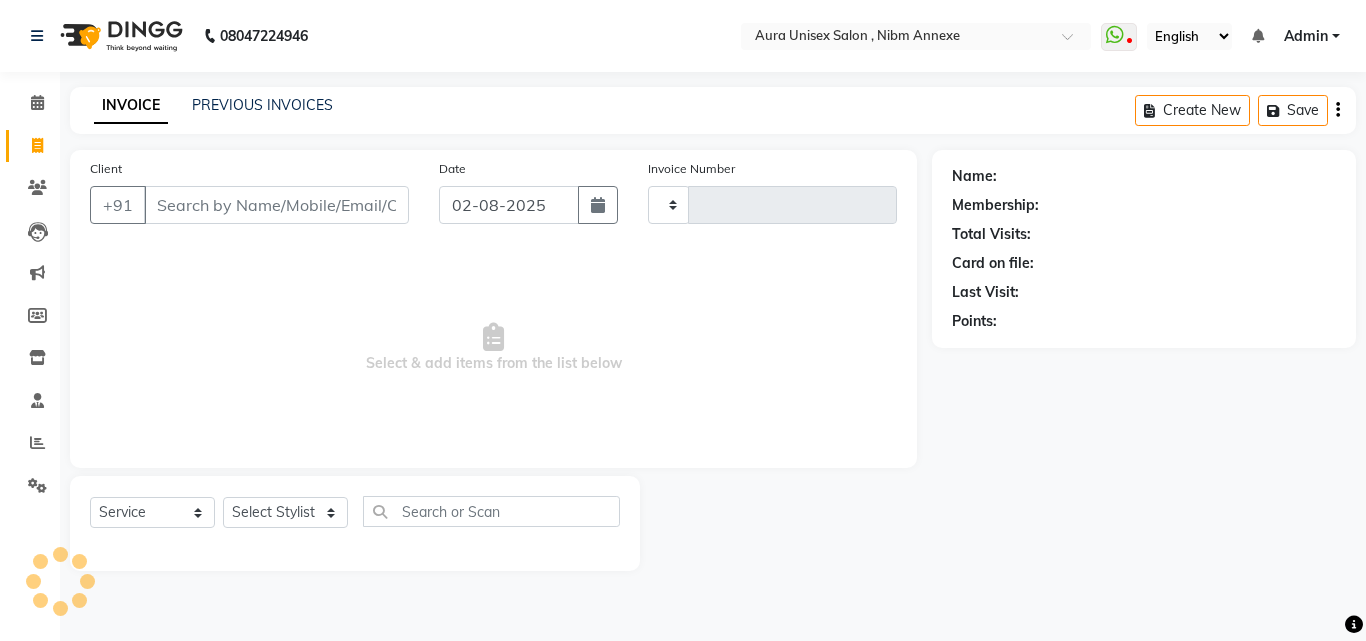 type on "1042" 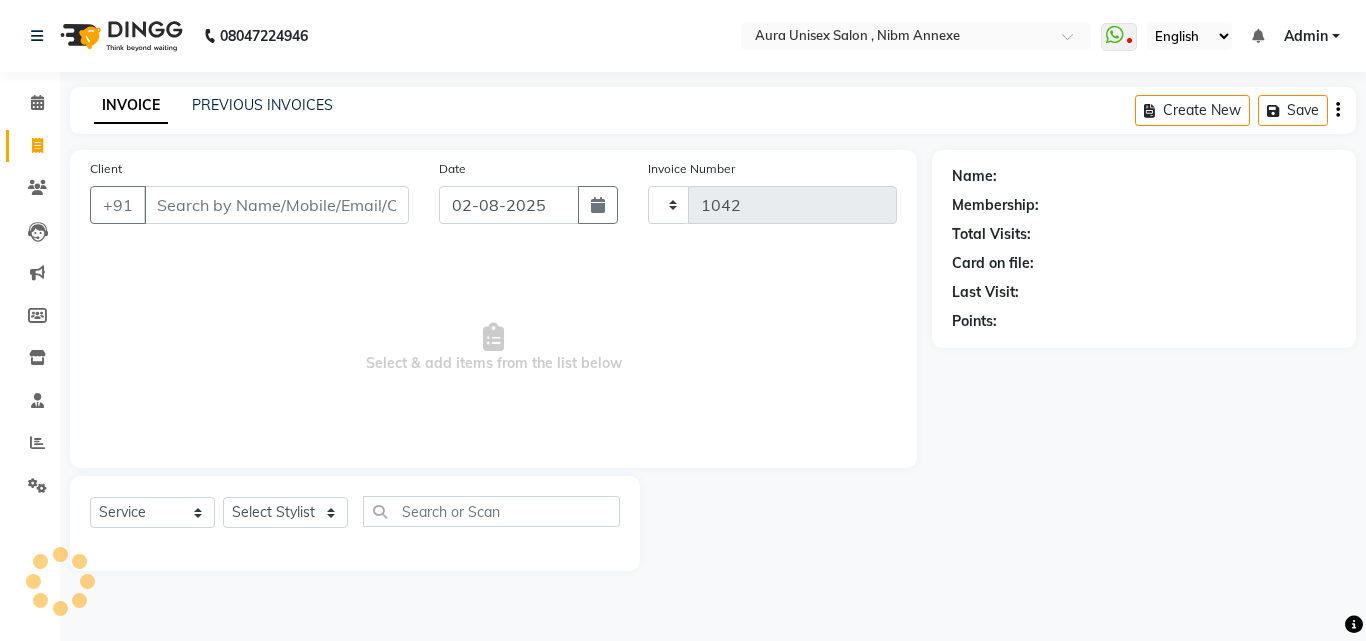 select on "823" 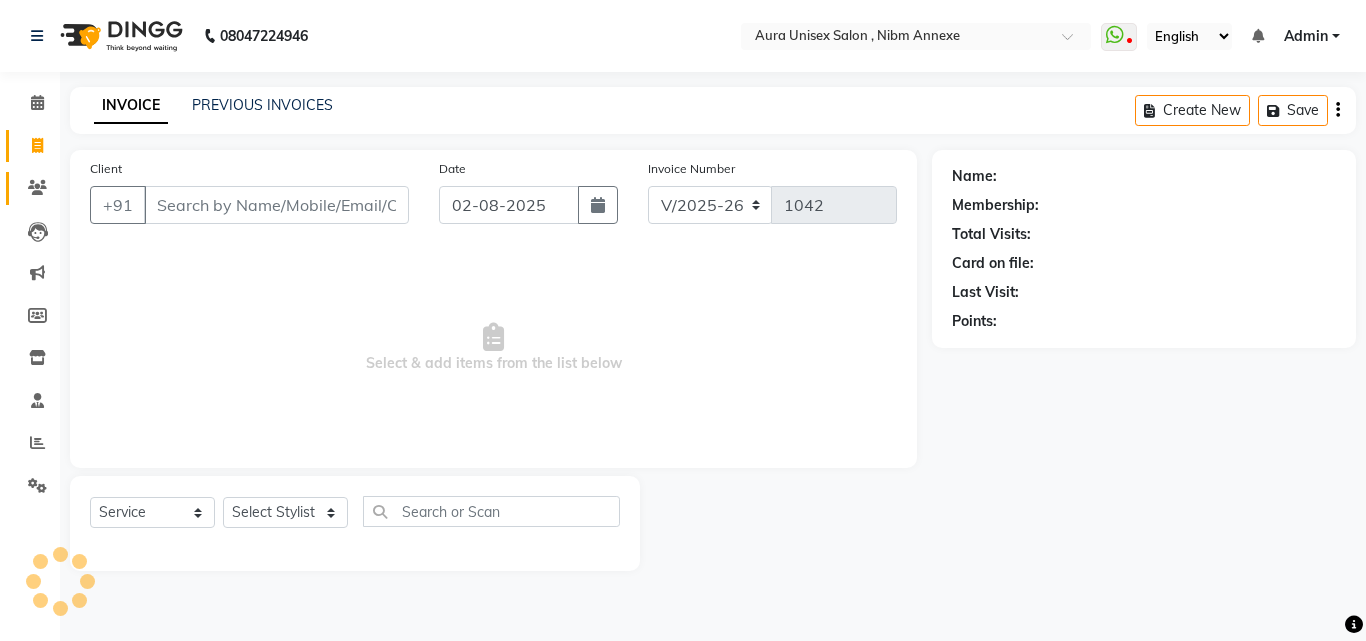 click 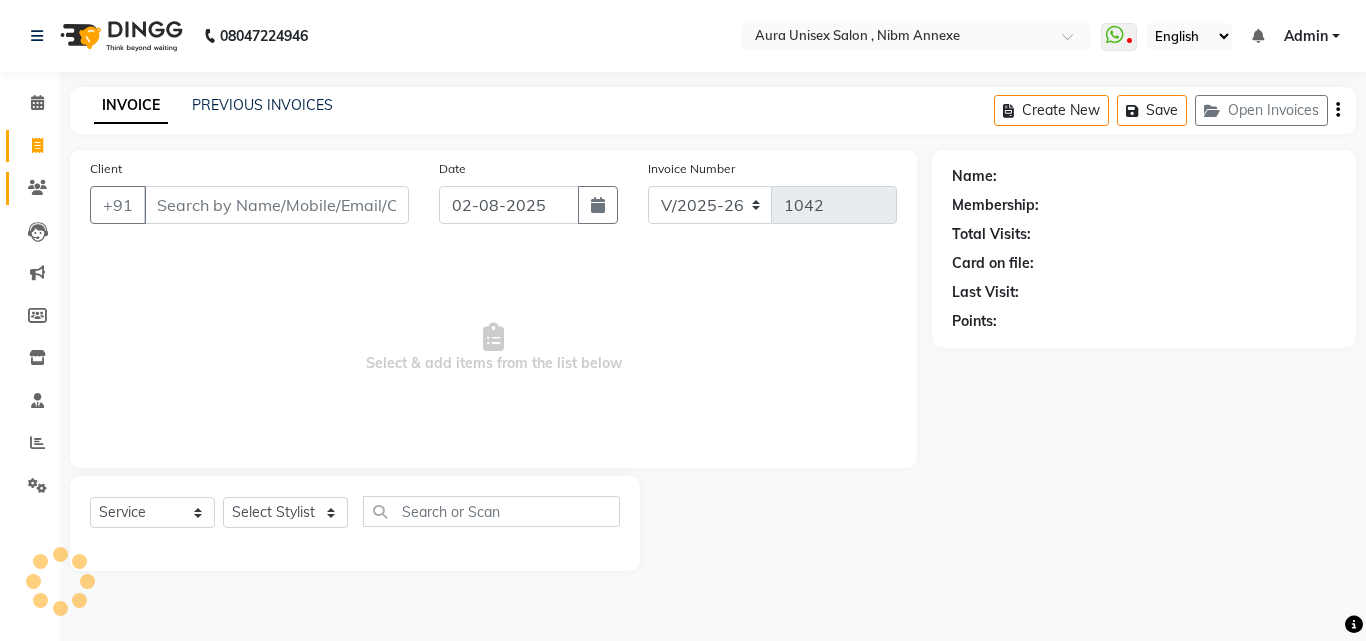 type on "[PHONE]" 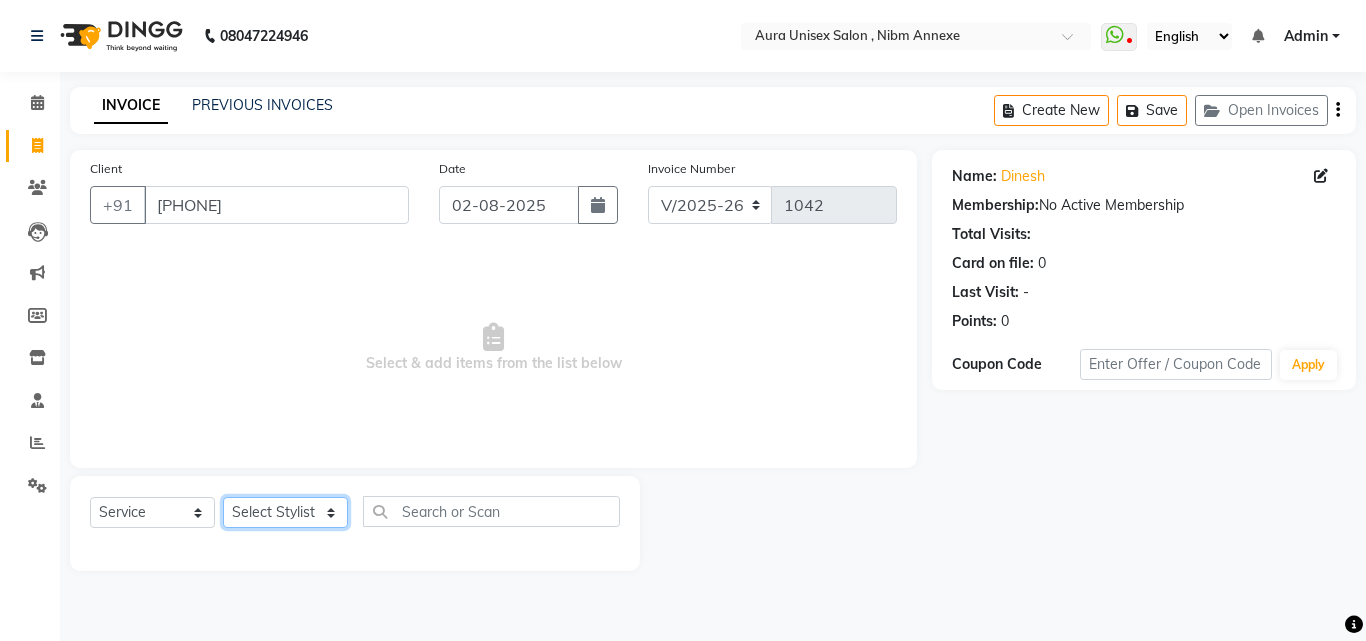 click on "Select Stylist [FIRST] [FIRST] [FIRST] [FIRST]" 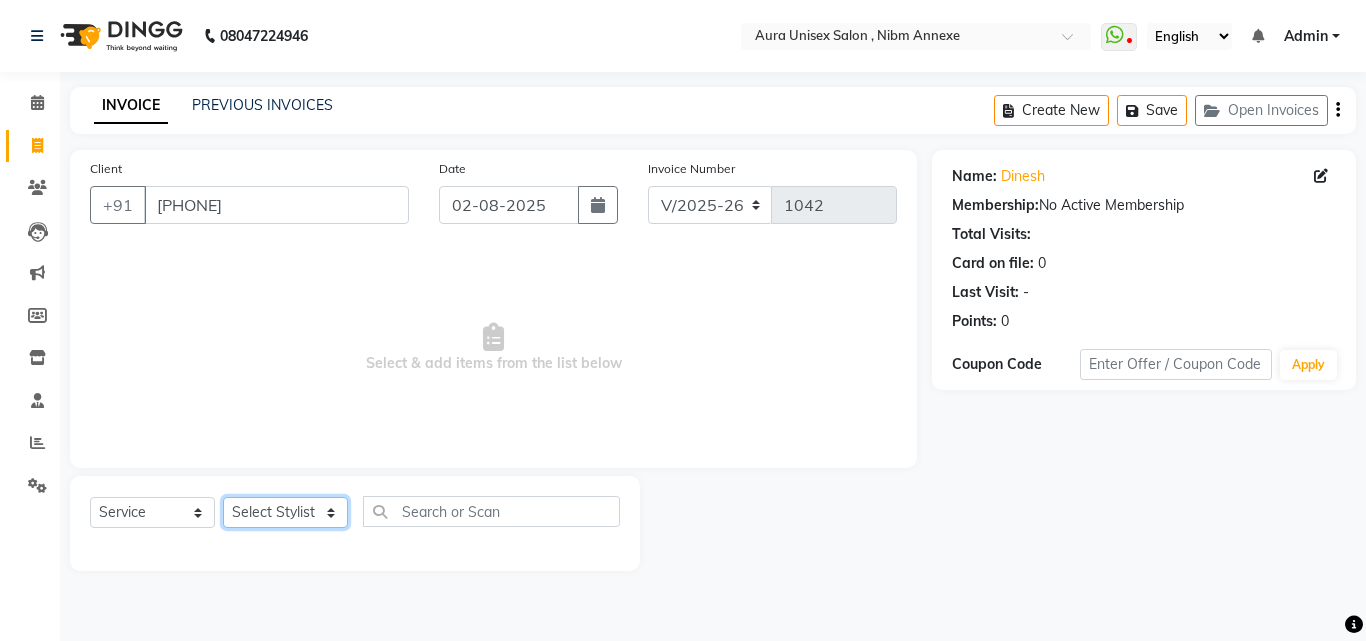 select on "[NUMBER]" 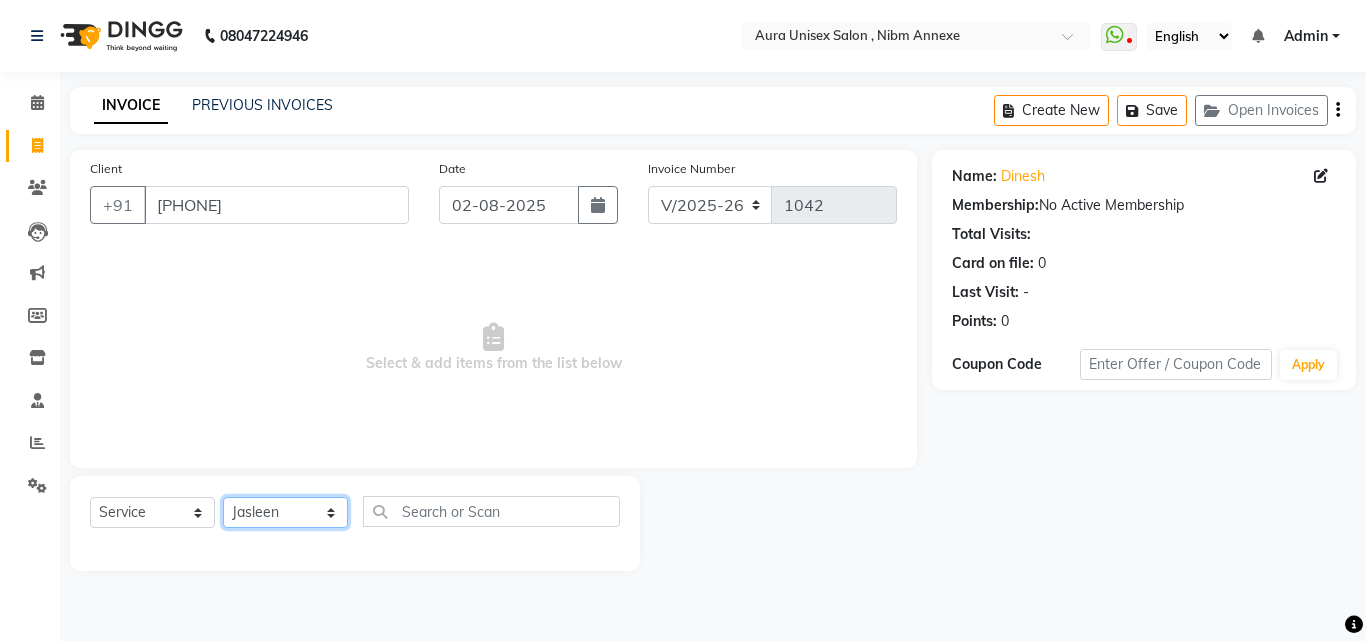 click on "Select Stylist [FIRST] [FIRST] [FIRST] [FIRST]" 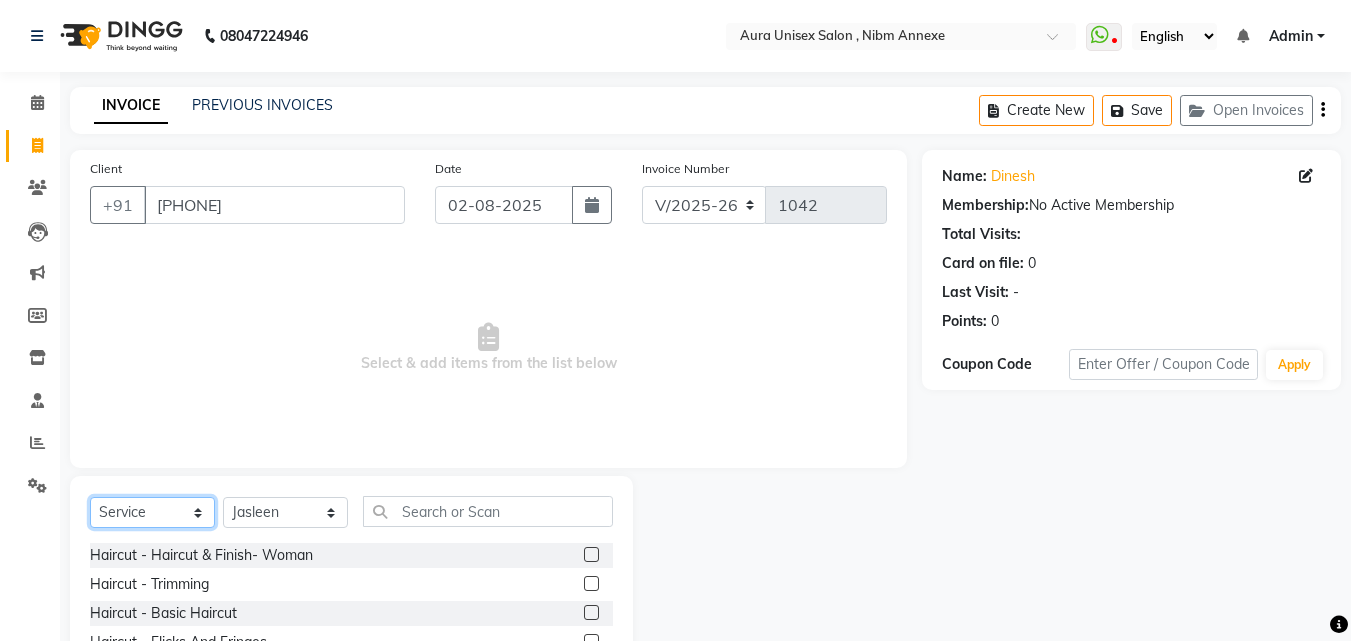 click on "Select  Service  Product  Membership  Package Voucher Prepaid Gift Card" 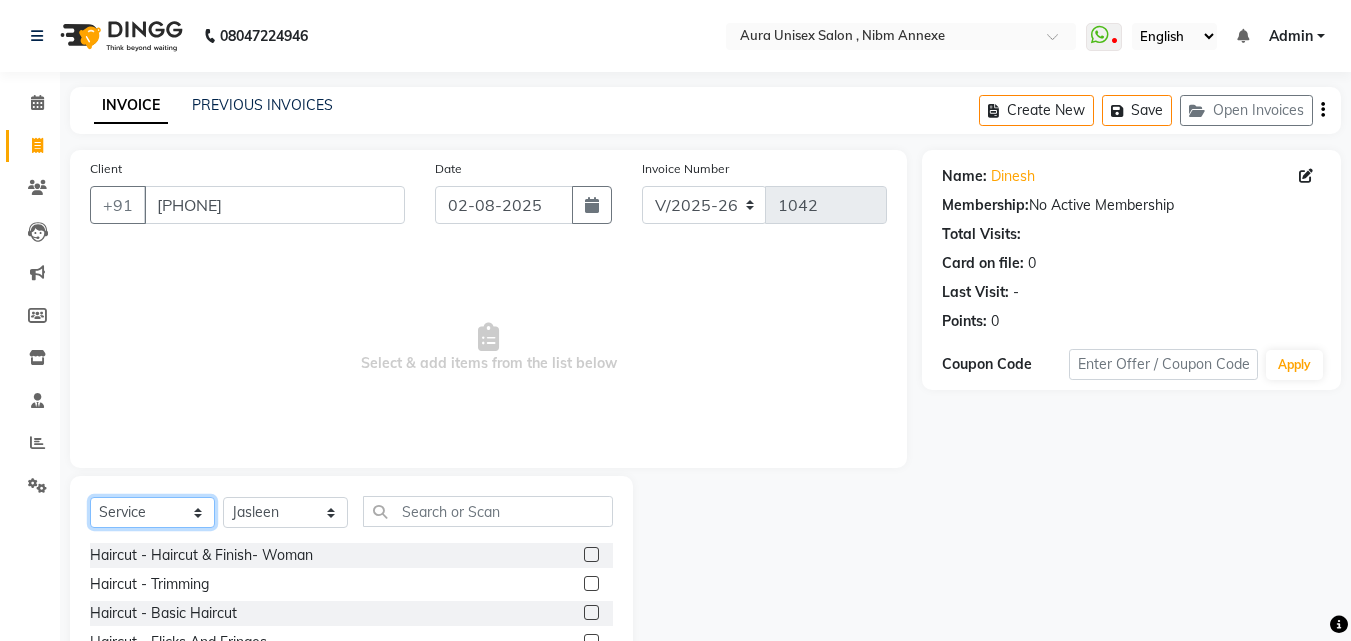 select on "package" 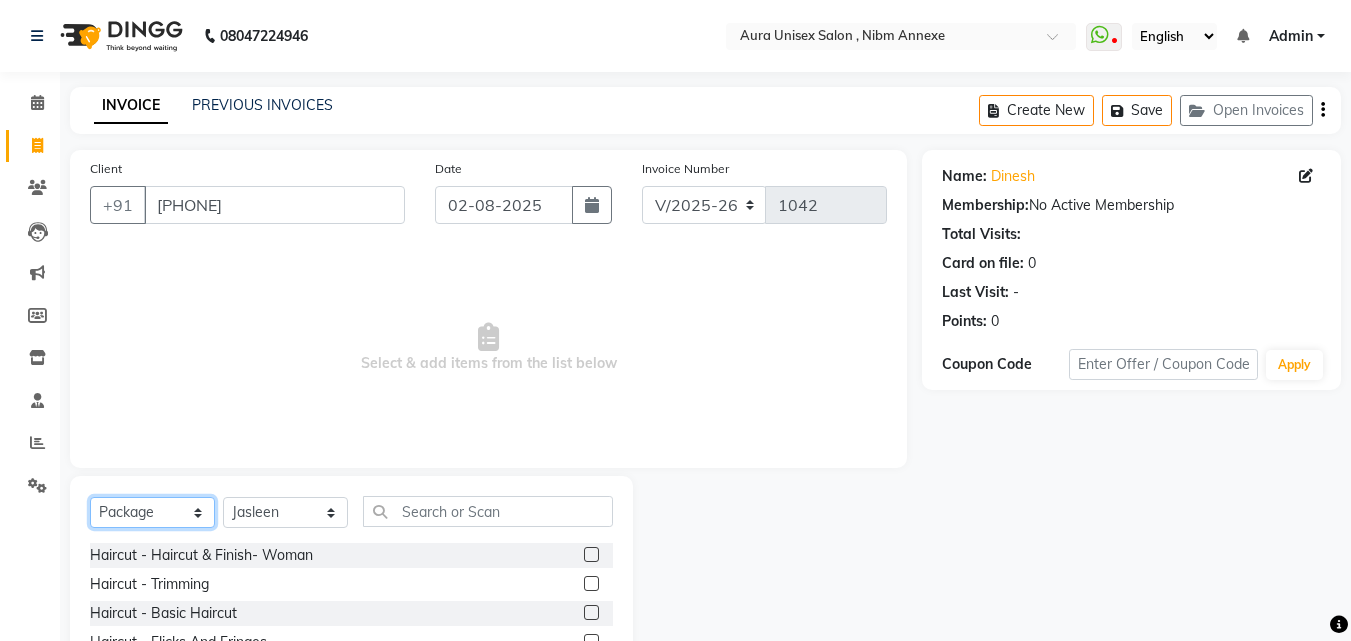 click on "Select  Service  Product  Membership  Package Voucher Prepaid Gift Card" 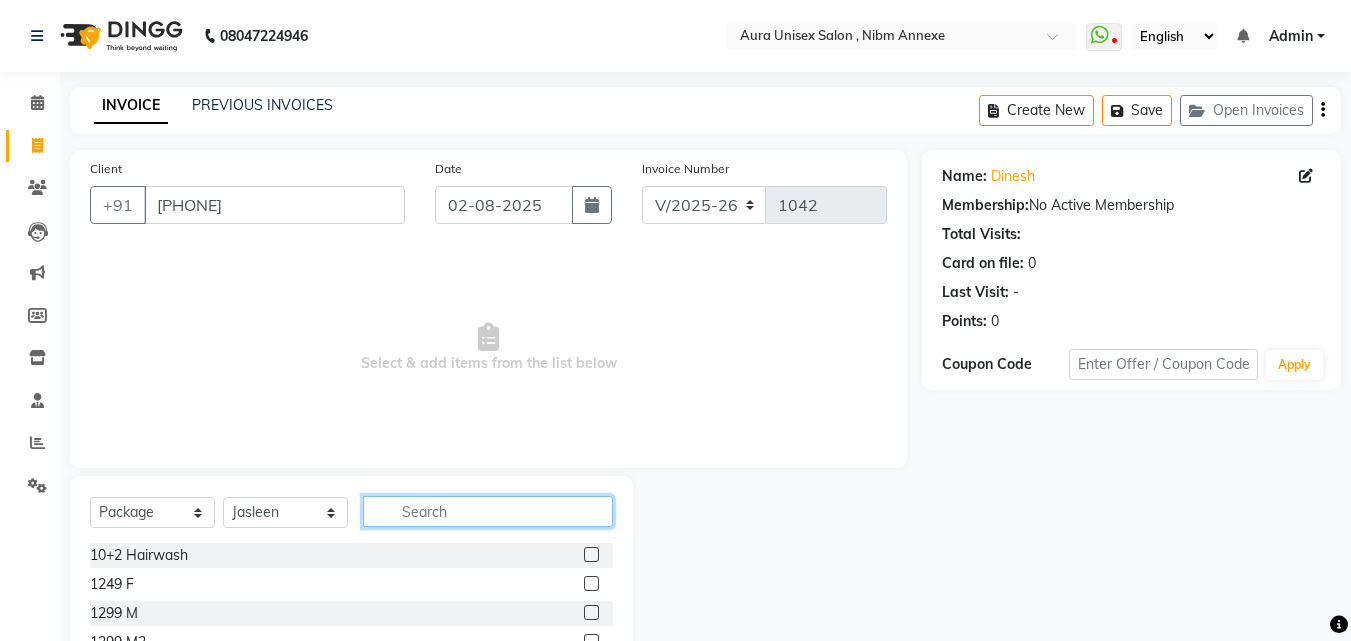 click 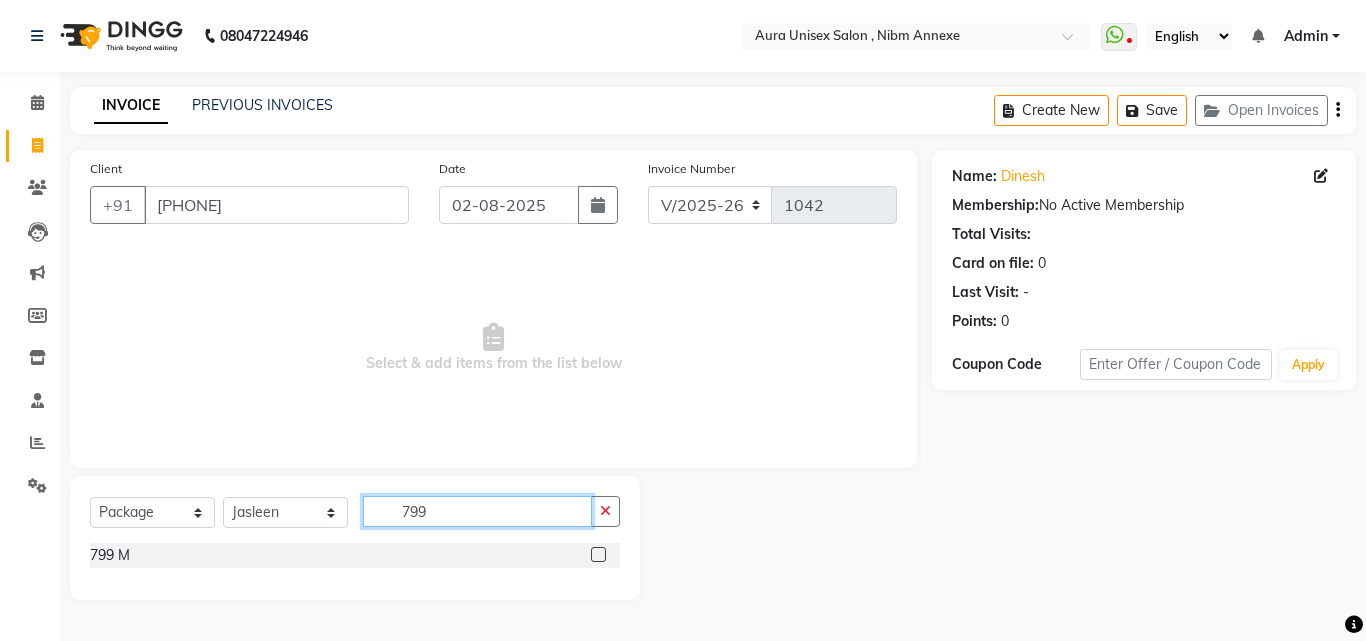 type on "799" 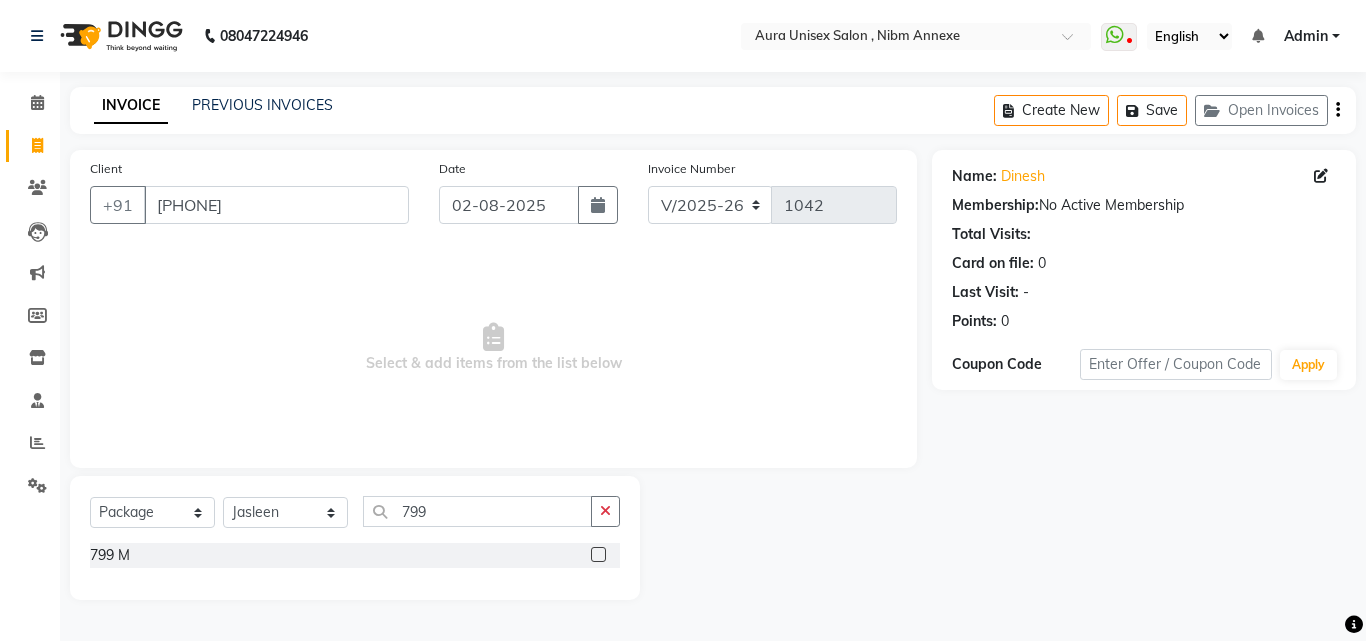 click 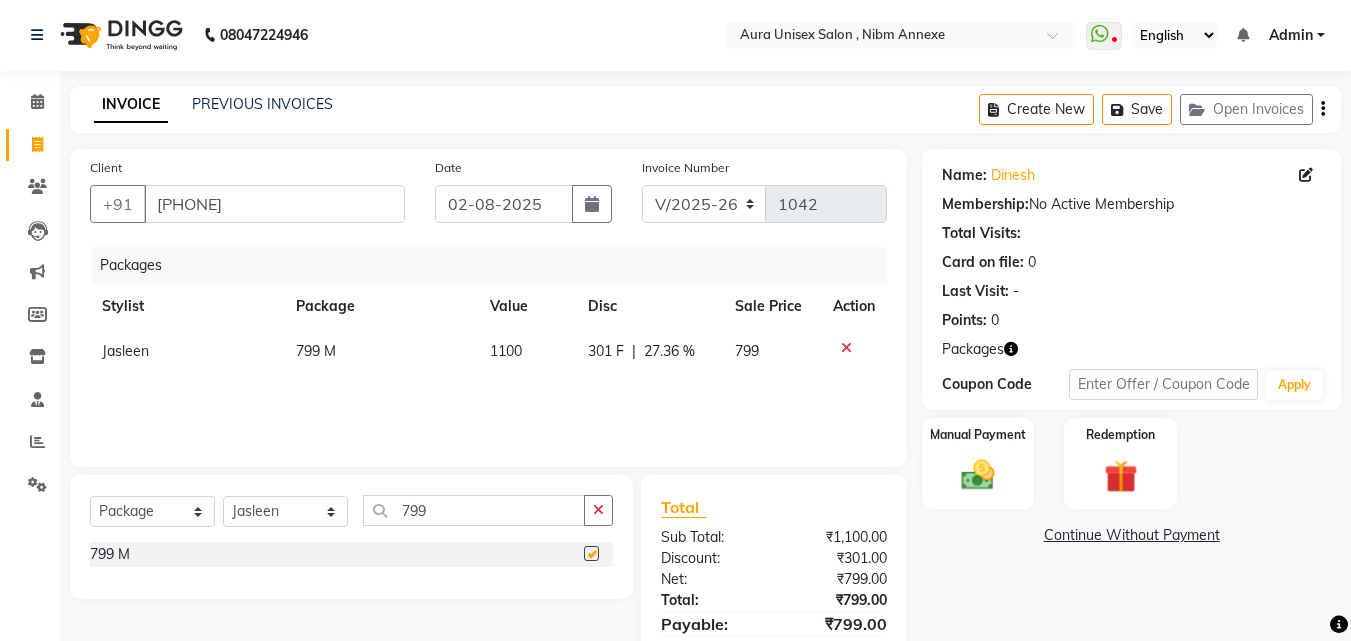 checkbox on "false" 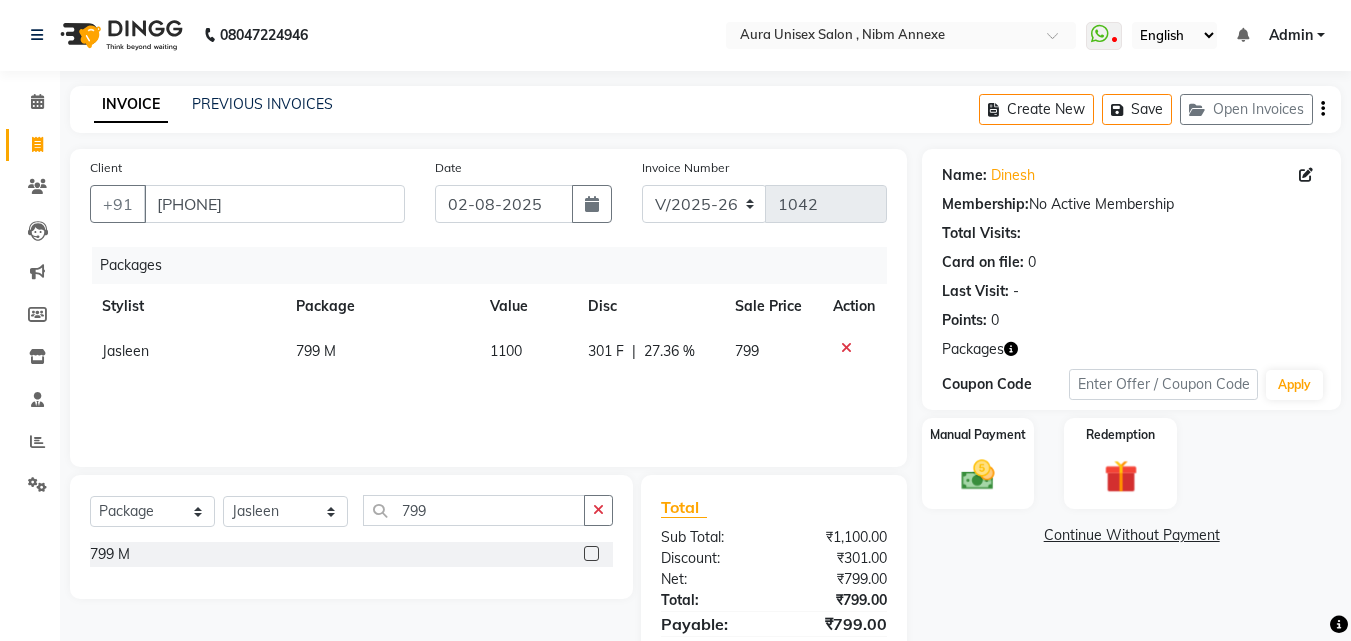 scroll, scrollTop: 96, scrollLeft: 0, axis: vertical 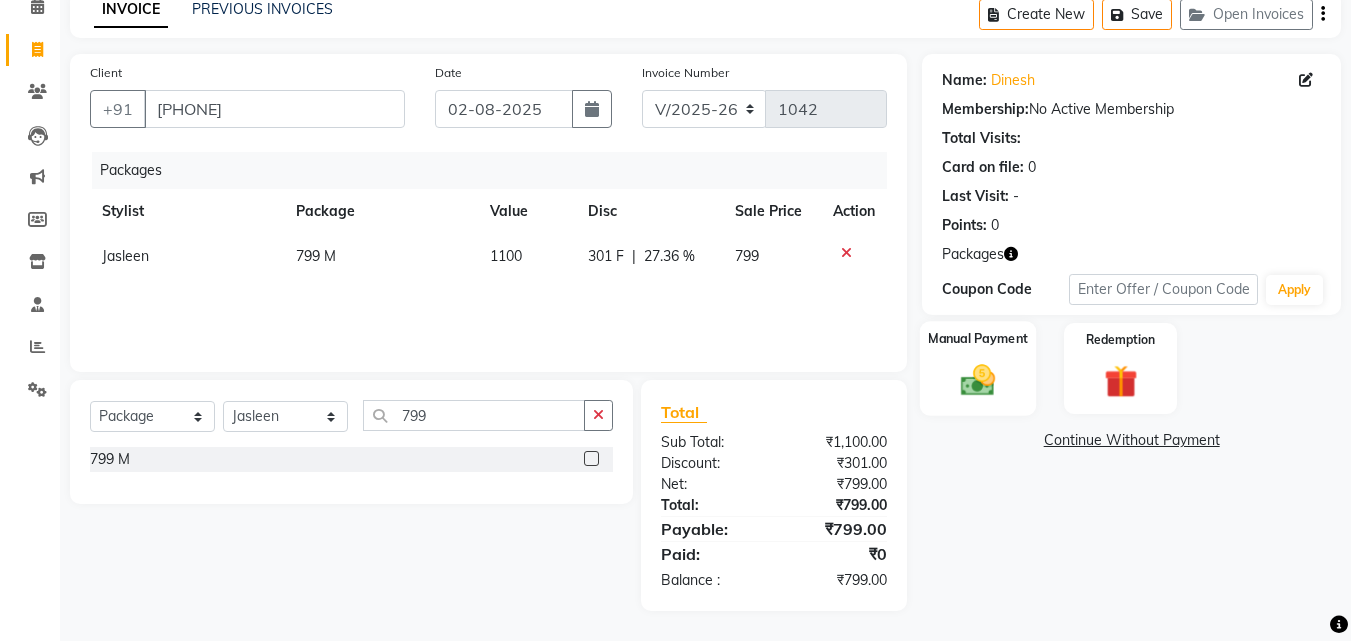 click 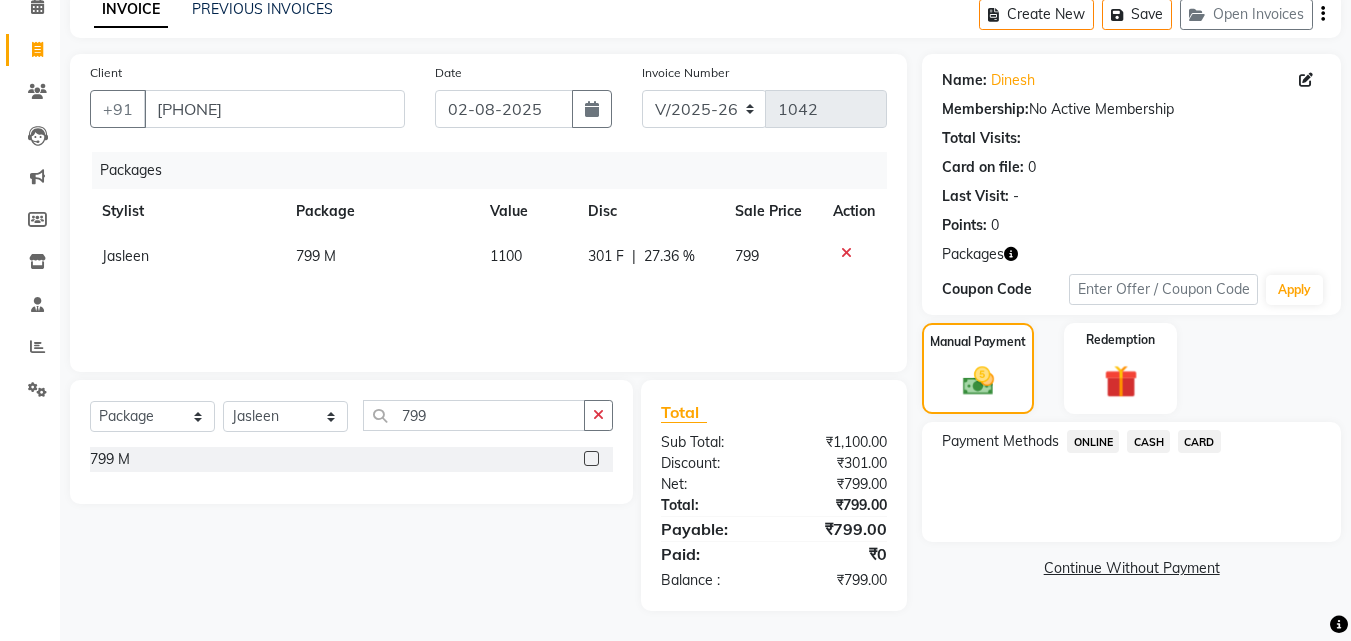 click on "Payment Methods  ONLINE   CASH   CARD" 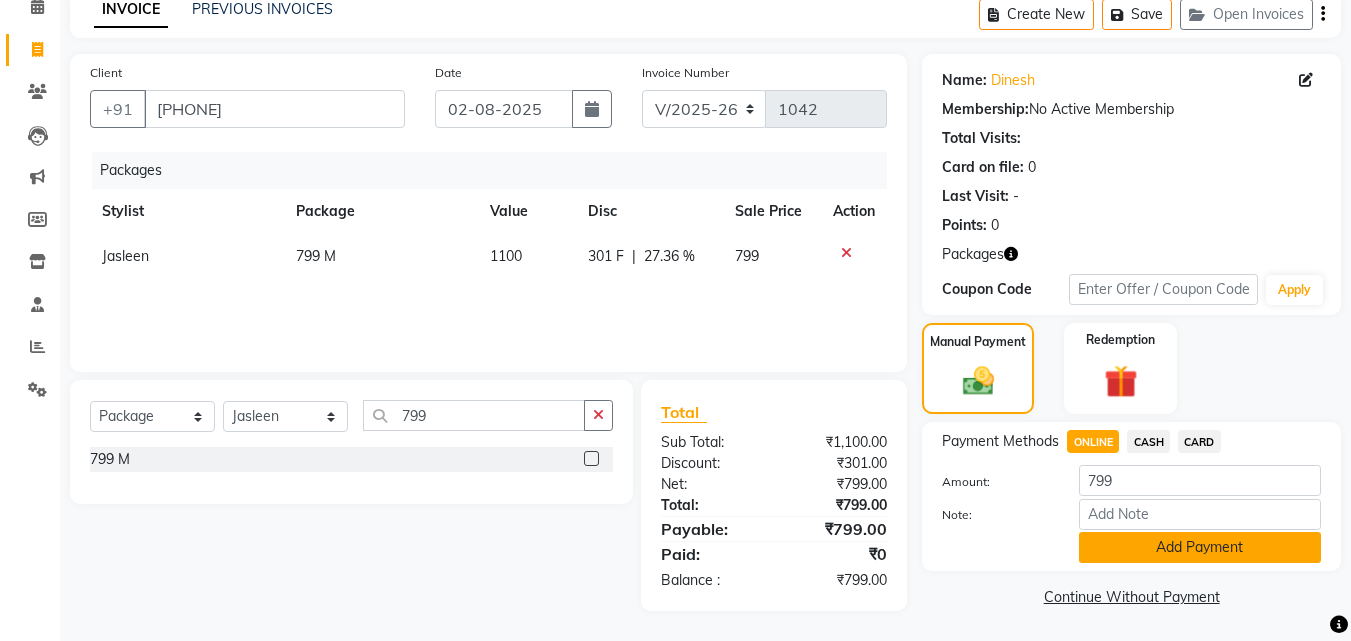 click on "Add Payment" 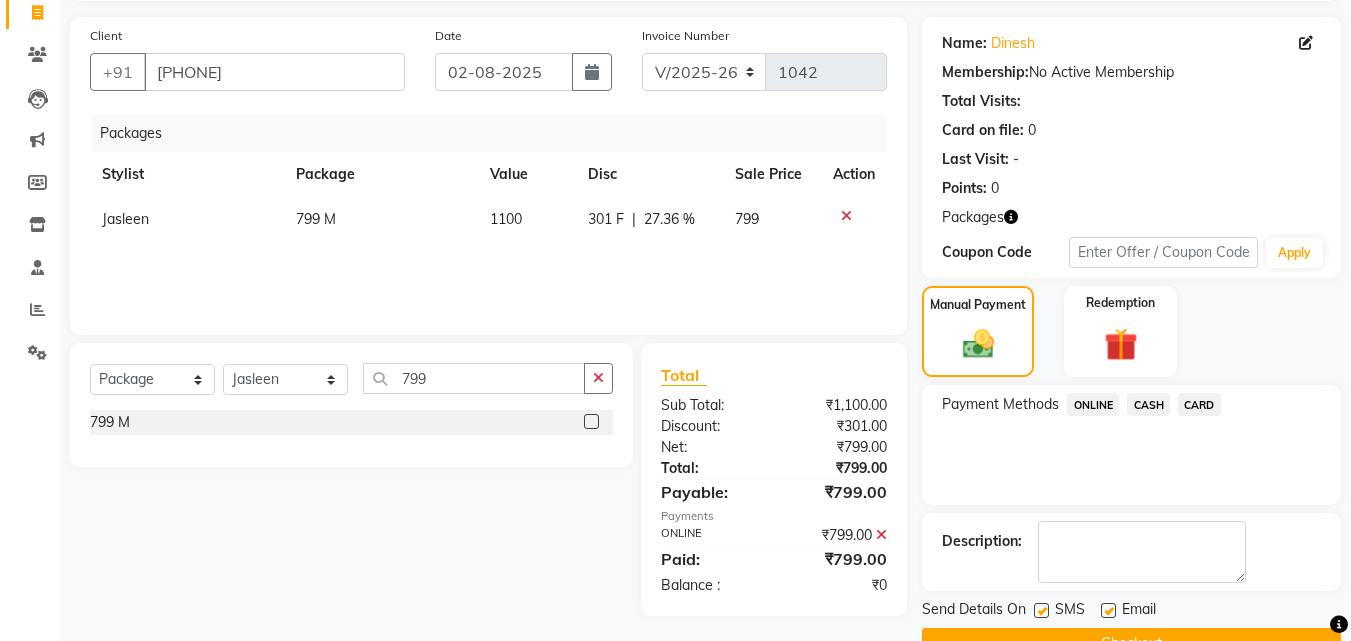 scroll, scrollTop: 181, scrollLeft: 0, axis: vertical 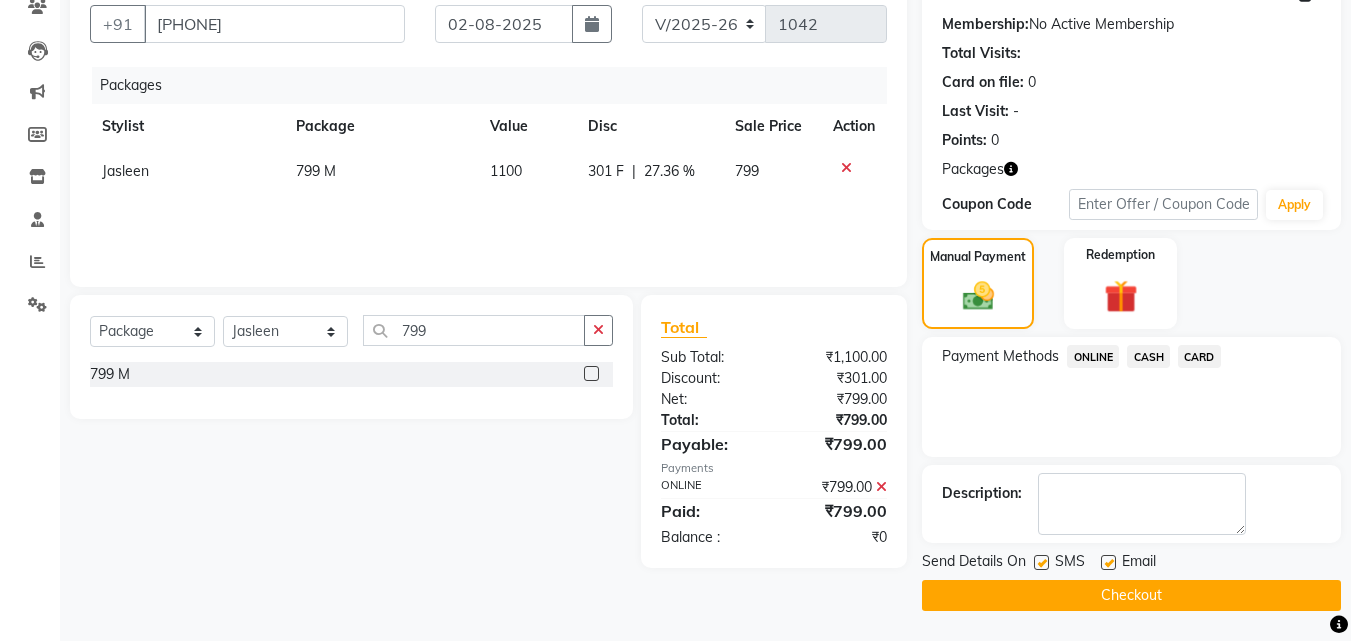 click on "Checkout" 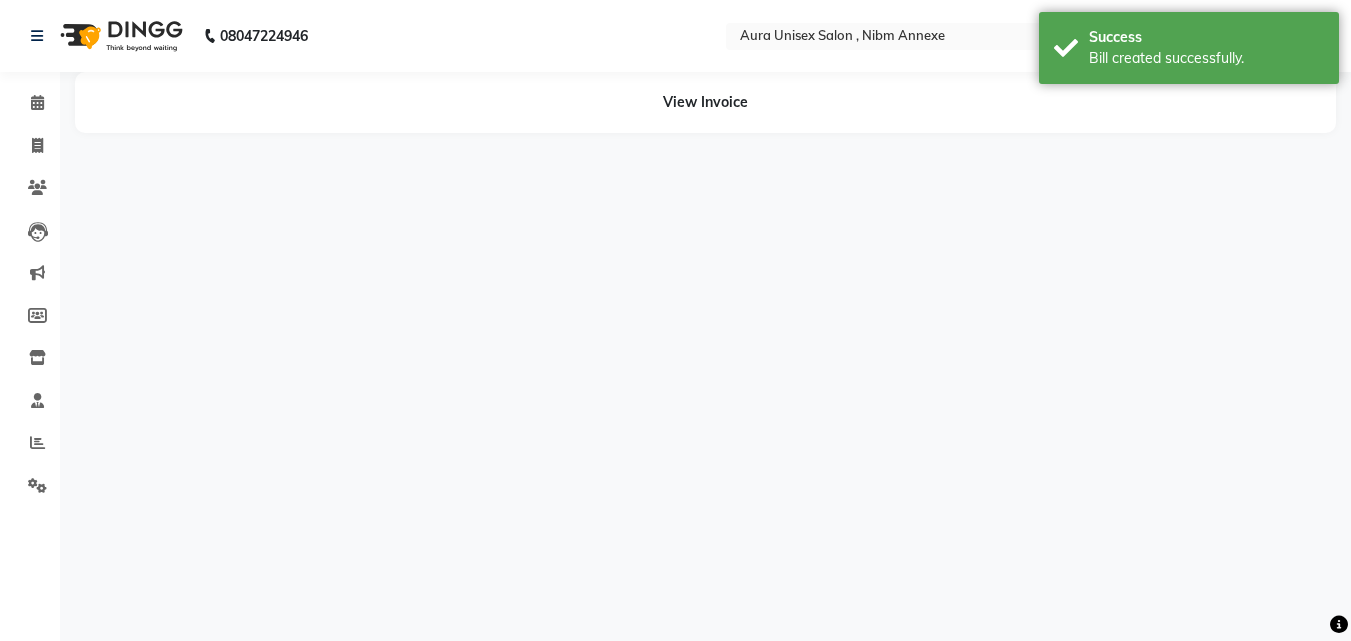 scroll, scrollTop: 0, scrollLeft: 0, axis: both 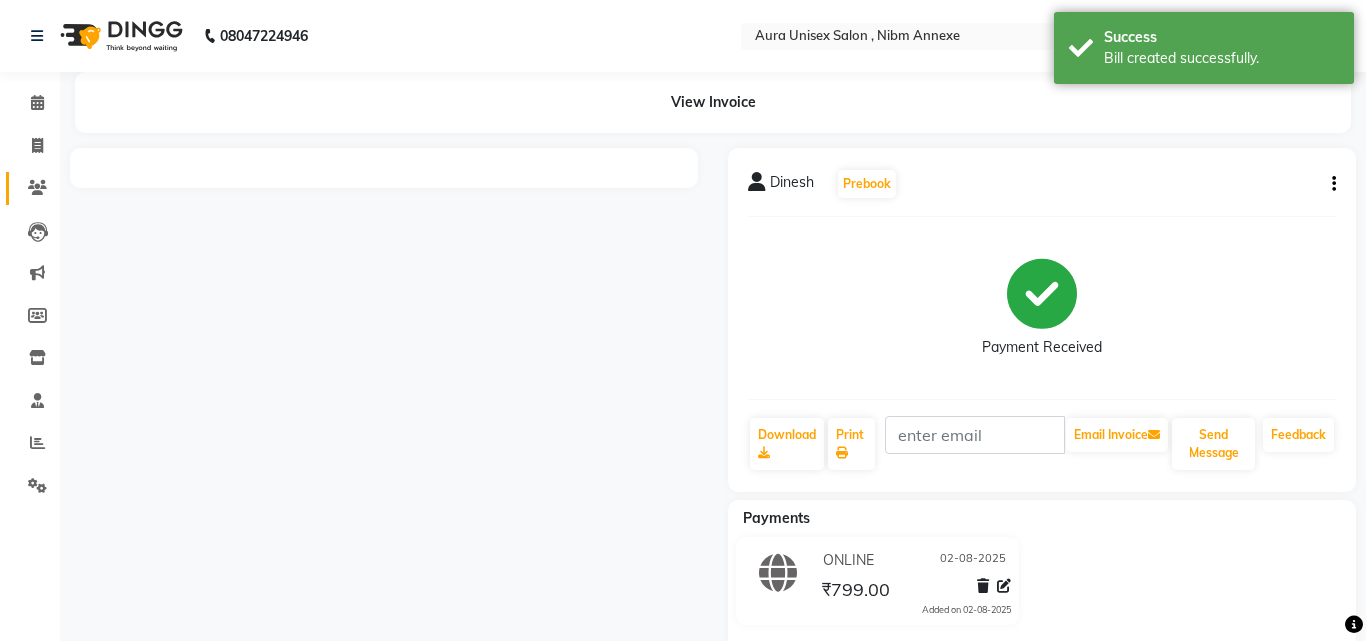 click 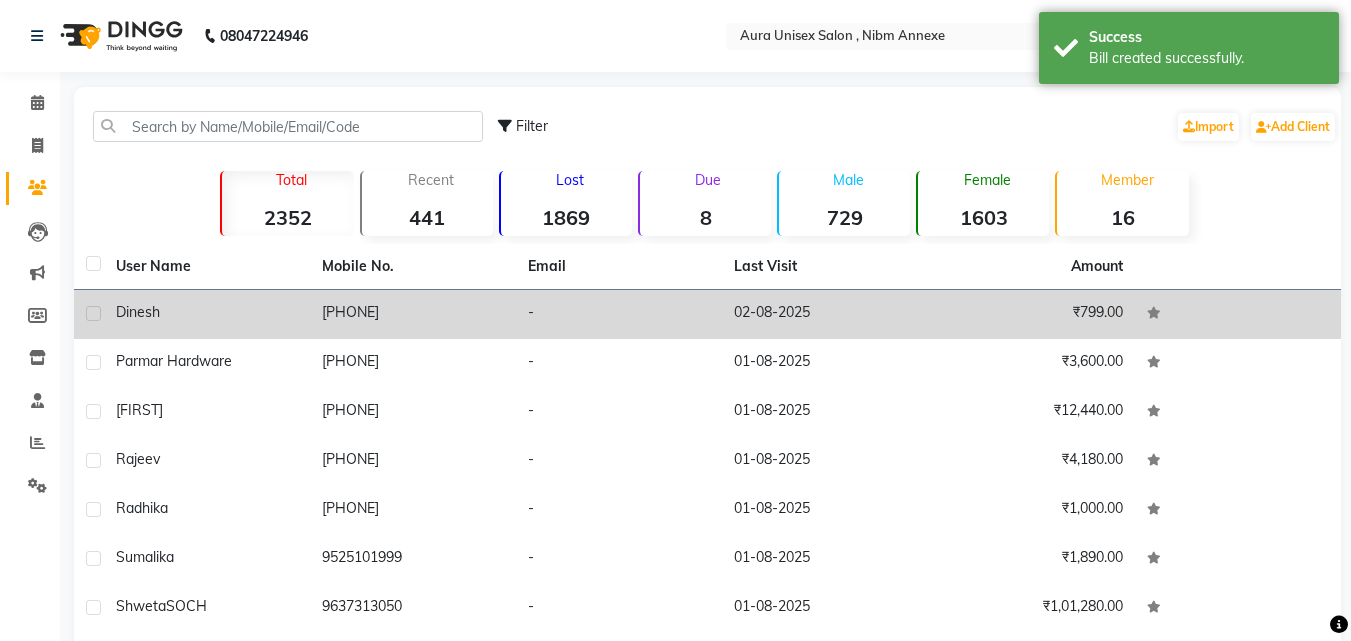 click on "Dinesh" 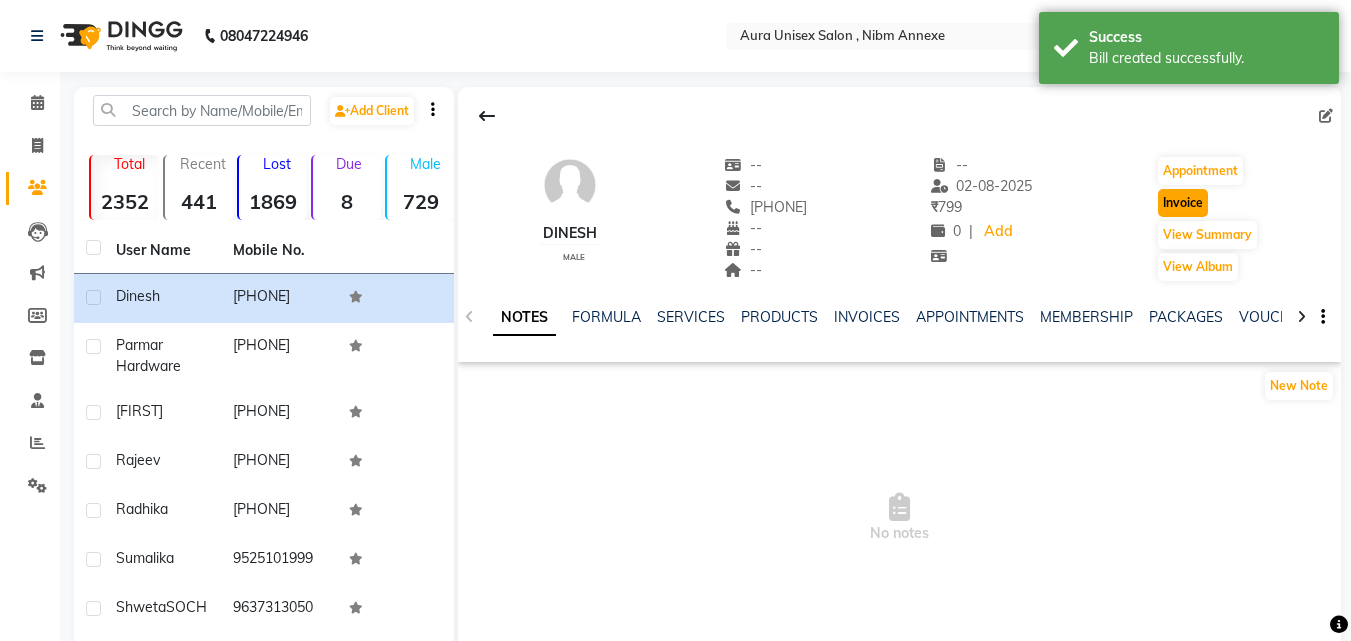 click on "Invoice" 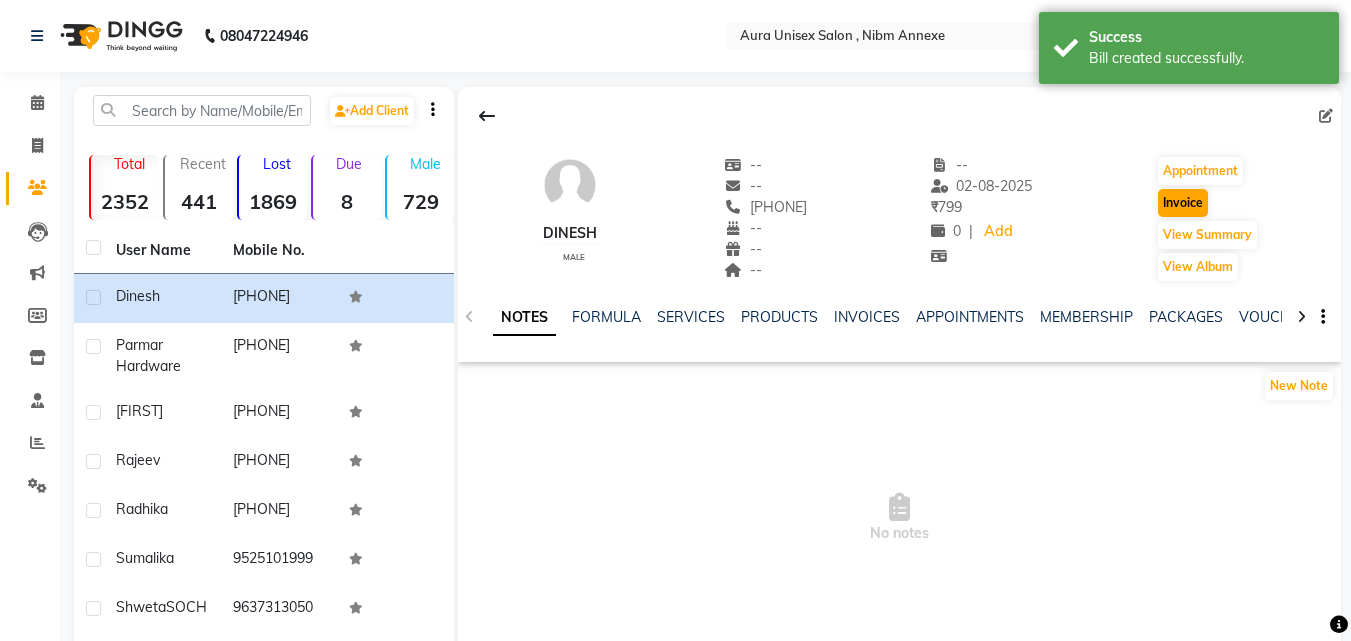 select on "service" 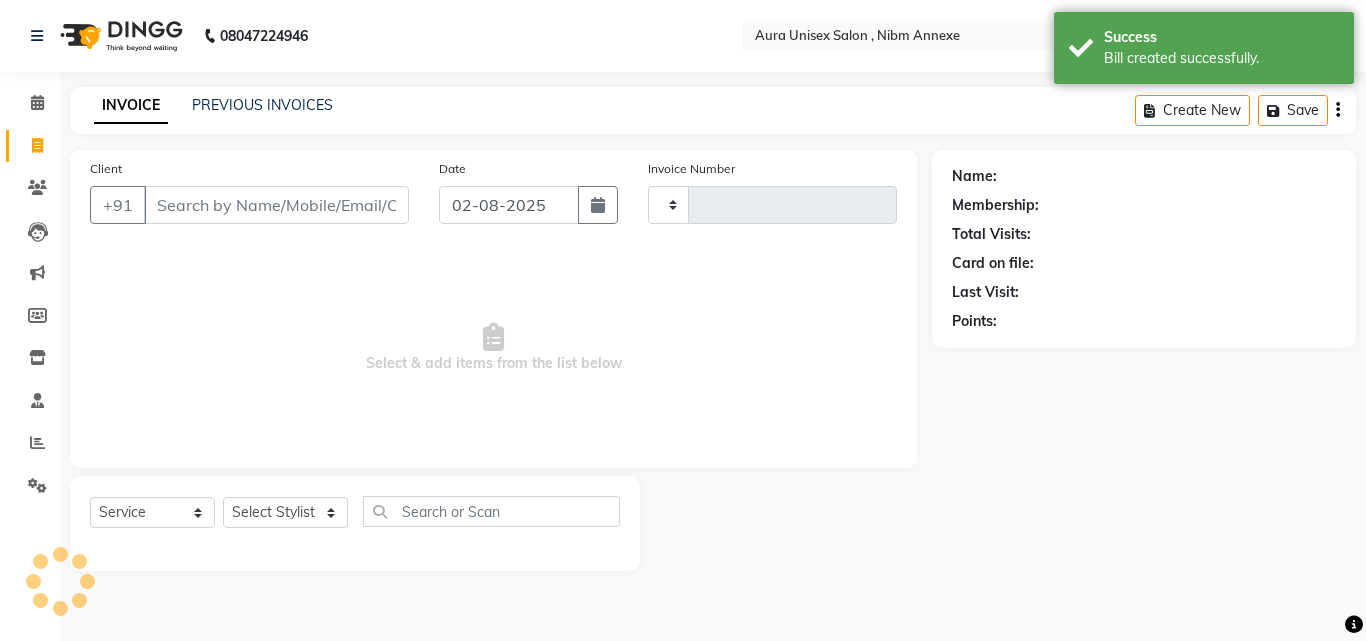 type on "1043" 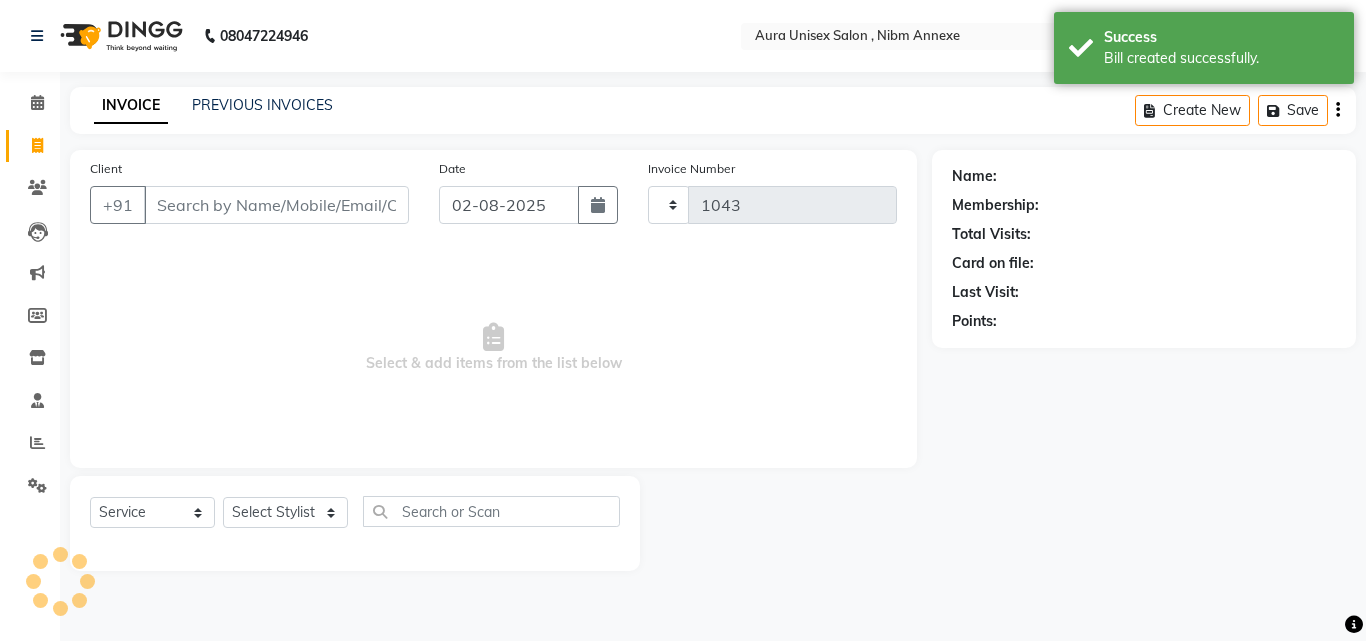 select on "823" 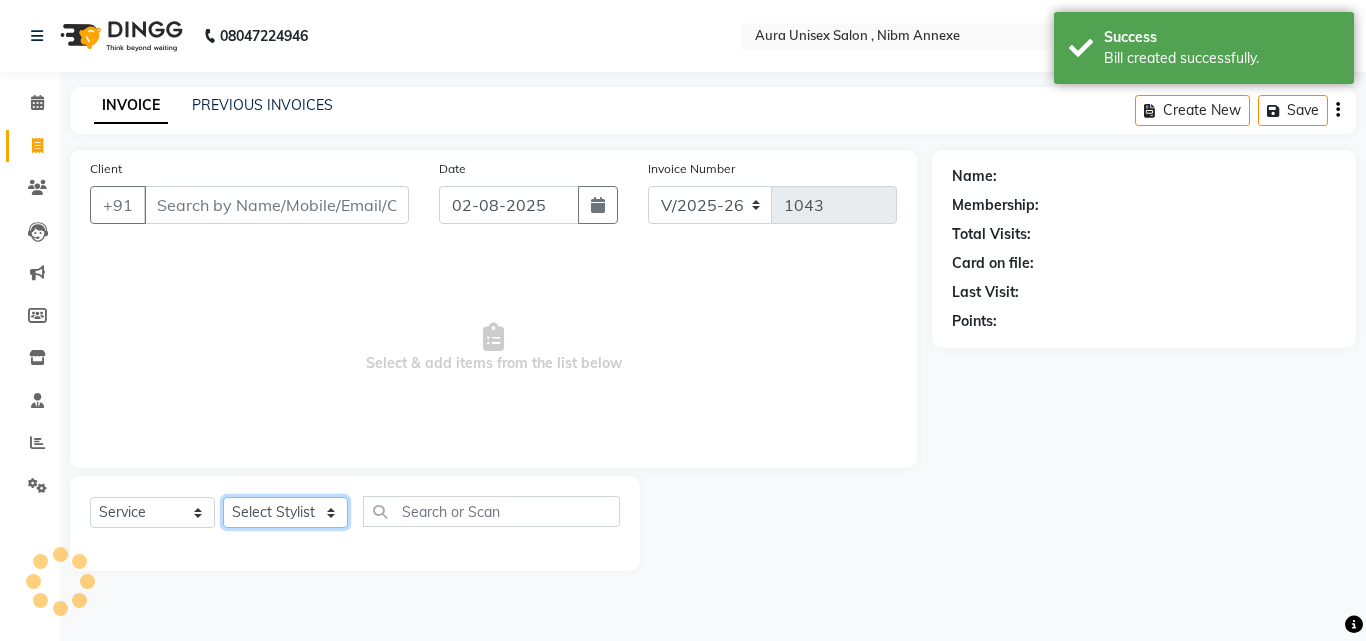 click on "Select Stylist" 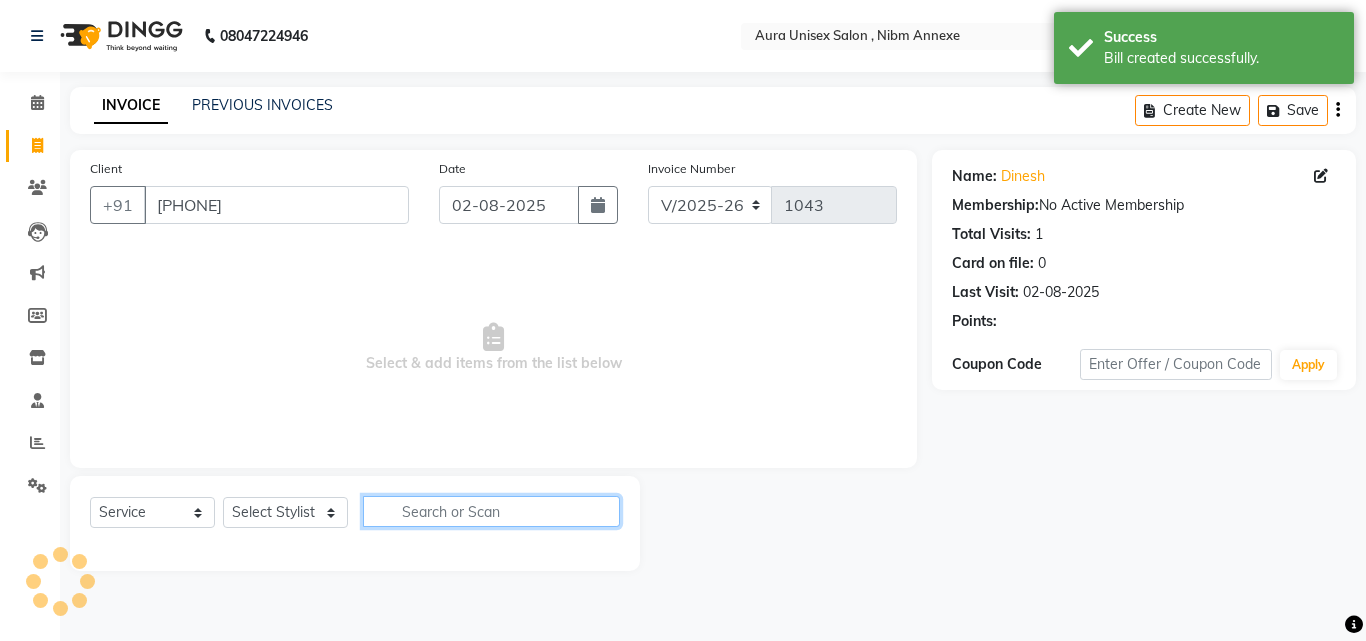 click 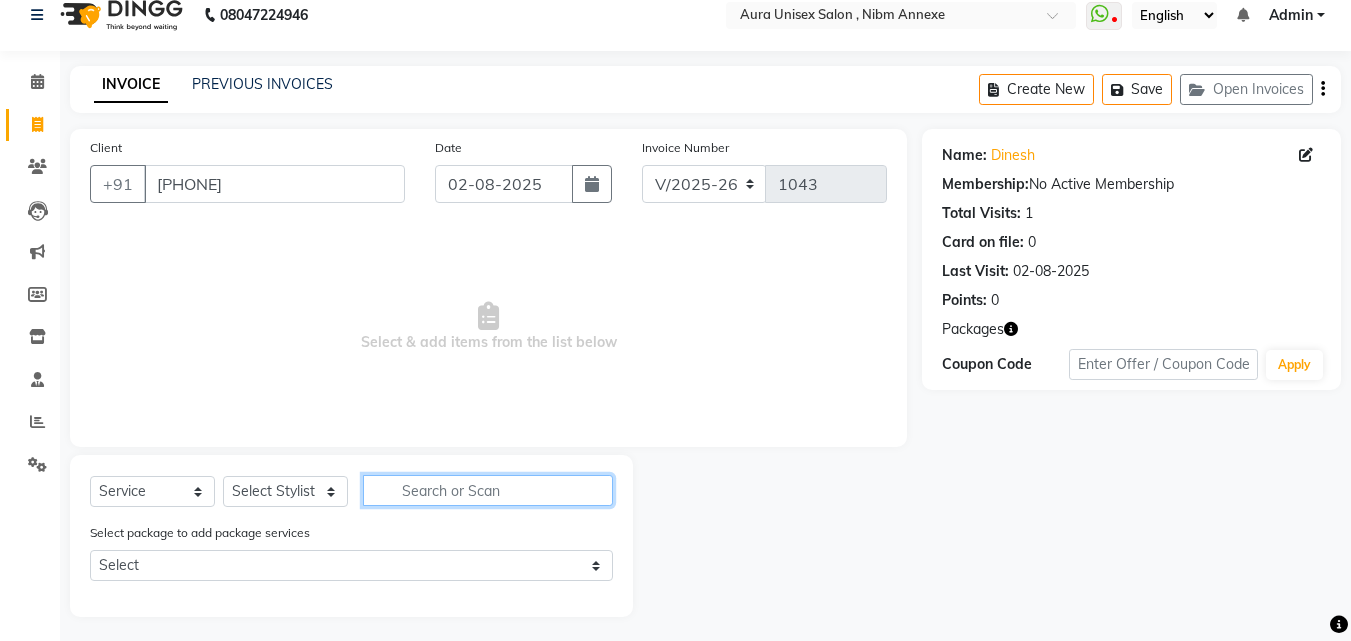 scroll, scrollTop: 27, scrollLeft: 0, axis: vertical 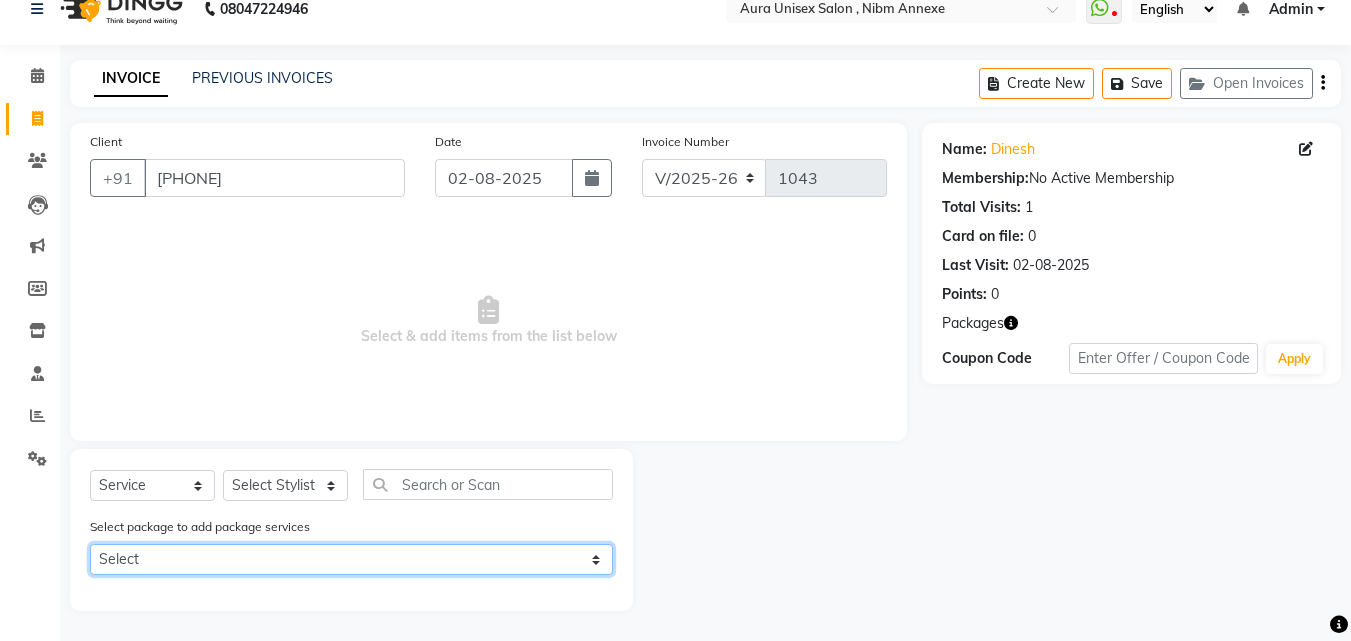 click on "Select 799 M" 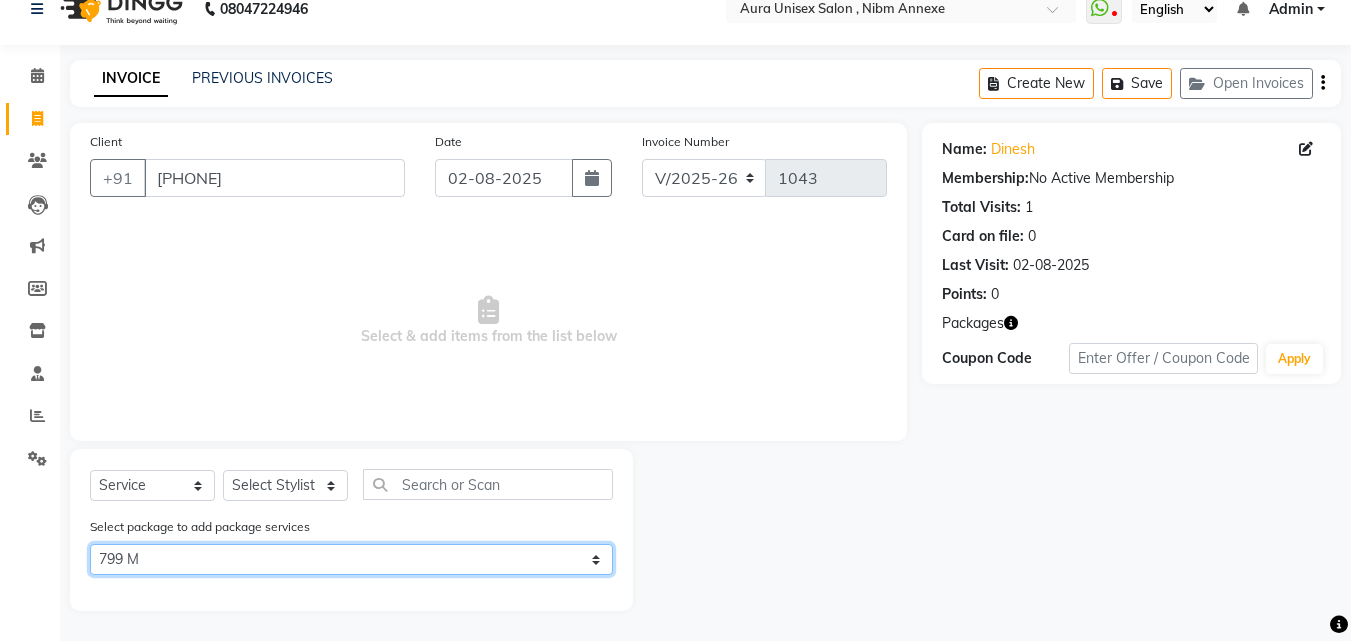 click on "Select 799 M" 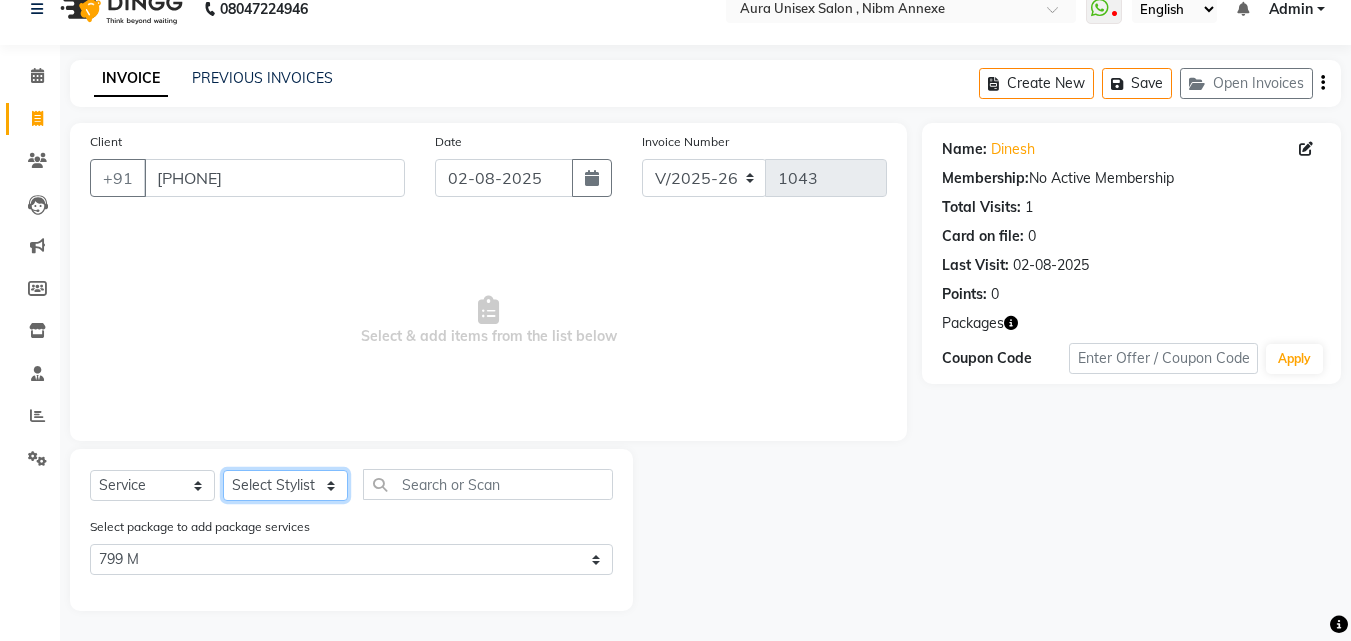 click on "Select Stylist Jasleen Jyoti Surya Tejaswini" 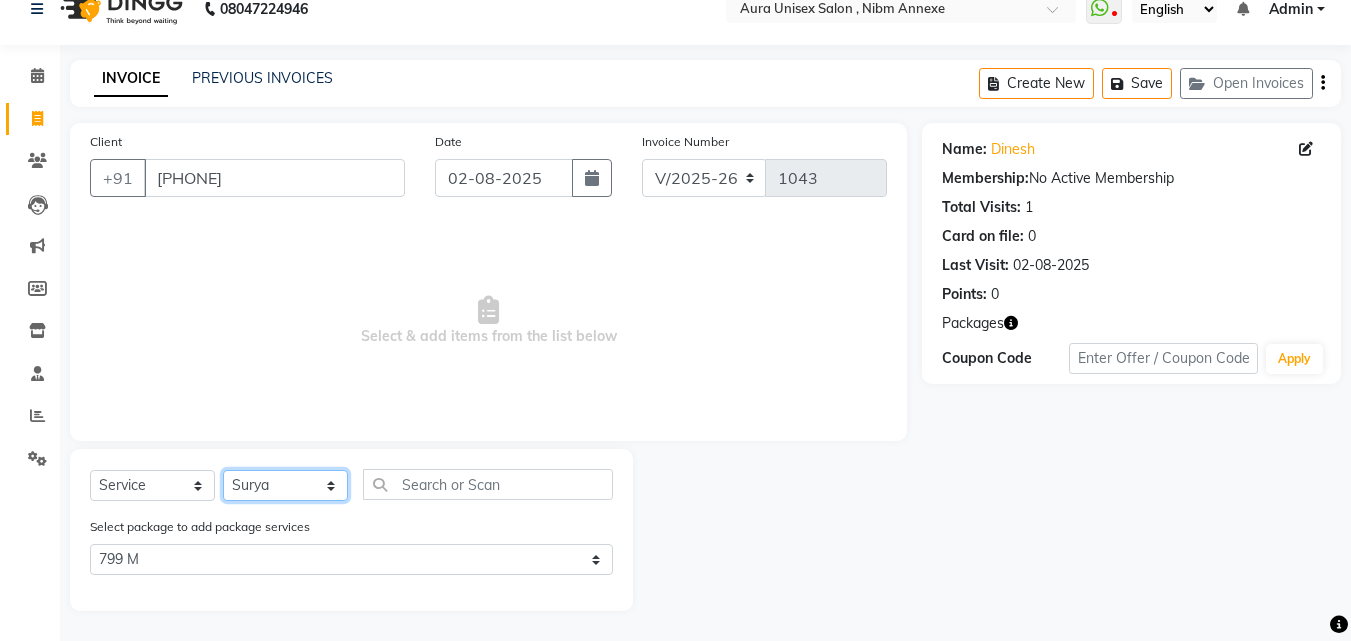 click on "Select Stylist Jasleen Jyoti Surya Tejaswini" 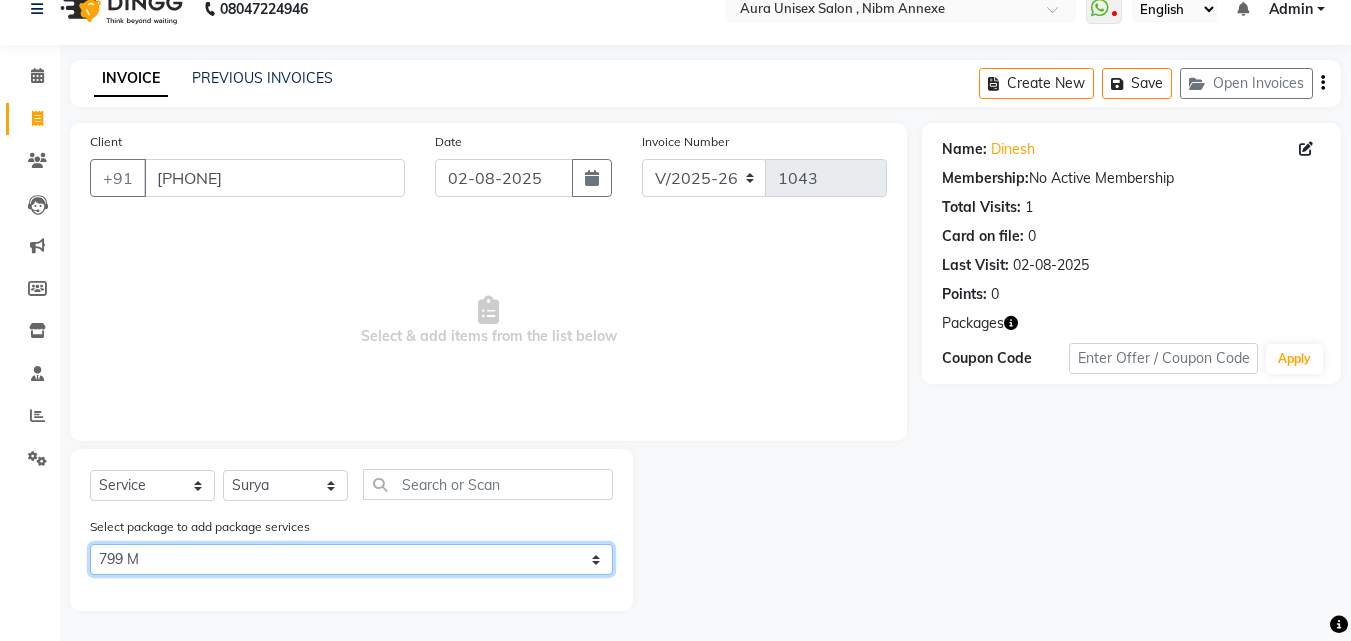 click on "Select 799 M" 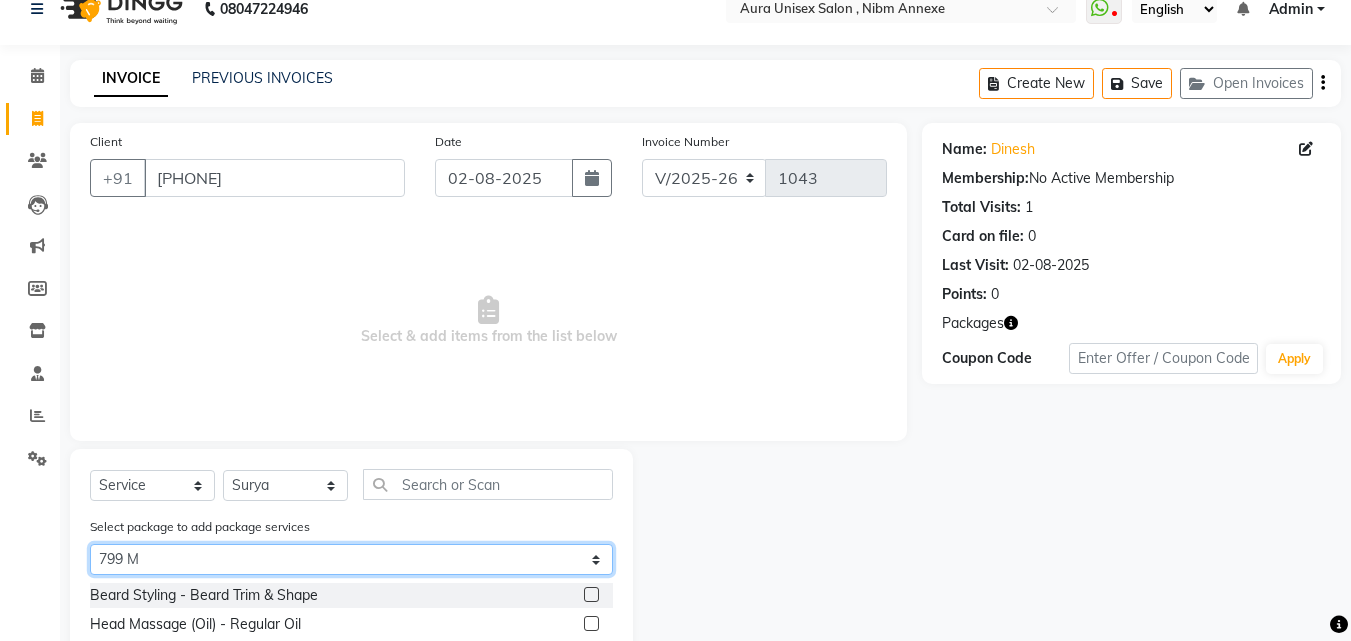 scroll, scrollTop: 114, scrollLeft: 0, axis: vertical 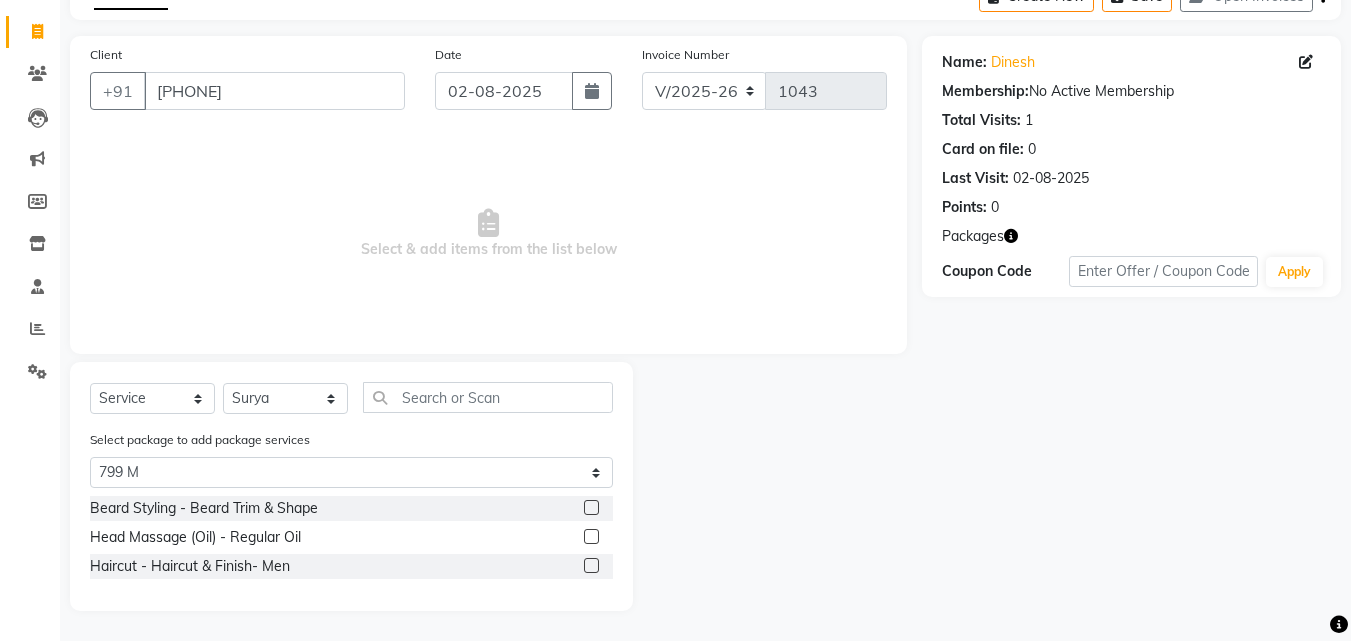 click 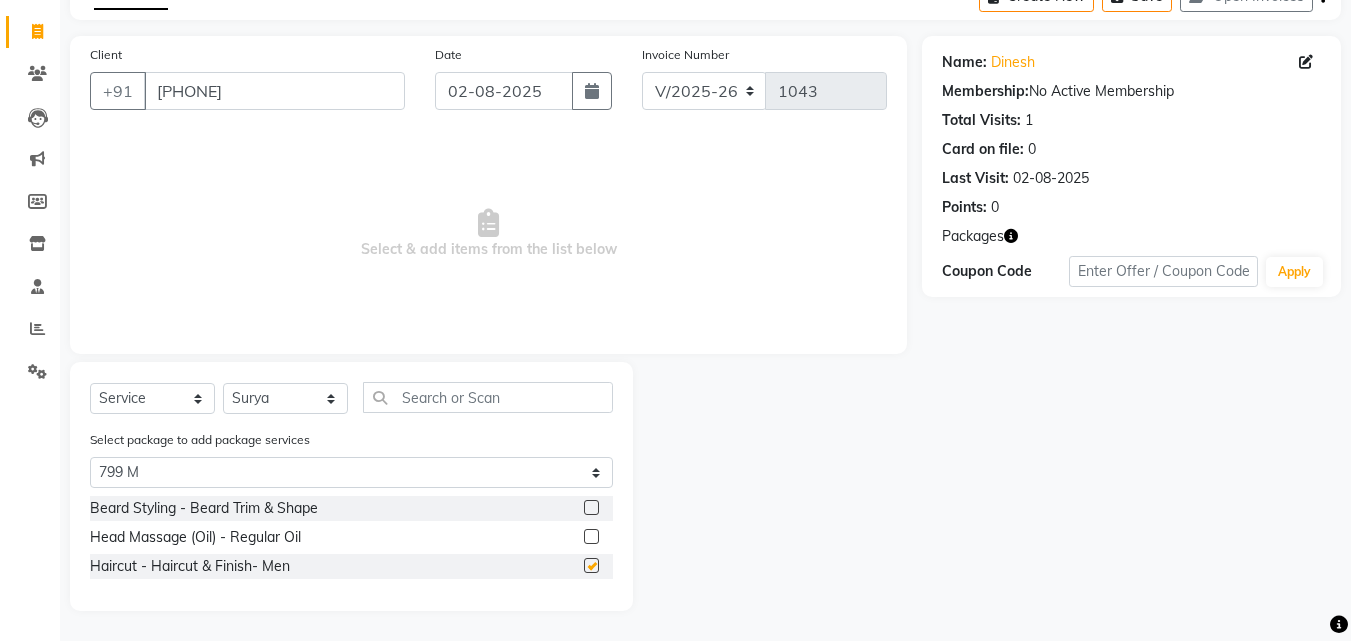 click 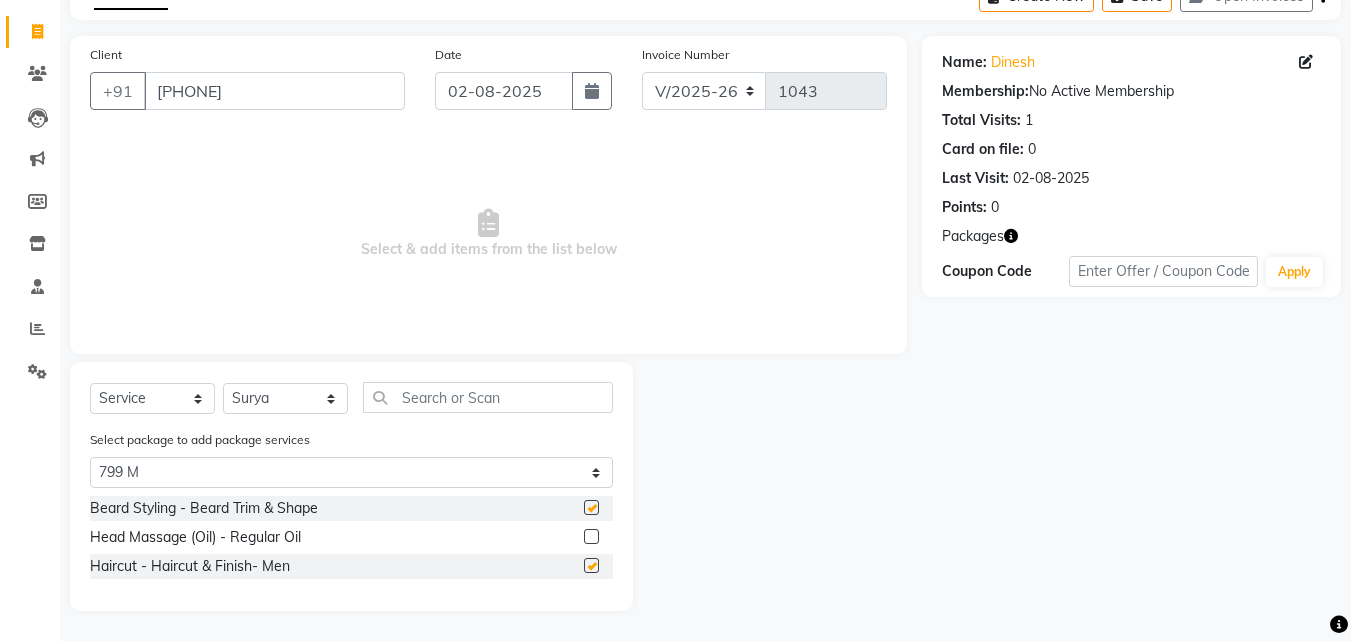 click on "Select package to add package services Select 799 M" 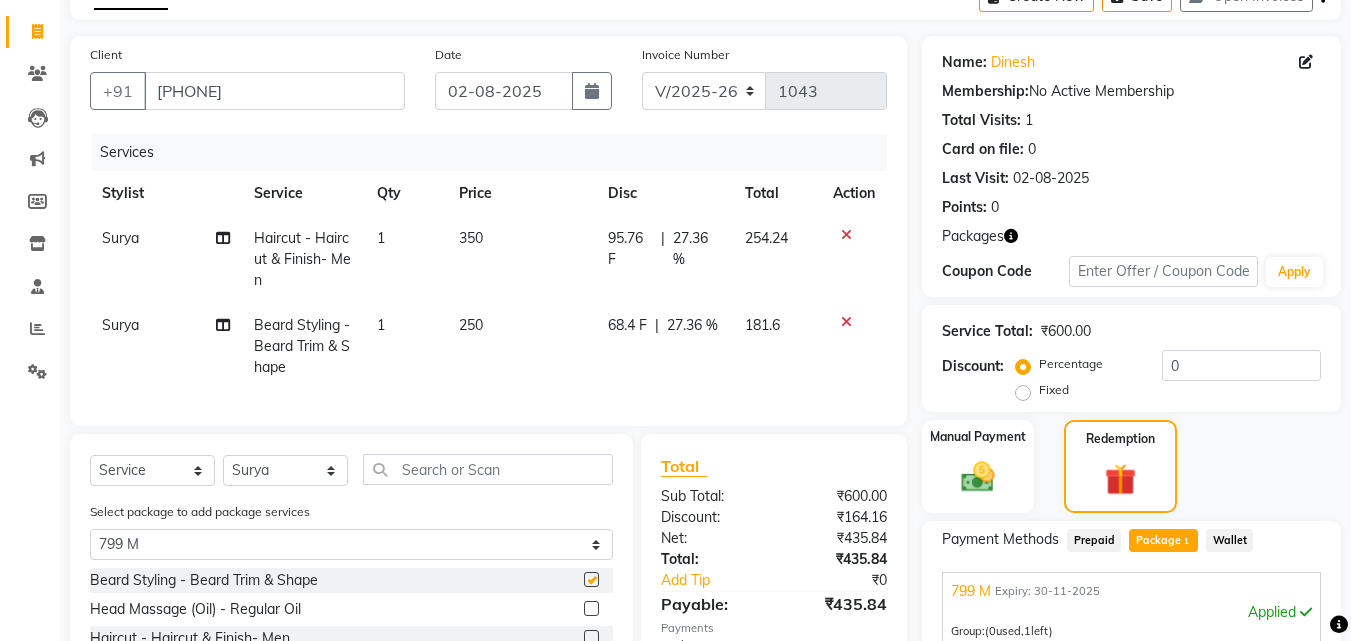 checkbox on "false" 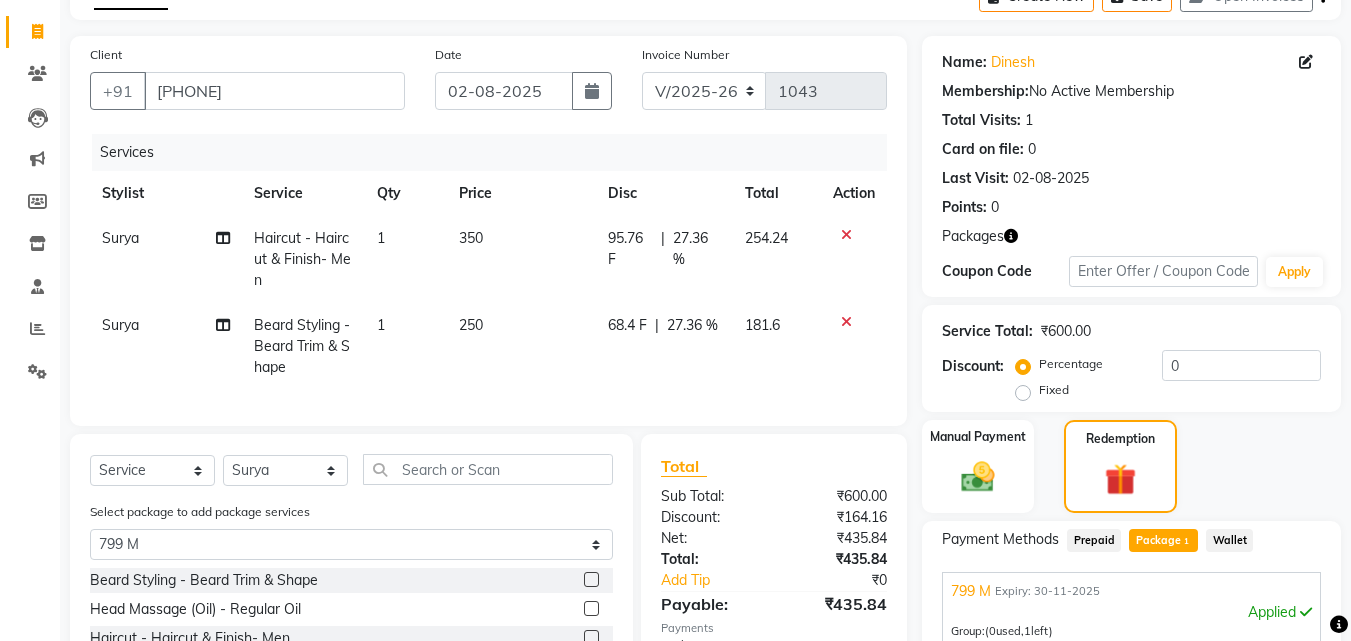 checkbox on "false" 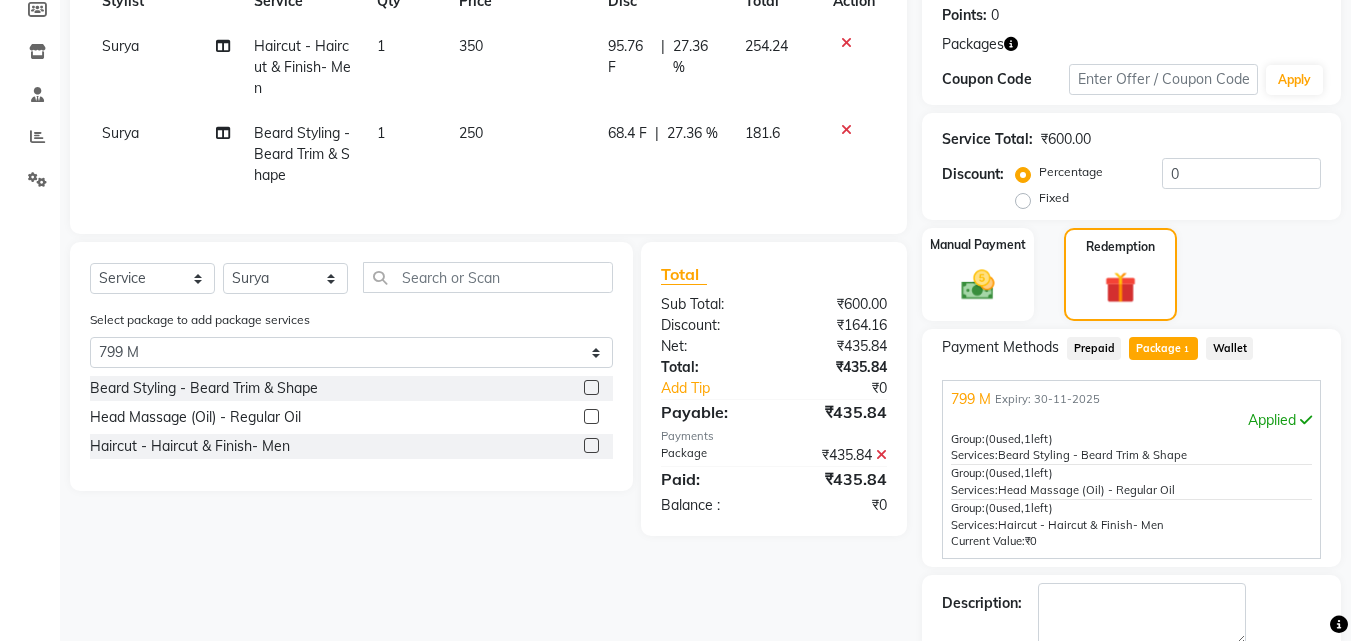 scroll, scrollTop: 416, scrollLeft: 0, axis: vertical 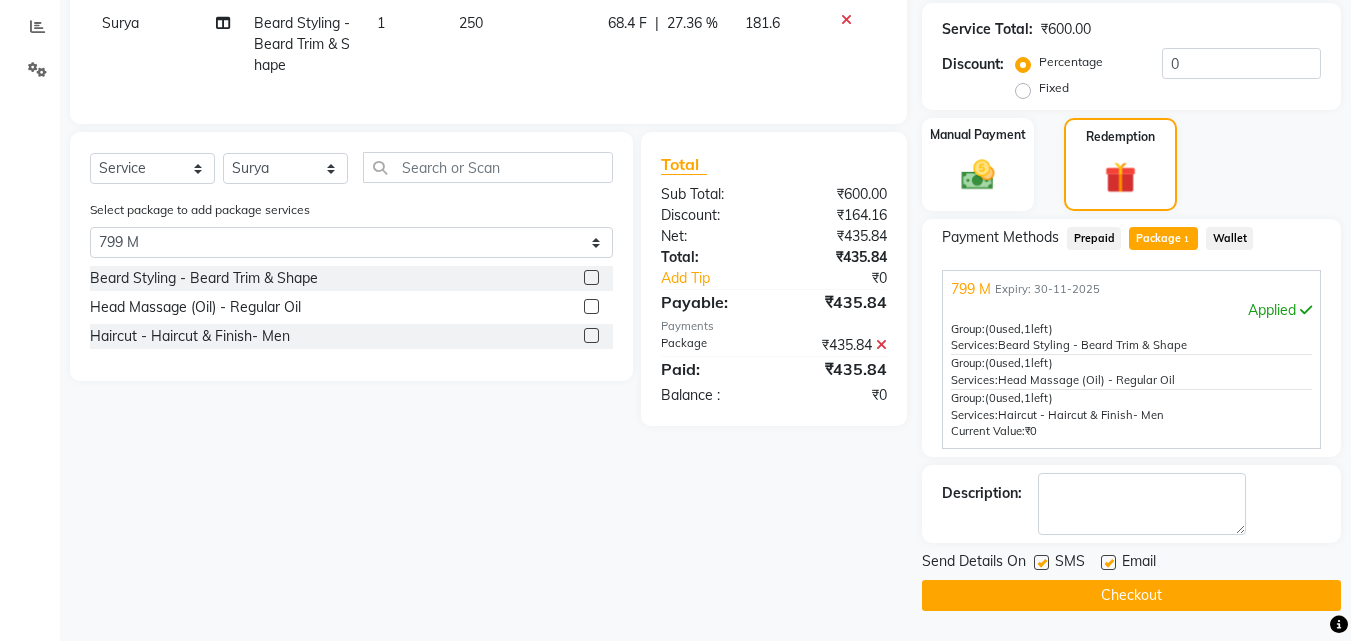 click 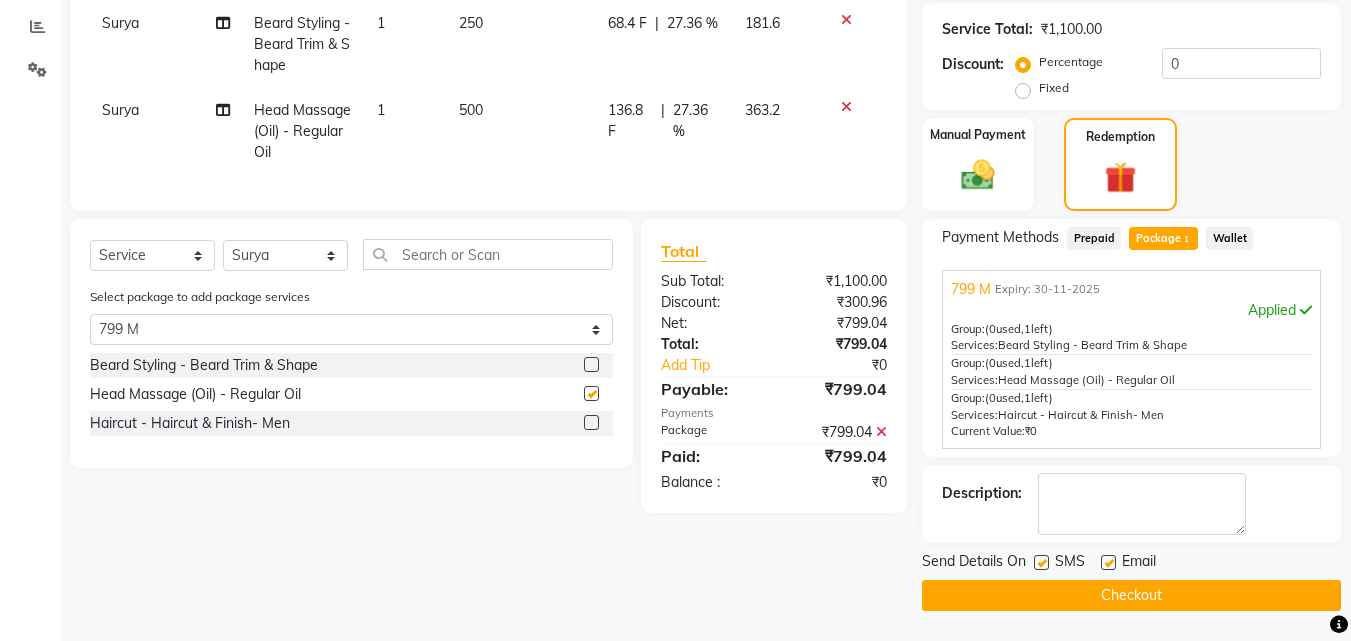 checkbox on "false" 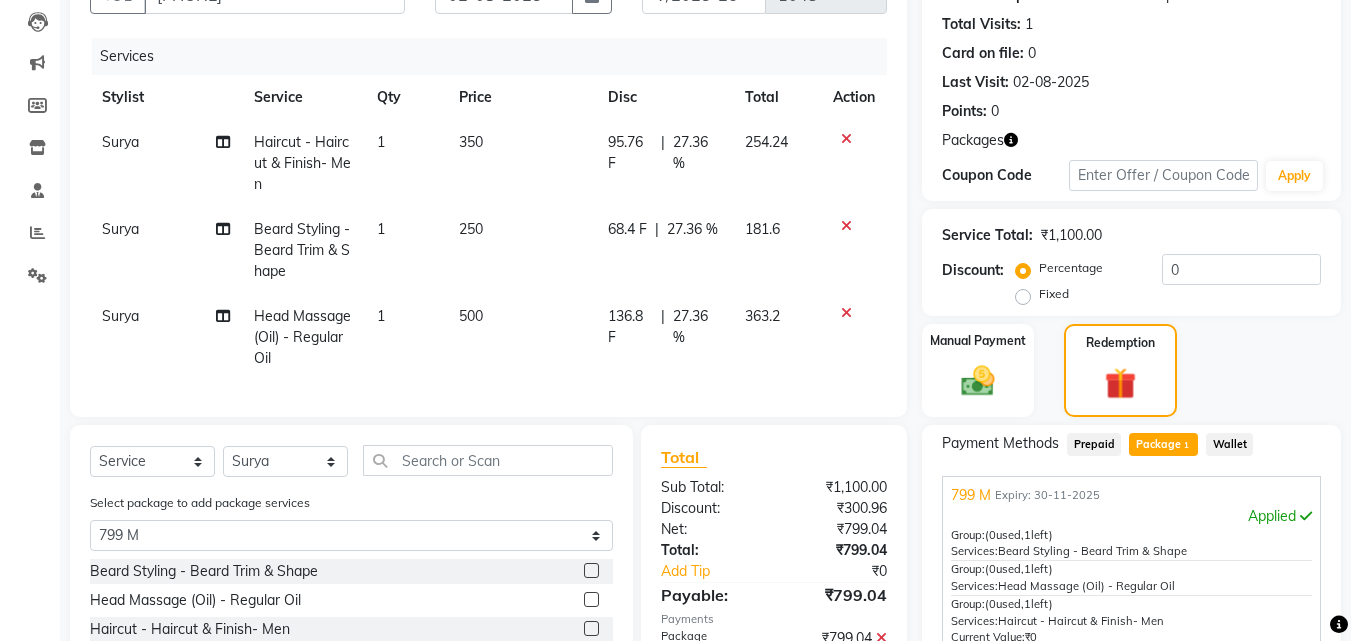 scroll, scrollTop: 416, scrollLeft: 0, axis: vertical 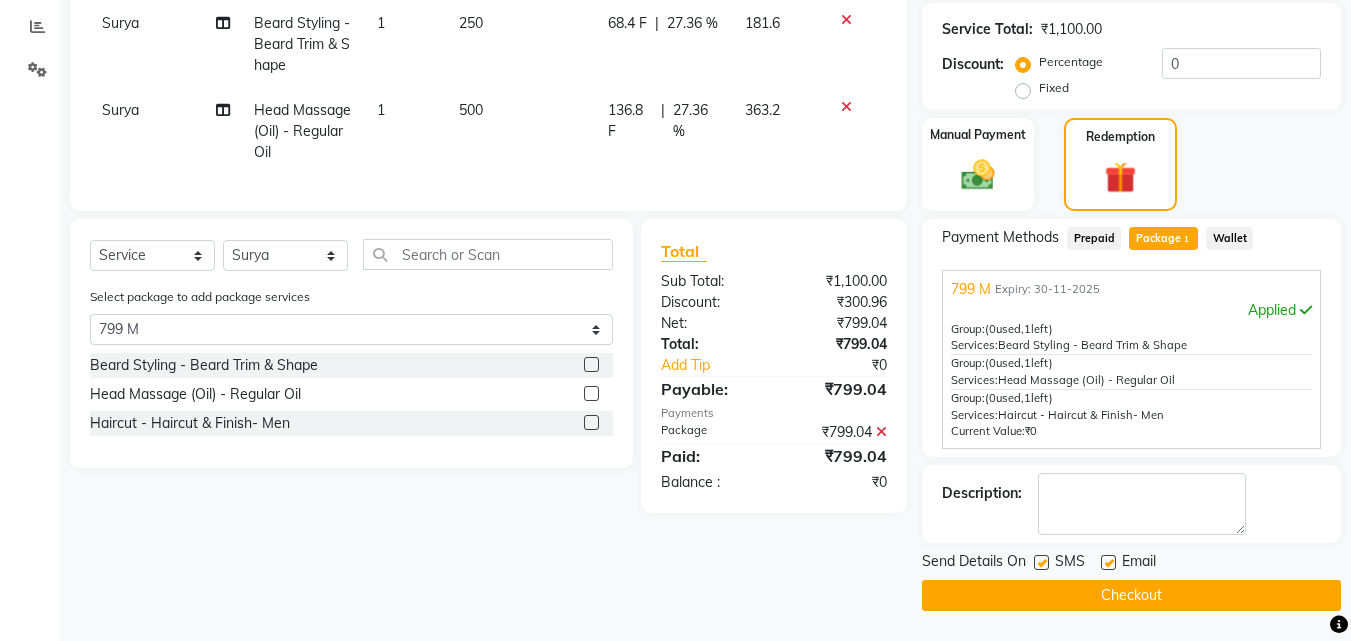 click on "Checkout" 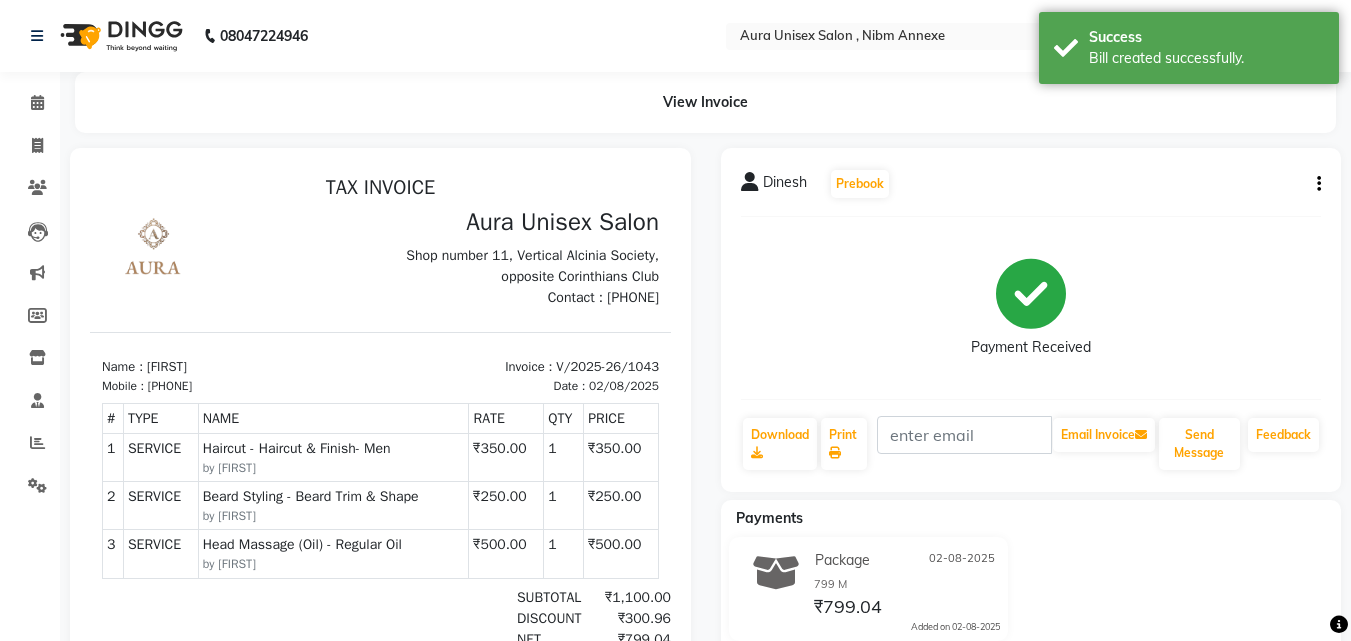 scroll, scrollTop: 0, scrollLeft: 0, axis: both 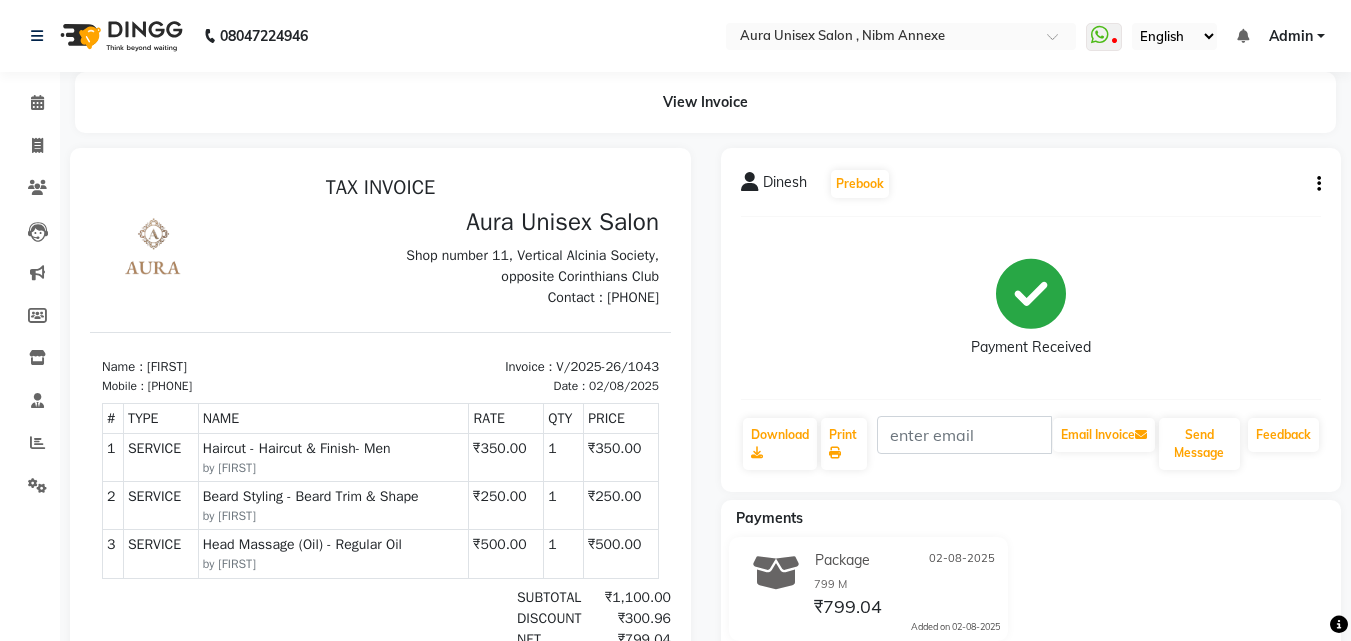 click on "Leads" 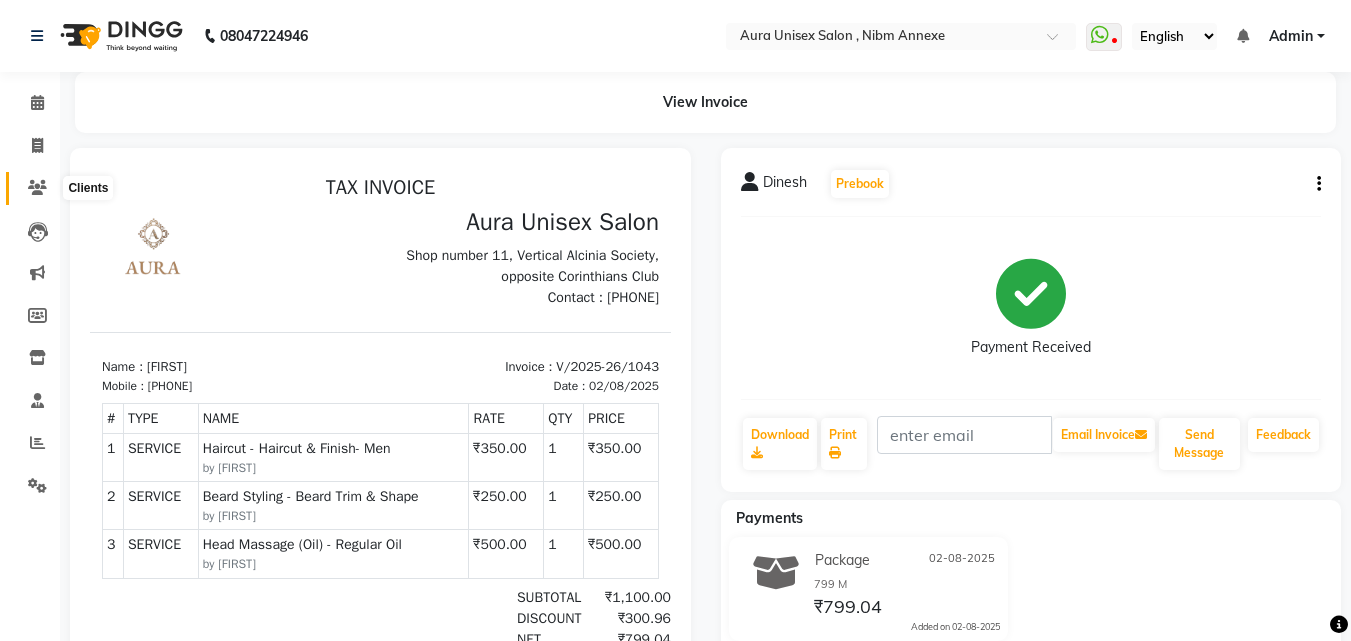 click 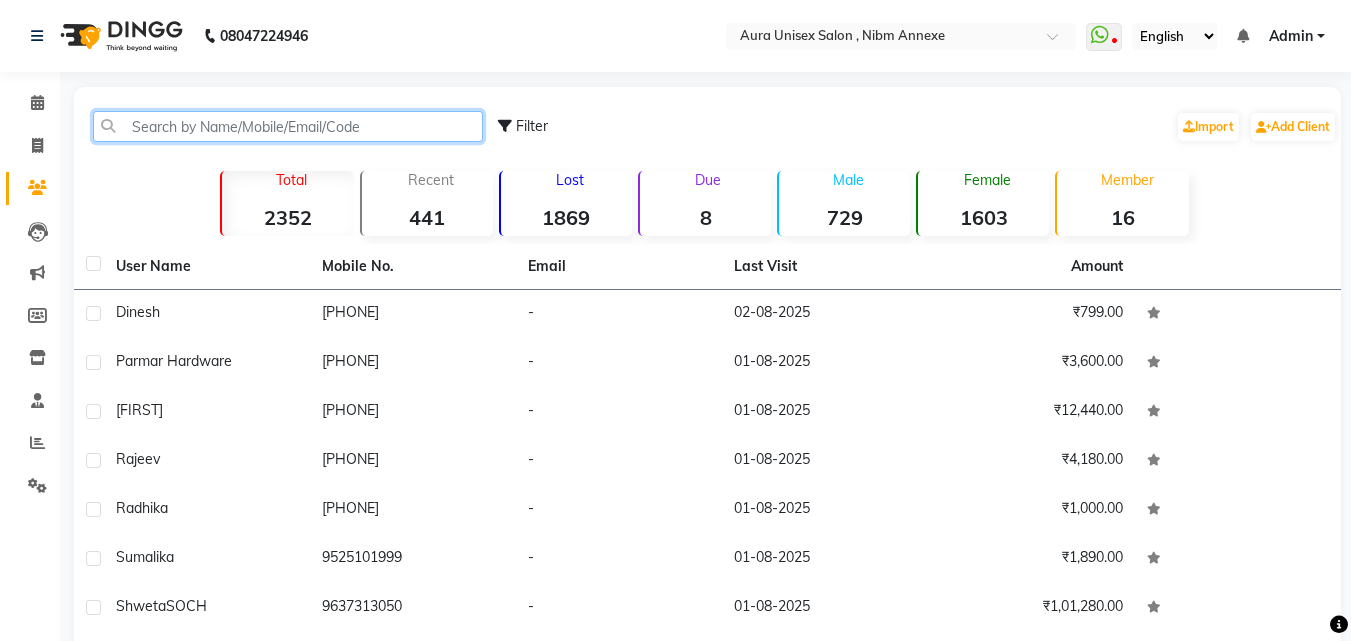click 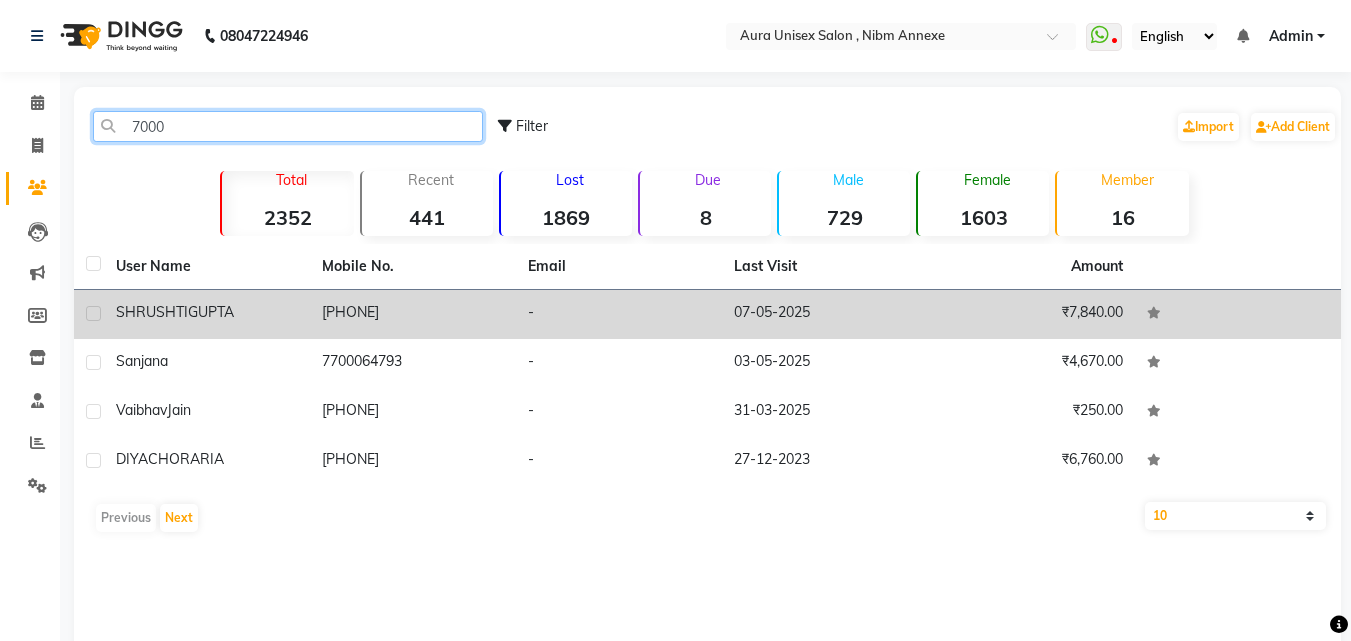 type on "7000" 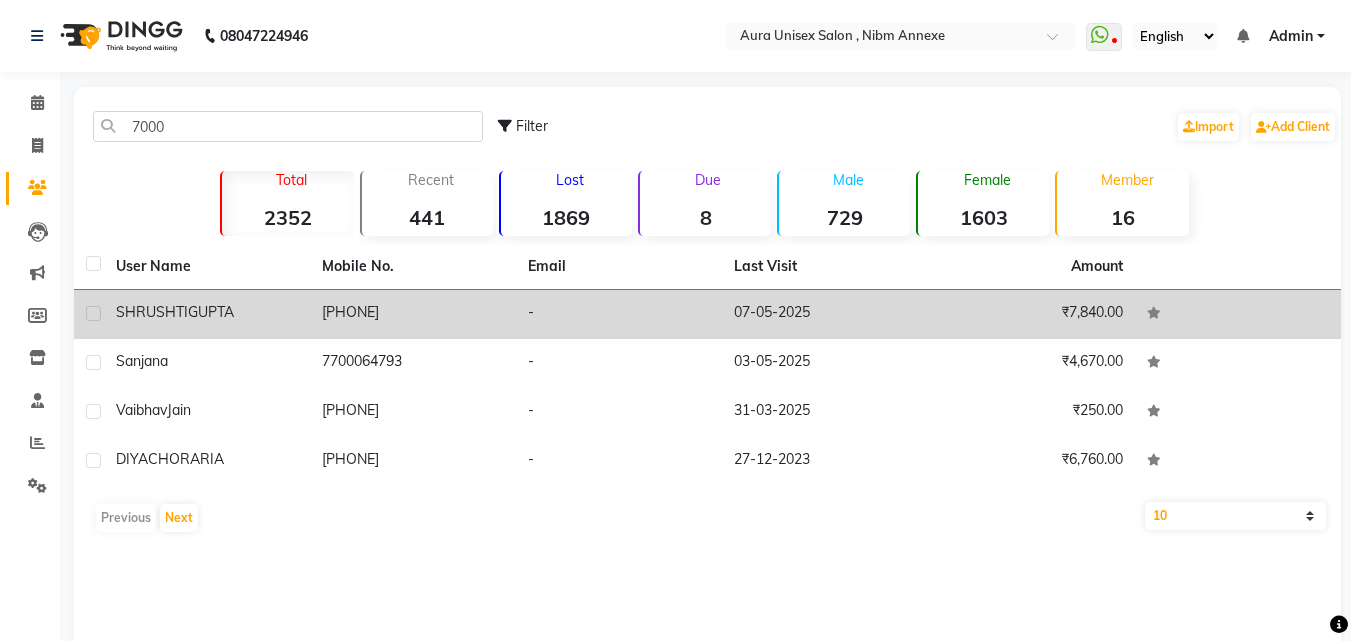 click on "7000355803" 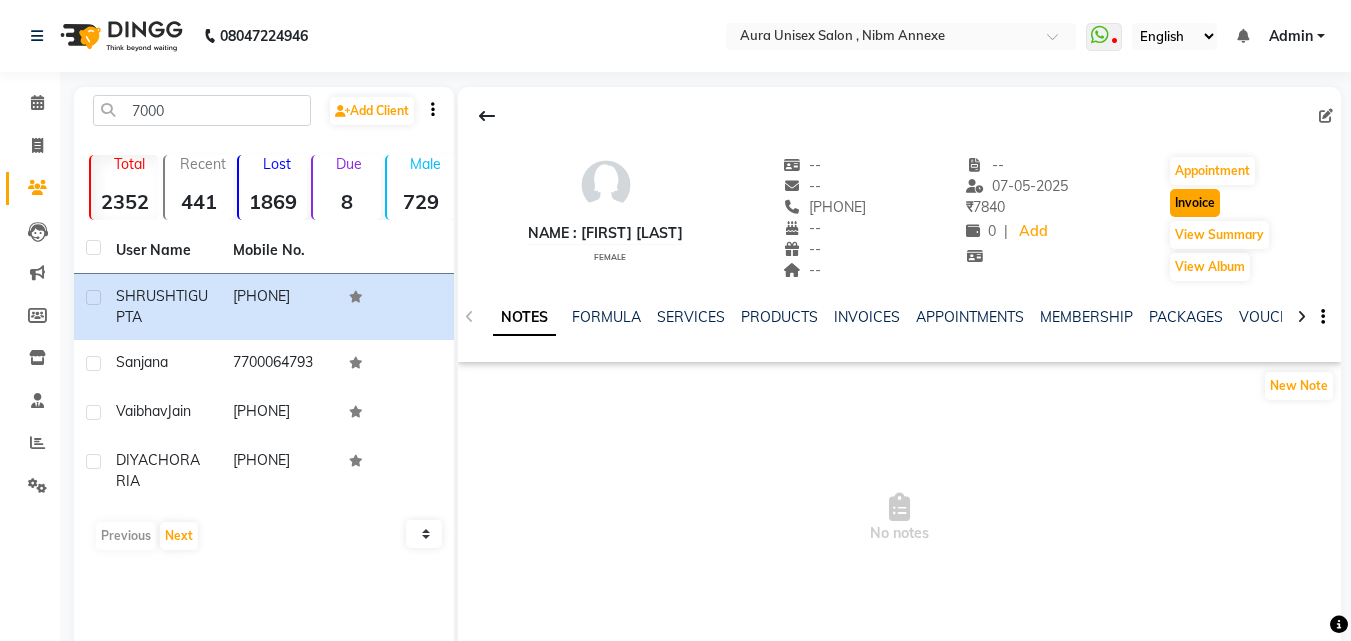 click on "Invoice" 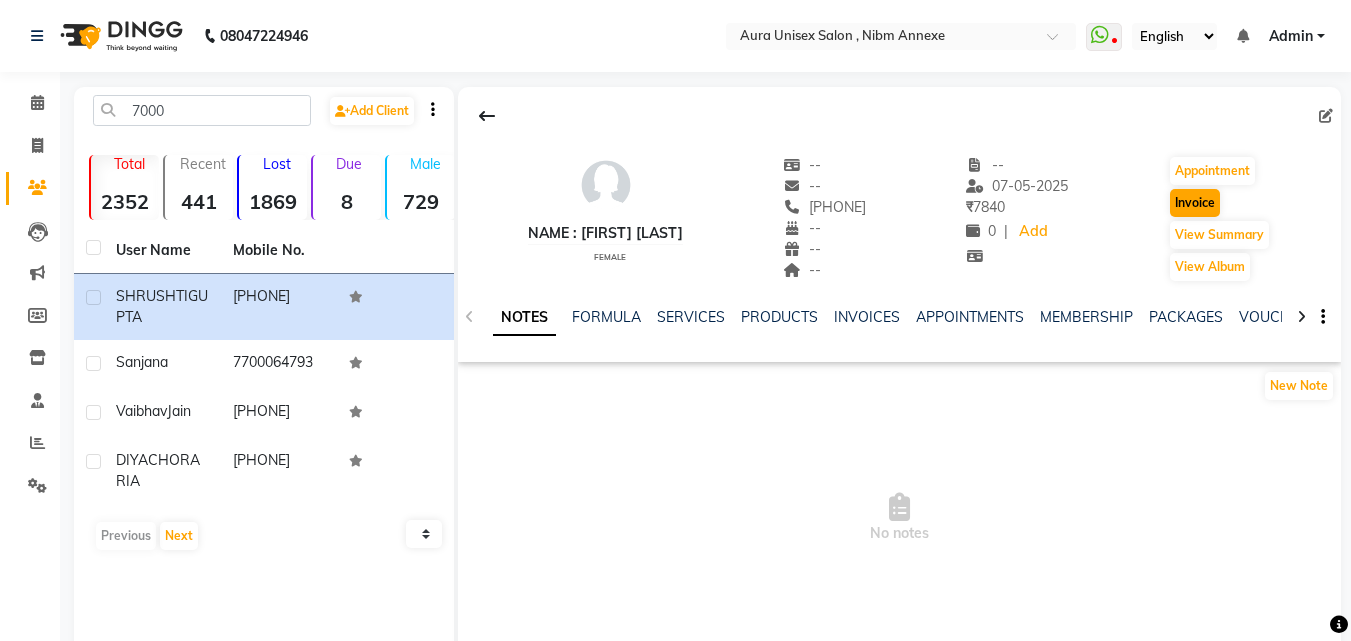 select on "service" 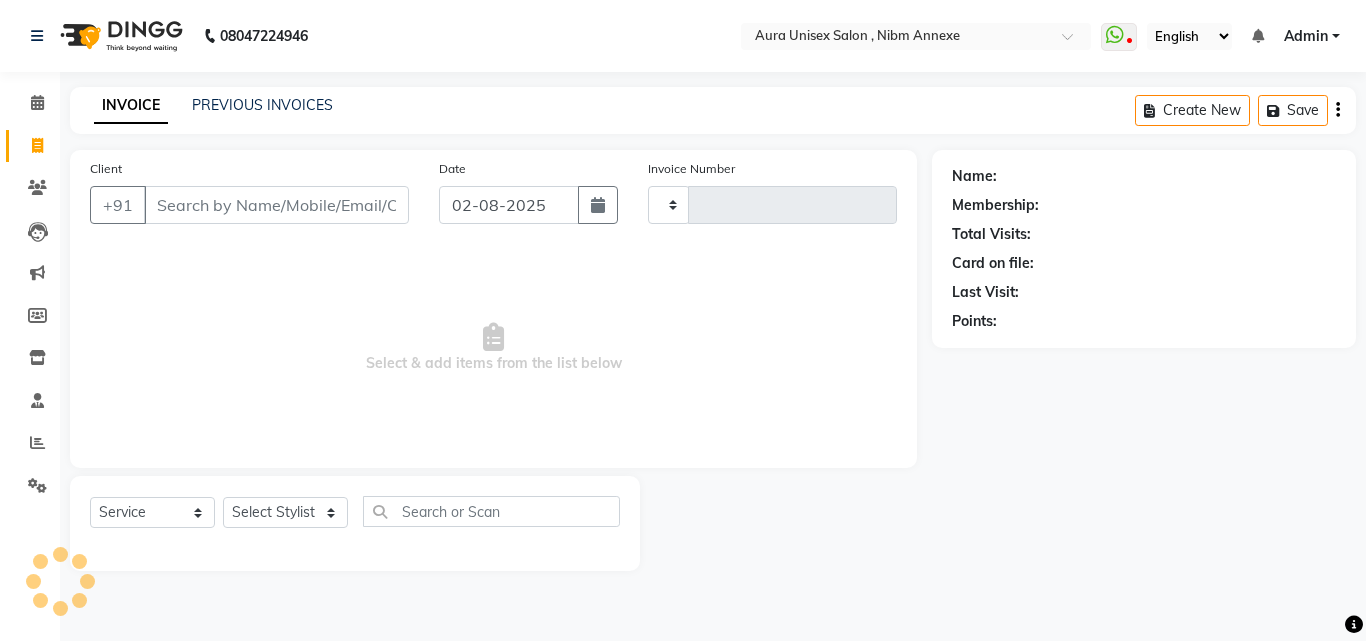 type on "1044" 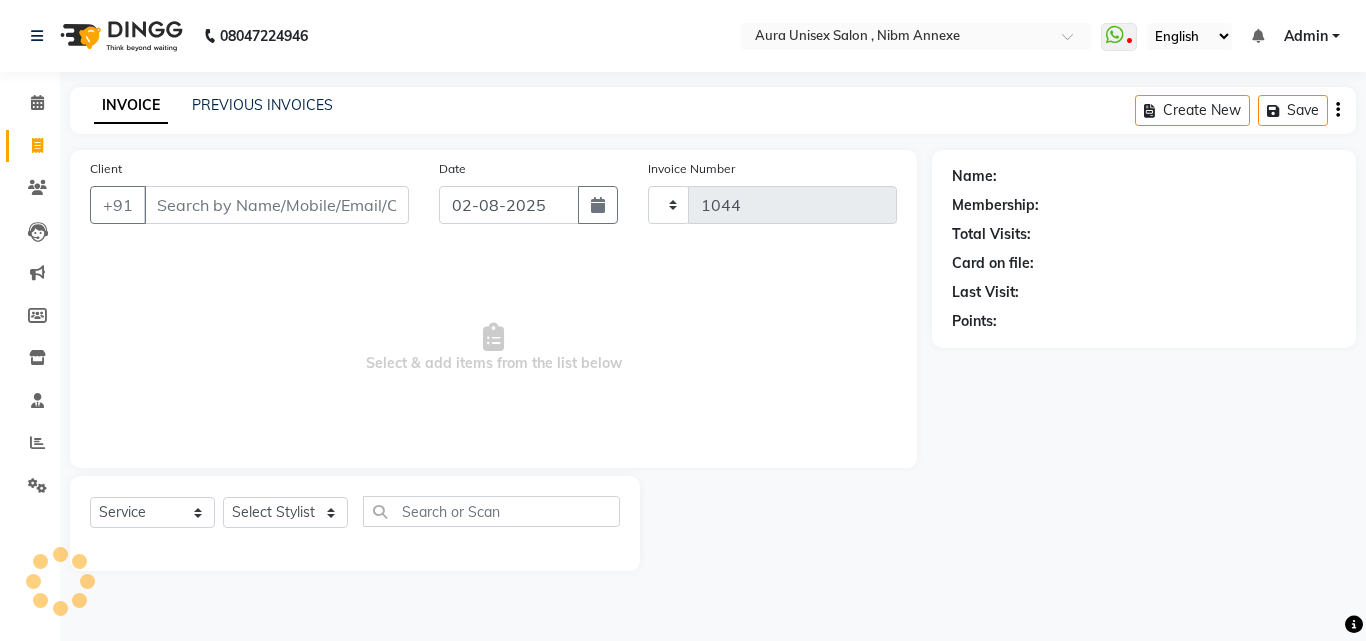 select on "823" 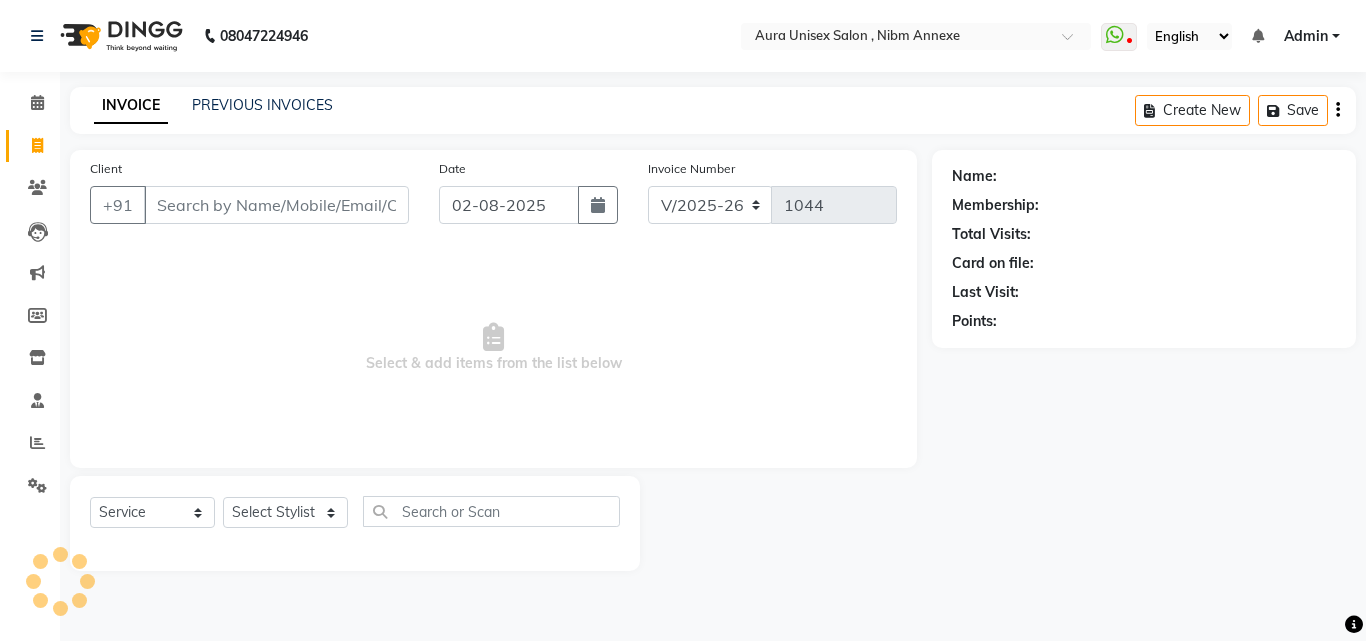 type on "7000355803" 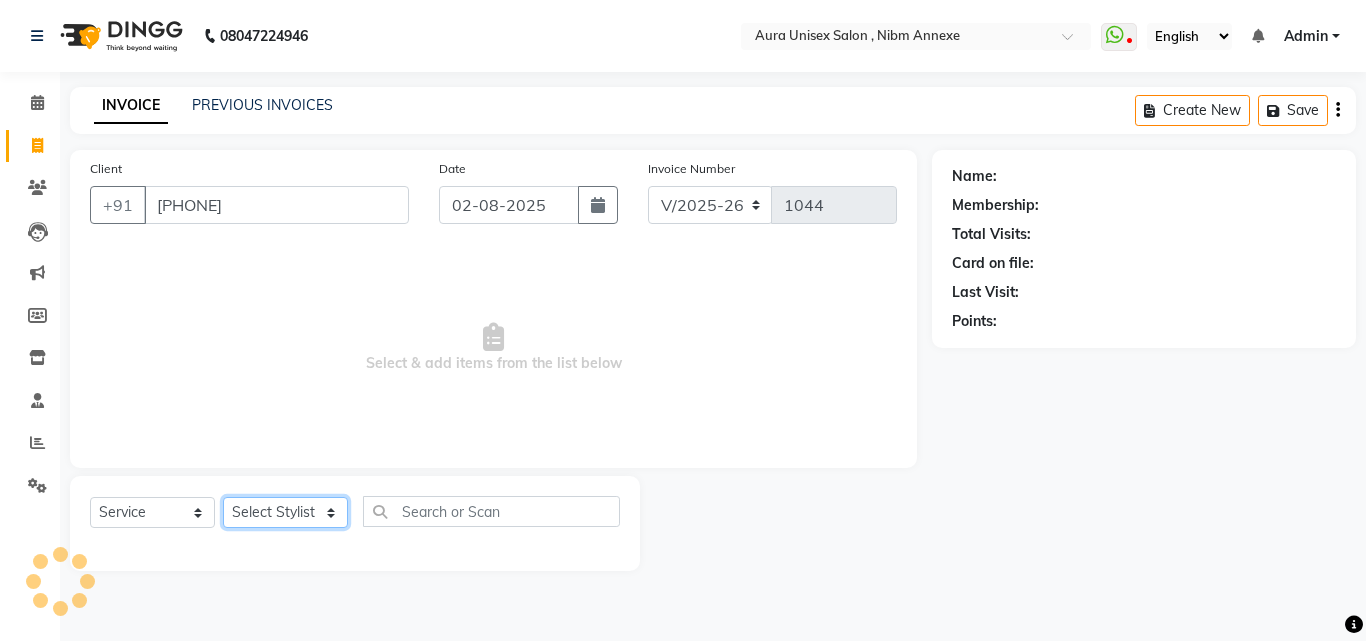 click on "Select Stylist Jasleen Jyoti Surya Tejaswini" 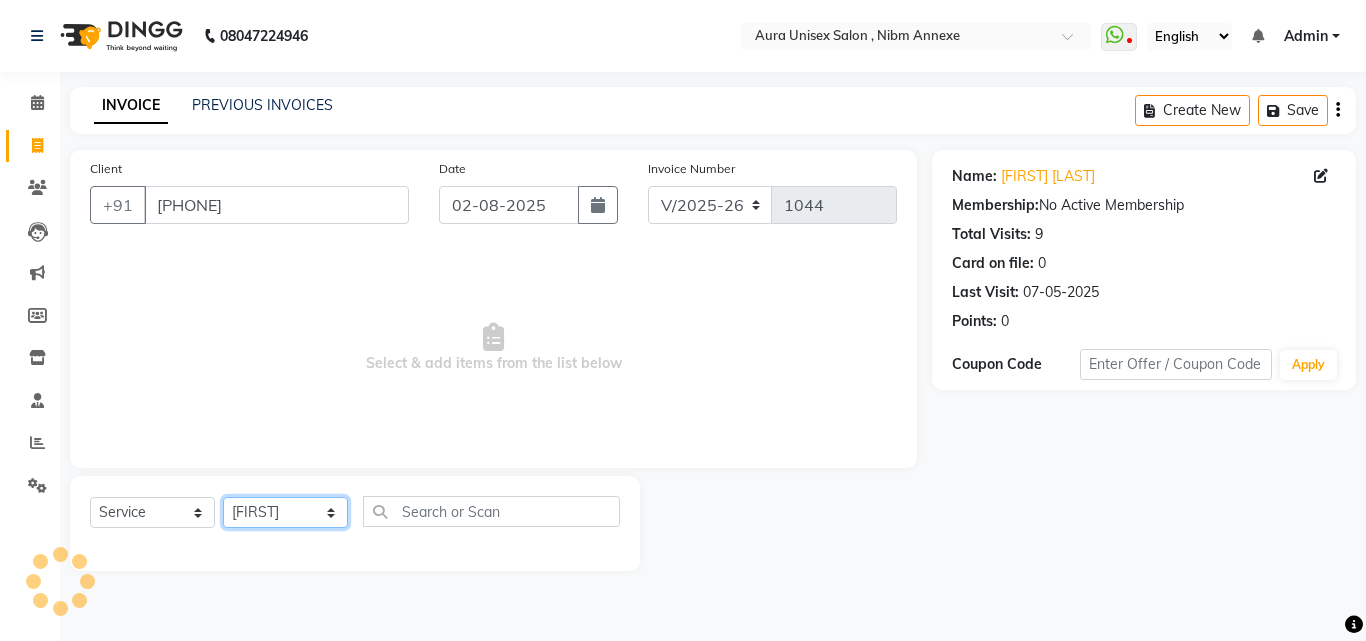 click on "Select Stylist Jasleen Jyoti Surya Tejaswini" 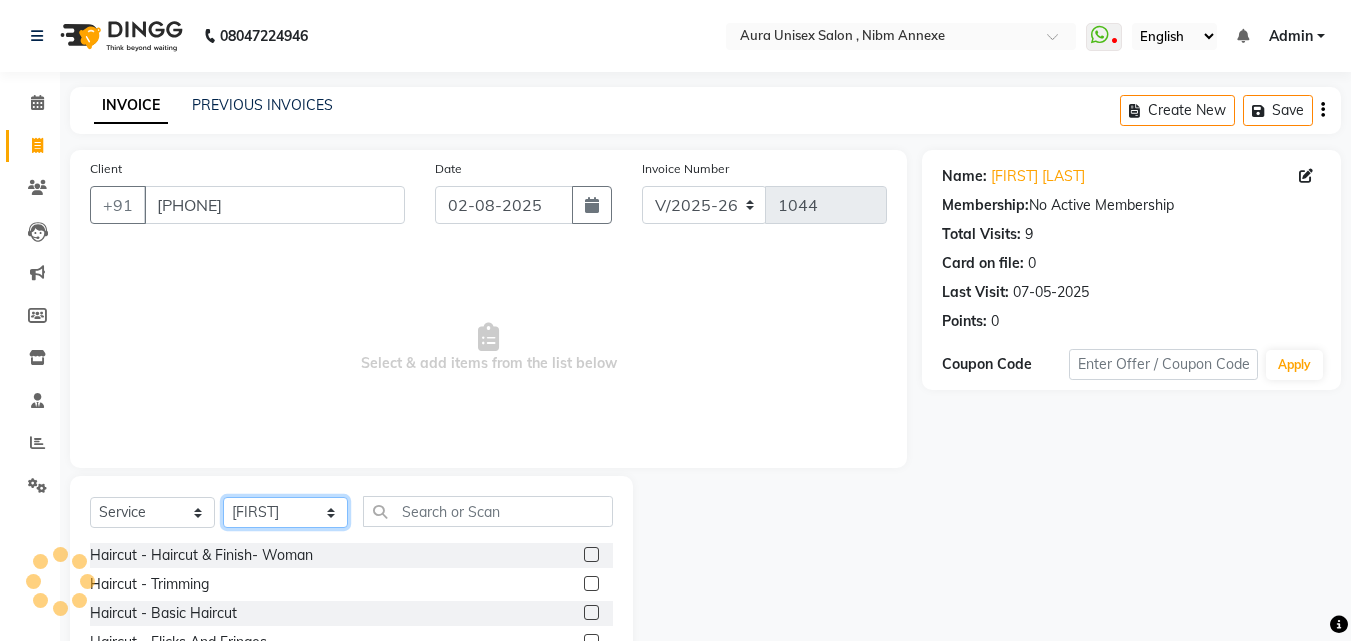 click on "Select Stylist Jasleen Jyoti Surya Tejaswini" 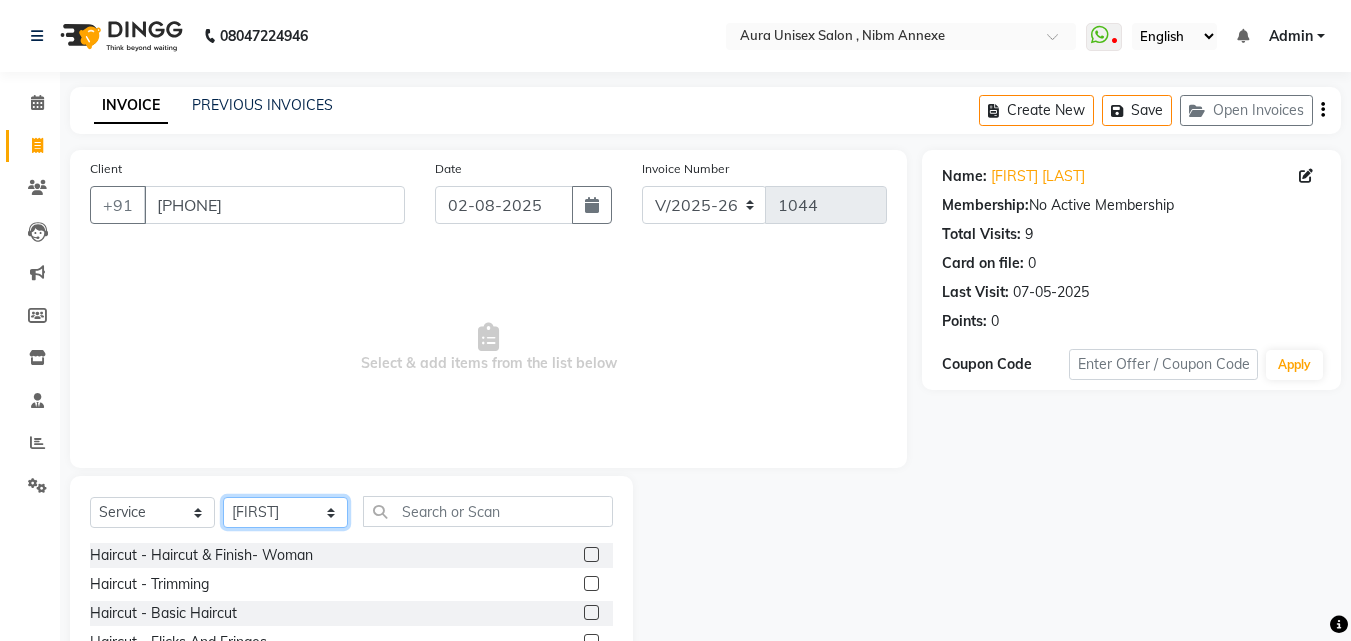 select on "69183" 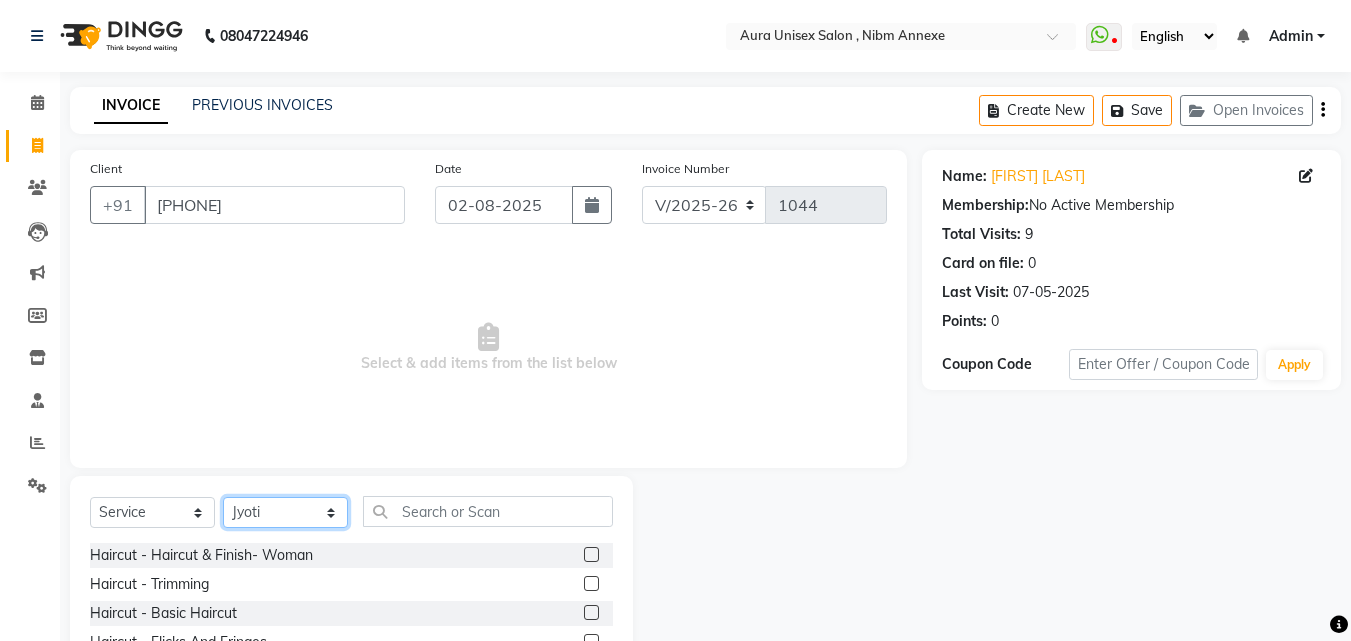 click on "Select Stylist Jasleen Jyoti Surya Tejaswini" 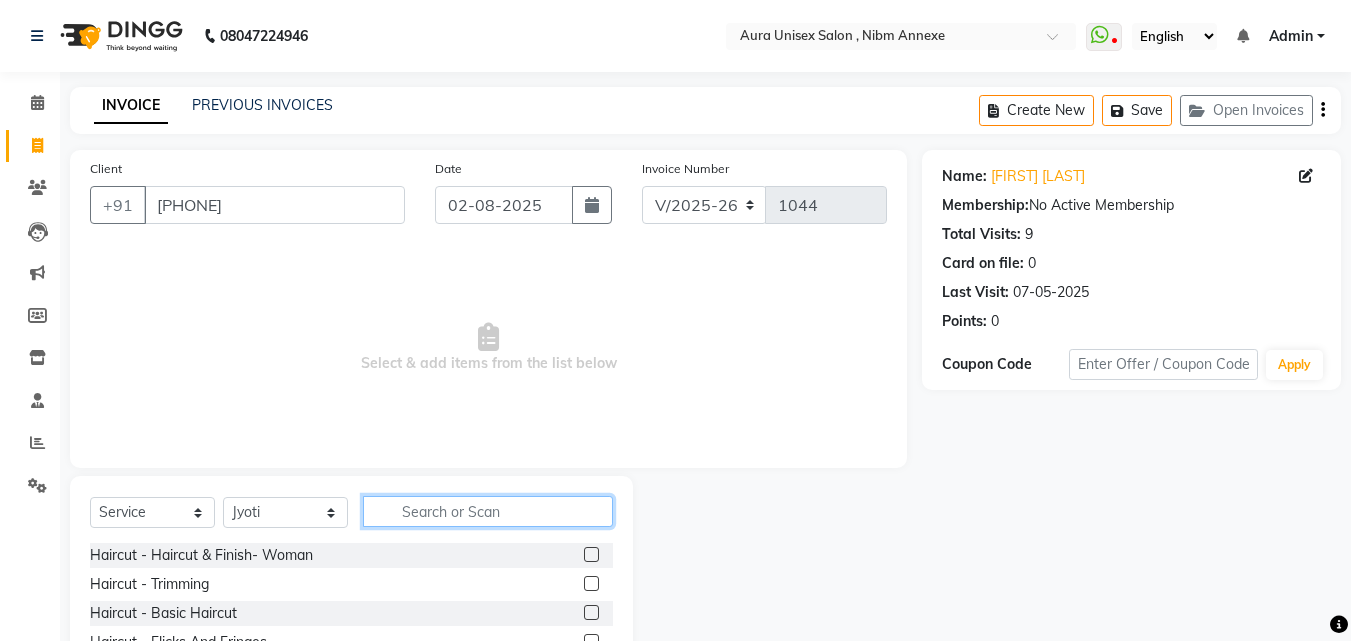 click 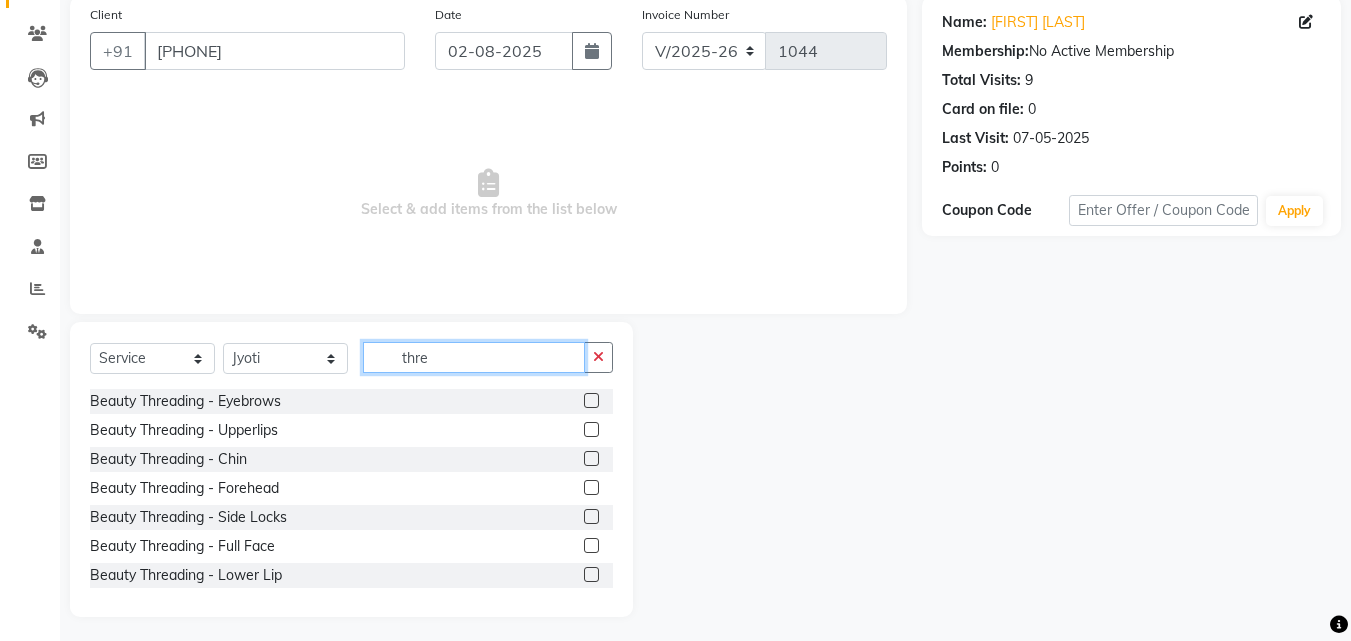 scroll, scrollTop: 160, scrollLeft: 0, axis: vertical 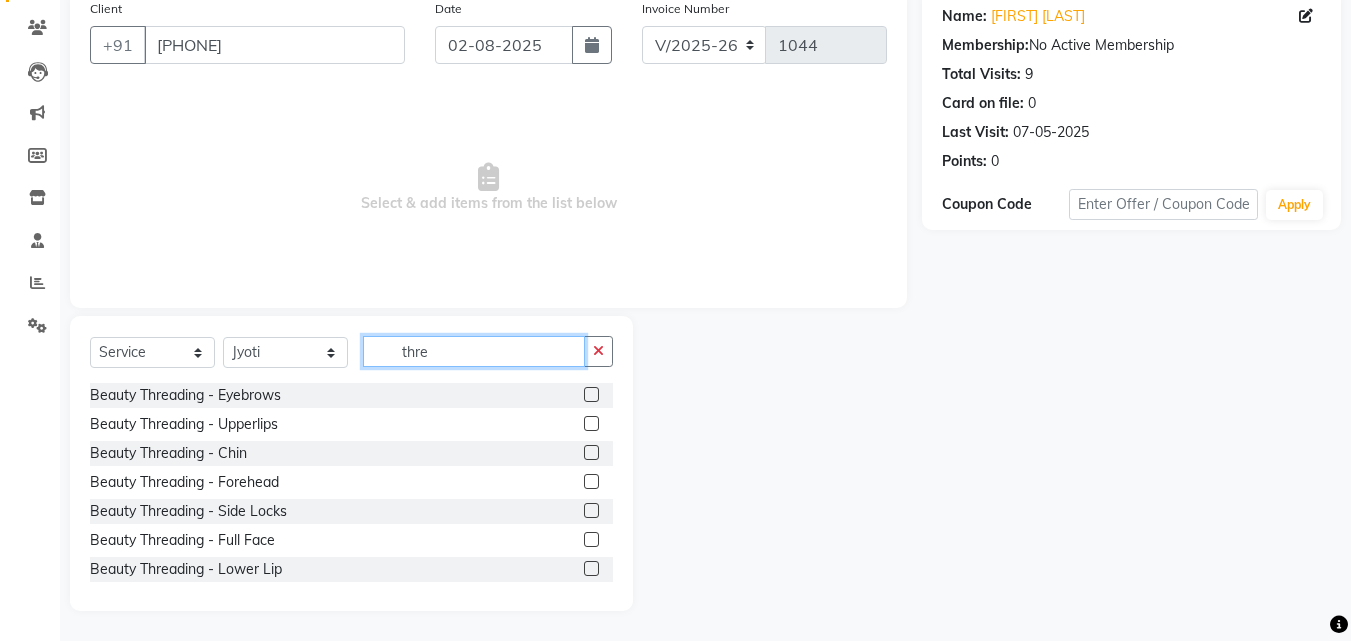 type on "thre" 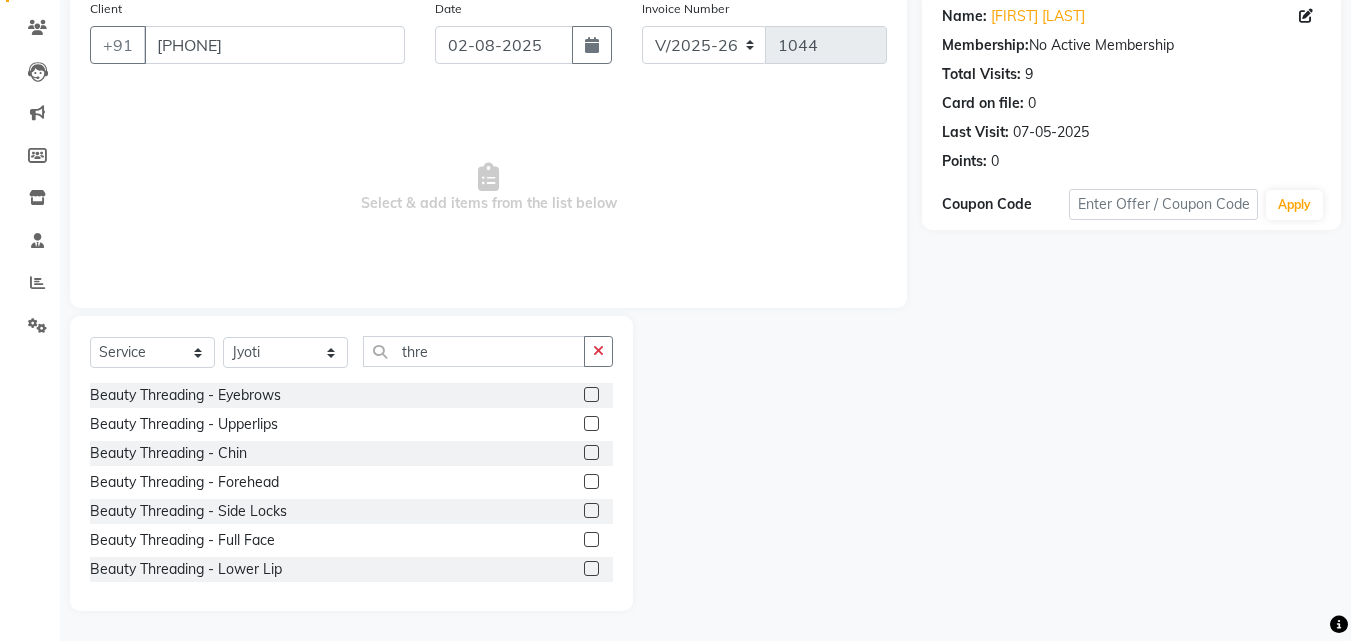 click 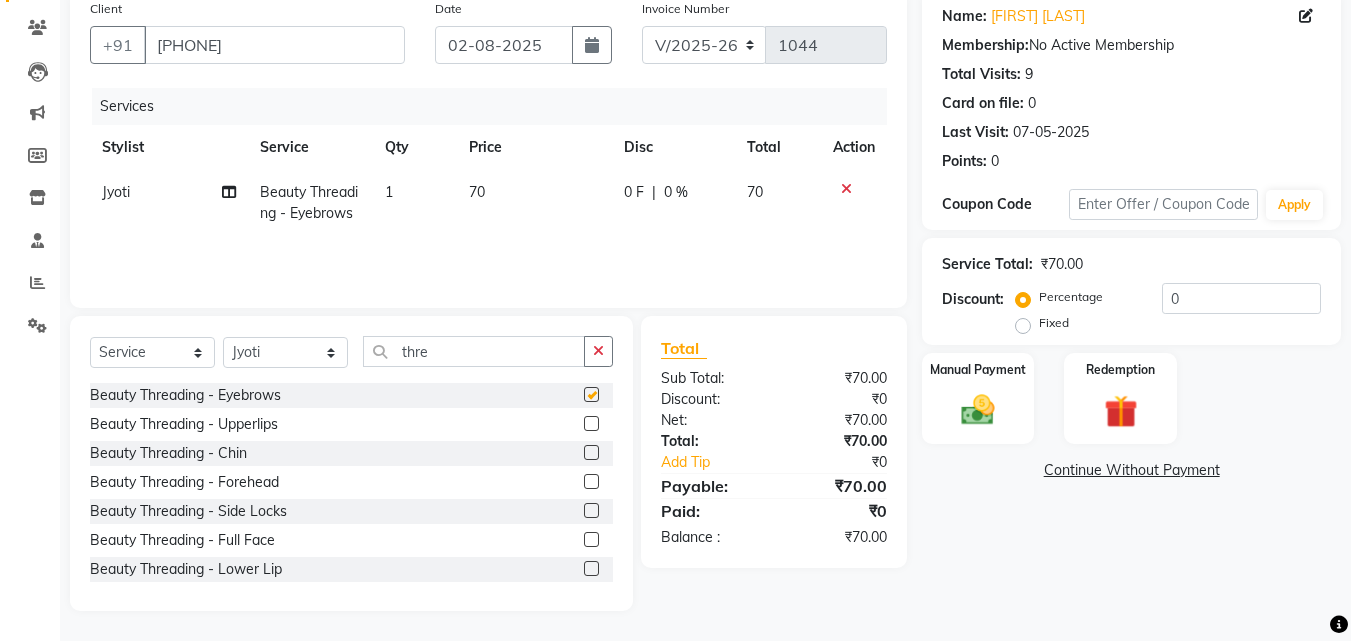 checkbox on "false" 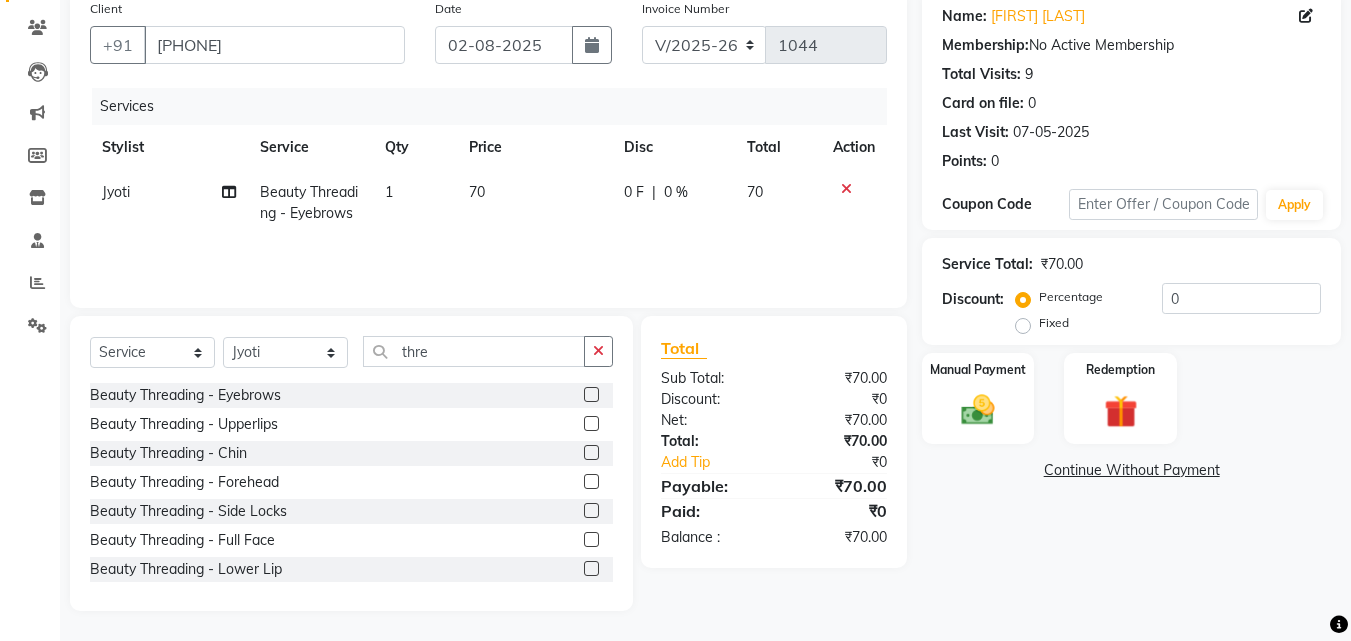 click 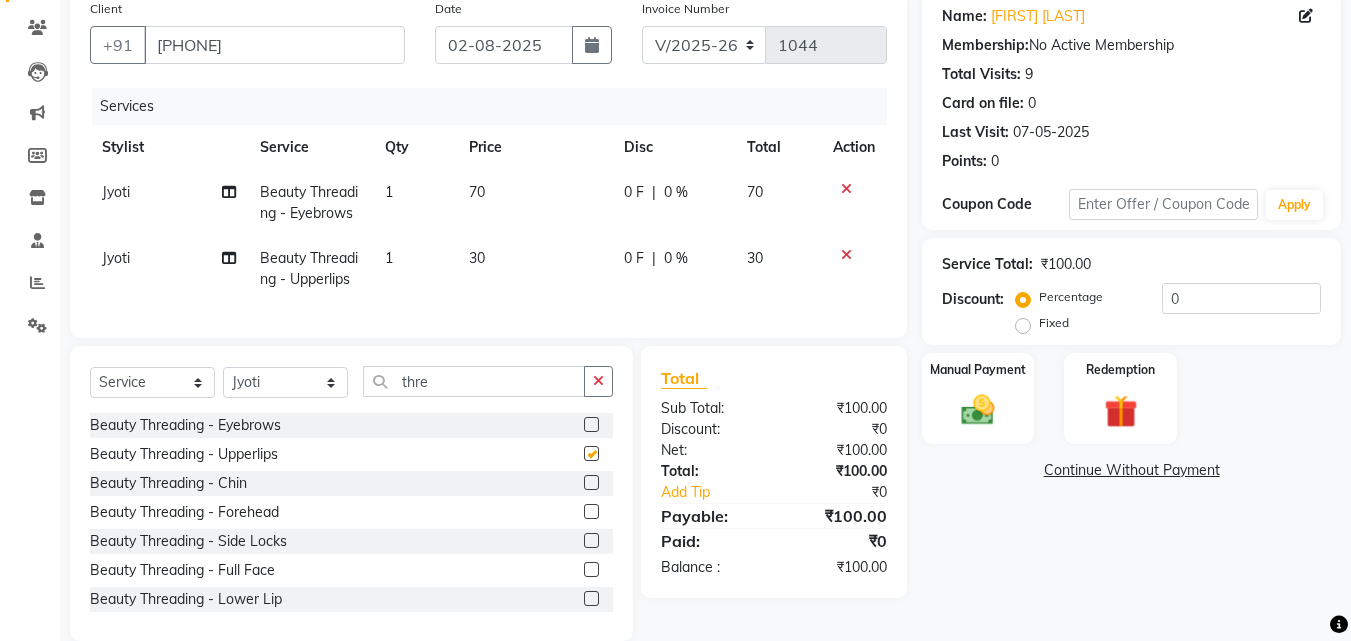checkbox on "false" 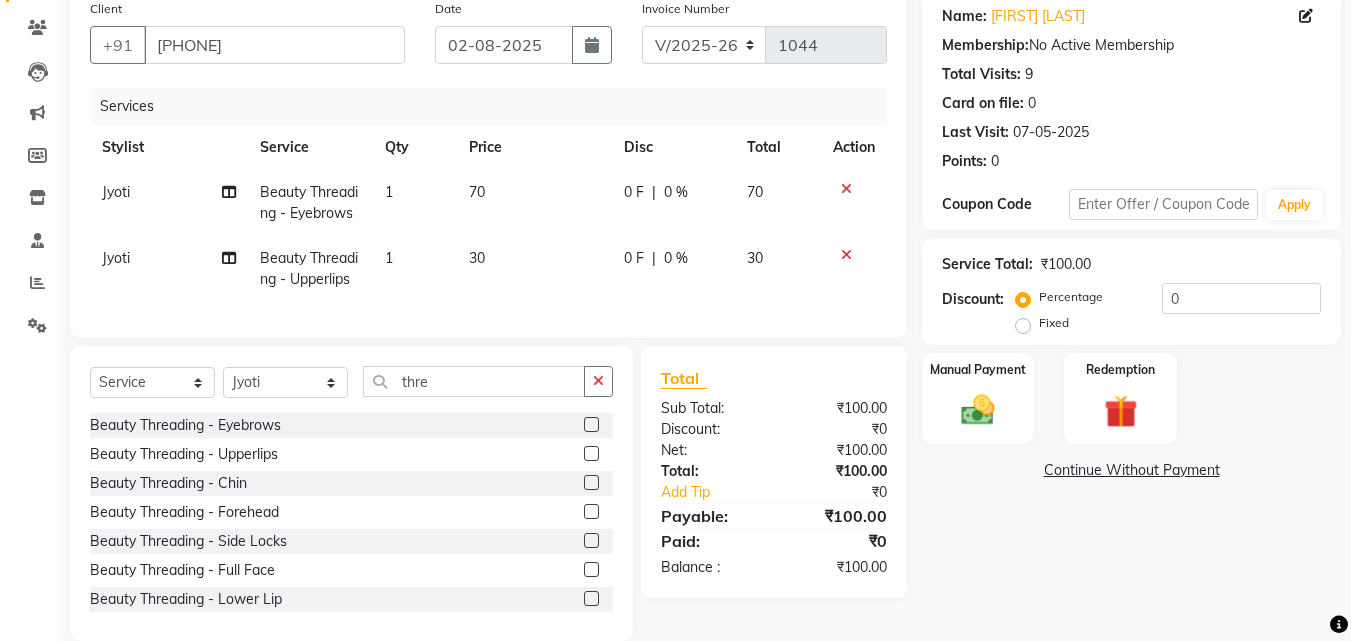 click 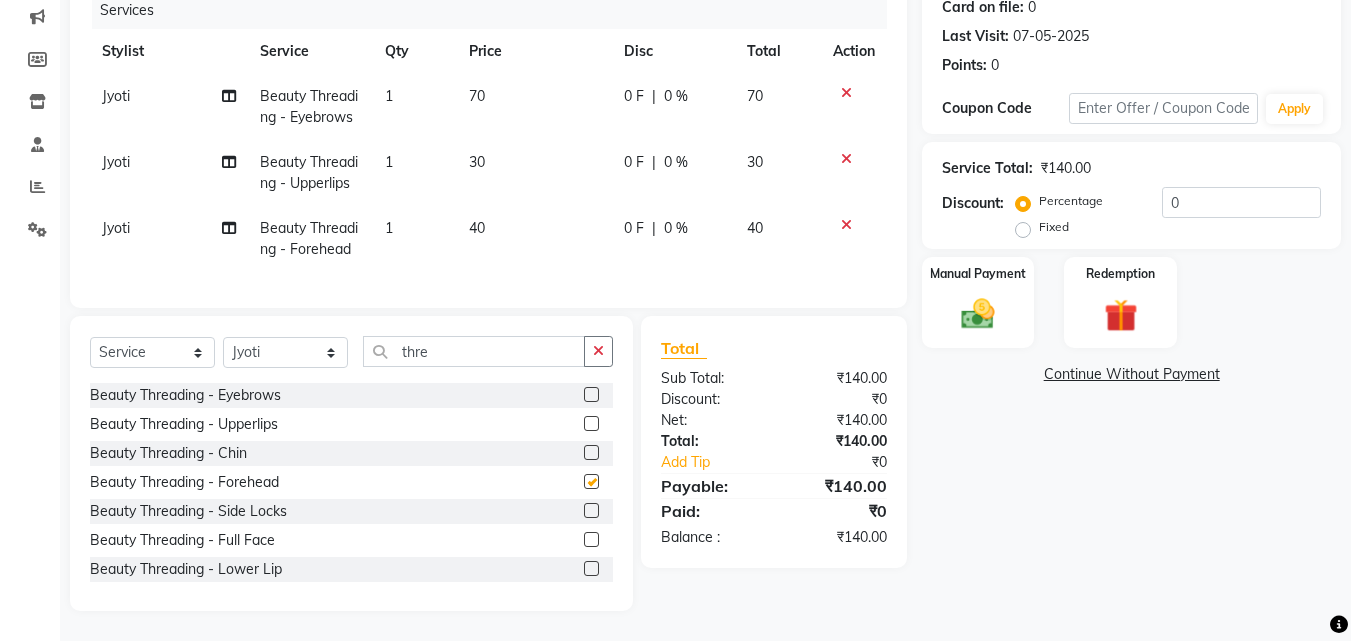 checkbox on "false" 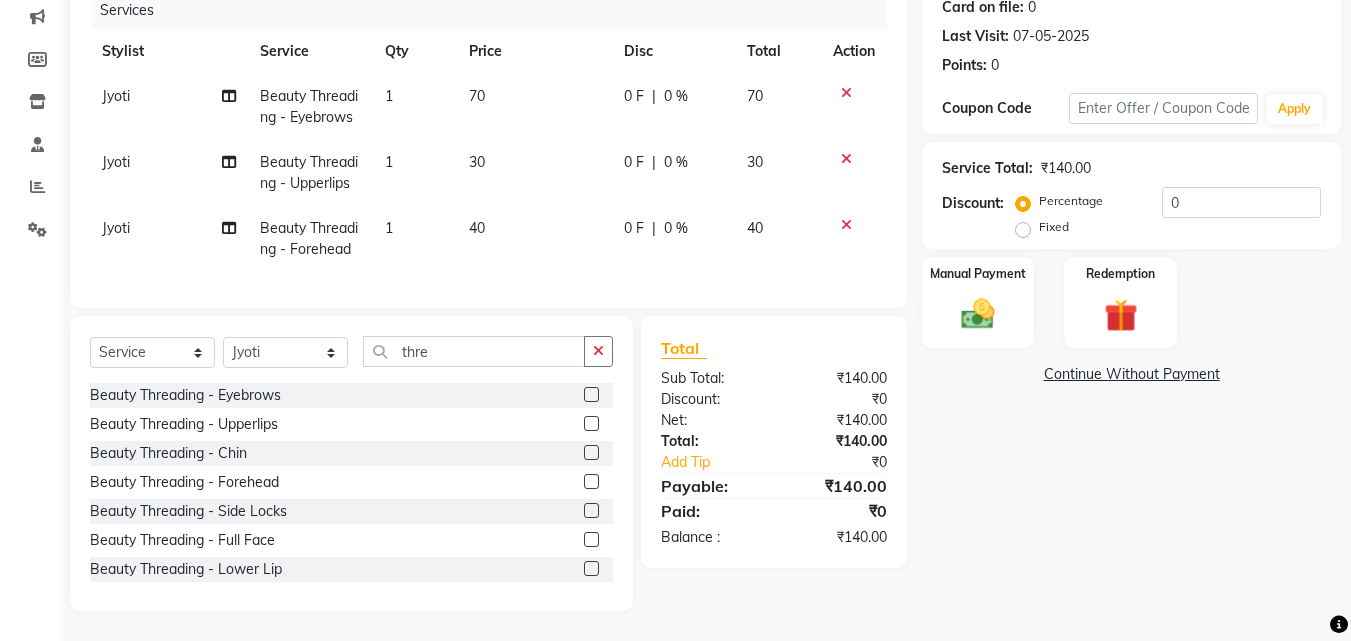scroll, scrollTop: 271, scrollLeft: 0, axis: vertical 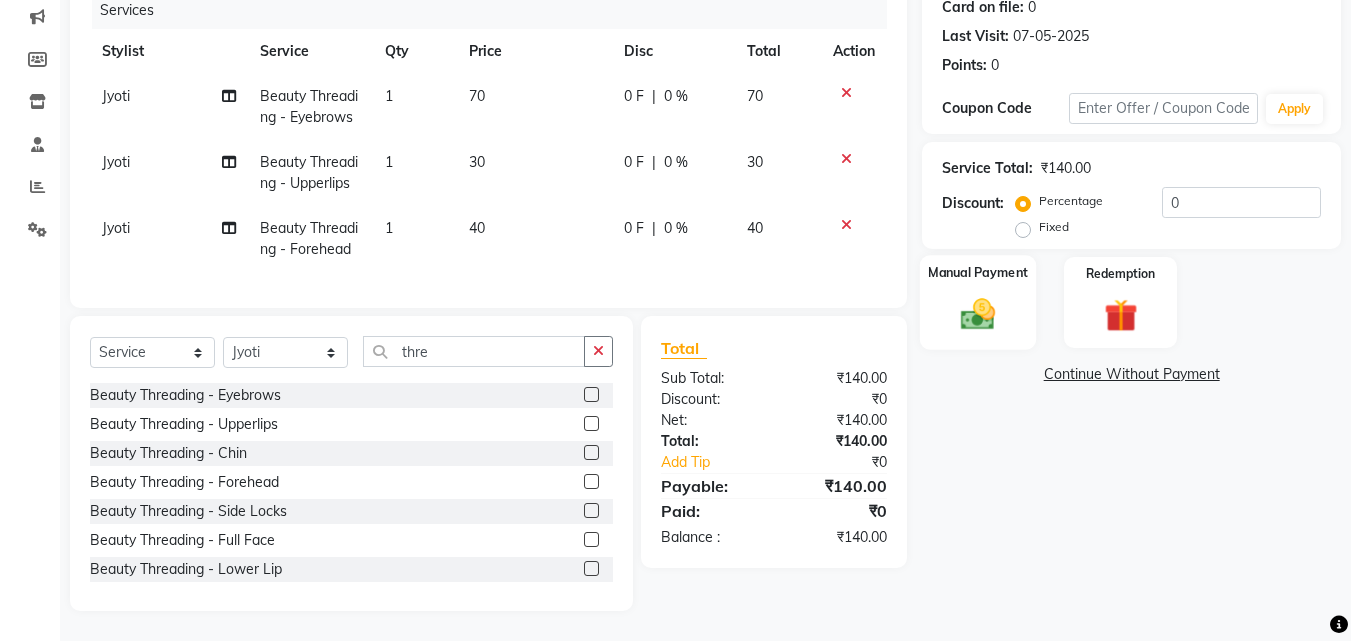click on "Manual Payment" 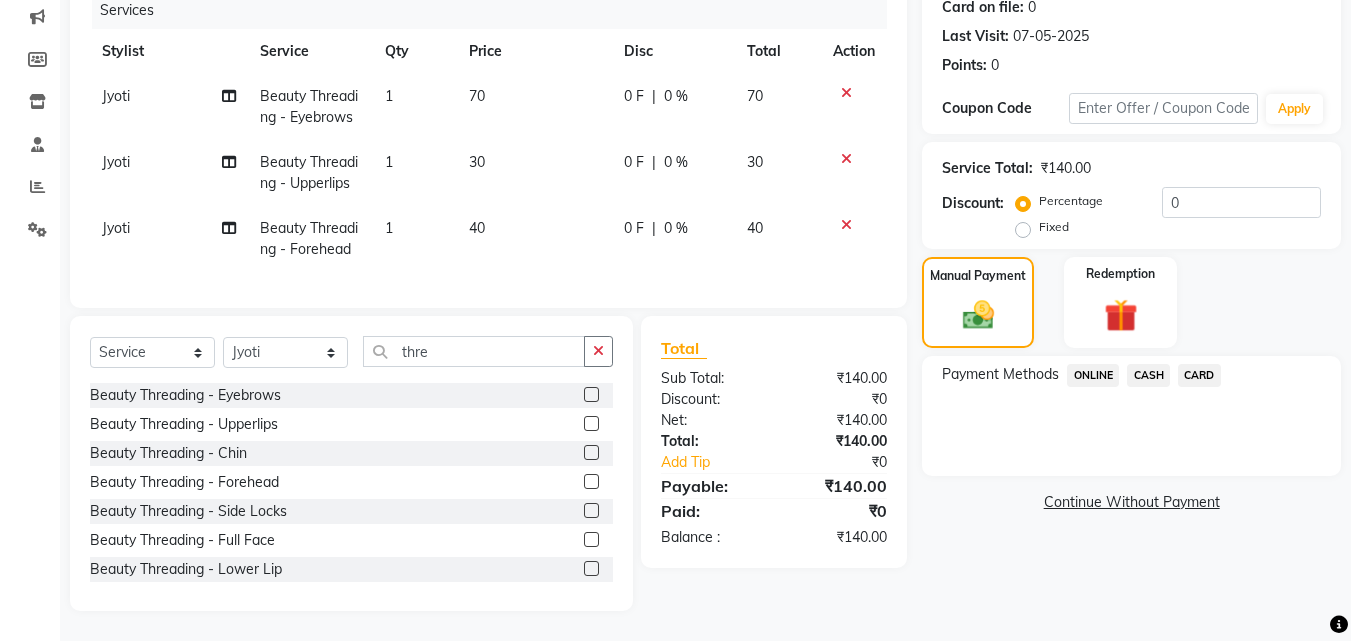 click on "ONLINE" 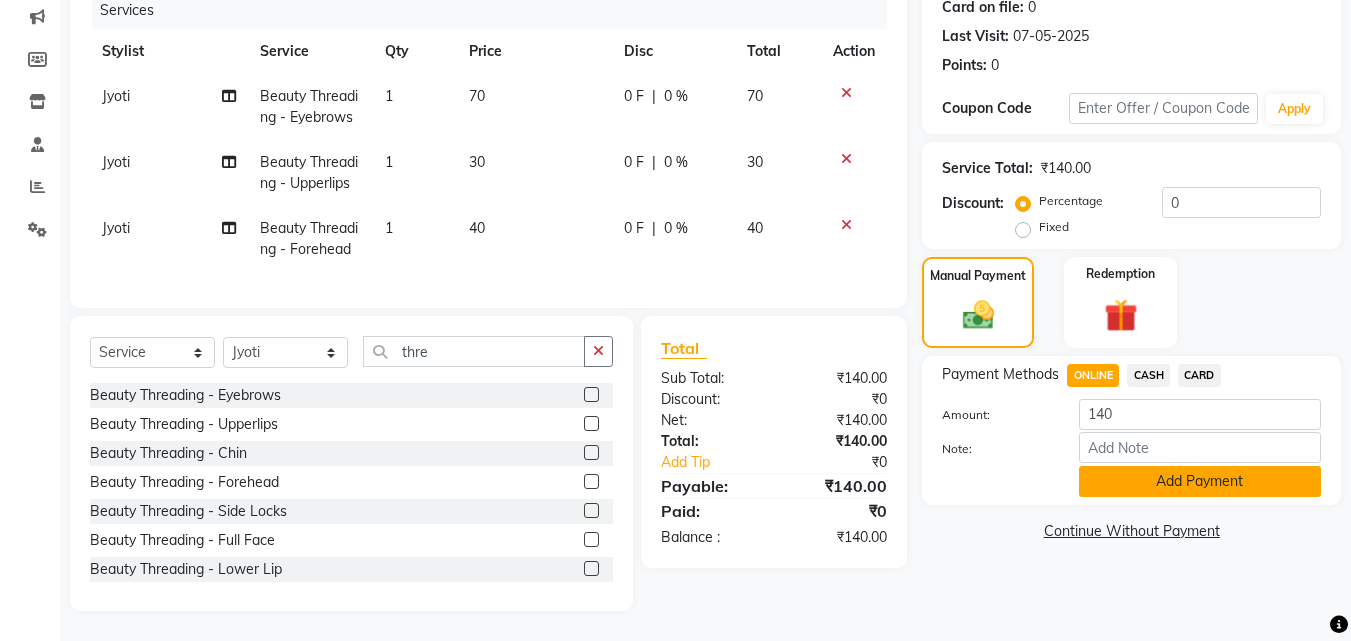click on "Add Payment" 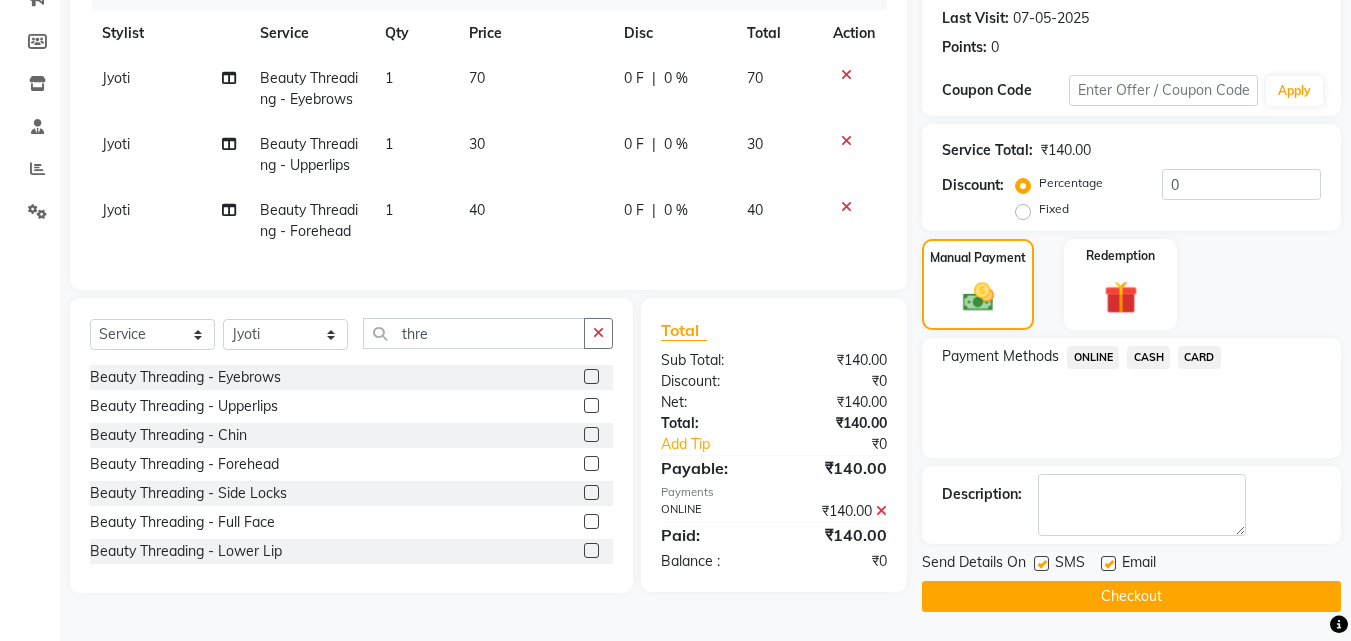 scroll, scrollTop: 275, scrollLeft: 0, axis: vertical 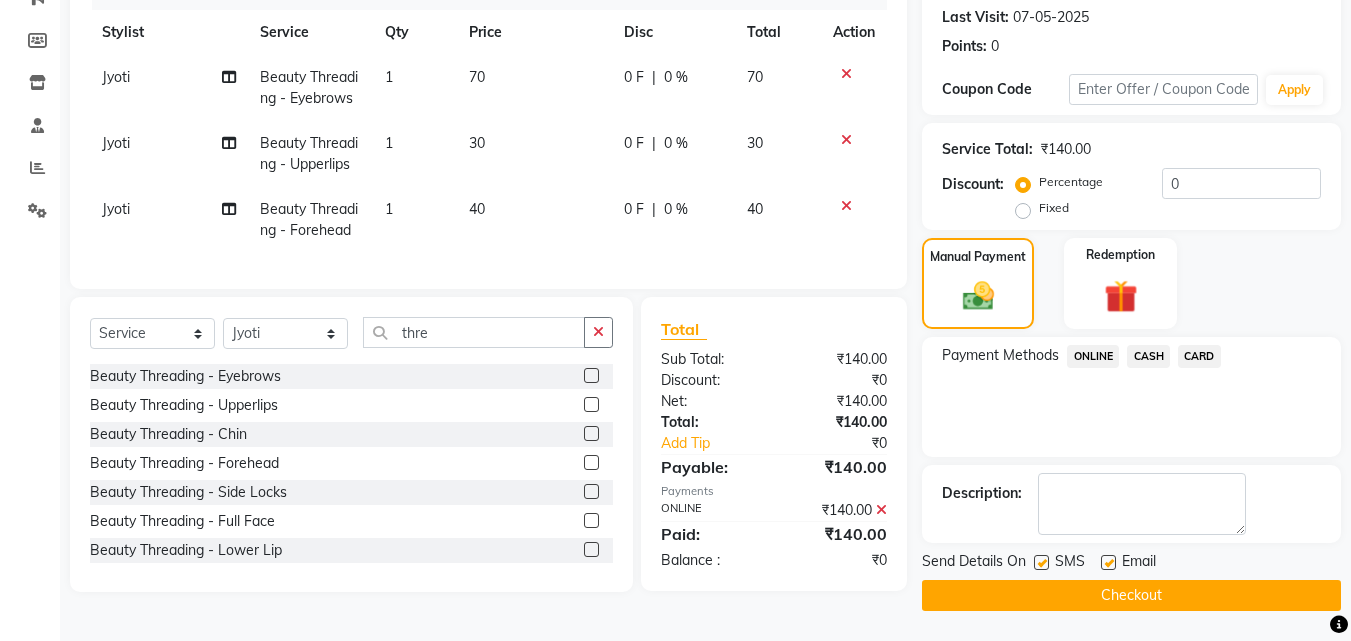 click 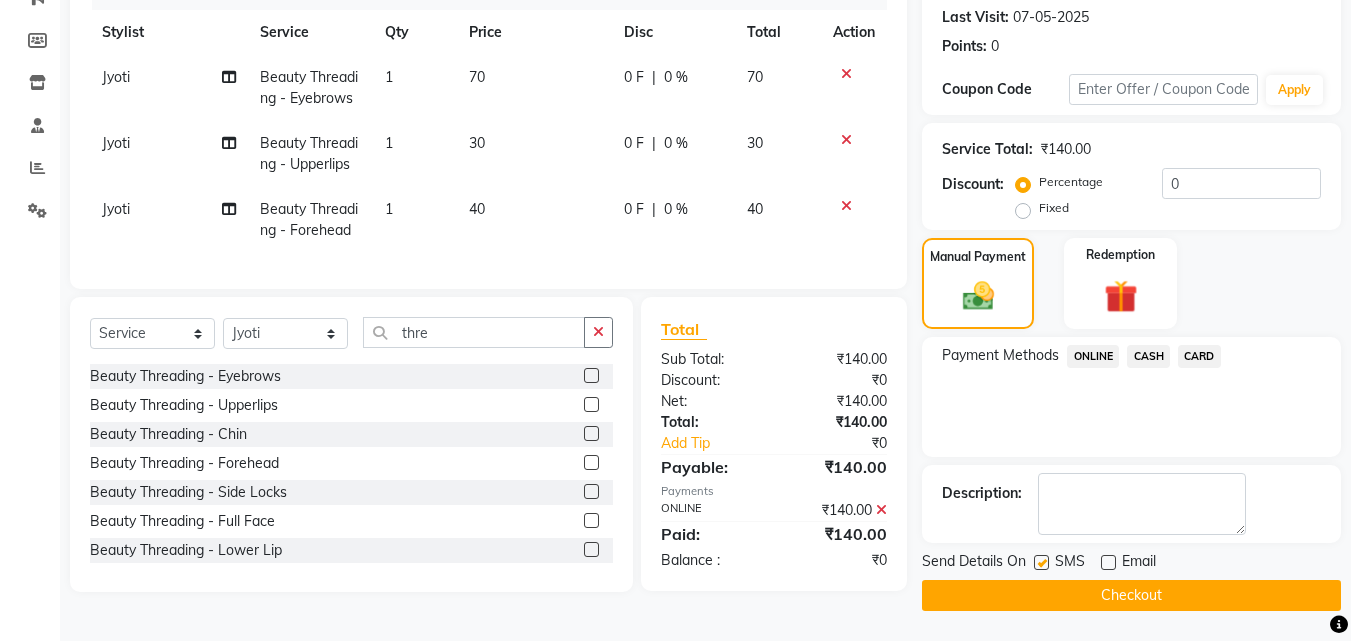 click on "Checkout" 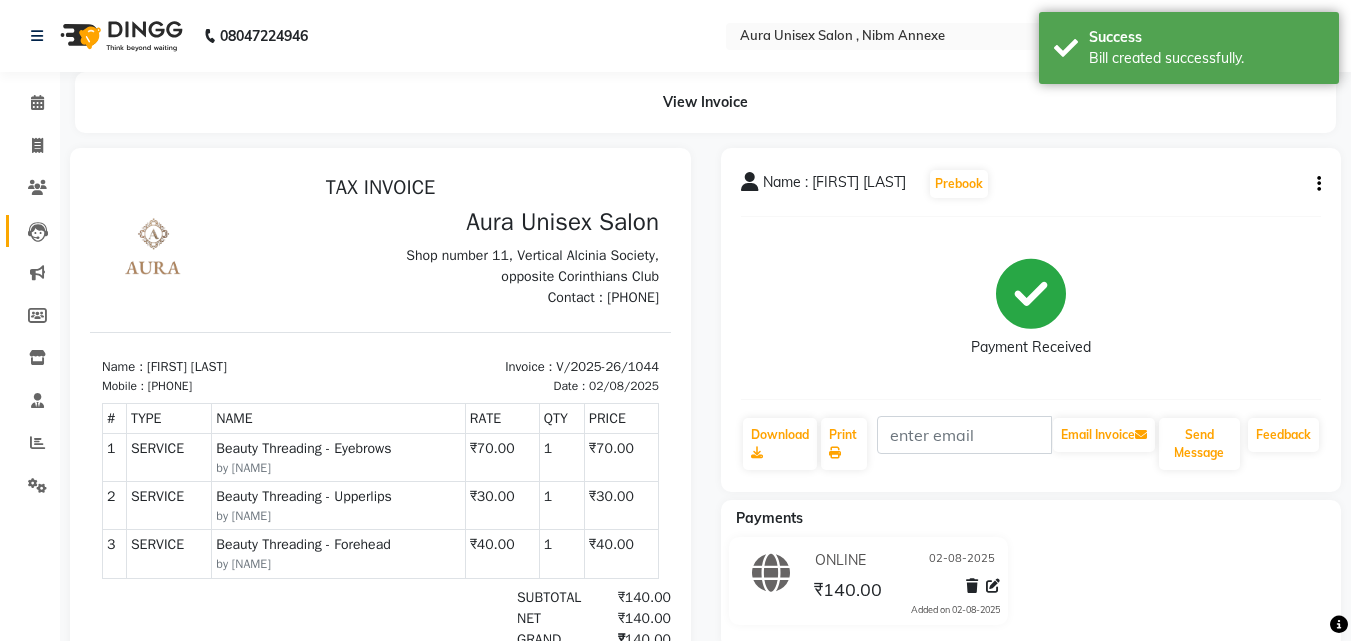 scroll, scrollTop: 0, scrollLeft: 0, axis: both 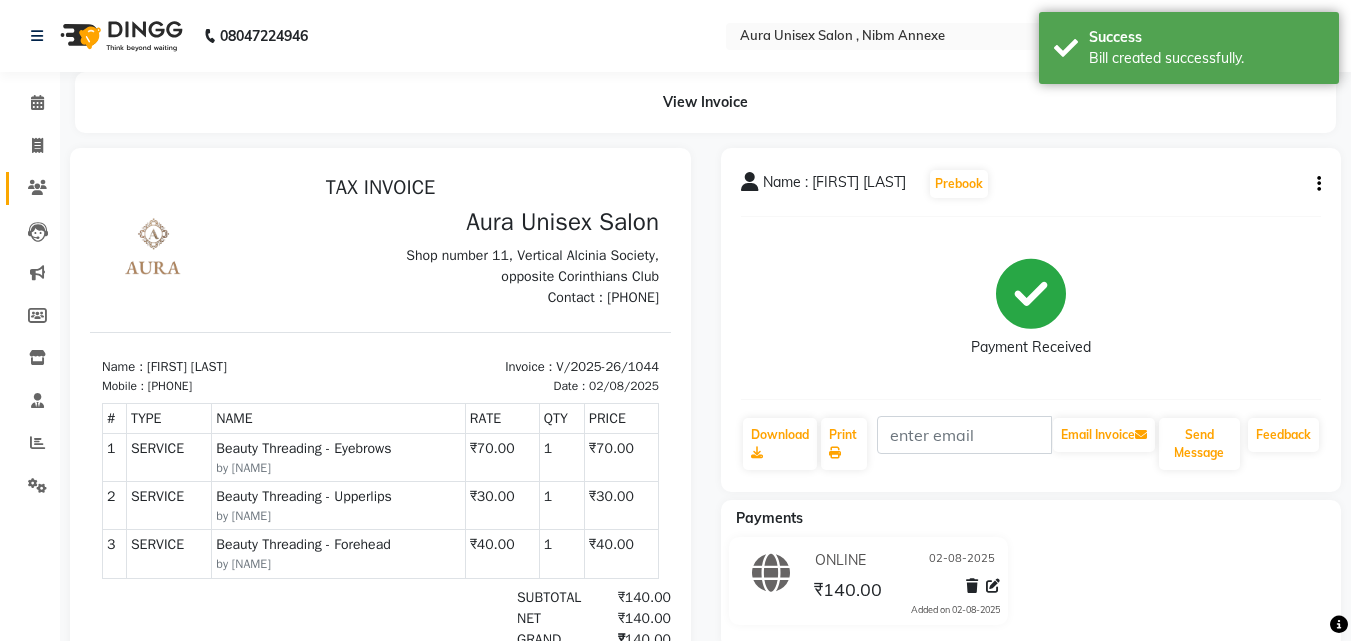 click on "Clients" 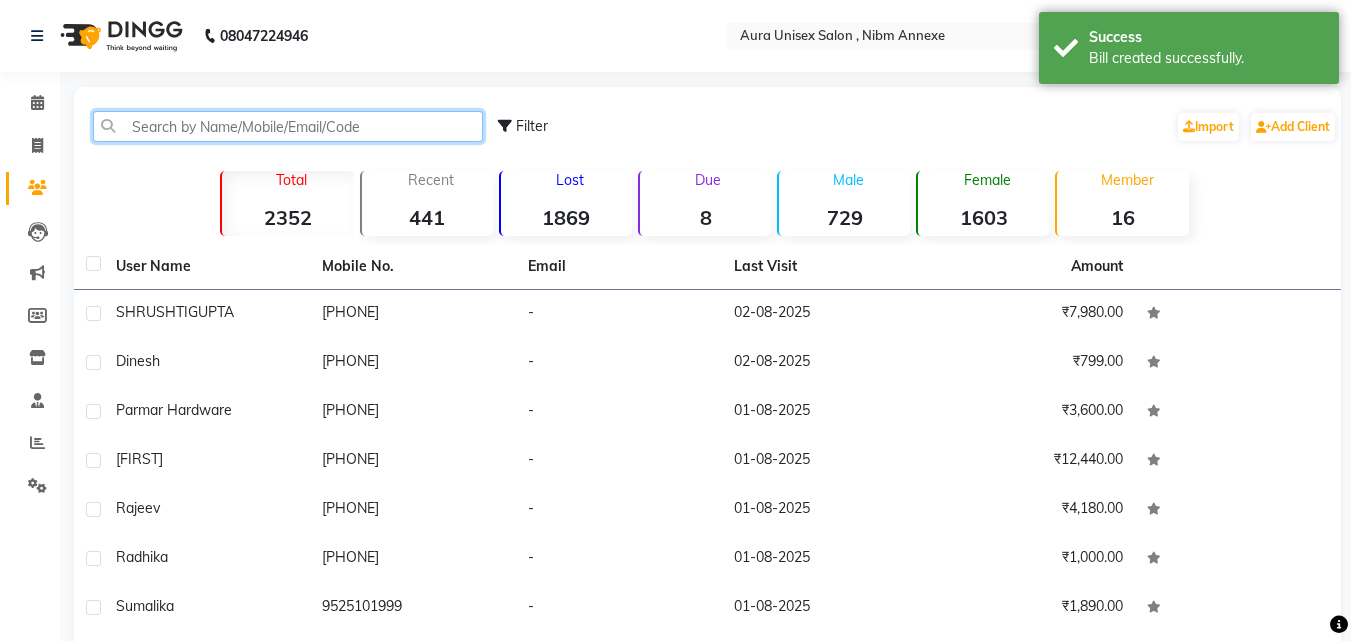 click 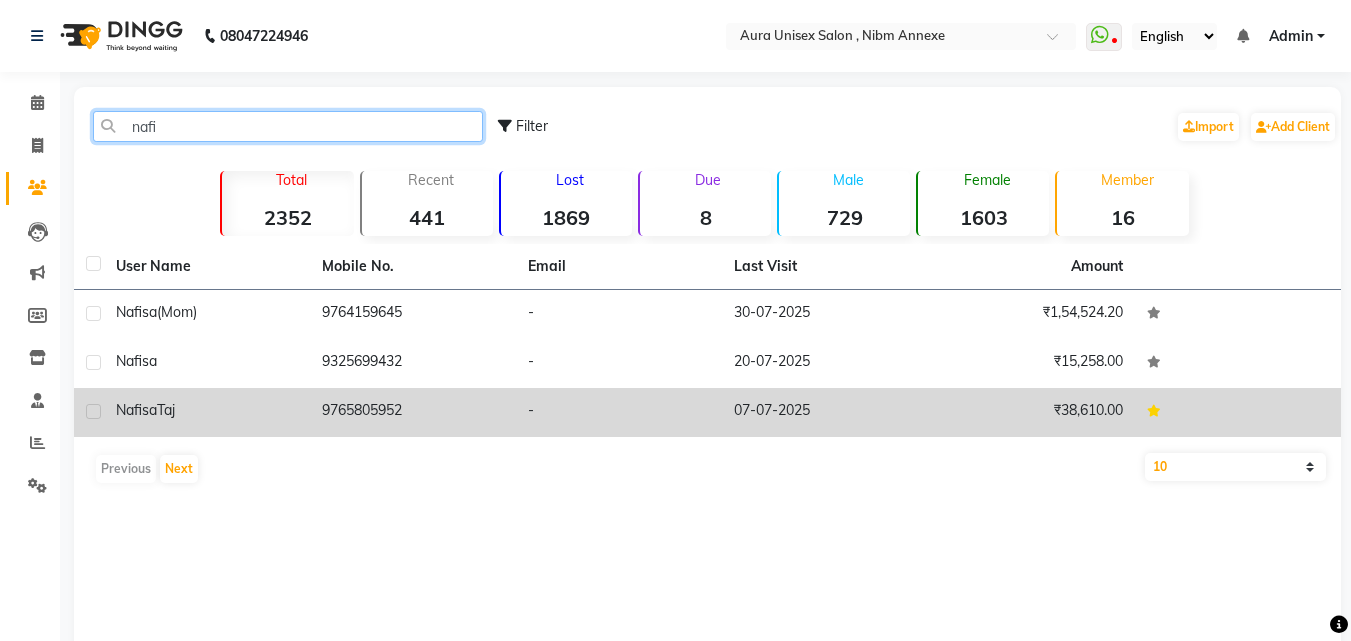 type on "nafi" 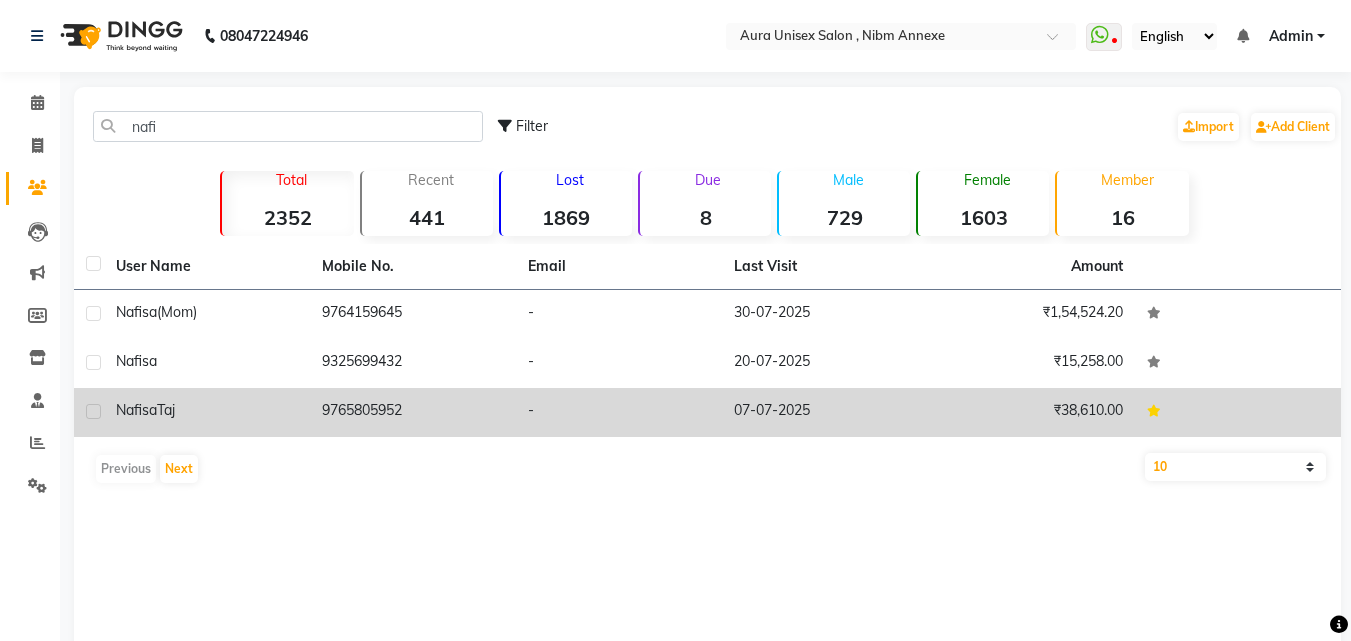 click on "Nafisa  Taj" 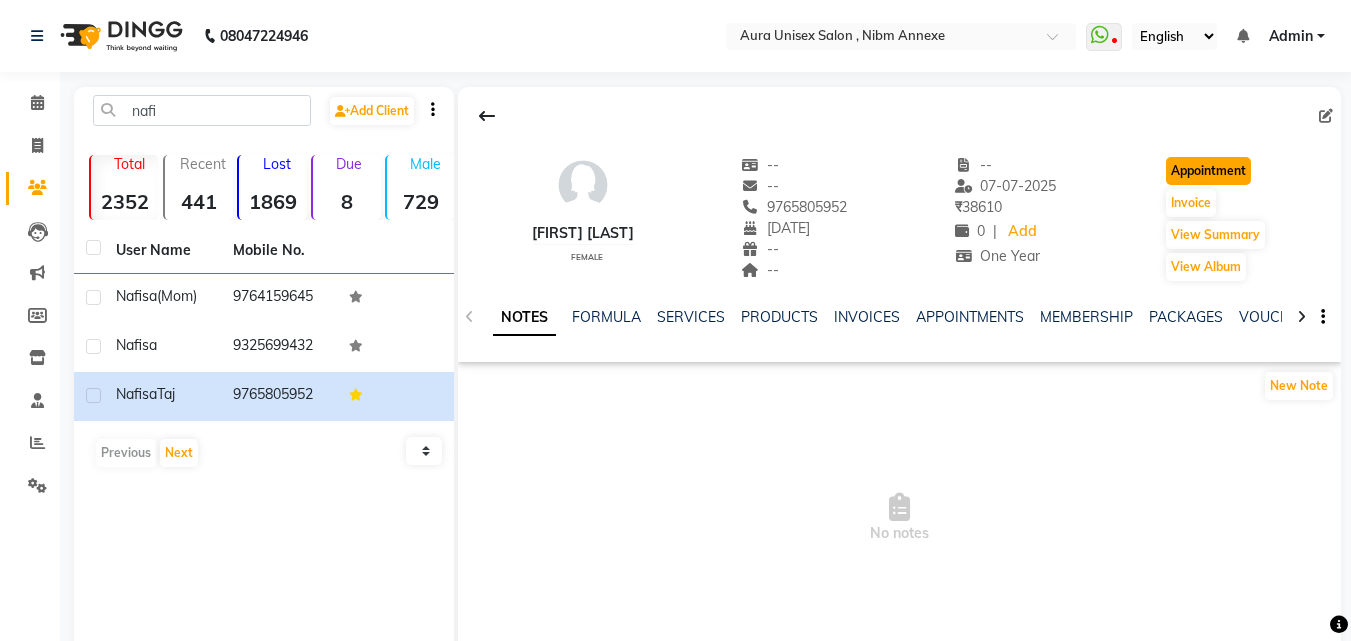 click on "Appointment" 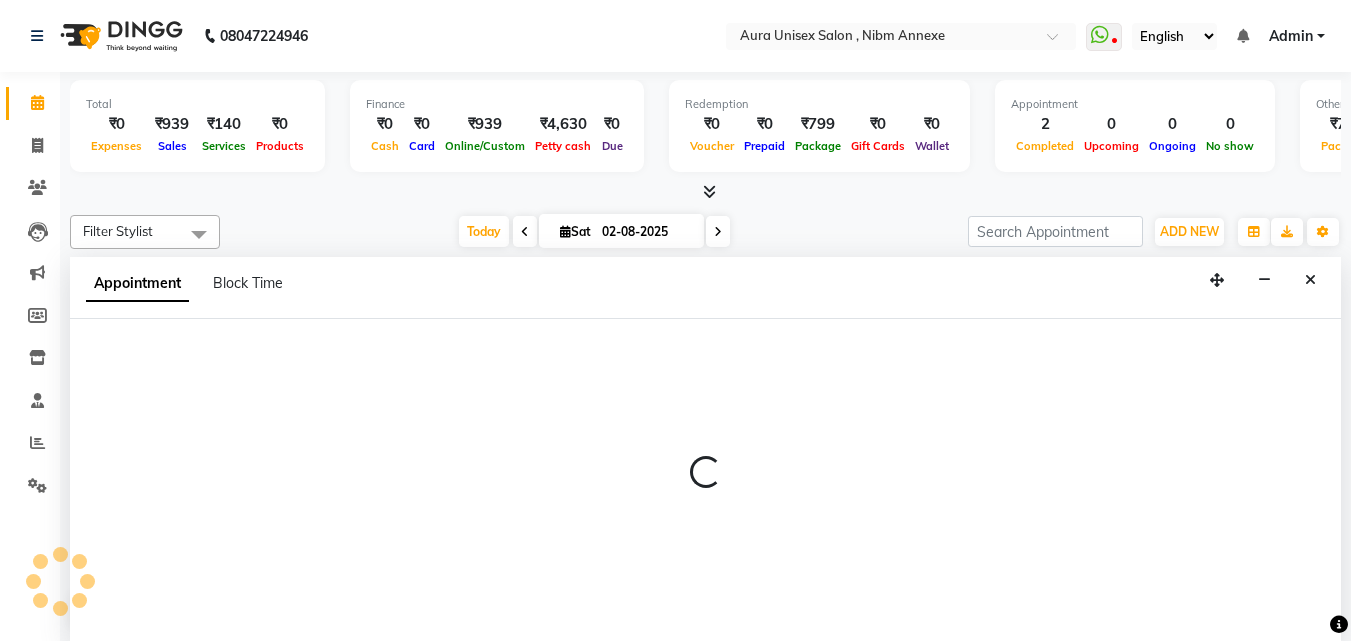scroll, scrollTop: 0, scrollLeft: 0, axis: both 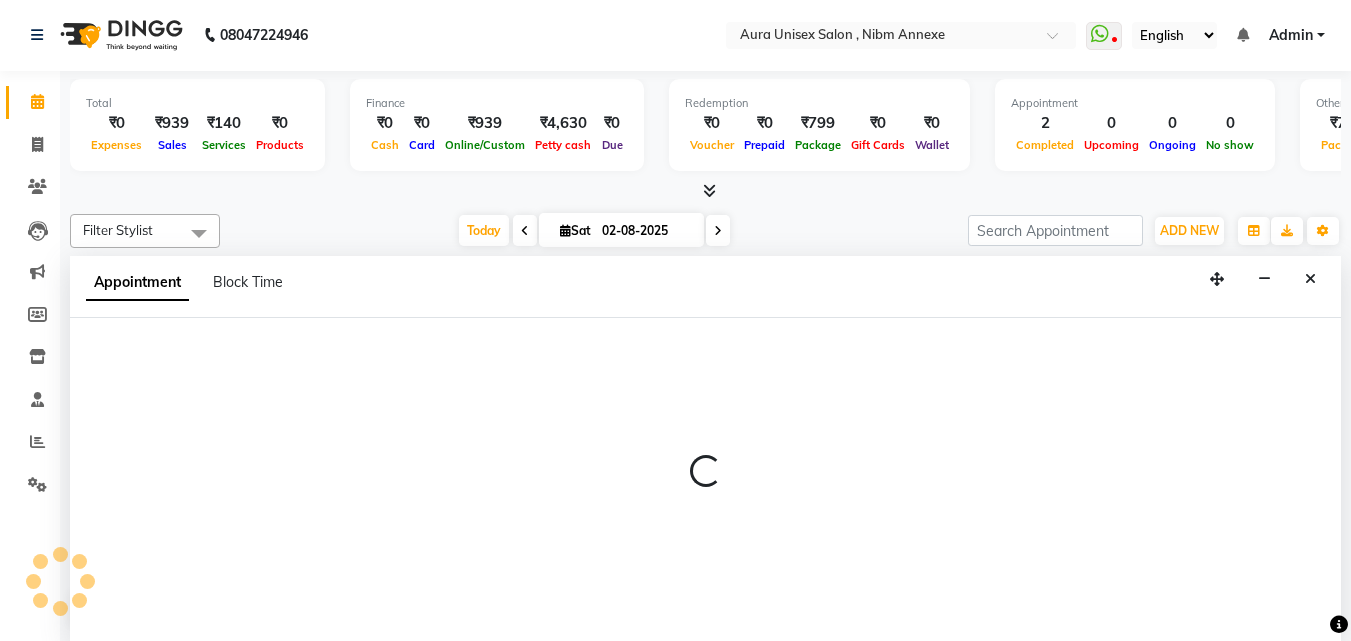 select on "600" 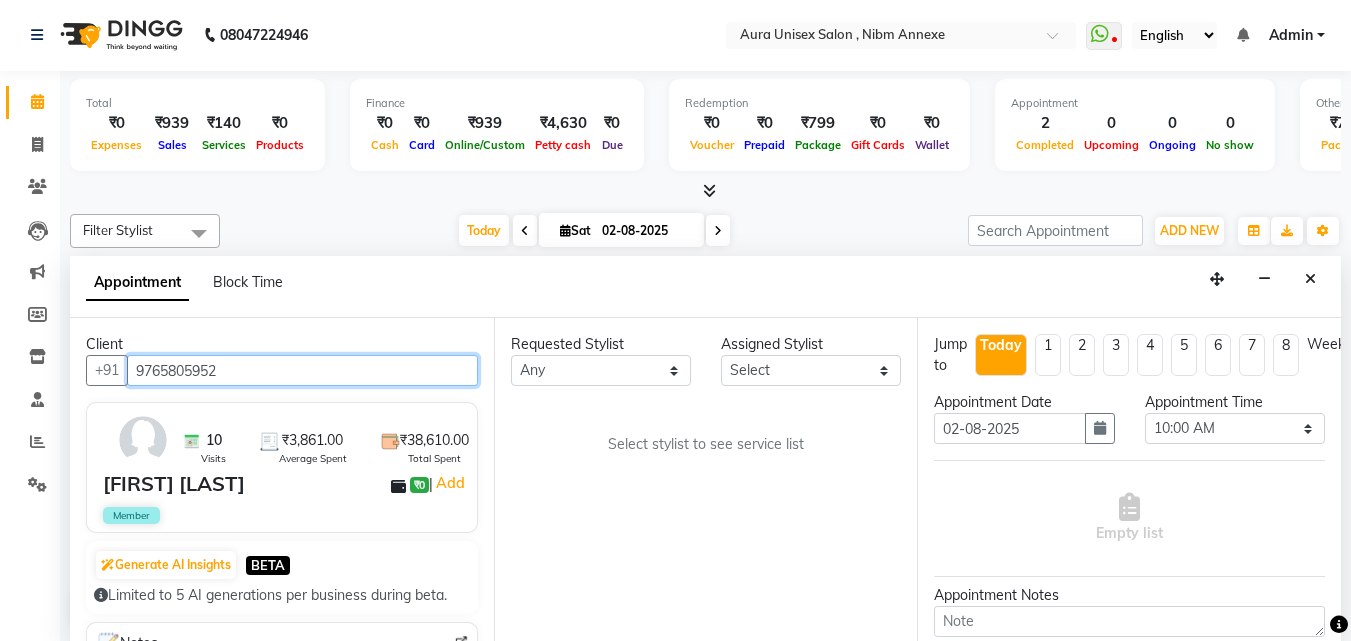 scroll, scrollTop: 177, scrollLeft: 0, axis: vertical 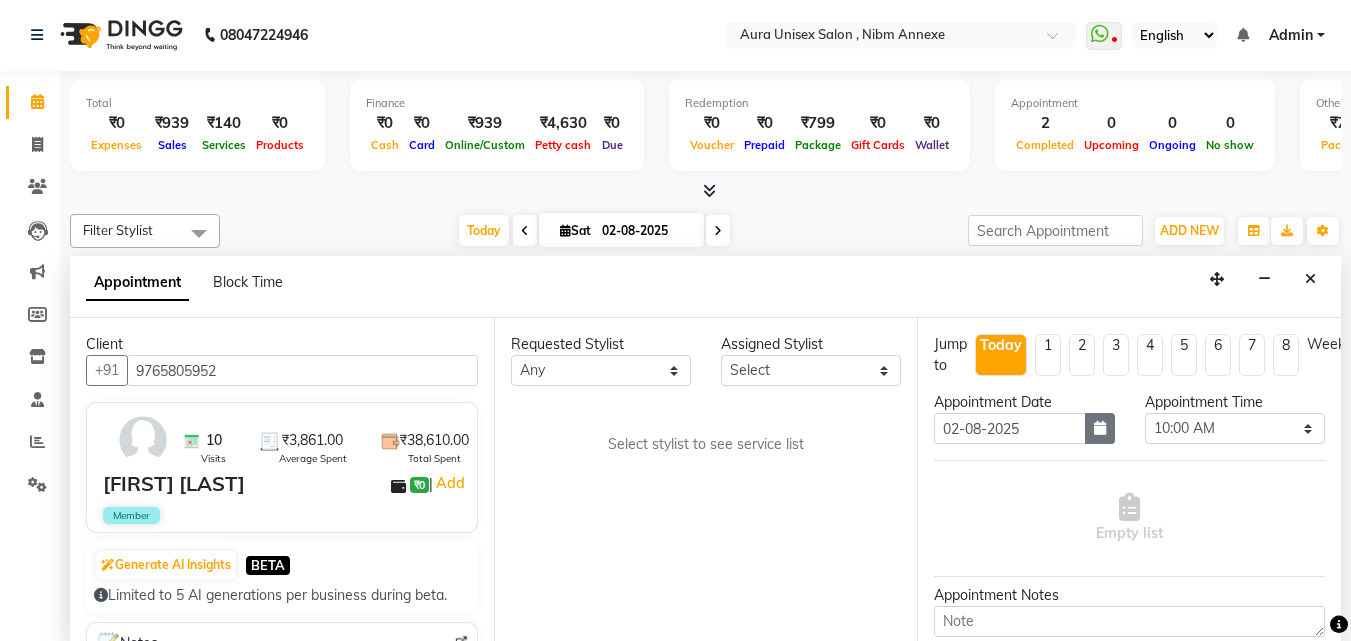 click at bounding box center (1100, 428) 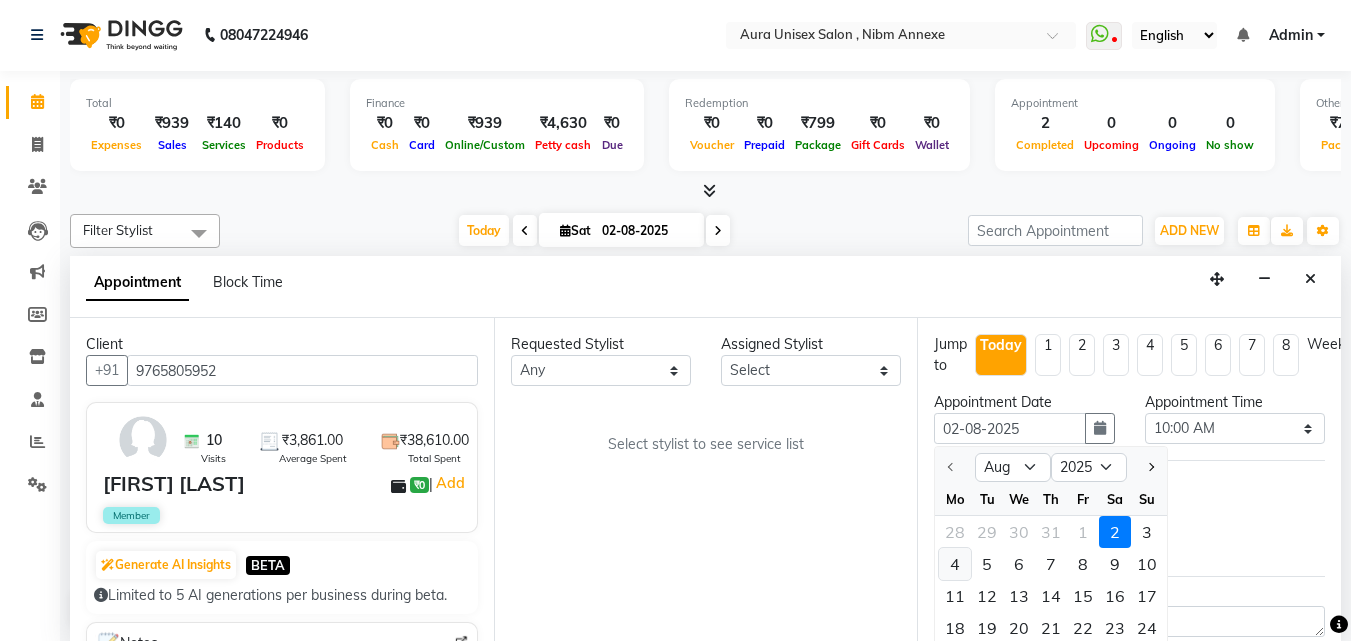 click on "4" at bounding box center [955, 564] 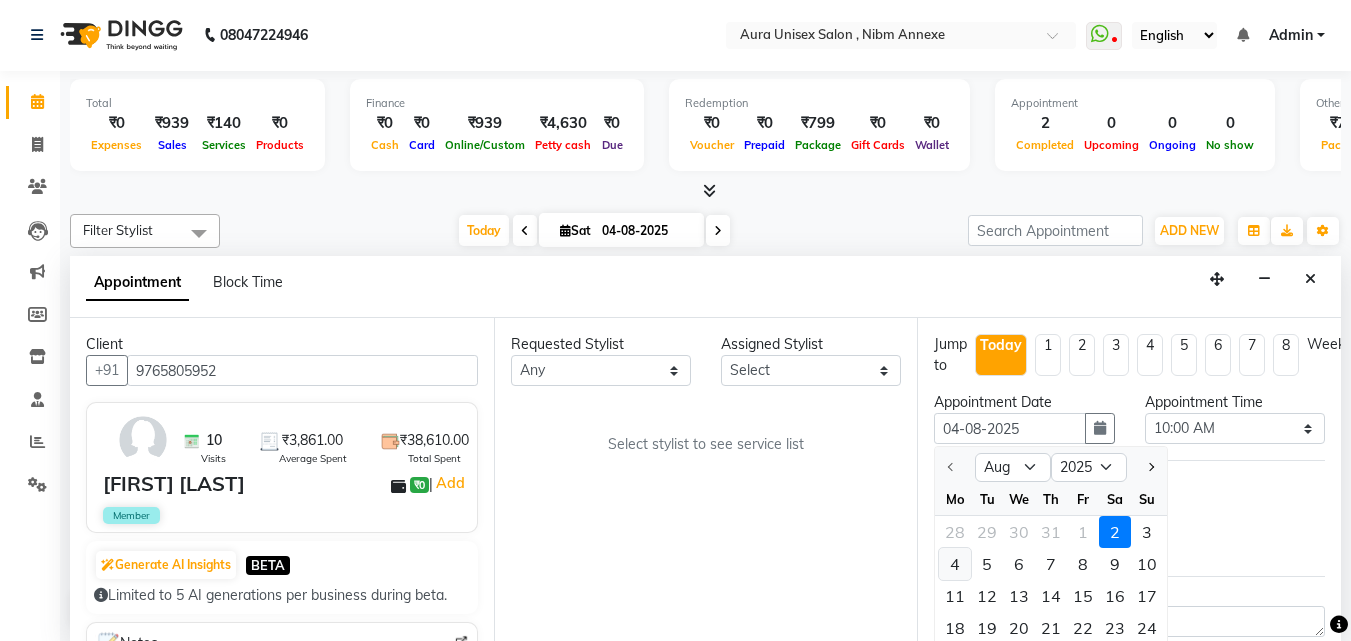 scroll, scrollTop: 0, scrollLeft: 0, axis: both 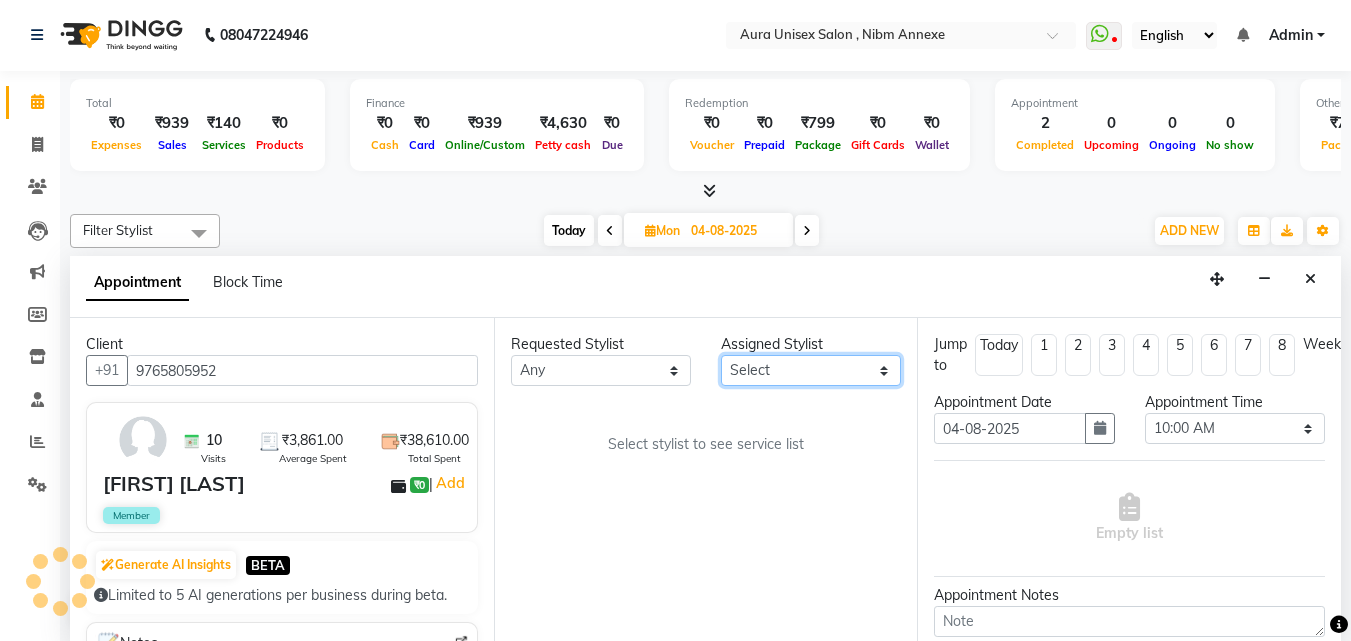 click on "Select Jasleen Jyoti Surya Tejaswini" at bounding box center (811, 370) 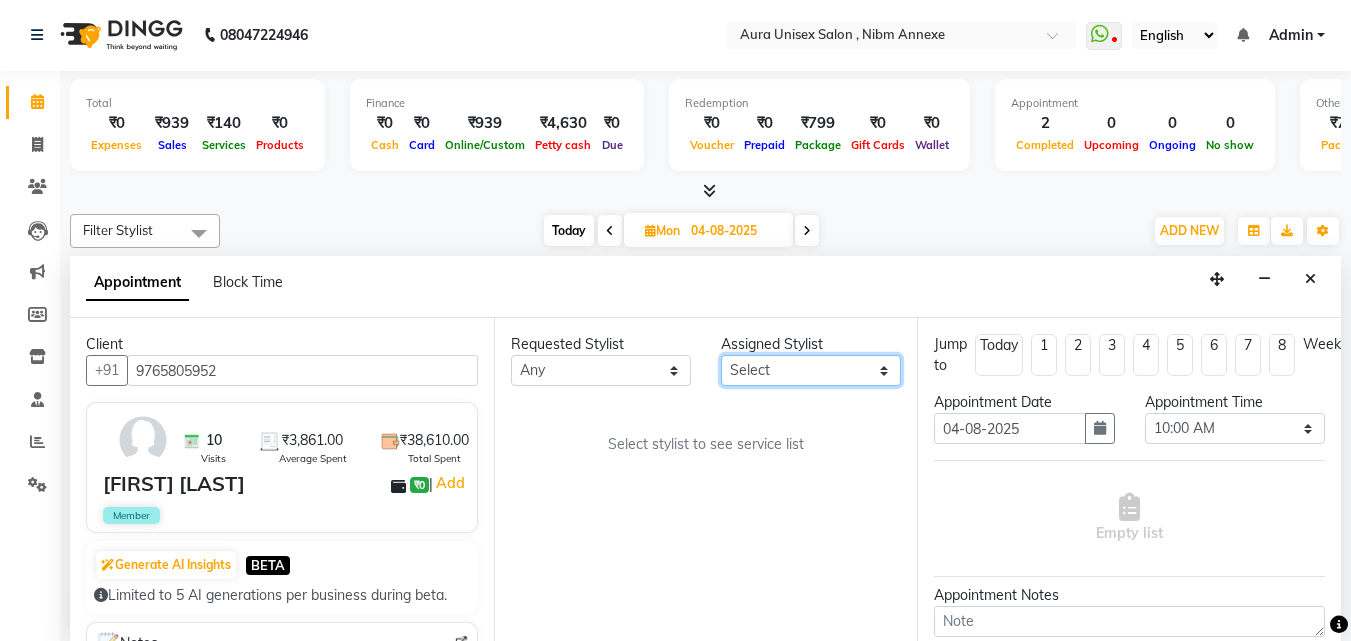 select on "83187" 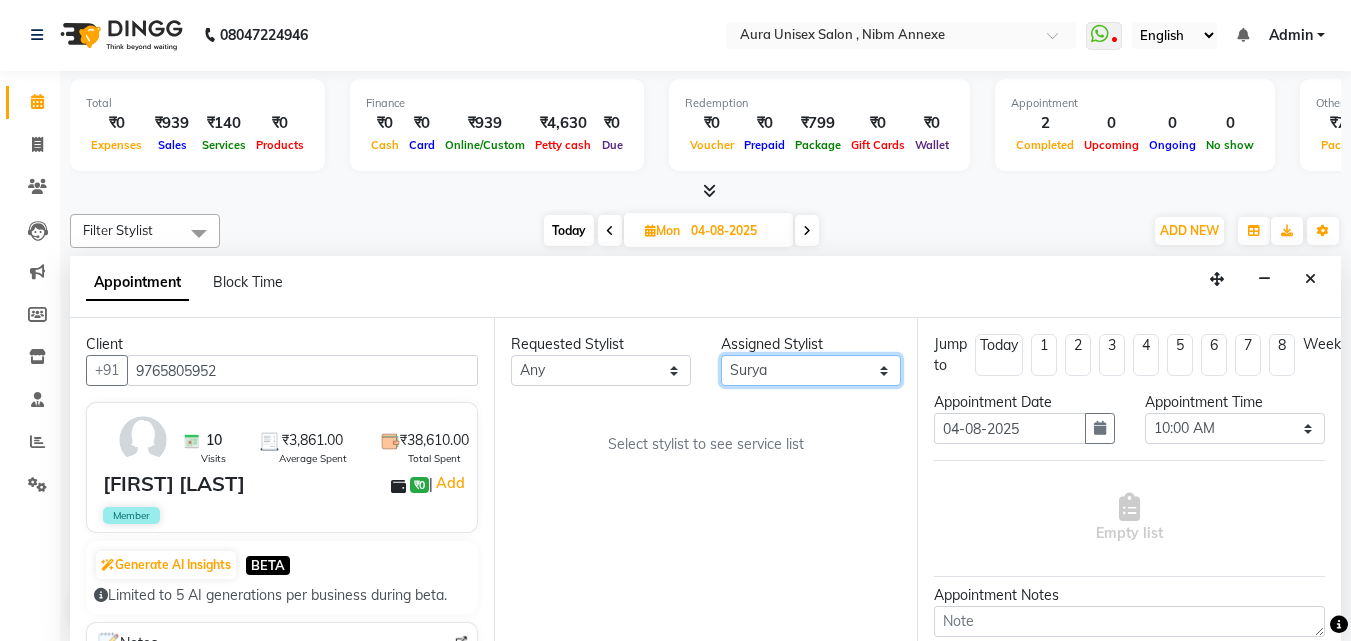 click on "Select Jasleen Jyoti Surya Tejaswini" at bounding box center [811, 370] 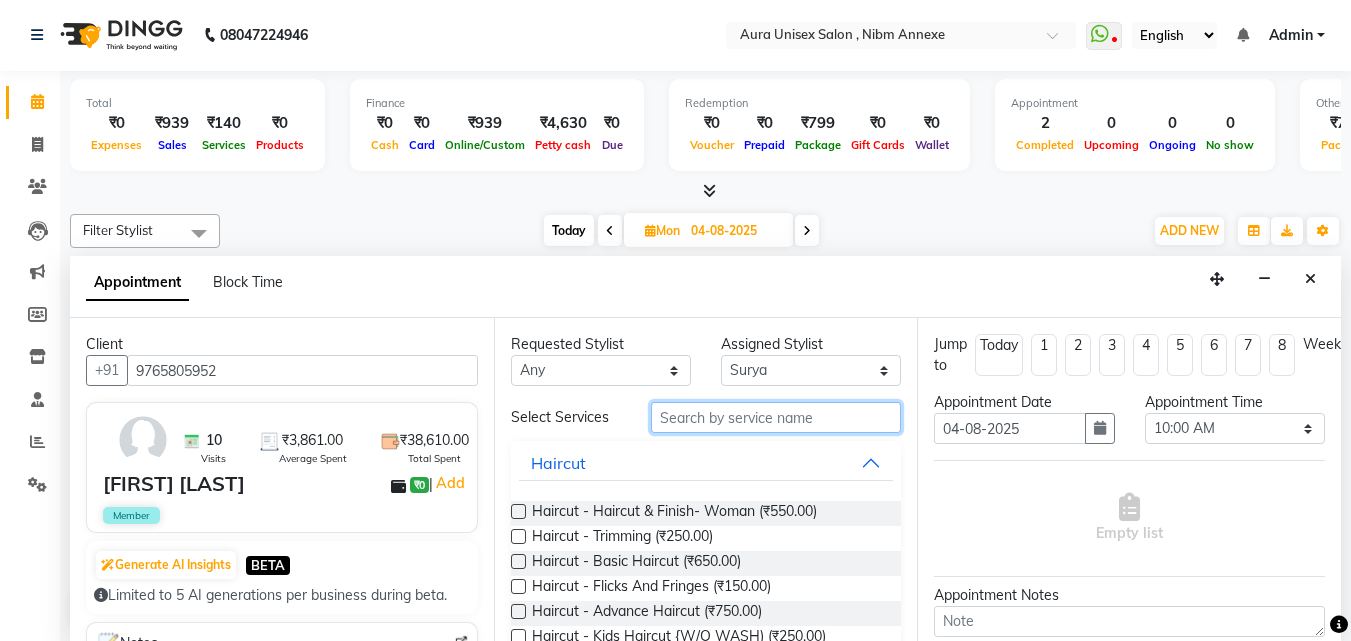 click at bounding box center (776, 417) 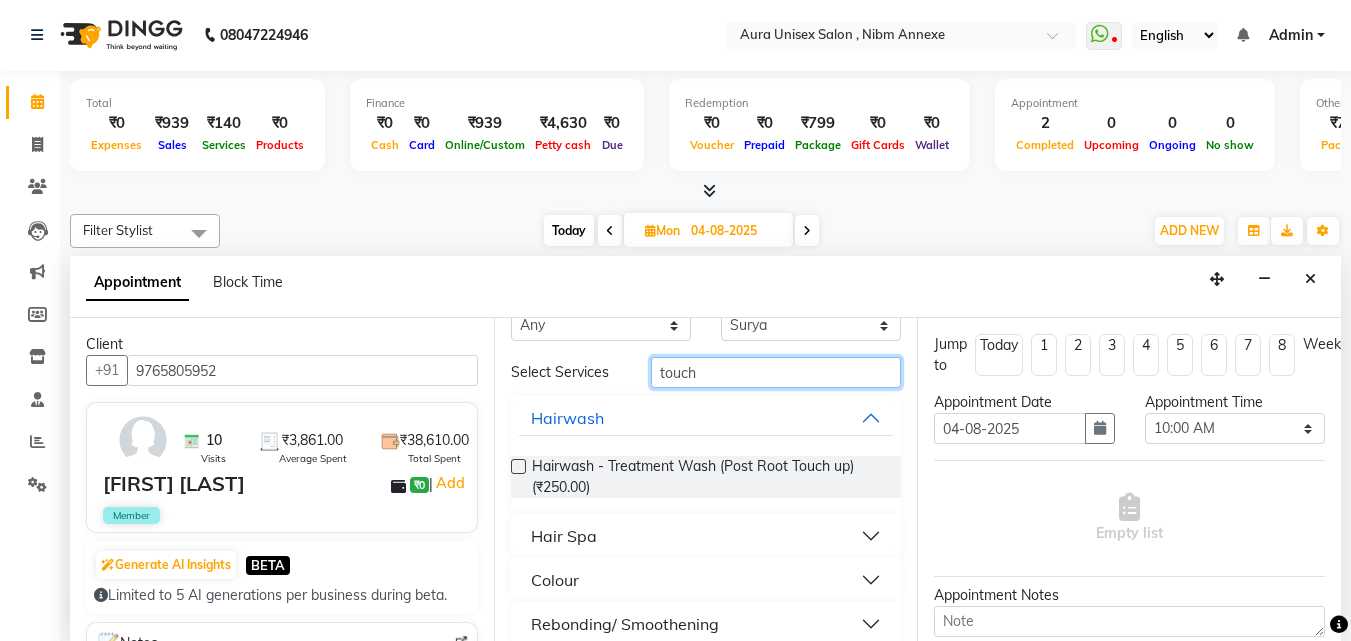 scroll, scrollTop: 66, scrollLeft: 0, axis: vertical 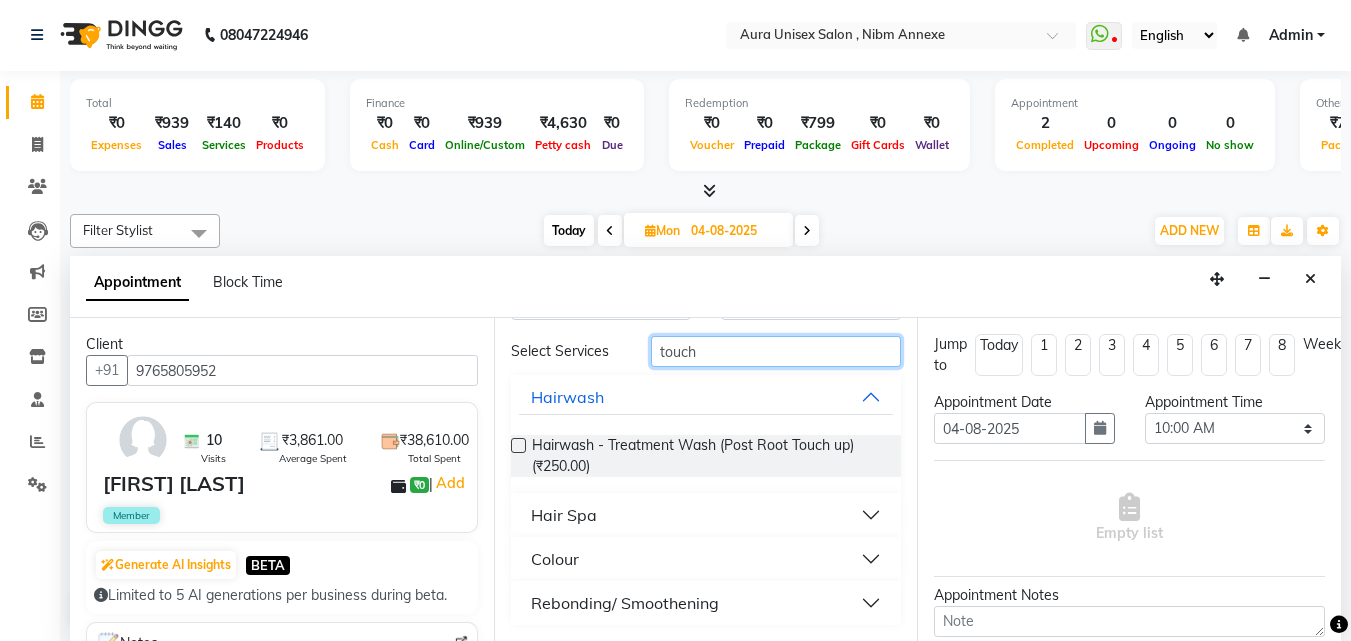 type on "touch" 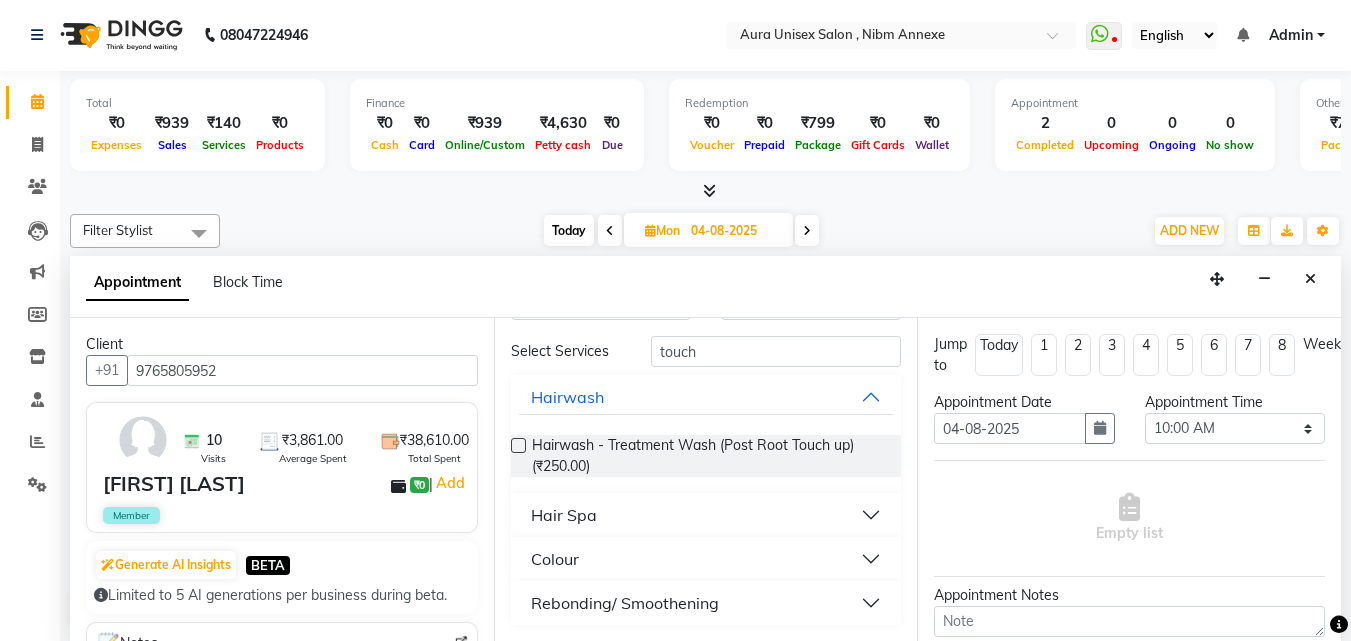 click on "Colour" at bounding box center (706, 559) 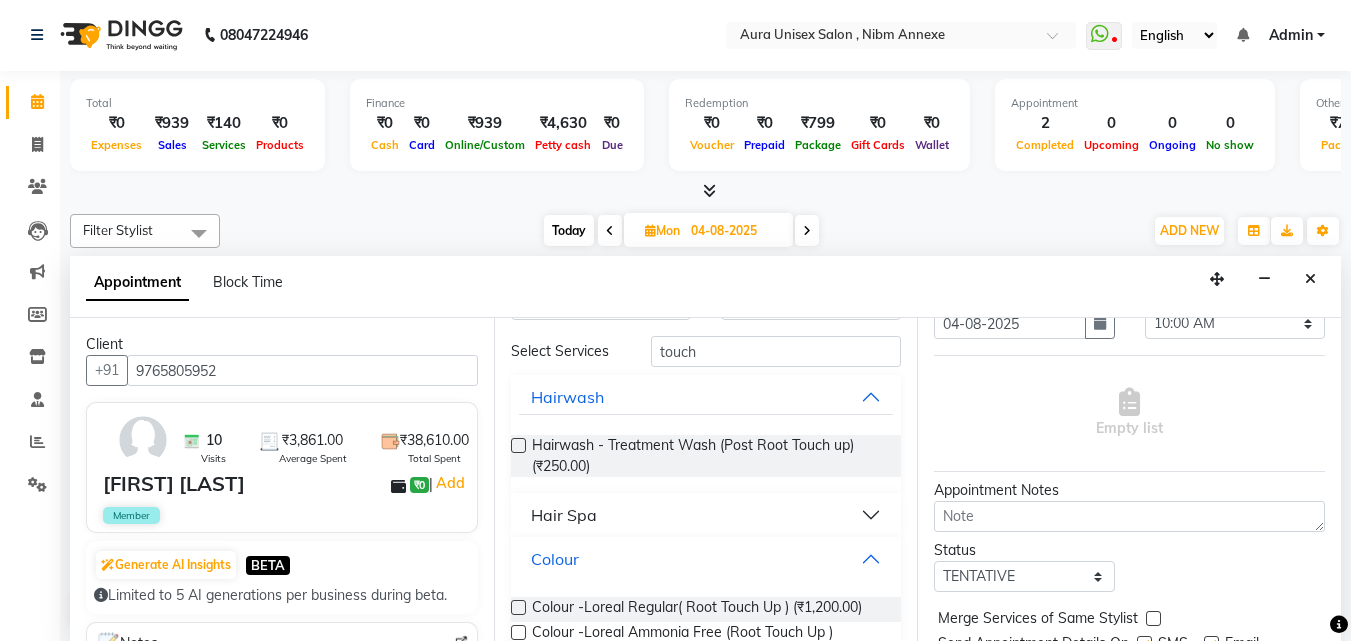 scroll, scrollTop: 199, scrollLeft: 0, axis: vertical 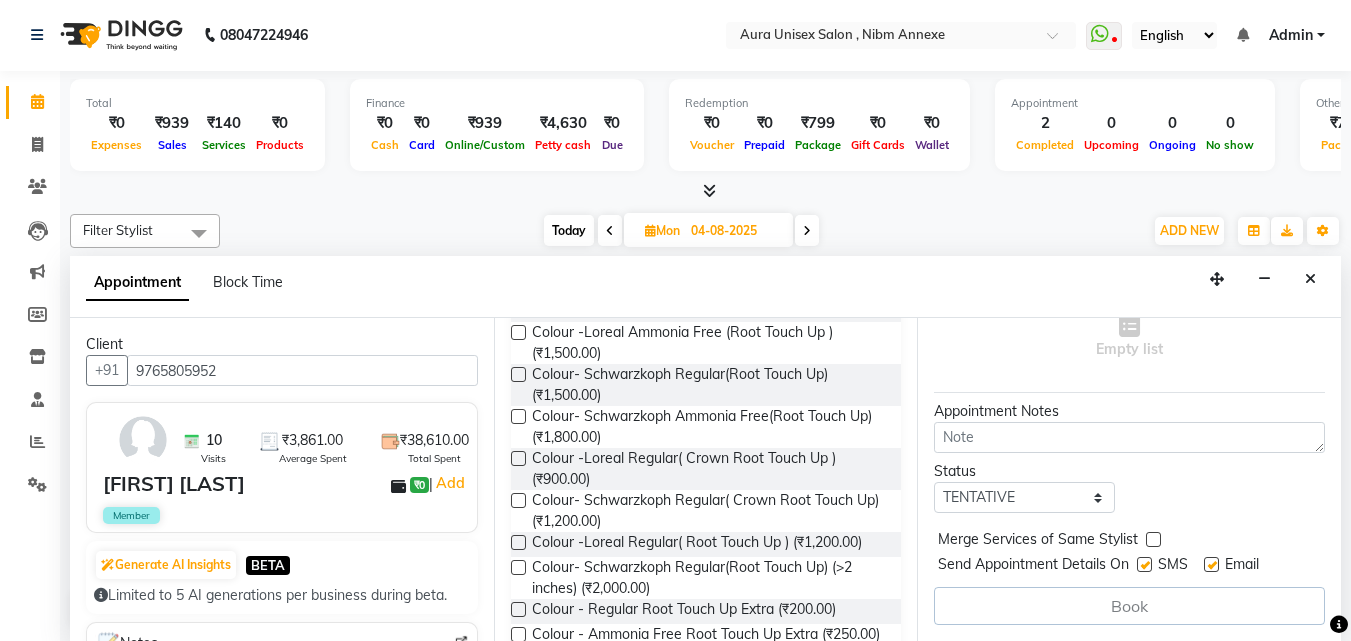 click at bounding box center (518, 374) 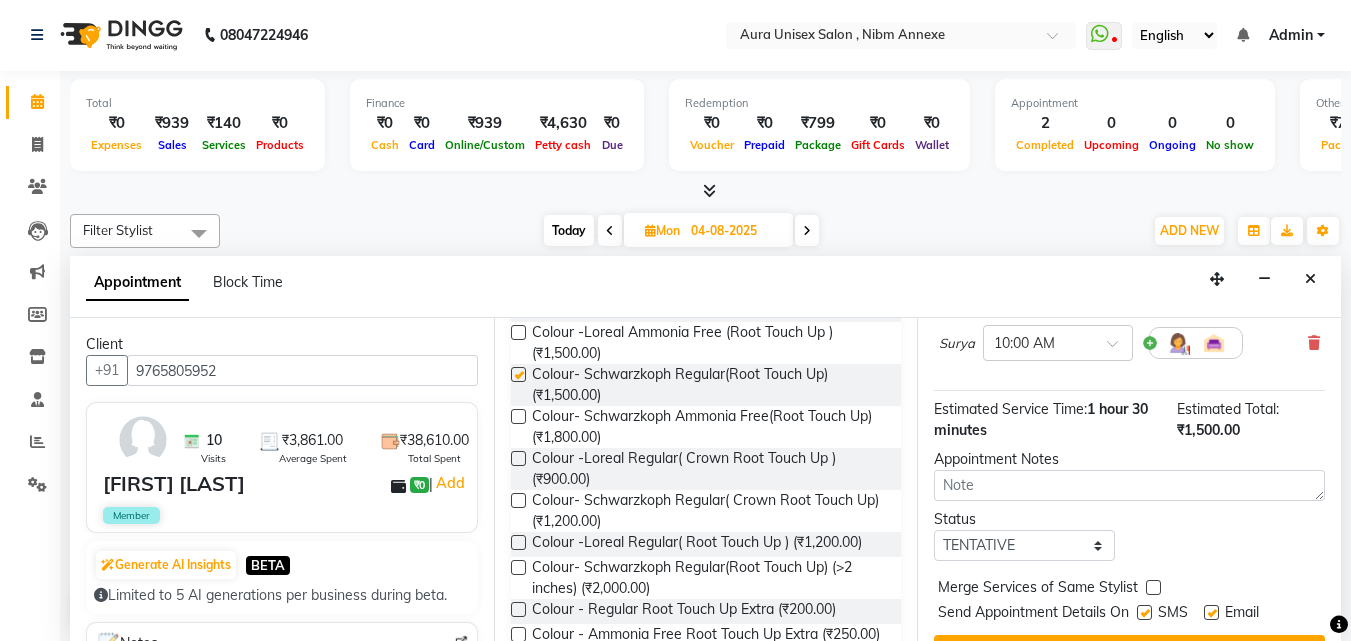 checkbox on "false" 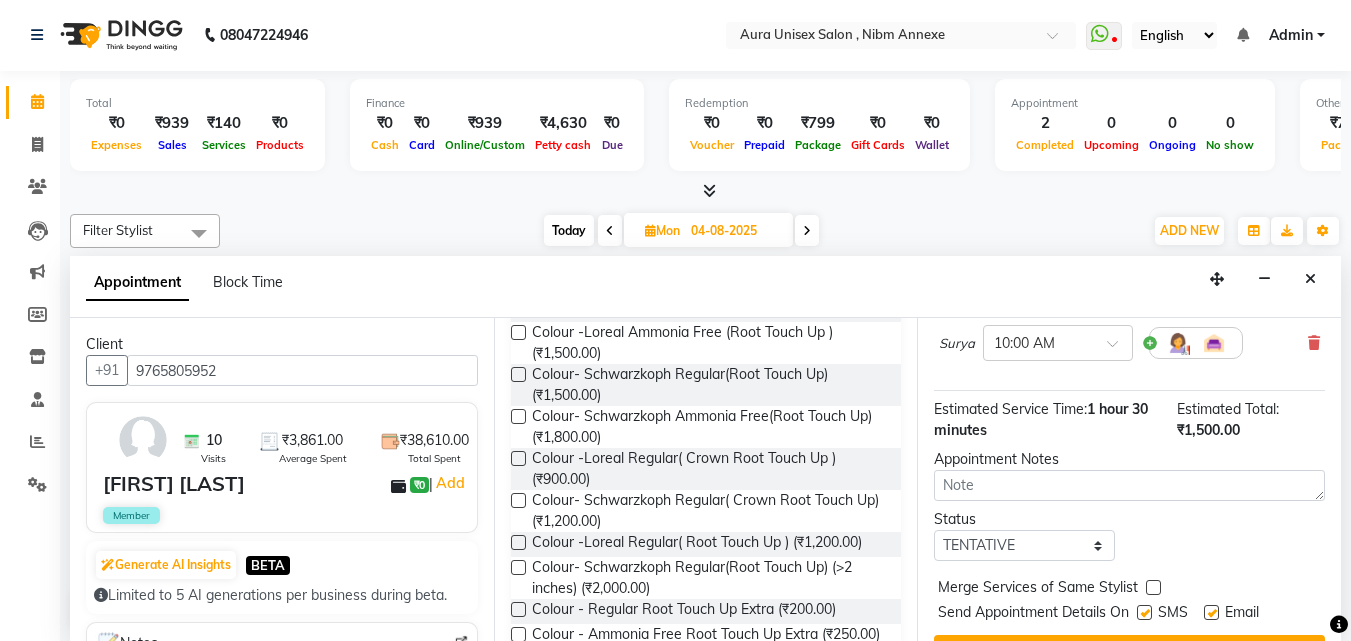 scroll, scrollTop: 260, scrollLeft: 0, axis: vertical 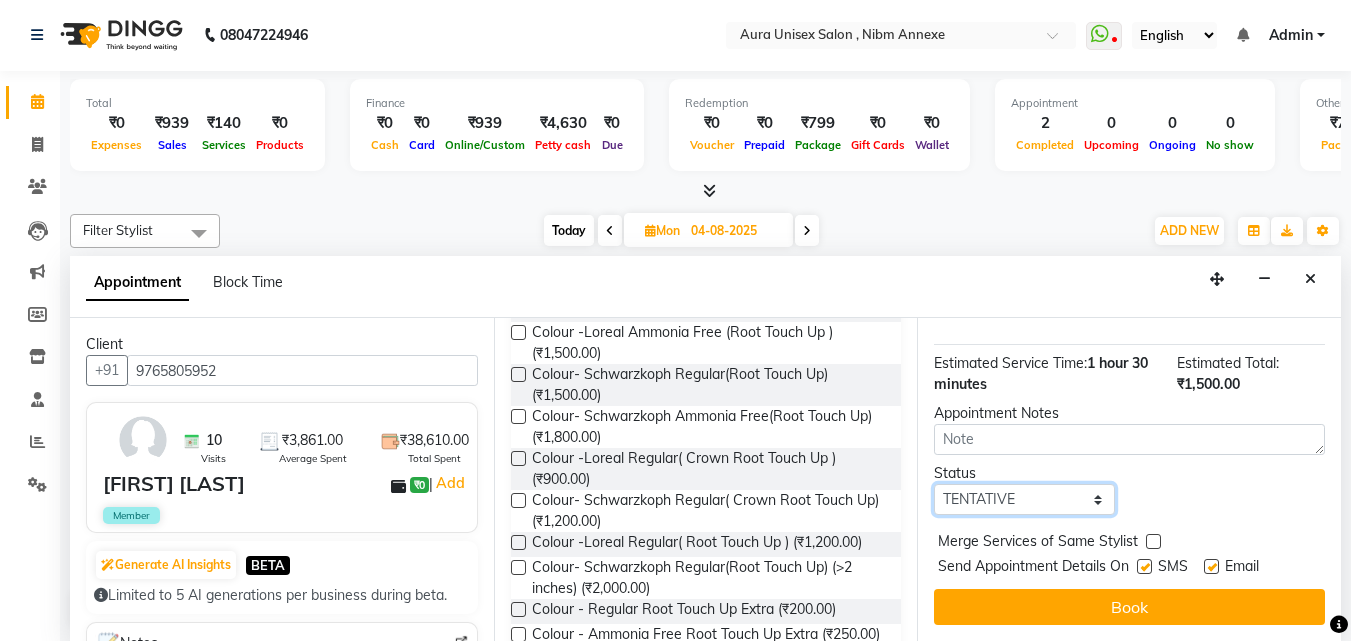 click on "Select TENTATIVE CONFIRM UPCOMING" at bounding box center [1024, 499] 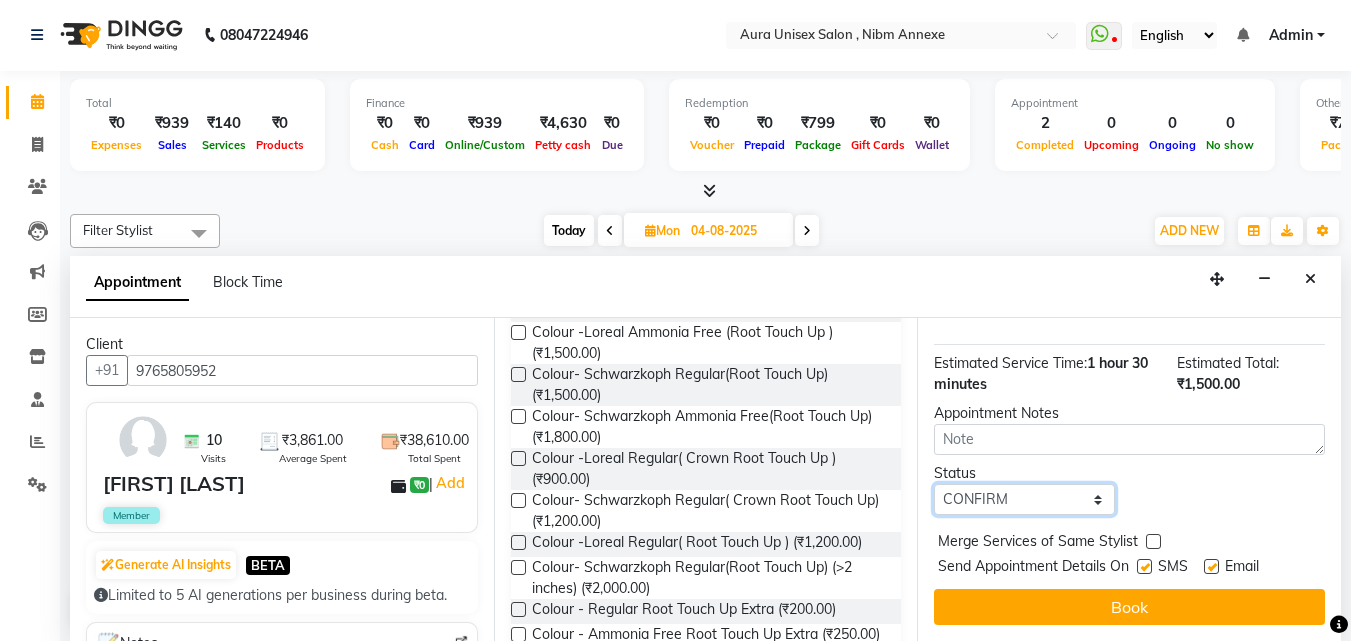 click on "Select TENTATIVE CONFIRM UPCOMING" at bounding box center [1024, 499] 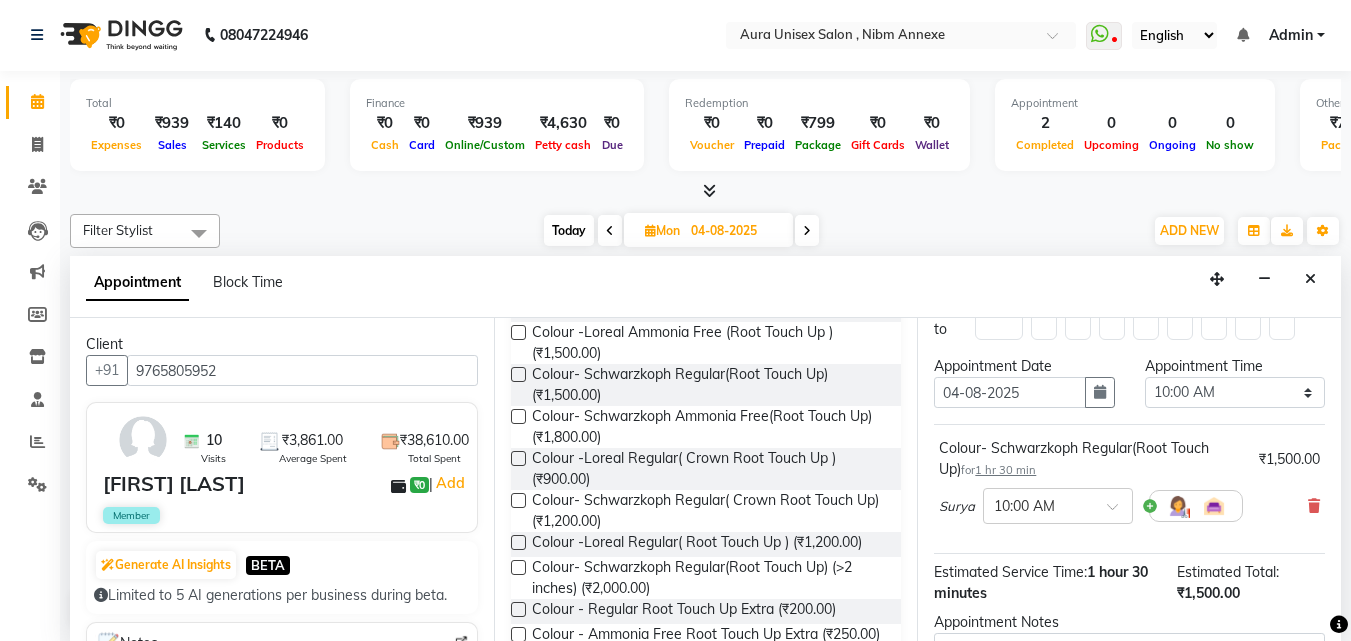 scroll, scrollTop: 0, scrollLeft: 0, axis: both 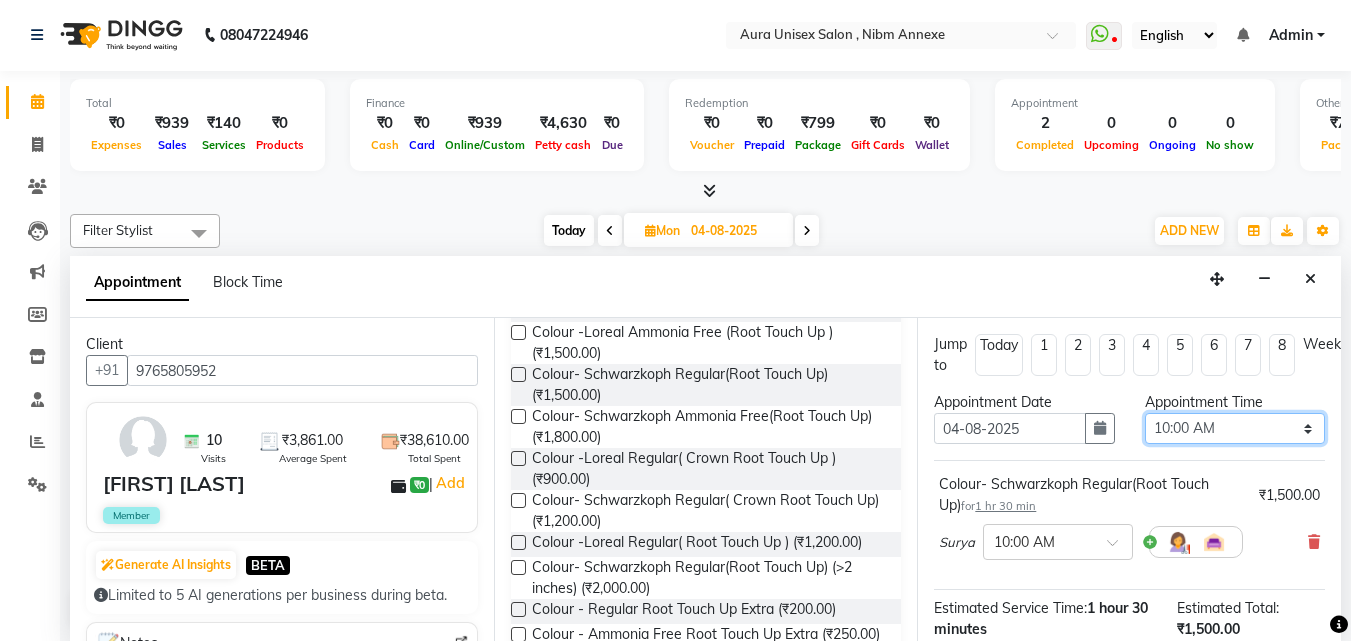 click on "Select 10:00 AM 10:15 AM 10:30 AM 10:45 AM 11:00 AM 11:15 AM 11:30 AM 11:45 AM 12:00 PM 12:15 PM 12:30 PM 12:45 PM 01:00 PM 01:15 PM 01:30 PM 01:45 PM 02:00 PM 02:15 PM 02:30 PM 02:45 PM 03:00 PM 03:15 PM 03:30 PM 03:45 PM 04:00 PM 04:15 PM 04:30 PM 04:45 PM 05:00 PM 05:15 PM 05:30 PM 05:45 PM 06:00 PM 06:15 PM 06:30 PM 06:45 PM 07:00 PM 07:15 PM 07:30 PM 07:45 PM 08:00 PM 08:15 PM 08:30 PM 08:45 PM 09:00 PM" at bounding box center (1235, 428) 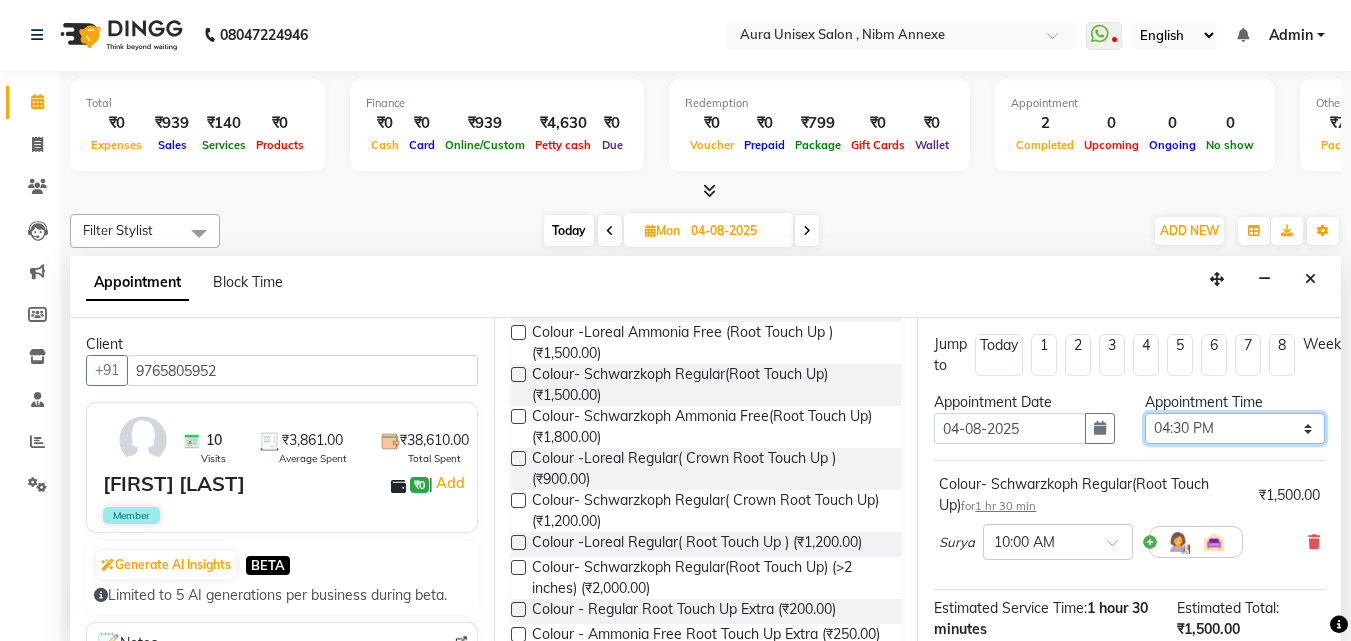 click on "Select 10:00 AM 10:15 AM 10:30 AM 10:45 AM 11:00 AM 11:15 AM 11:30 AM 11:45 AM 12:00 PM 12:15 PM 12:30 PM 12:45 PM 01:00 PM 01:15 PM 01:30 PM 01:45 PM 02:00 PM 02:15 PM 02:30 PM 02:45 PM 03:00 PM 03:15 PM 03:30 PM 03:45 PM 04:00 PM 04:15 PM 04:30 PM 04:45 PM 05:00 PM 05:15 PM 05:30 PM 05:45 PM 06:00 PM 06:15 PM 06:30 PM 06:45 PM 07:00 PM 07:15 PM 07:30 PM 07:45 PM 08:00 PM 08:15 PM 08:30 PM 08:45 PM 09:00 PM" at bounding box center (1235, 428) 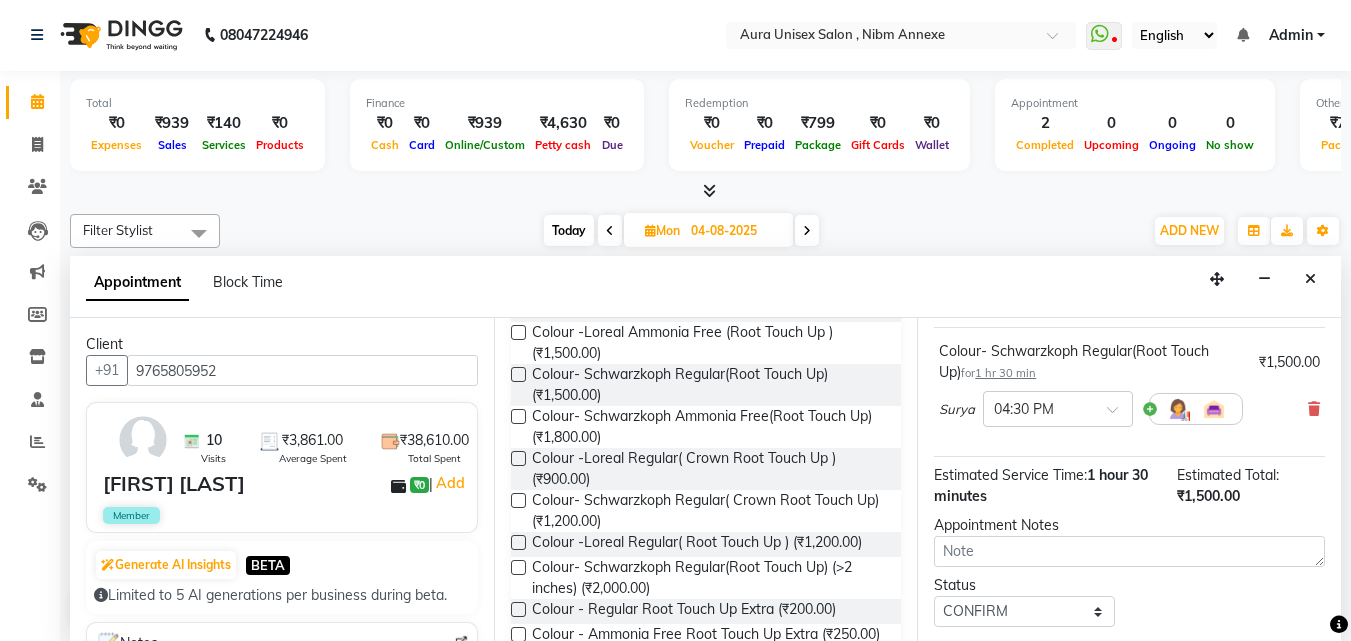 scroll, scrollTop: 260, scrollLeft: 0, axis: vertical 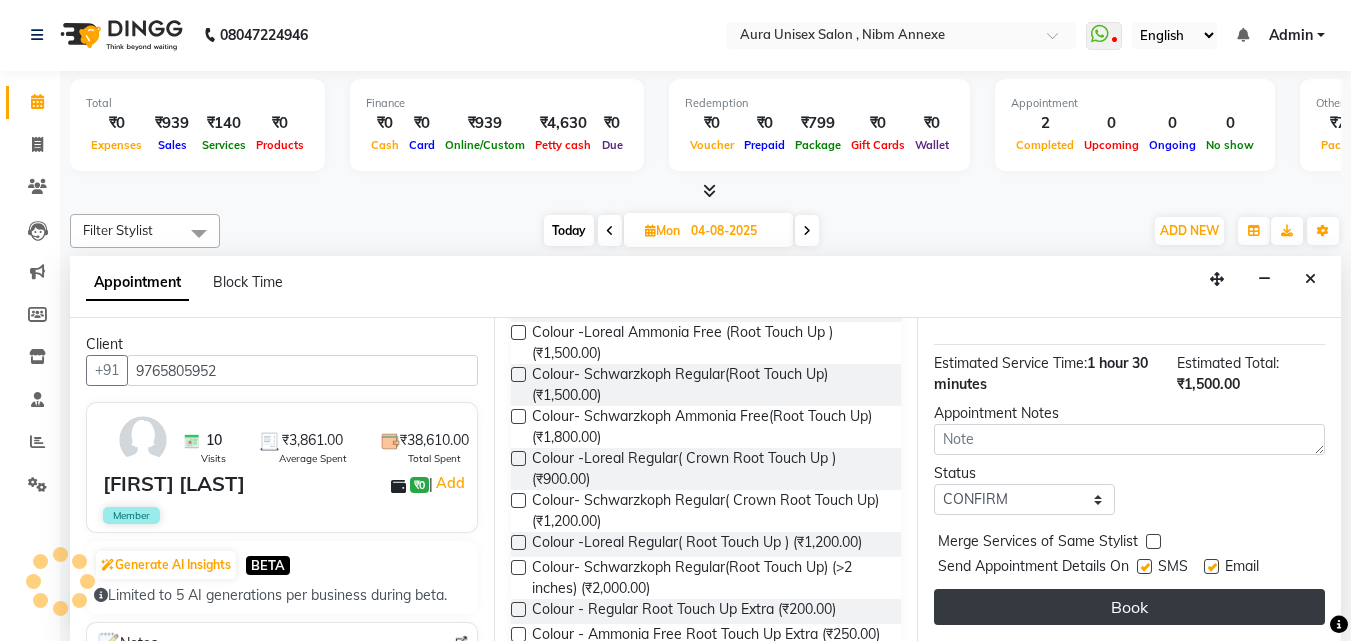 click on "Book" at bounding box center [1129, 607] 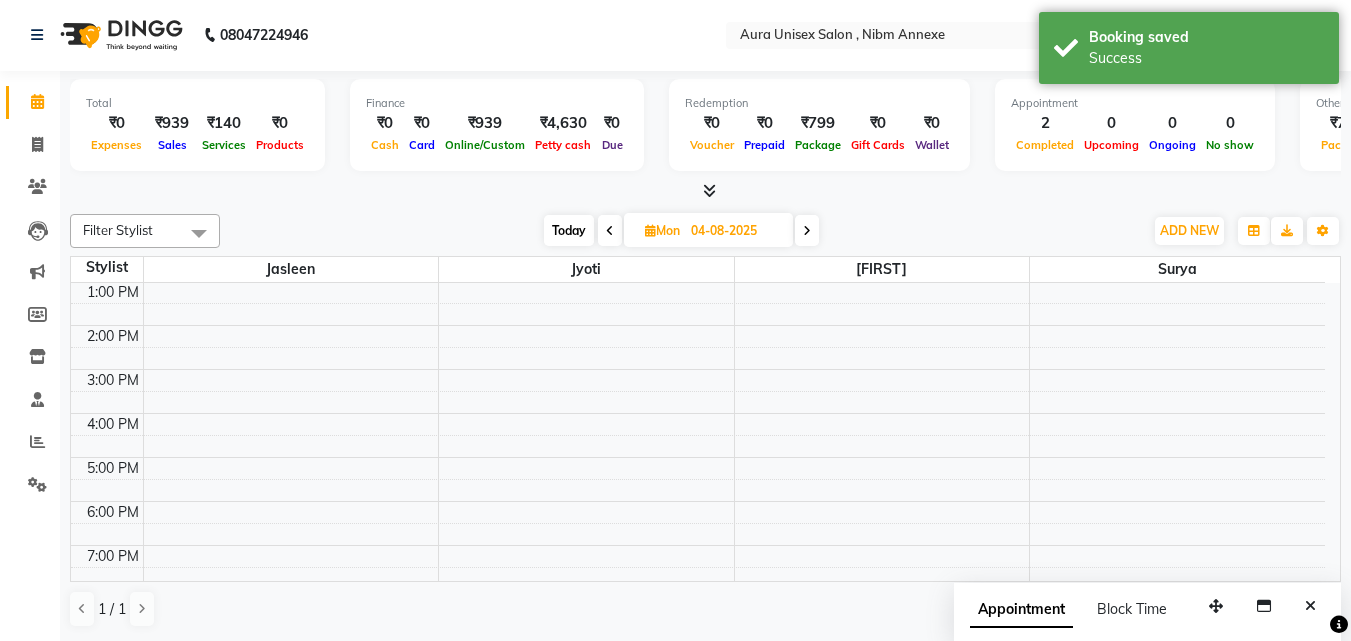 scroll, scrollTop: 0, scrollLeft: 0, axis: both 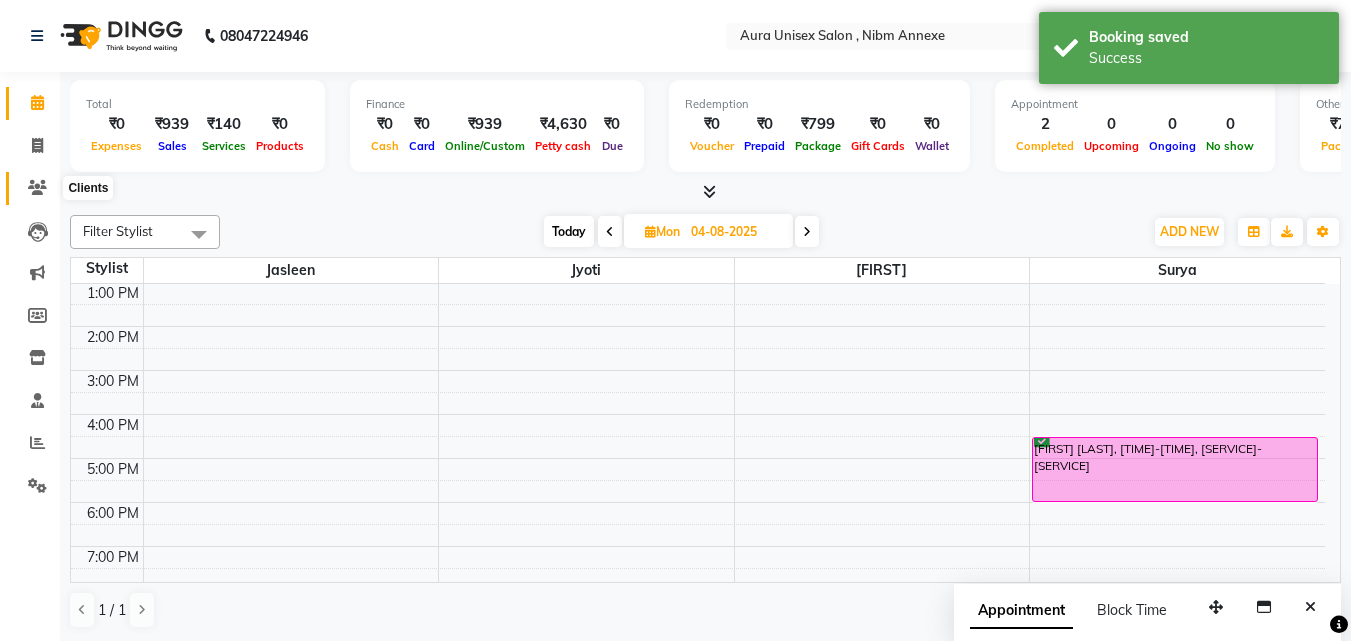 click 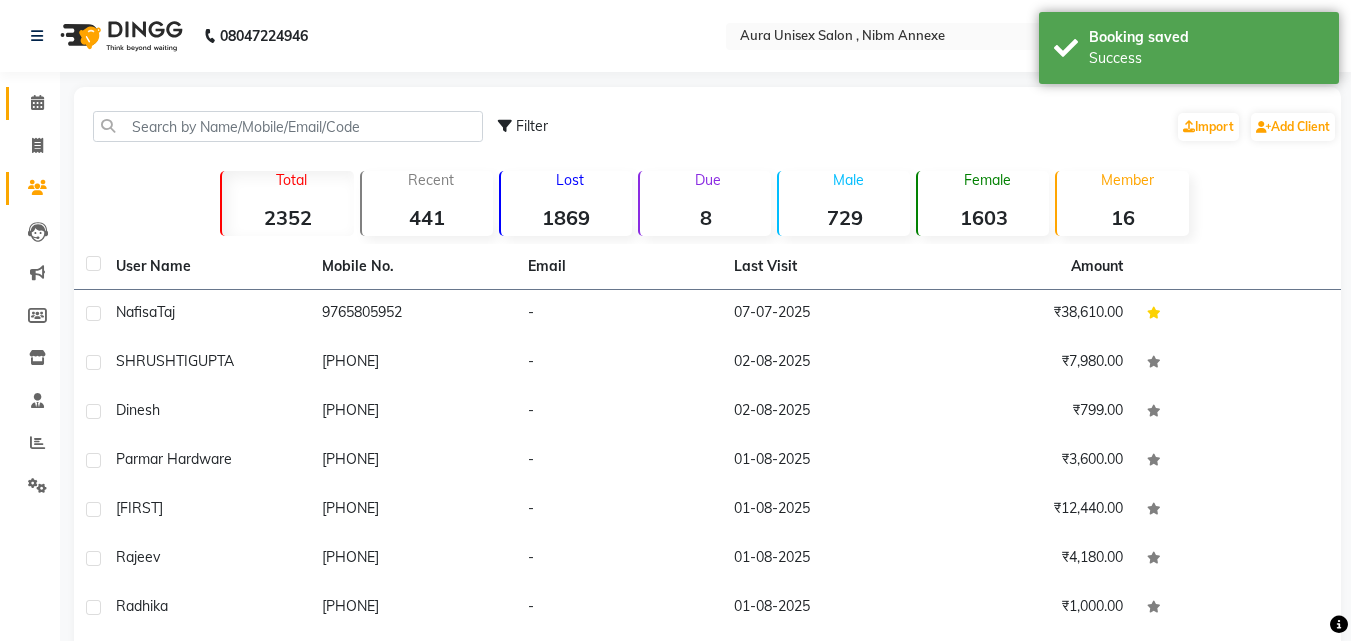 click on "Calendar" 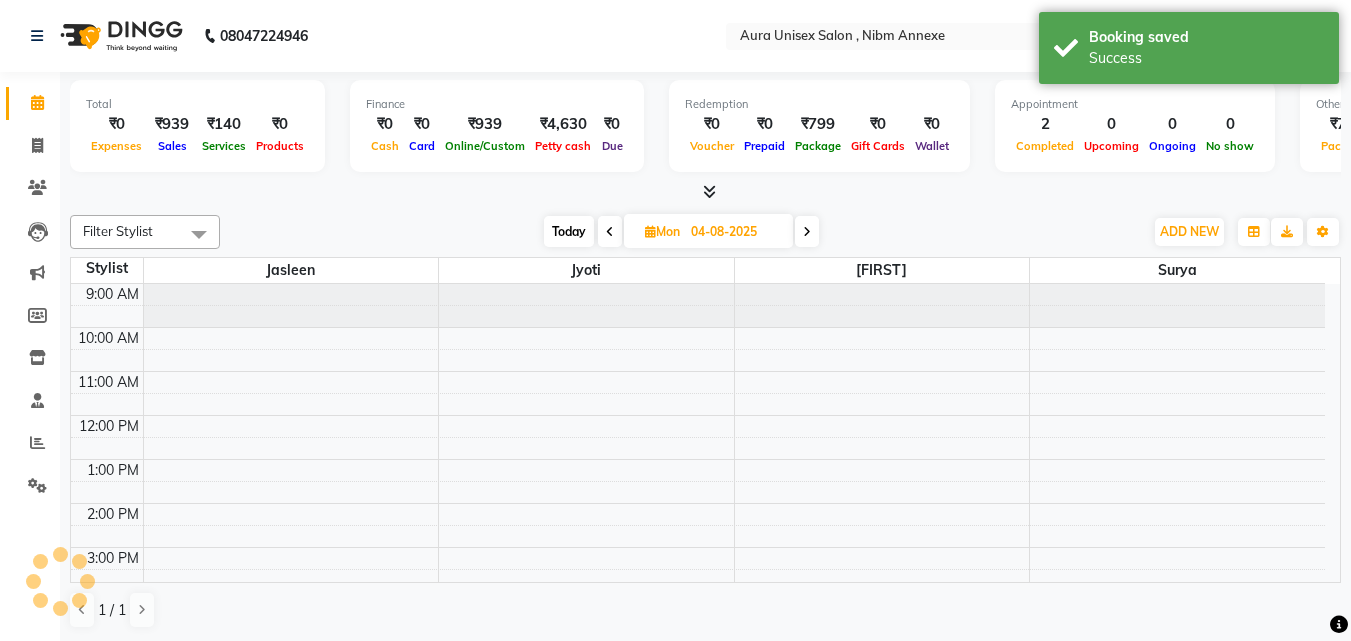 scroll, scrollTop: 0, scrollLeft: 0, axis: both 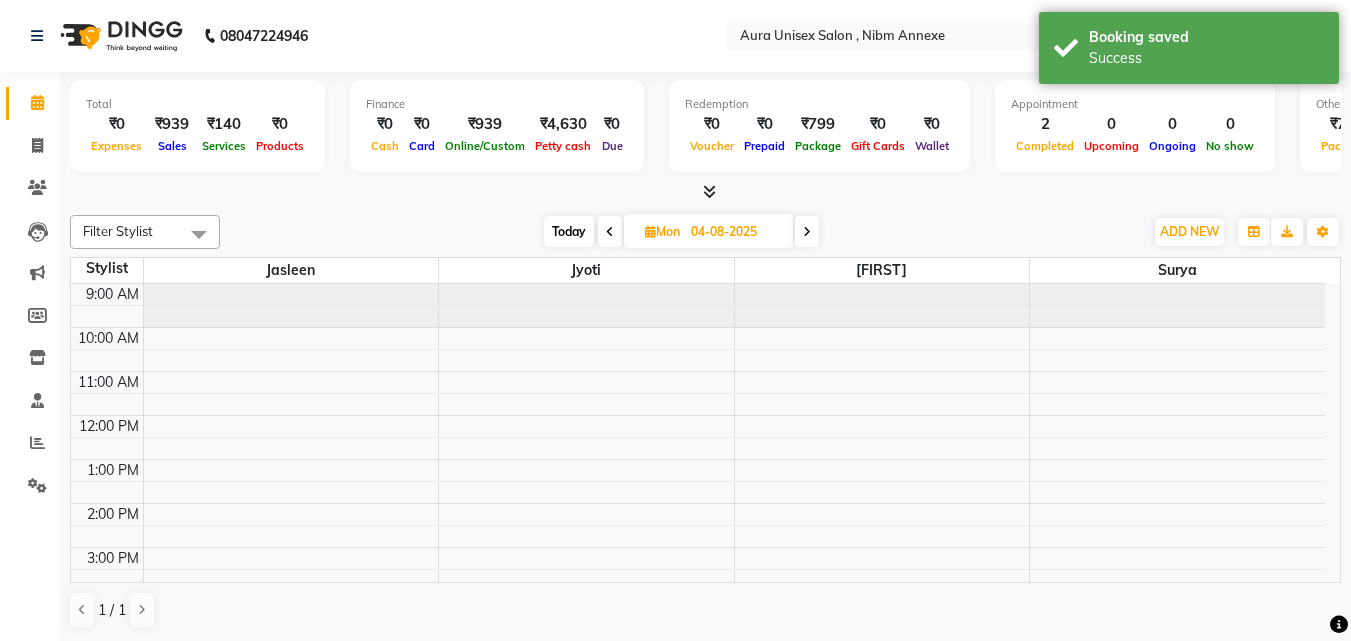 click at bounding box center [807, 231] 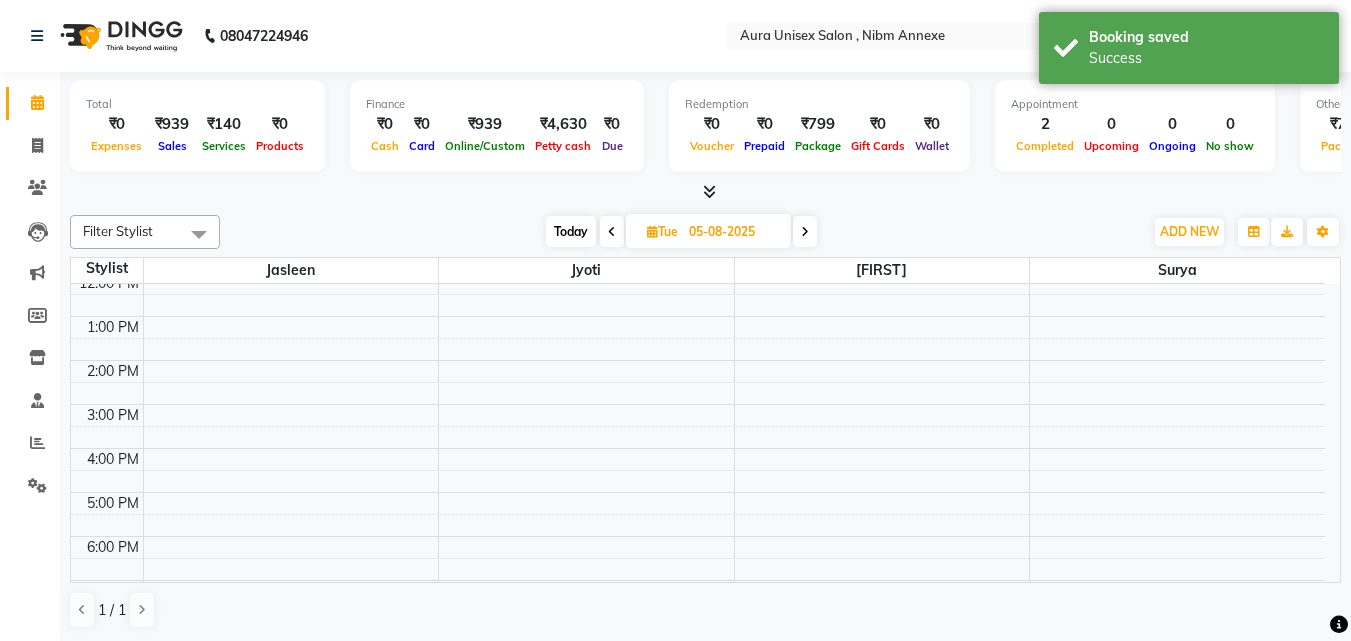 scroll, scrollTop: 0, scrollLeft: 0, axis: both 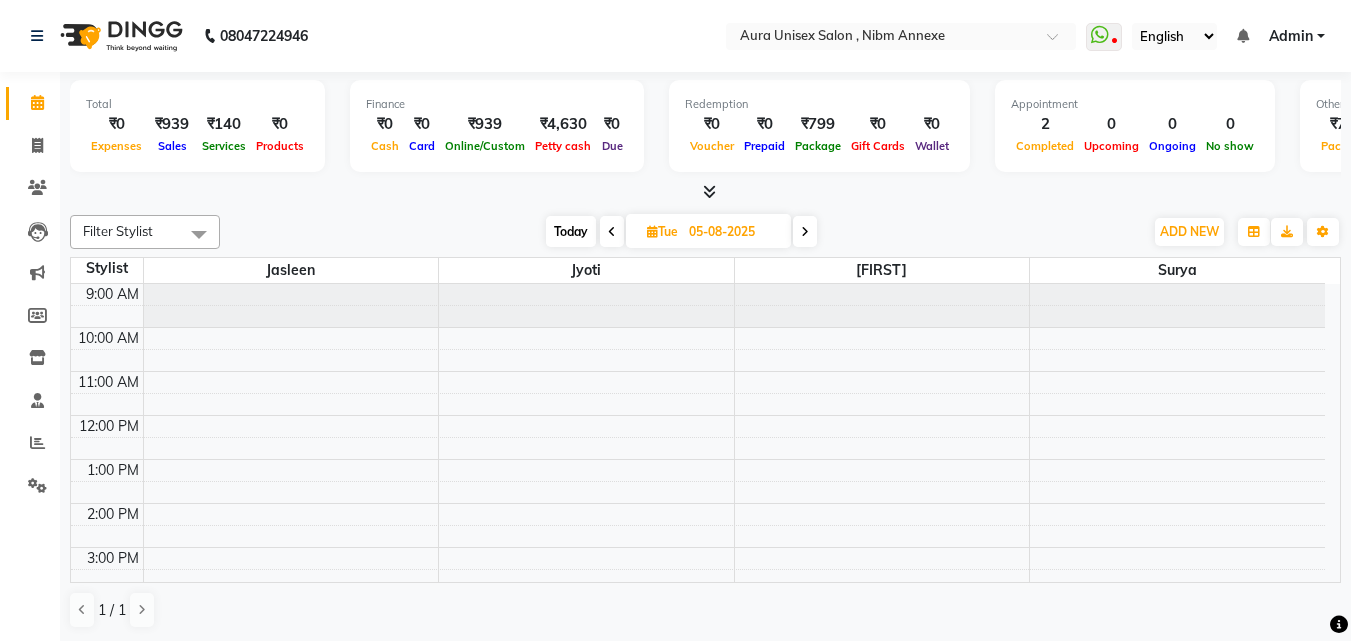 click at bounding box center [612, 232] 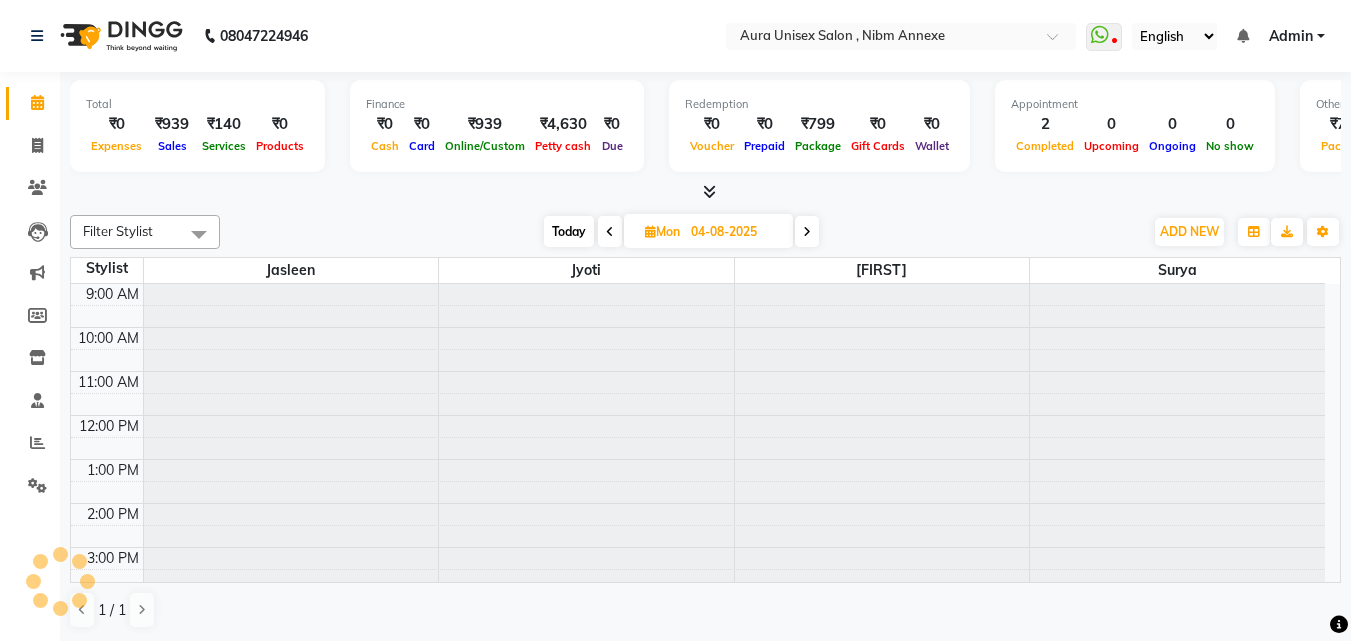 click at bounding box center (610, 231) 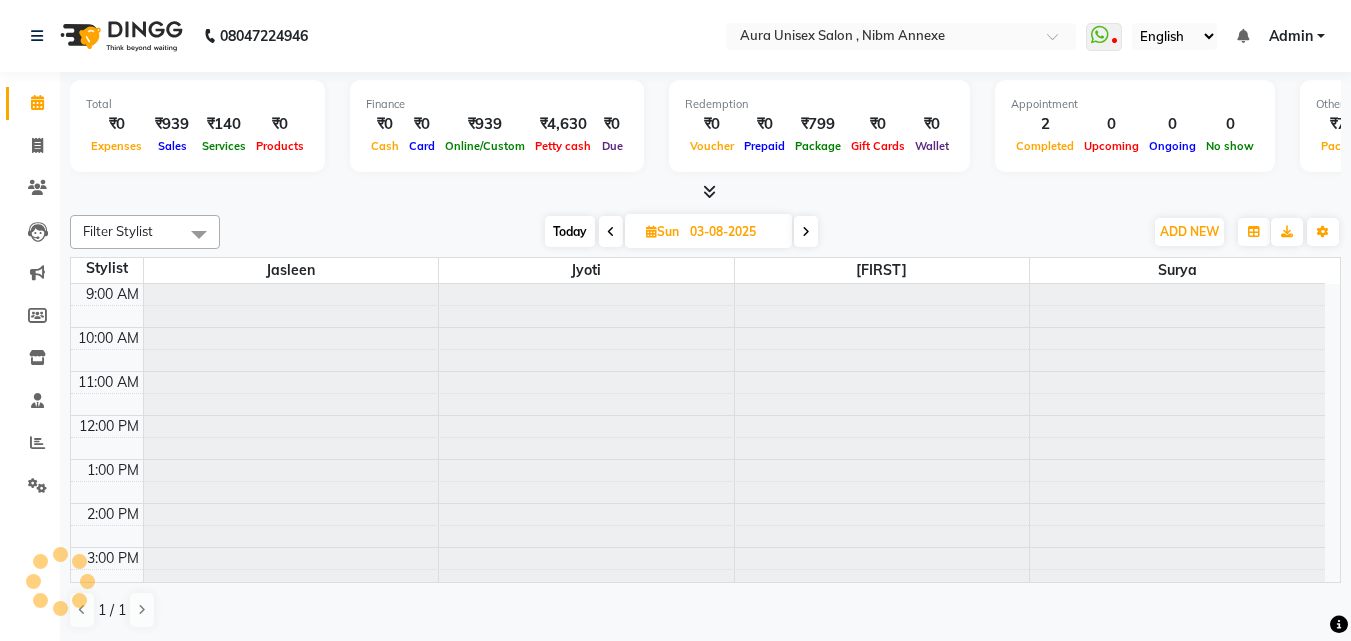 scroll, scrollTop: 177, scrollLeft: 0, axis: vertical 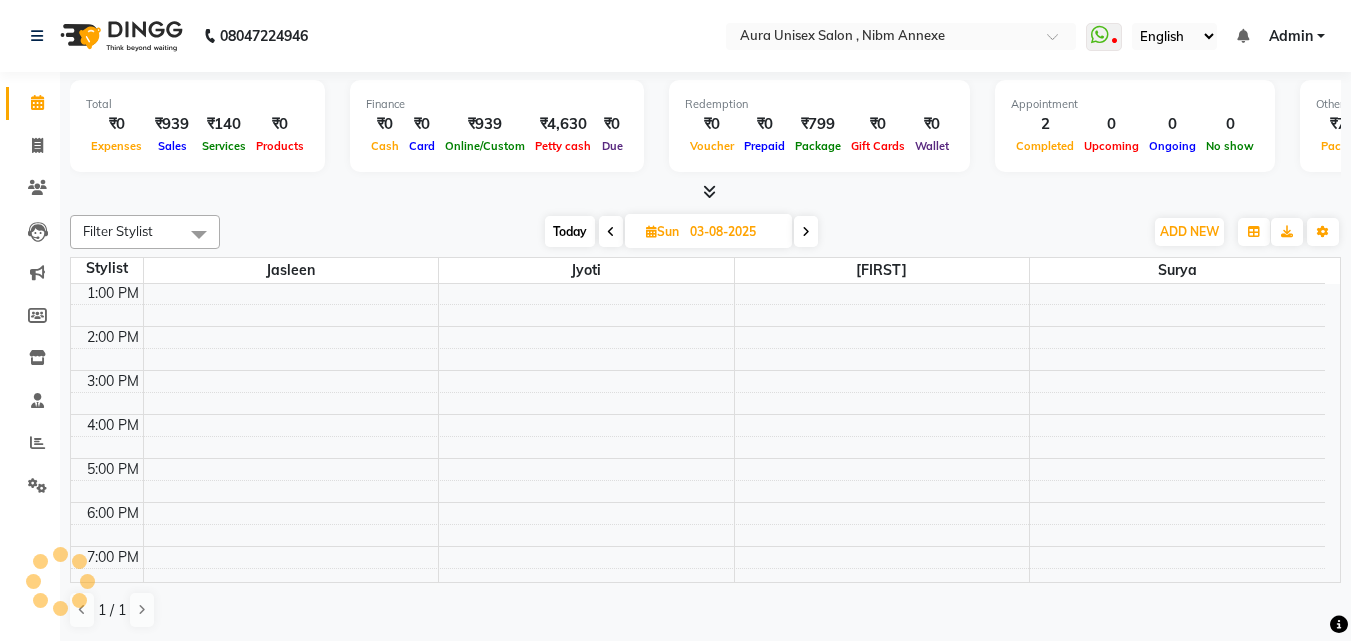 click on "Today" at bounding box center [570, 231] 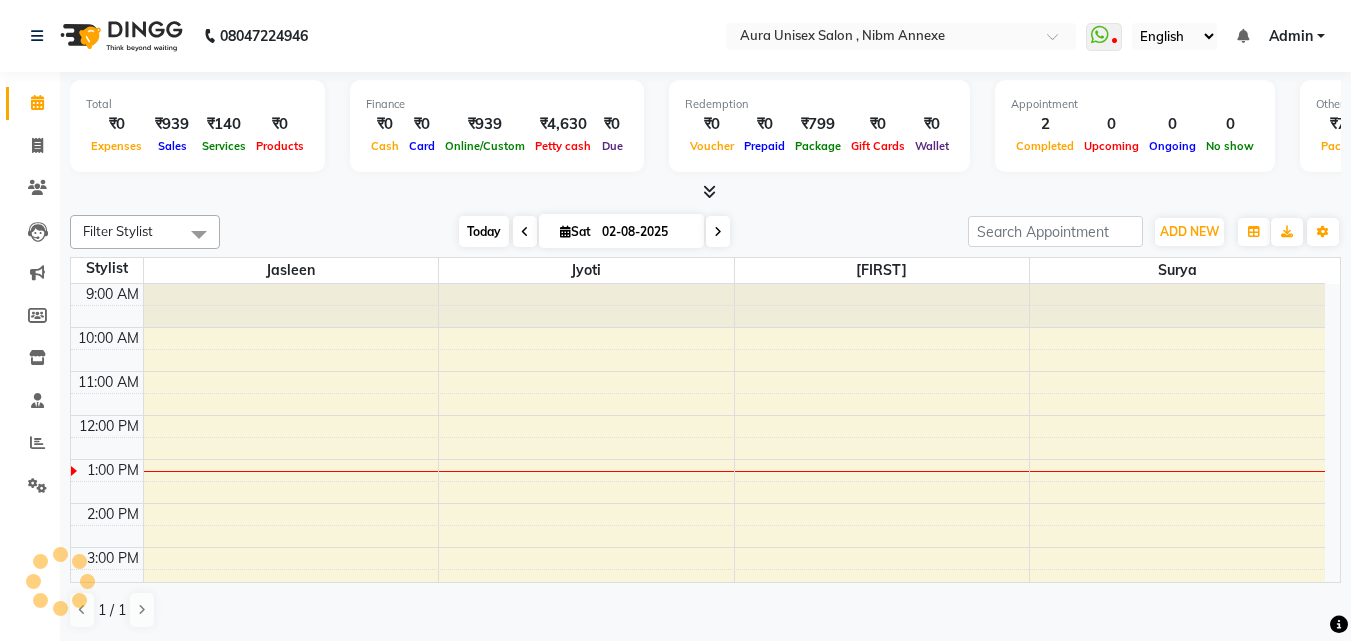 scroll, scrollTop: 177, scrollLeft: 0, axis: vertical 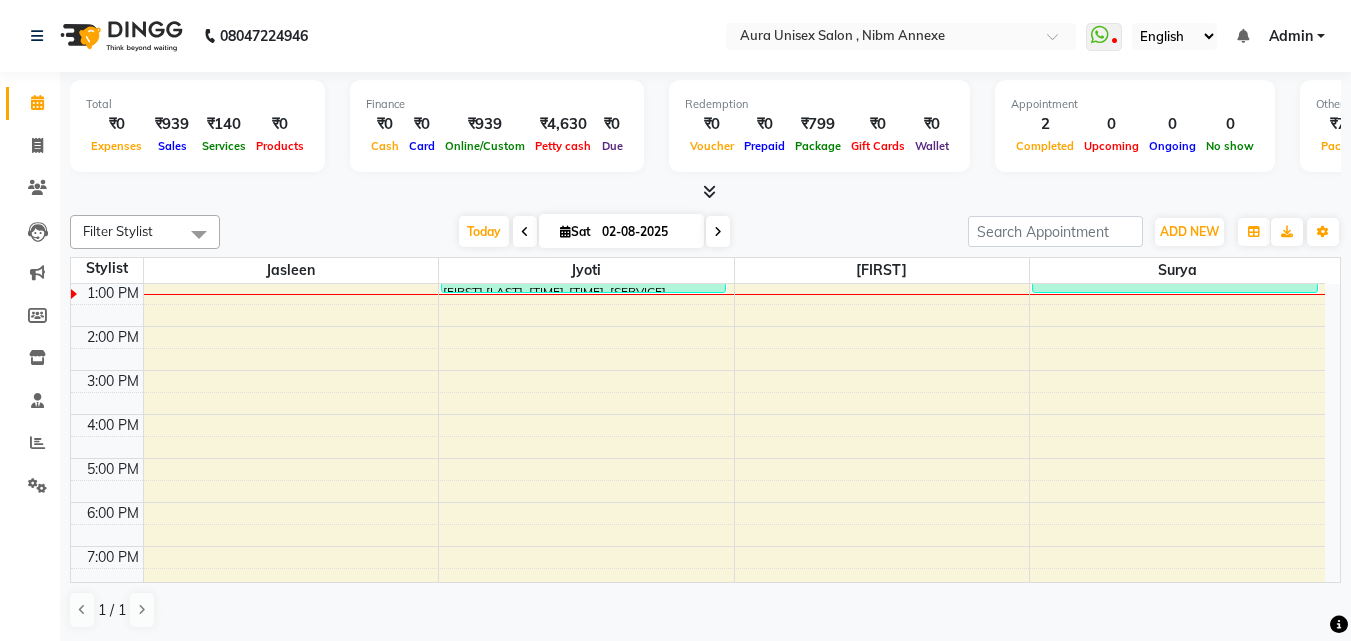 click at bounding box center [718, 231] 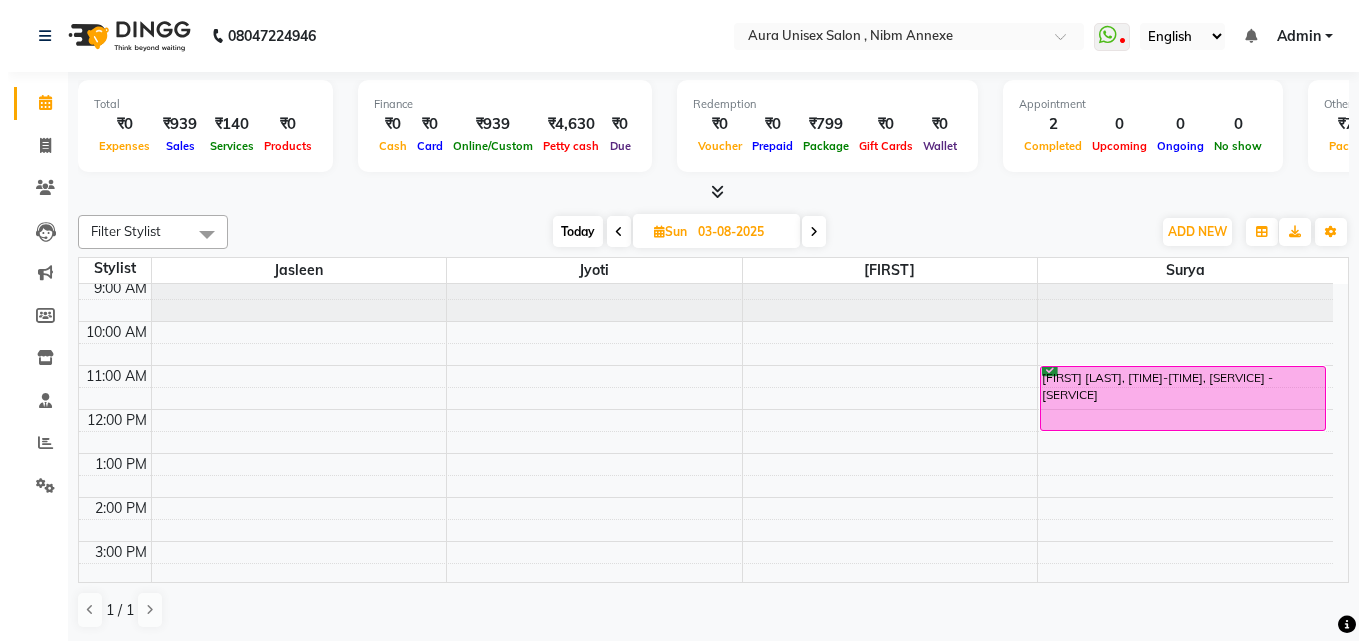 scroll, scrollTop: 0, scrollLeft: 0, axis: both 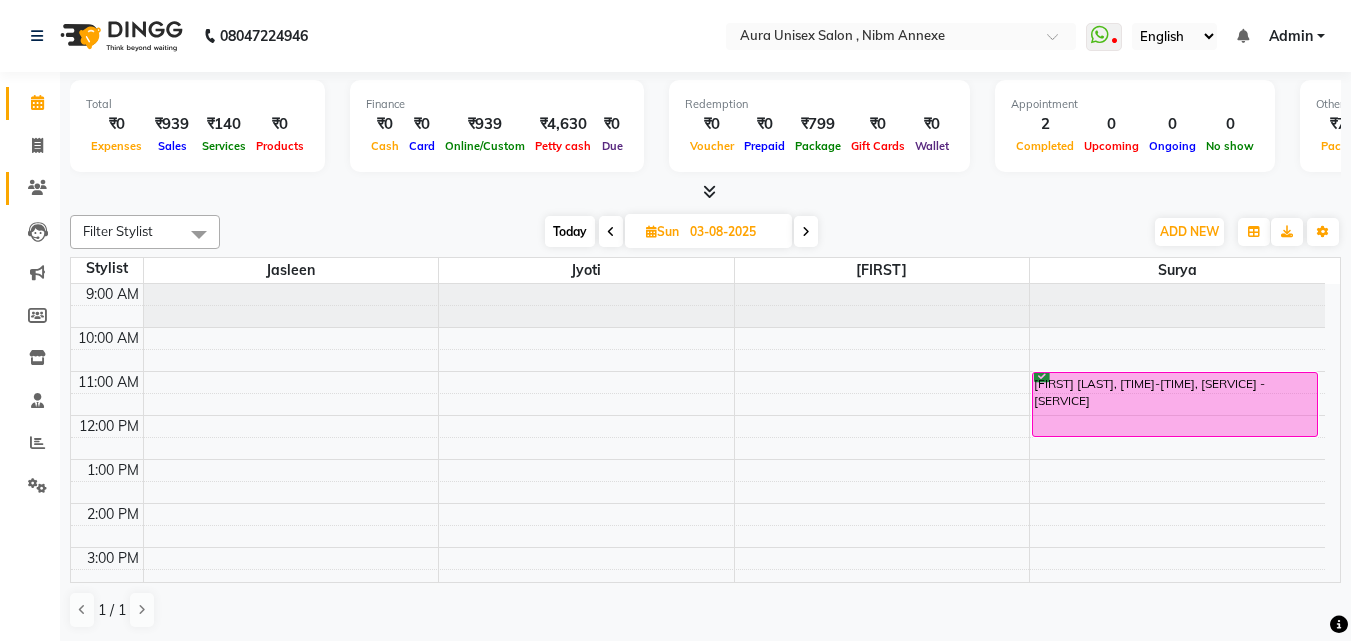click on "Clients" 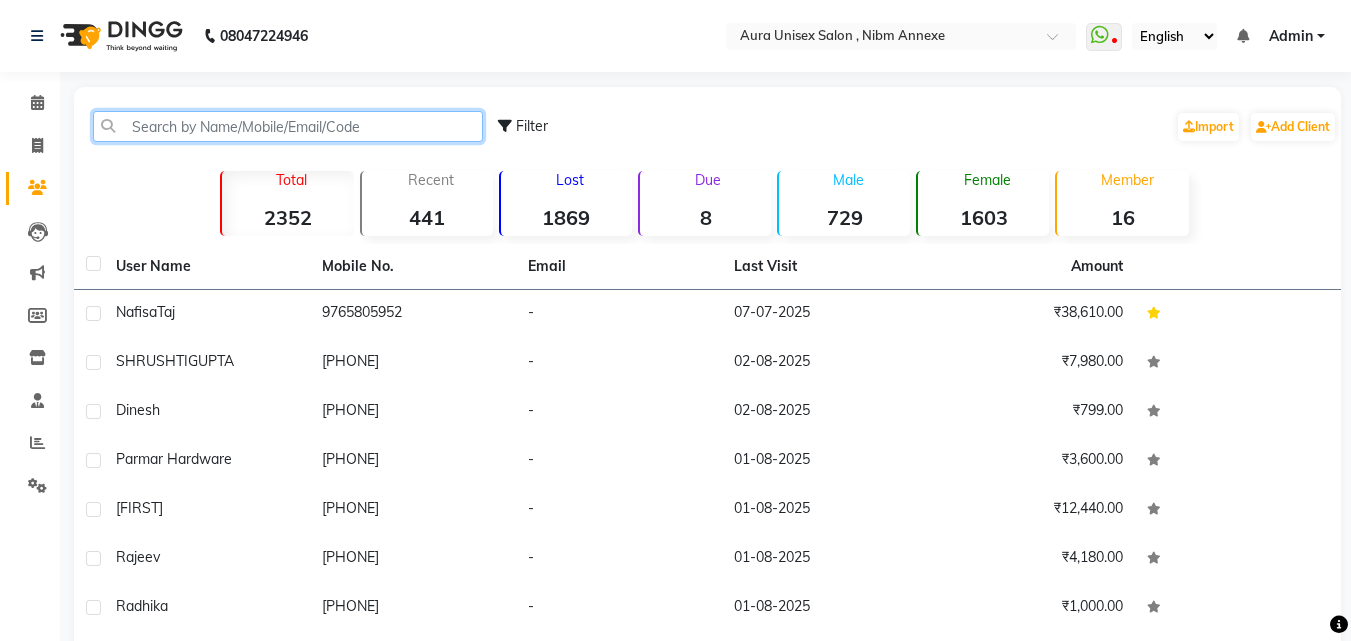 click 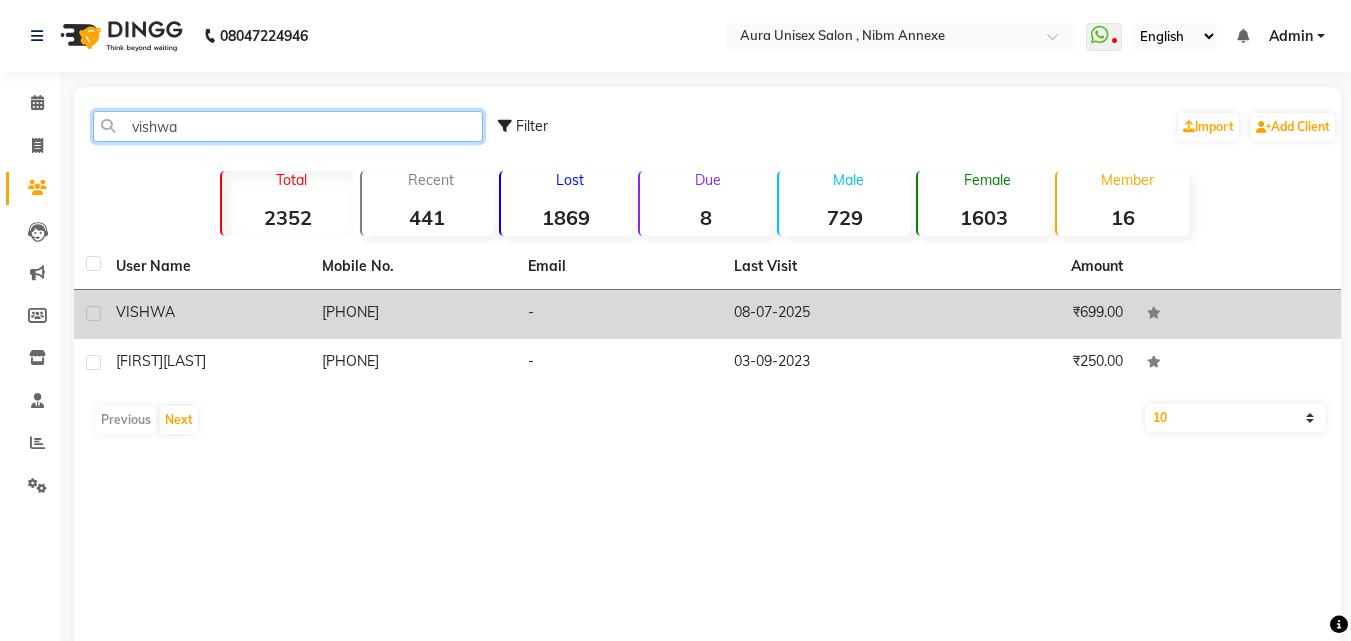 type on "vishwa" 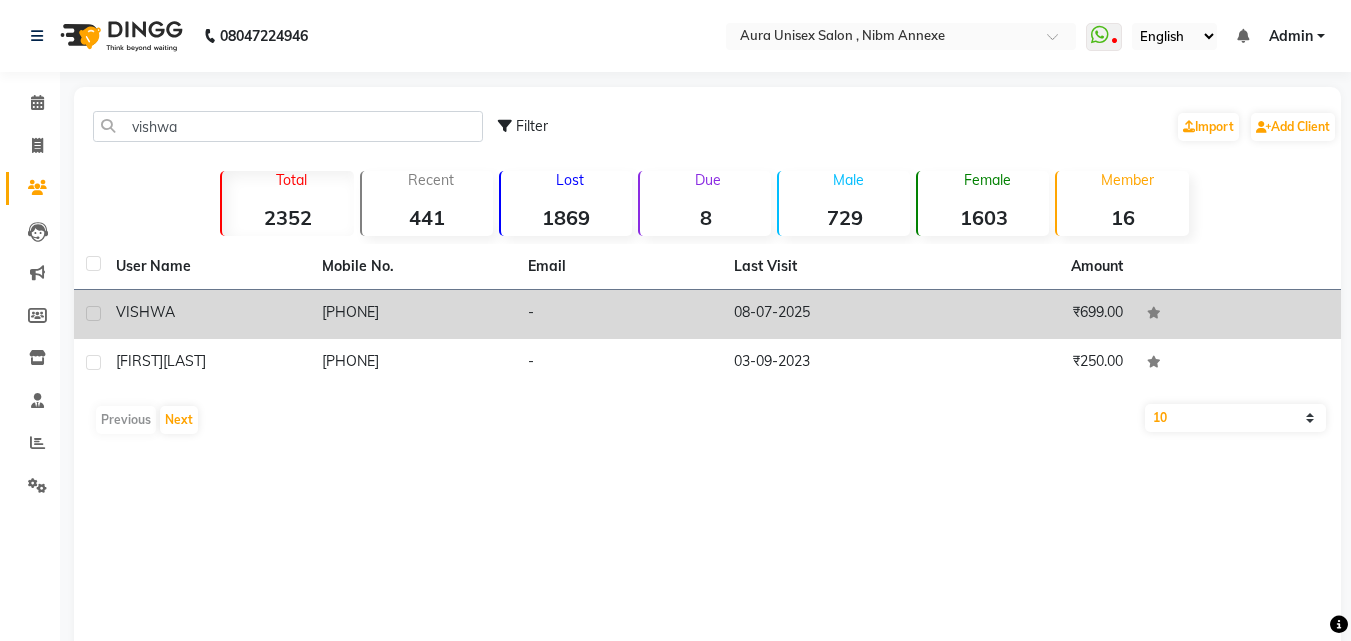 click on "9421794217" 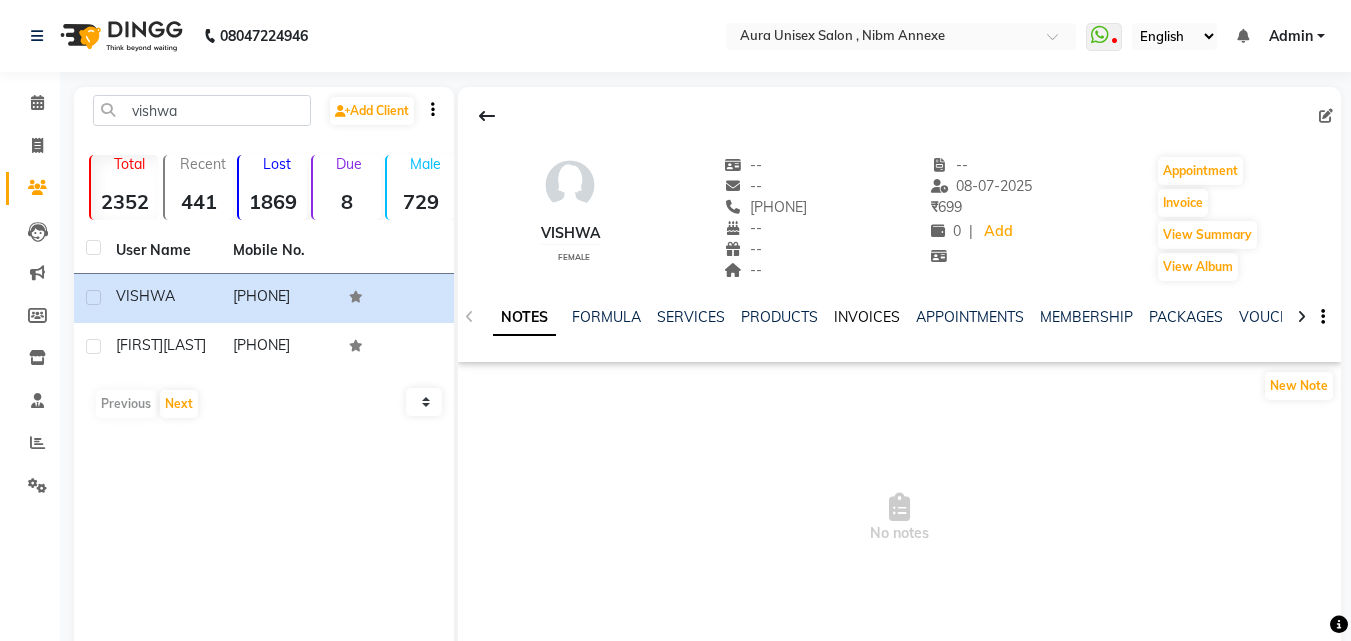 click on "INVOICES" 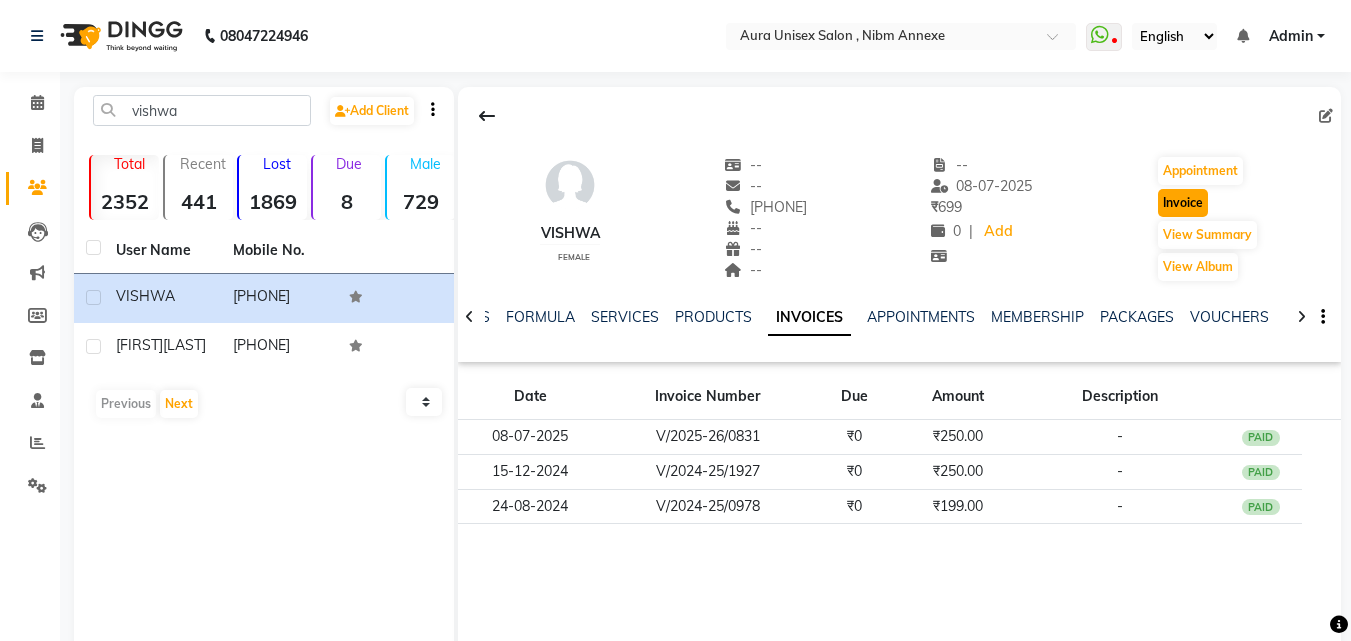 click on "Invoice" 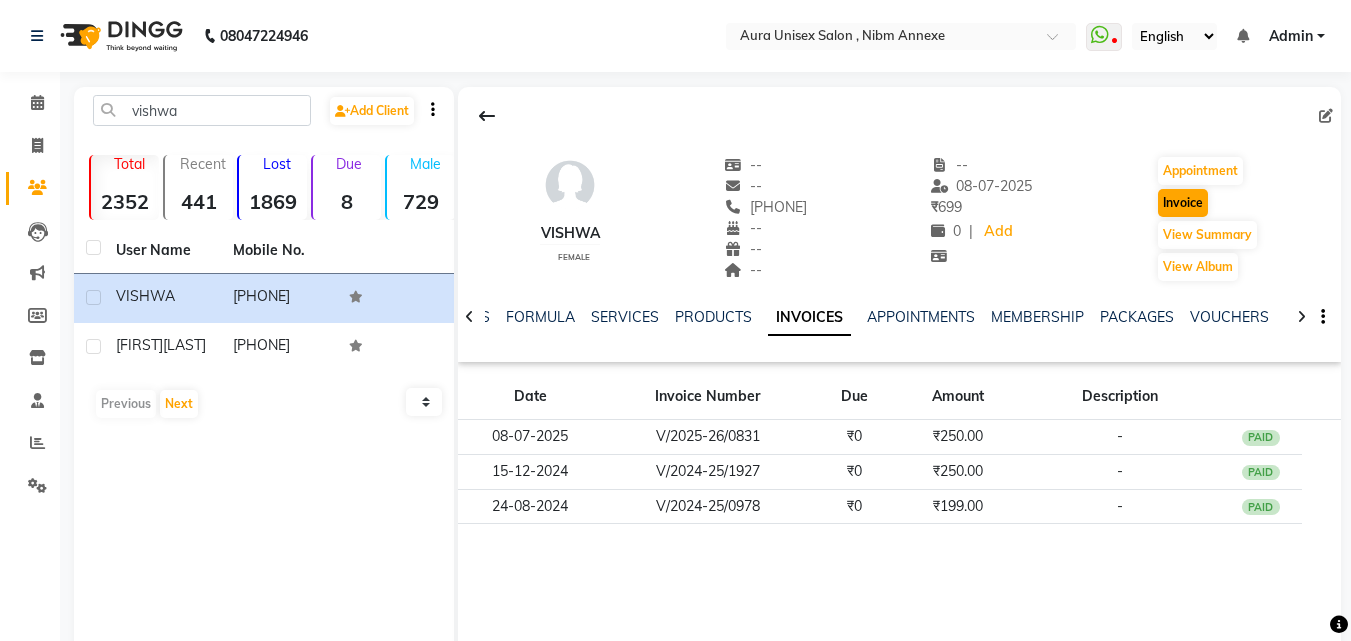 select on "service" 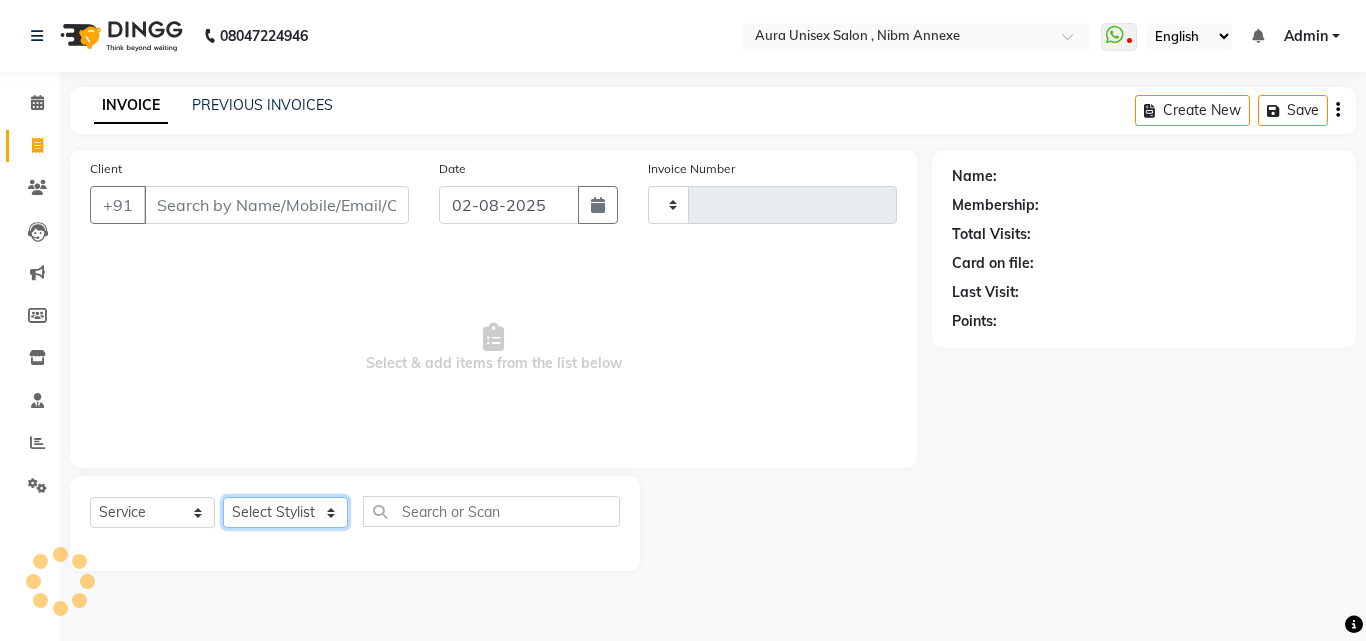 click on "Select Stylist" 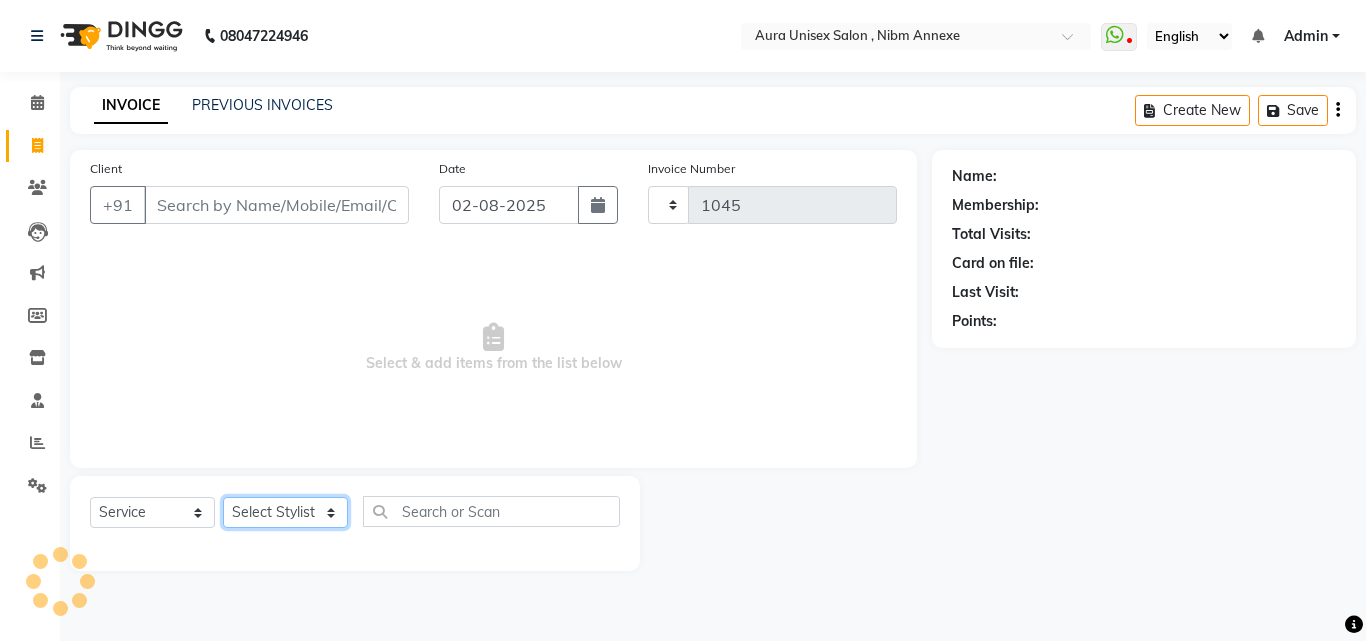 select on "823" 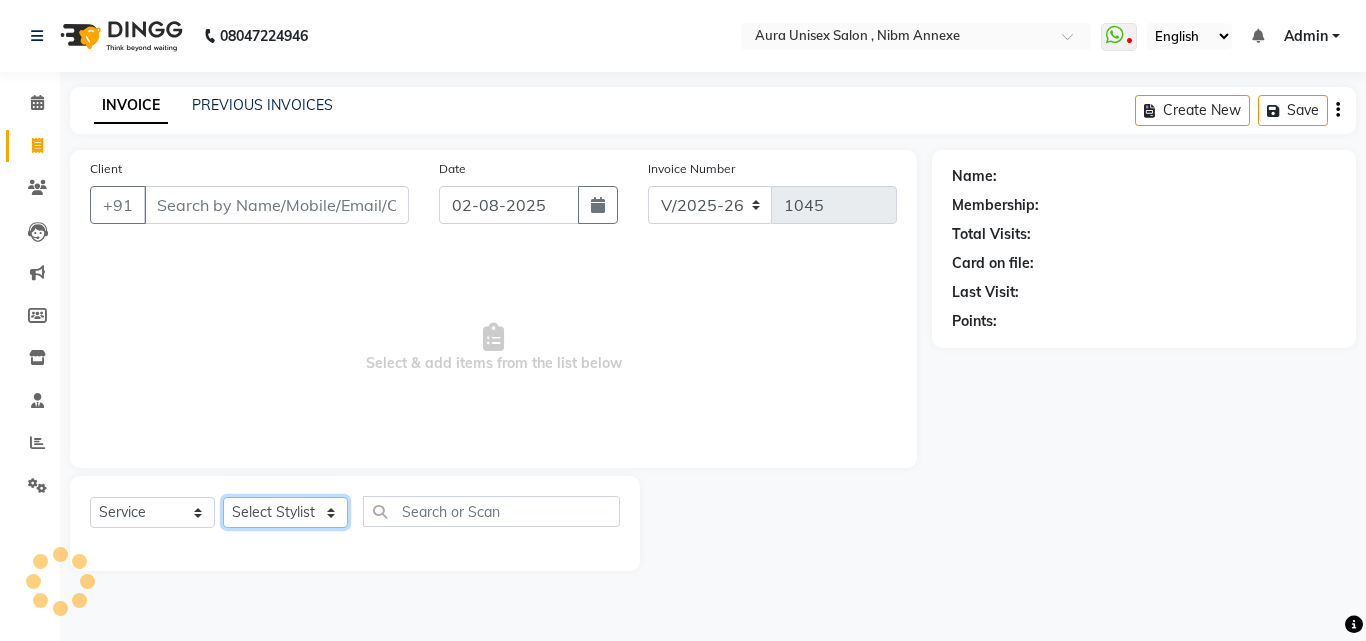 click on "Select Stylist" 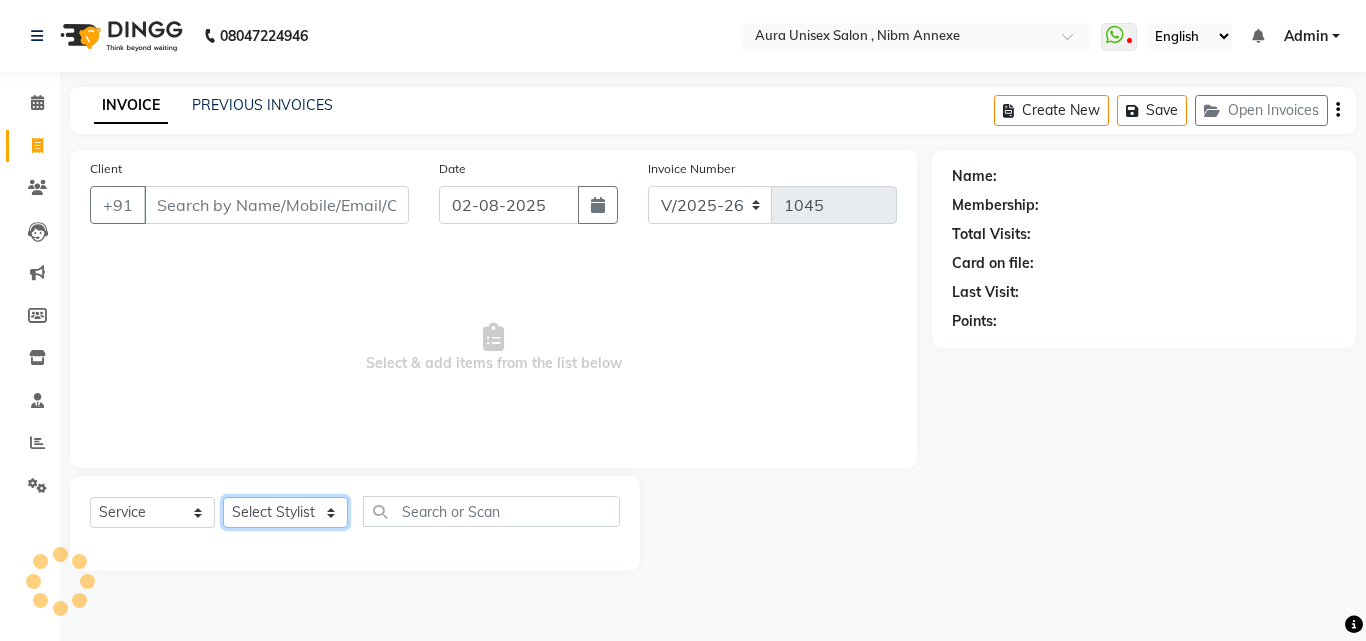 click on "Select Stylist" 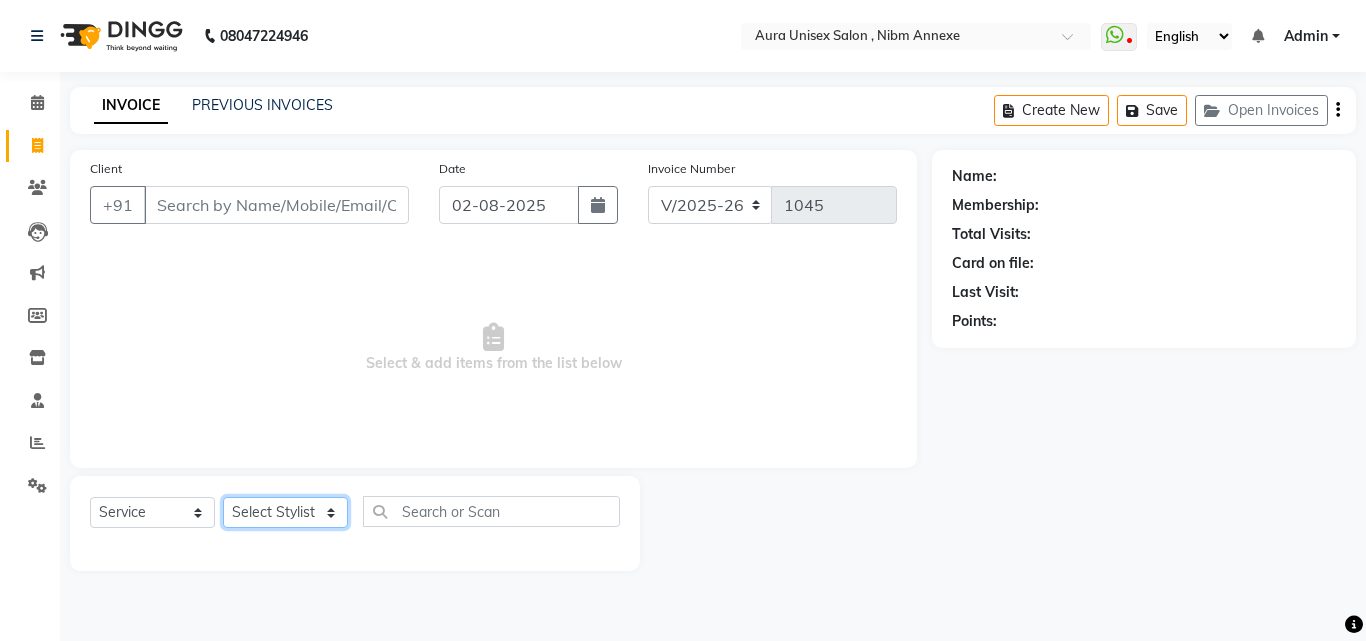 type on "9421794217" 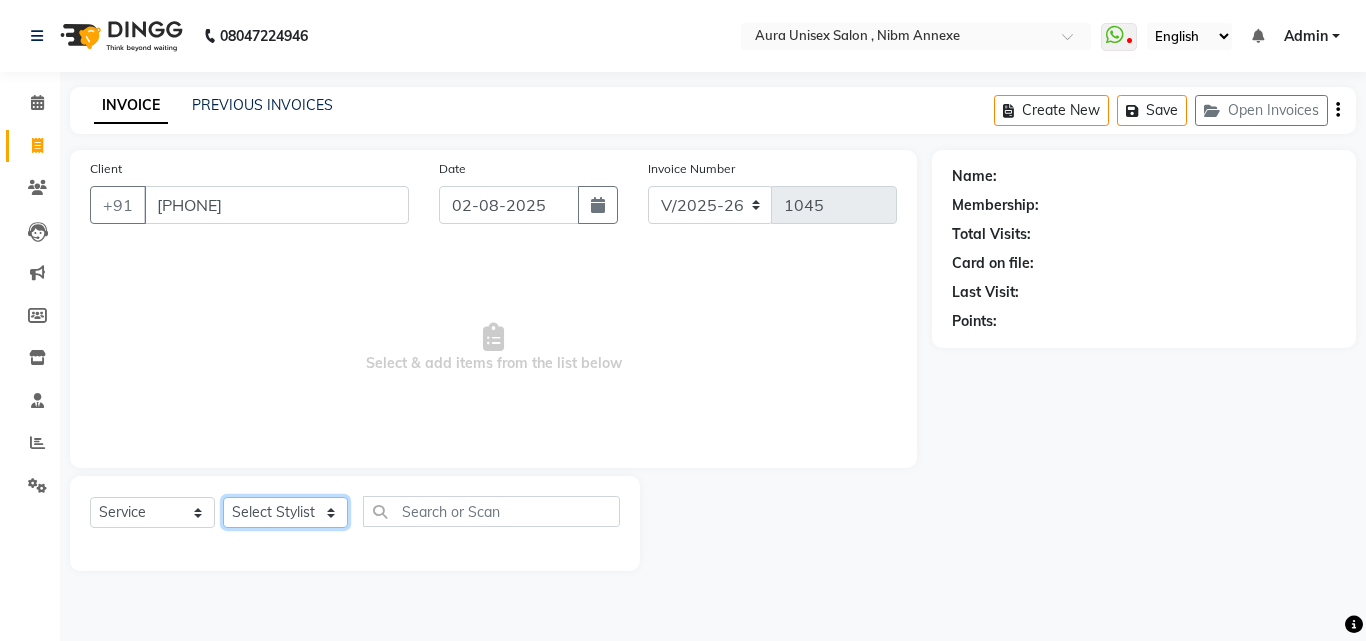 click on "Select Stylist Jasleen Jyoti Surya Tejaswini" 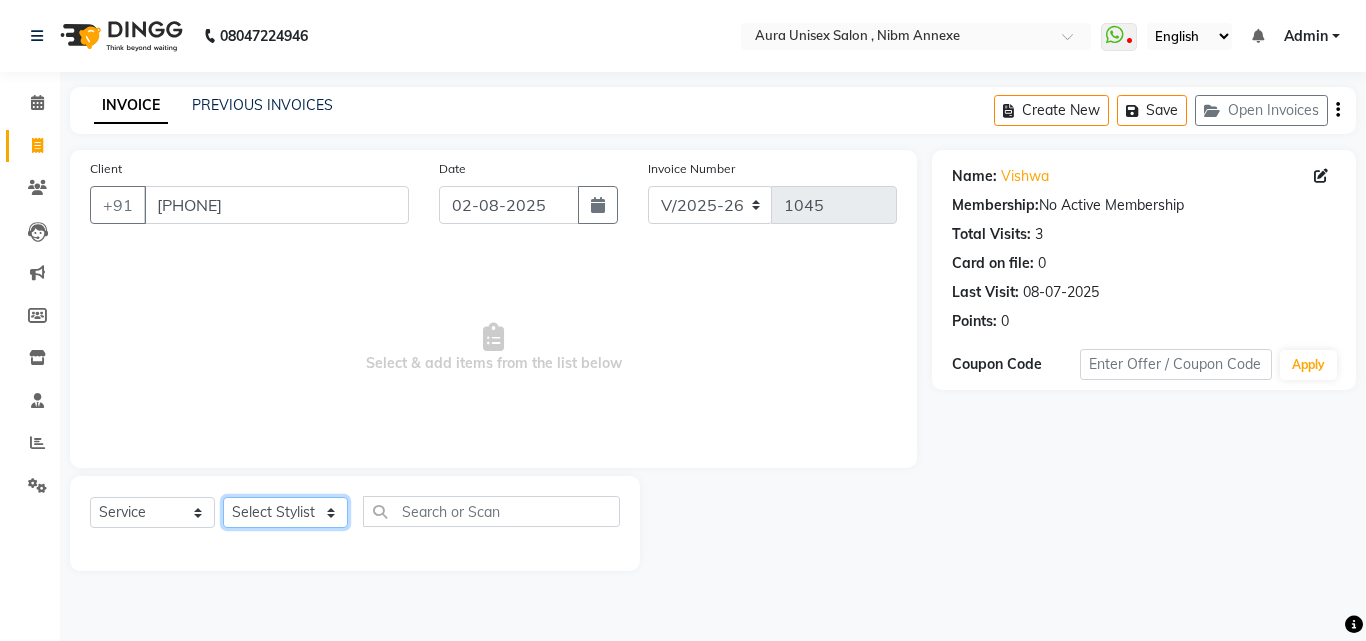 select on "83187" 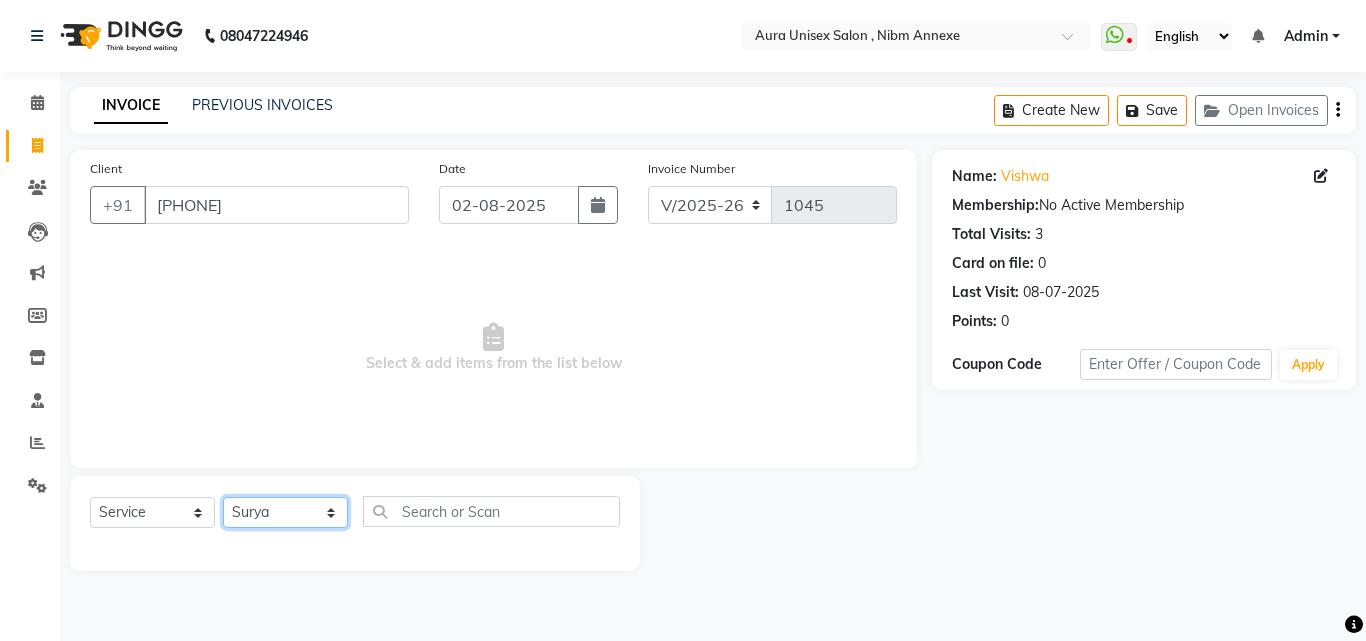 click on "Select Stylist Jasleen Jyoti Surya Tejaswini" 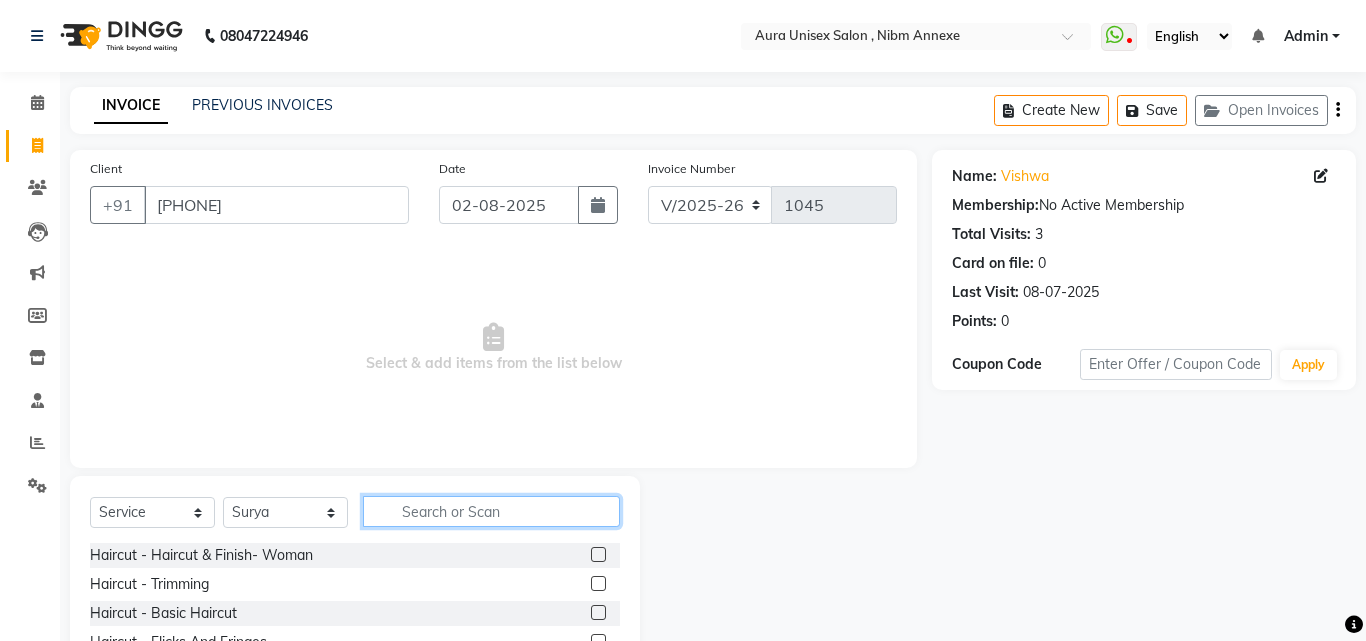 click 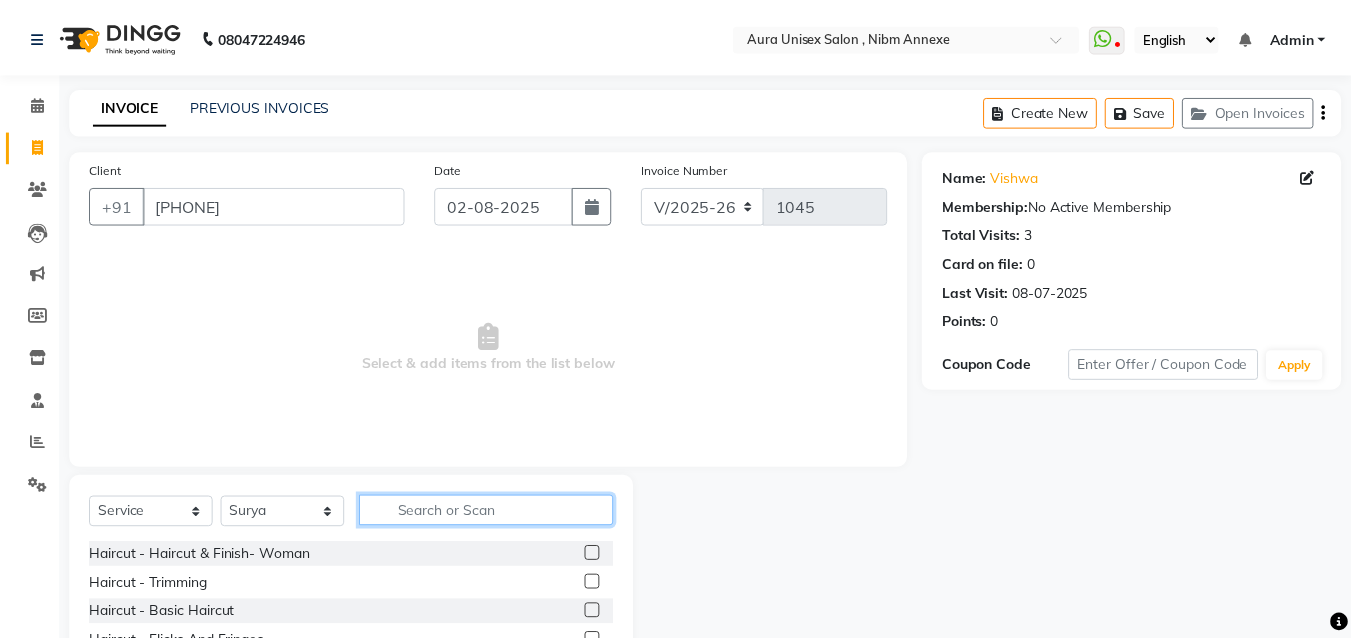 scroll, scrollTop: 160, scrollLeft: 0, axis: vertical 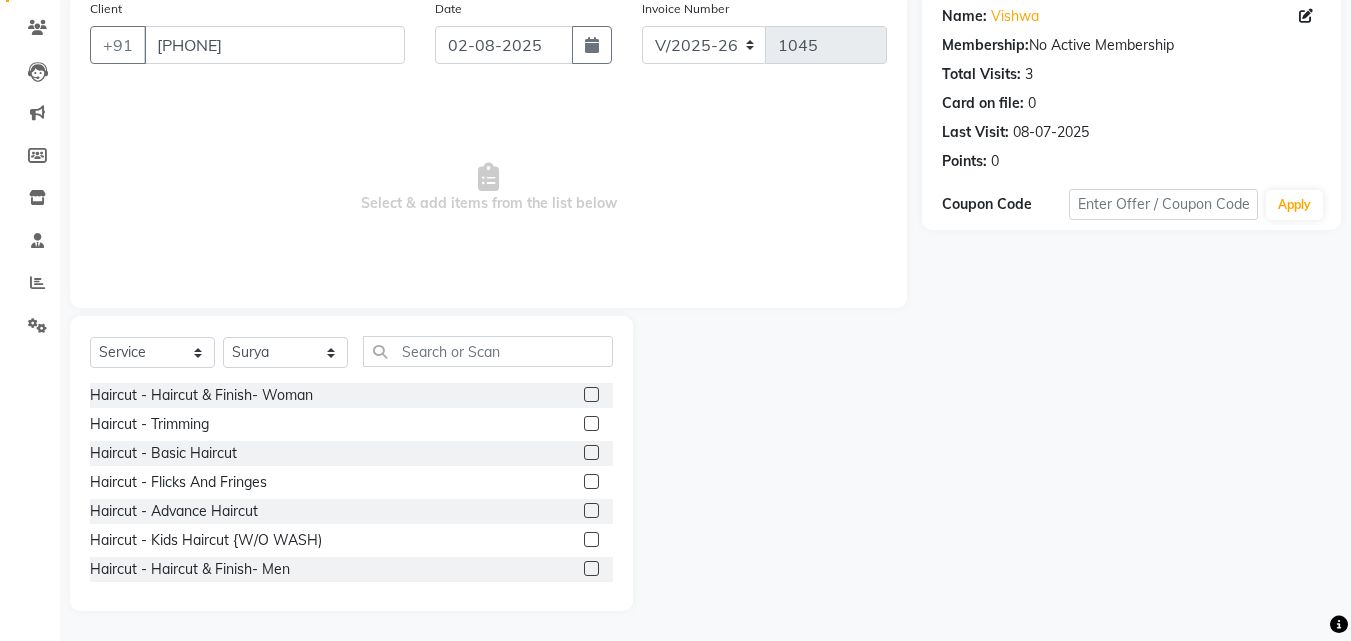 click 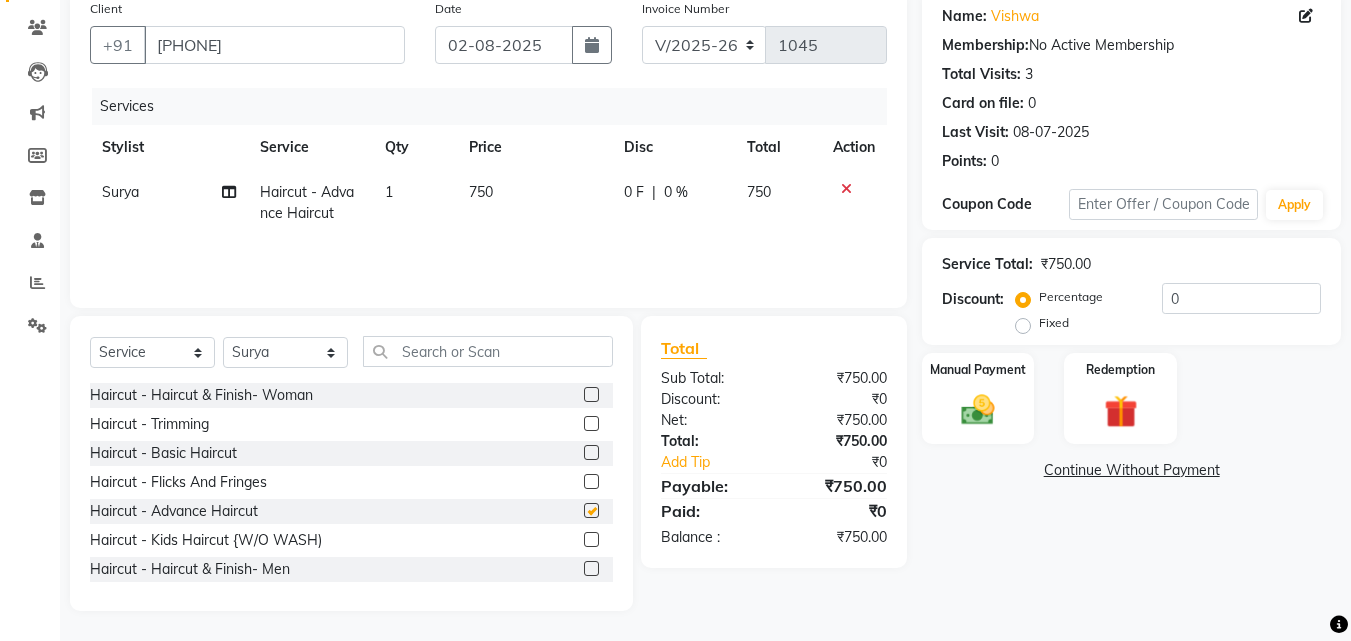 checkbox on "false" 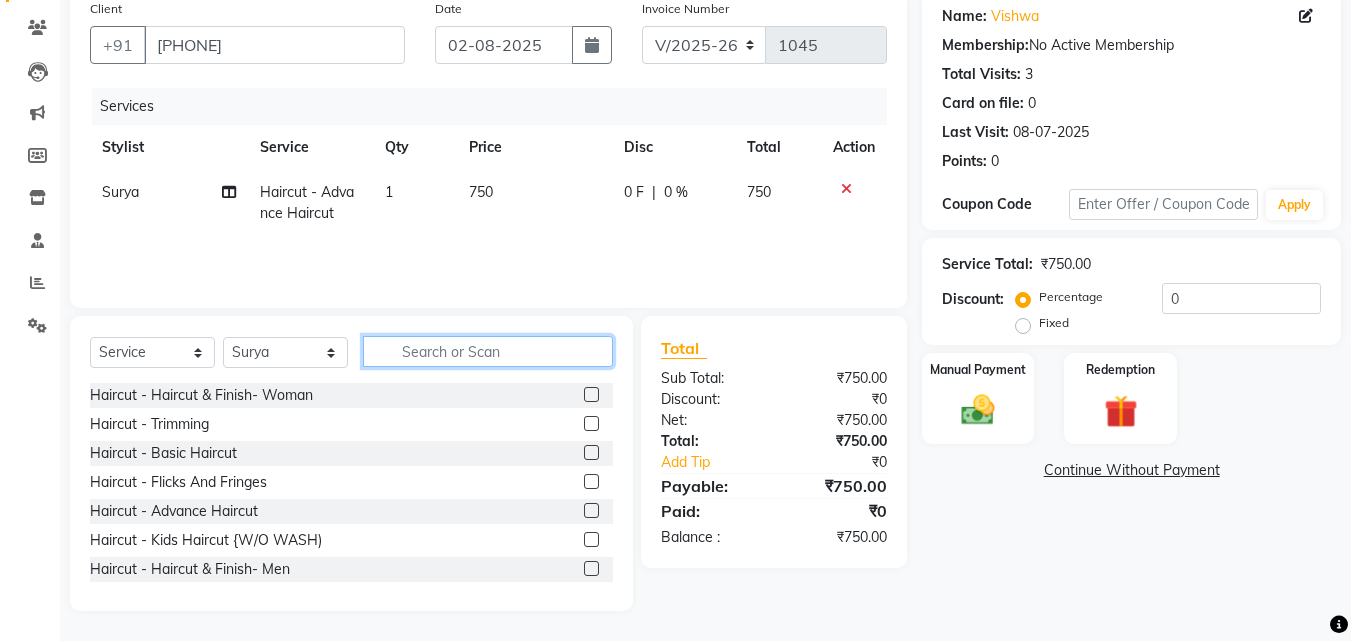 click 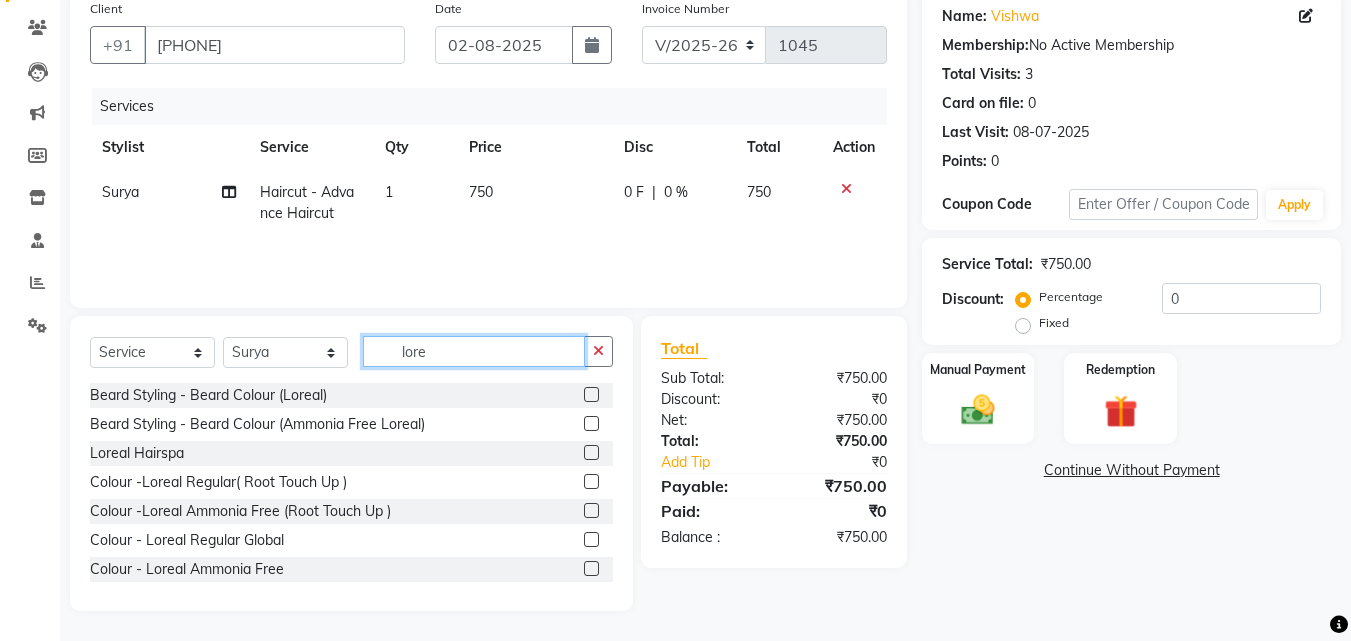 type on "lore" 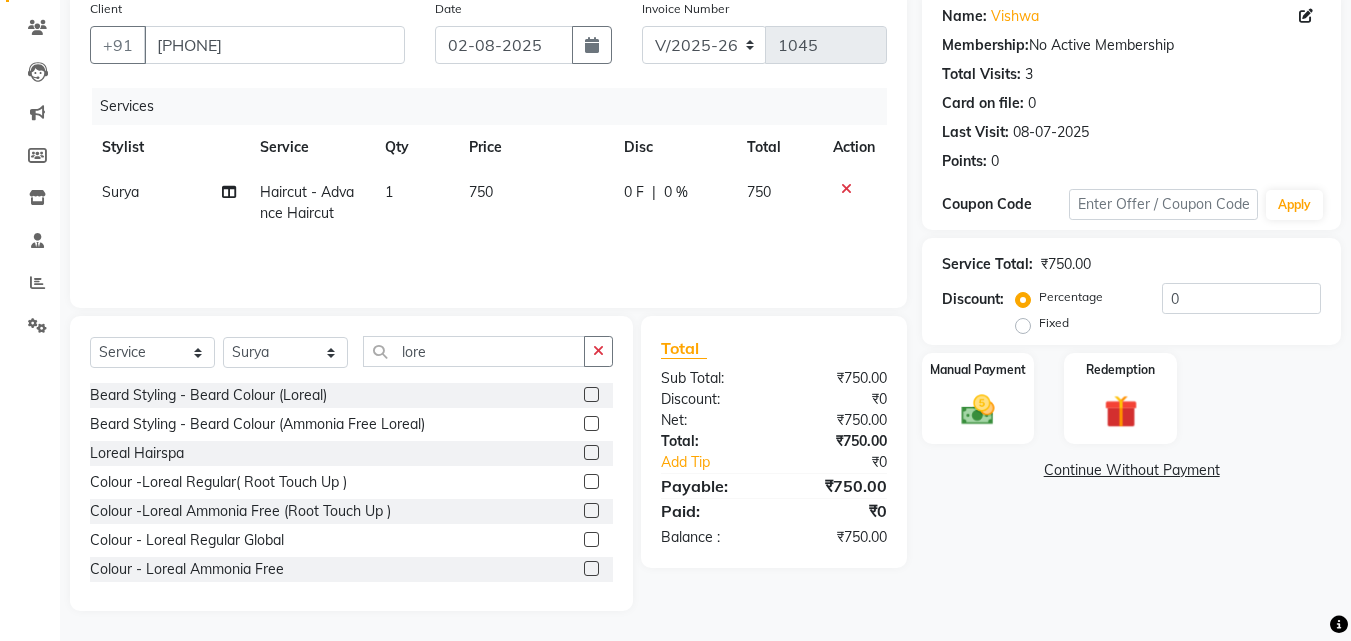 click 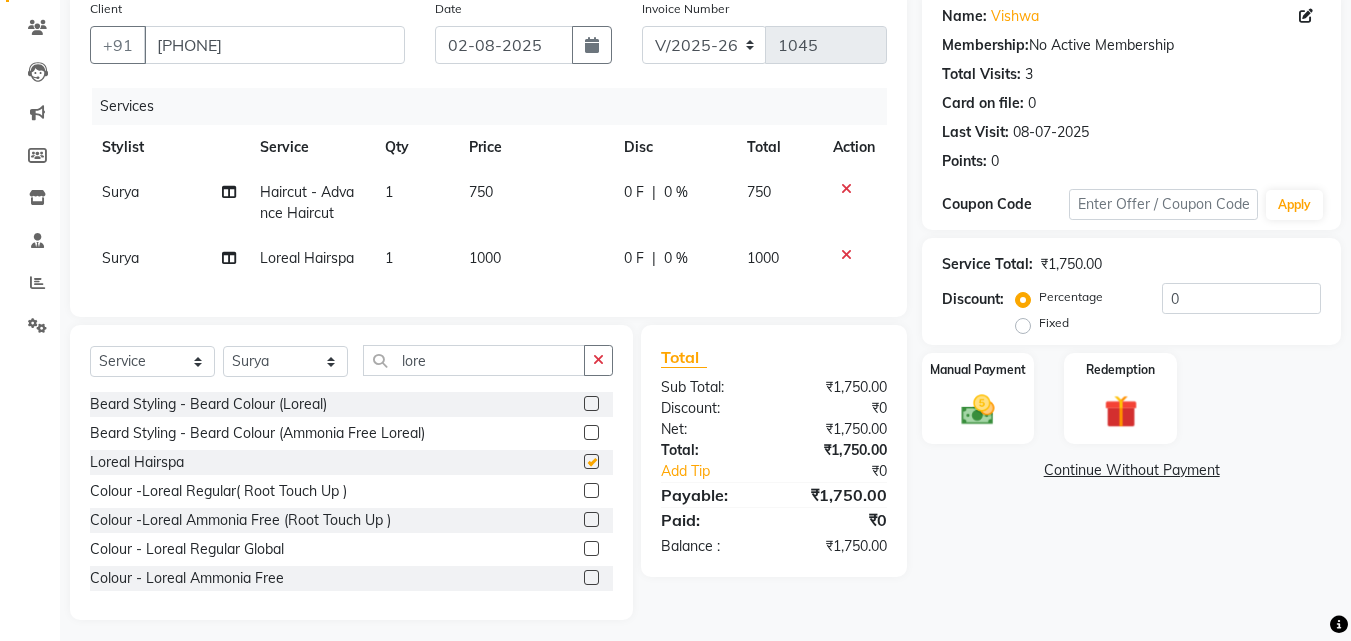 checkbox on "false" 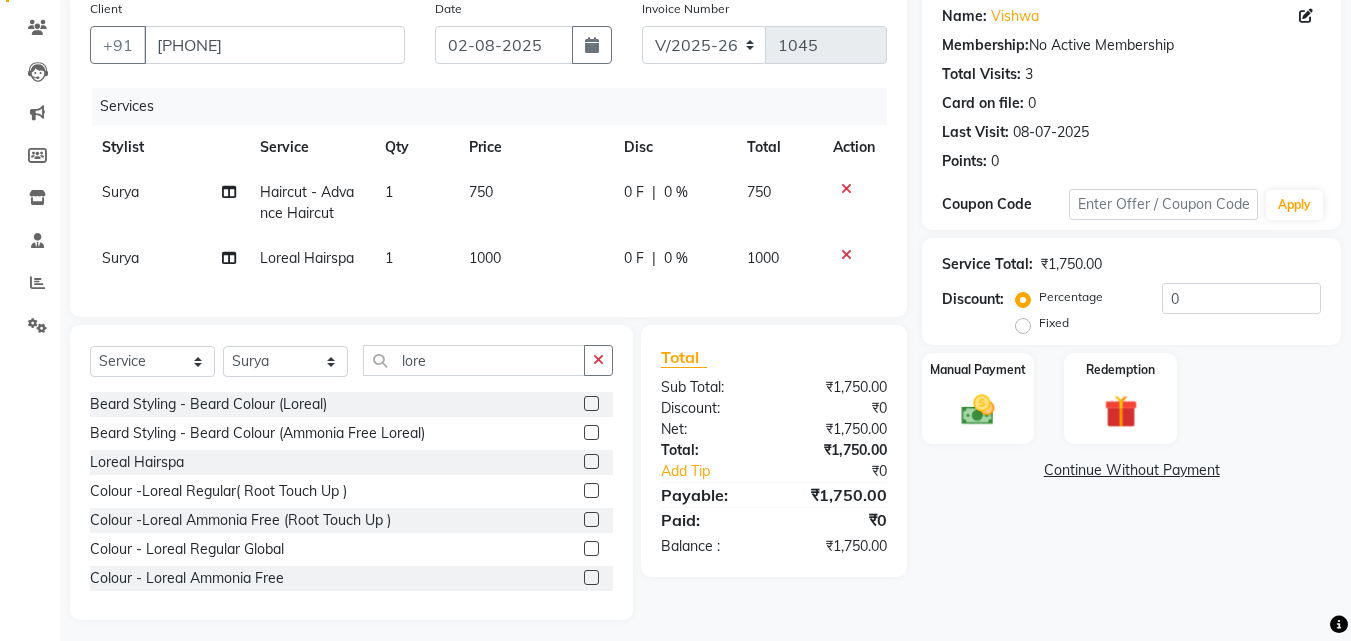 click on "1000" 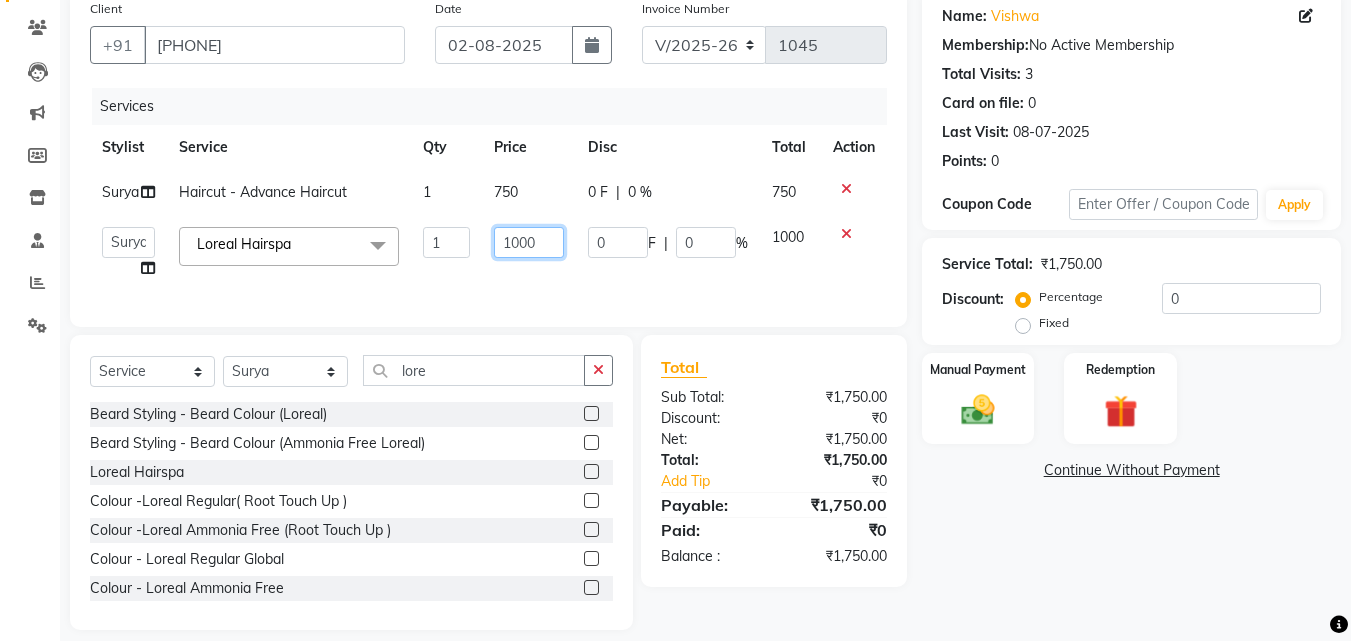 click on "1000" 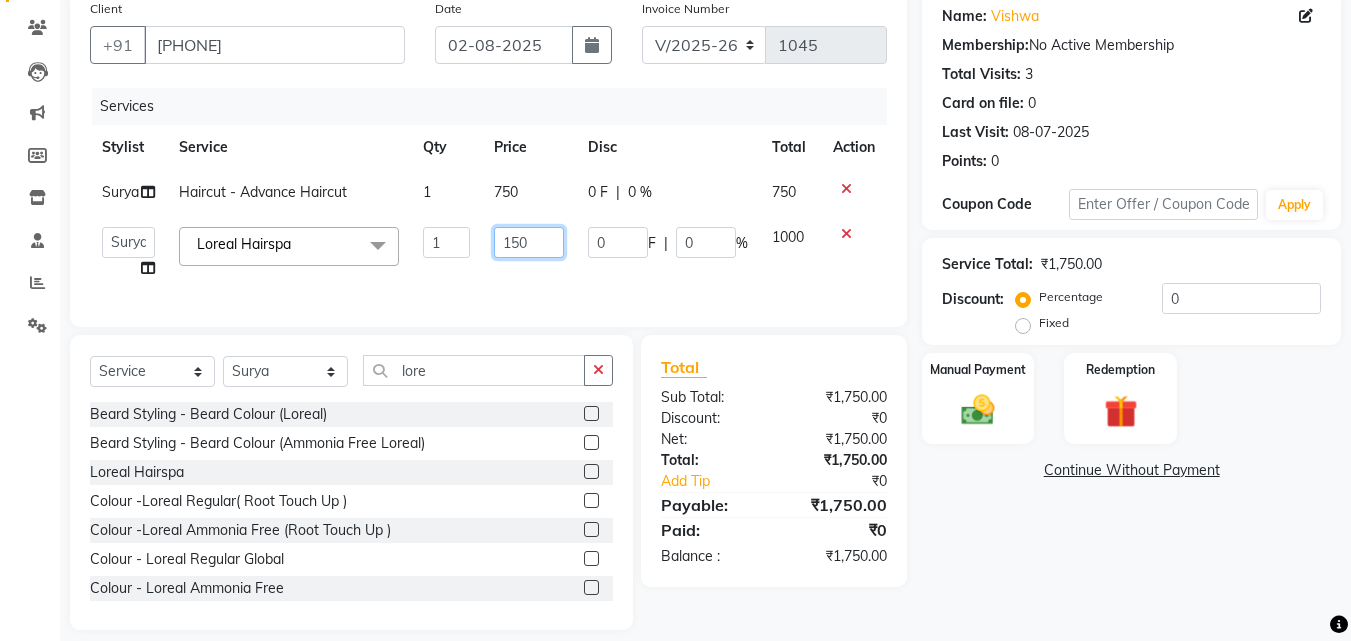 type on "1500" 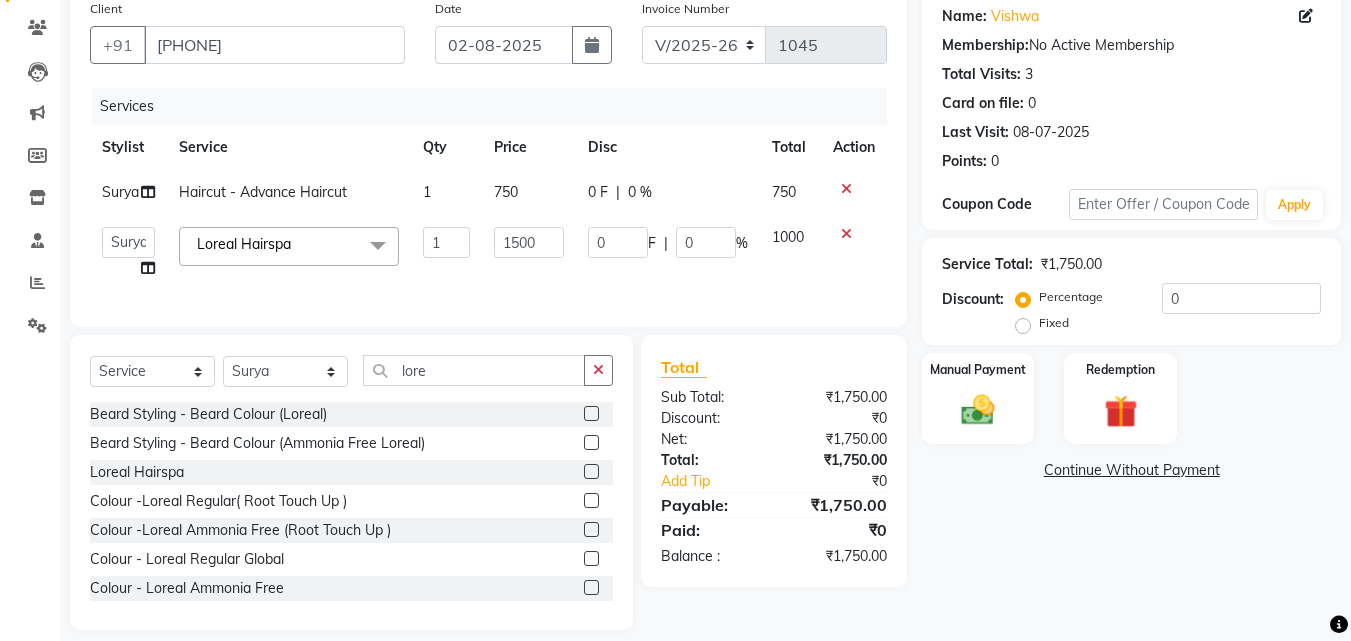 click on "Name: Vishwa  Membership:  No Active Membership  Total Visits:  3 Card on file:  0 Last Visit:   08-07-2025 Points:   0  Coupon Code Apply Service Total:  ₹1,750.00  Discount:  Percentage   Fixed  0 Manual Payment Redemption  Continue Without Payment" 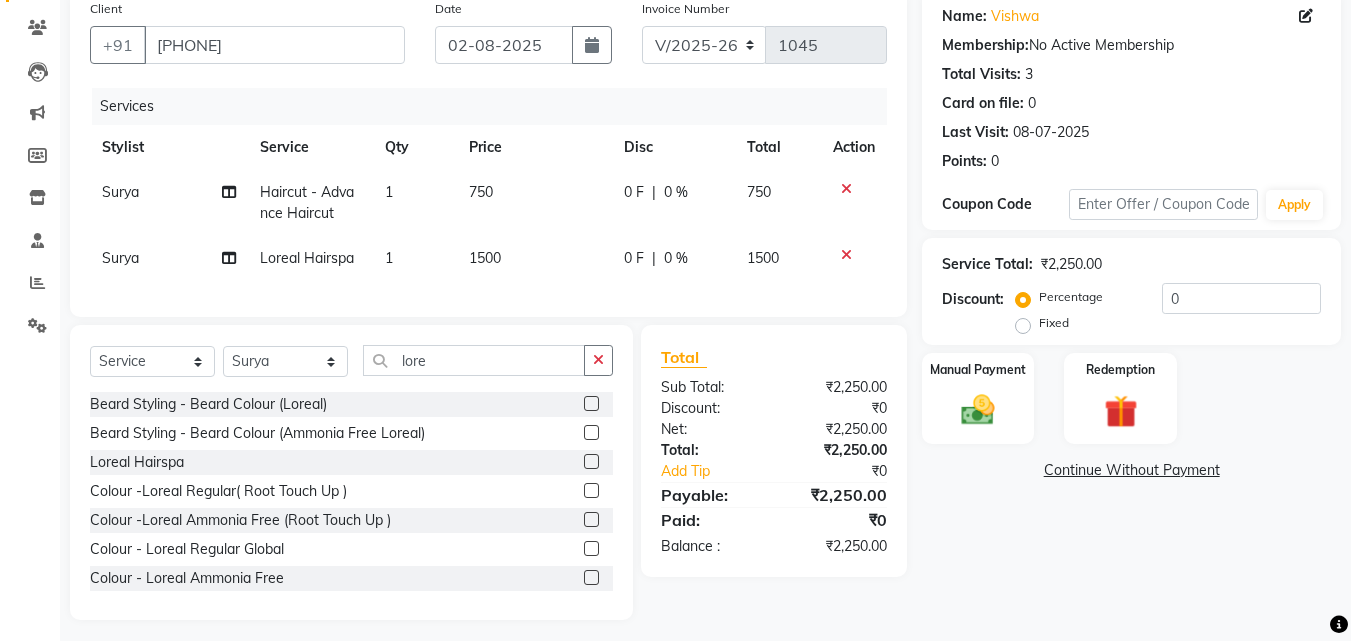 click on "750" 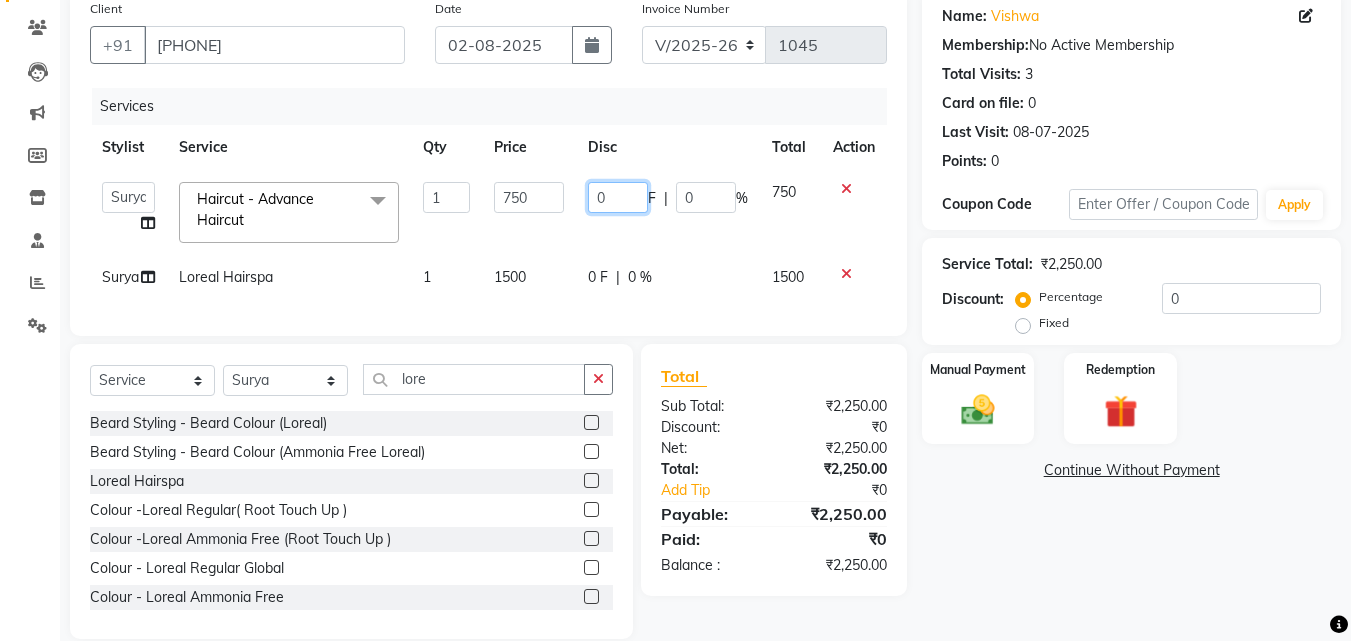 click on "0" 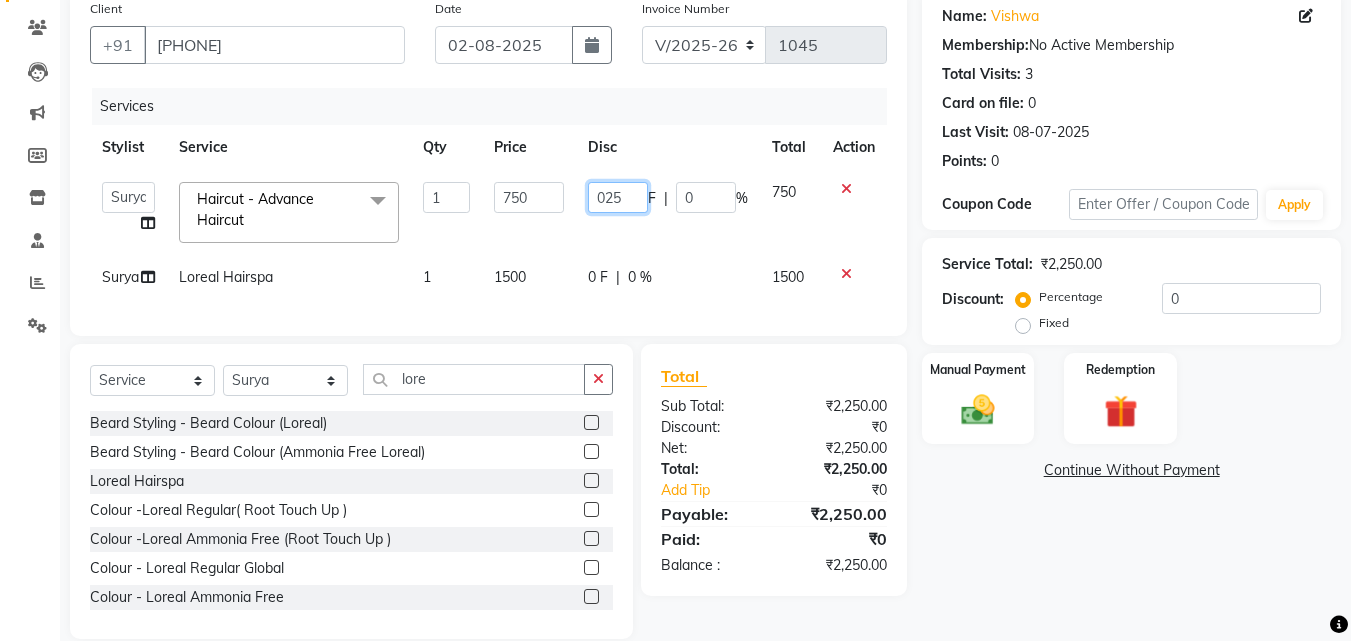 type on "0250" 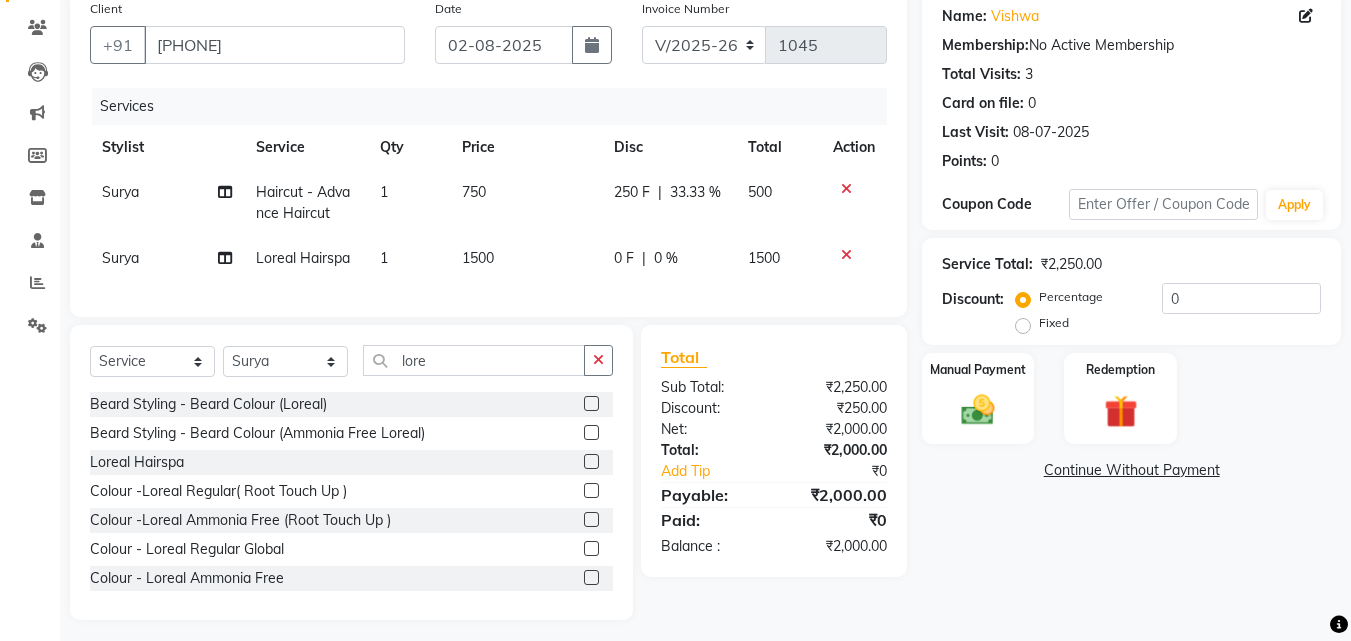 click on "Name: Vishwa  Membership:  No Active Membership  Total Visits:  3 Card on file:  0 Last Visit:   08-07-2025 Points:   0  Coupon Code Apply Service Total:  ₹2,250.00  Discount:  Percentage   Fixed  0 Manual Payment Redemption  Continue Without Payment" 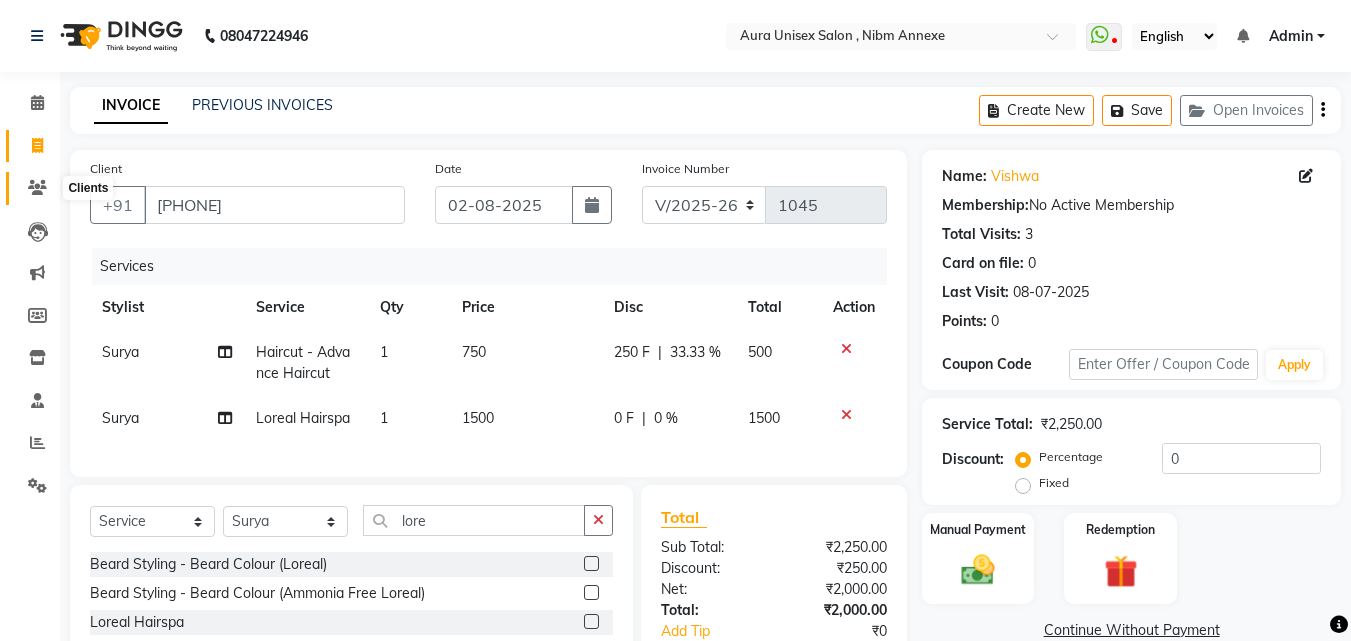 click 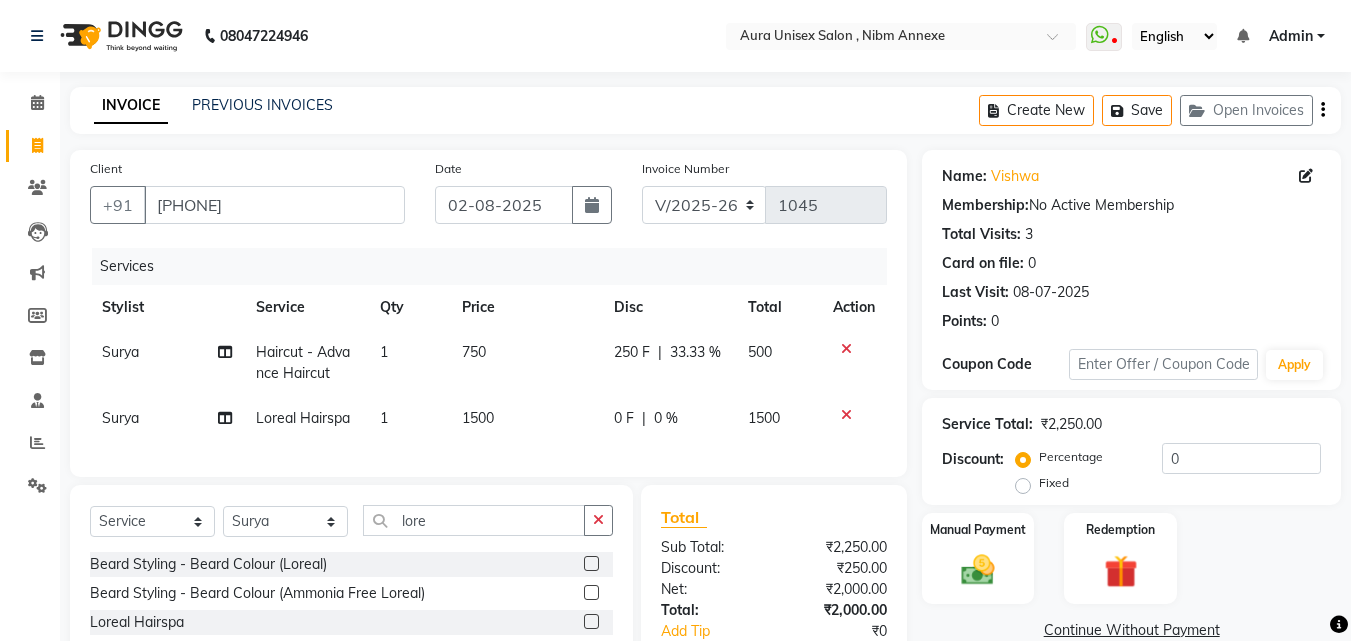 click on "Surya" 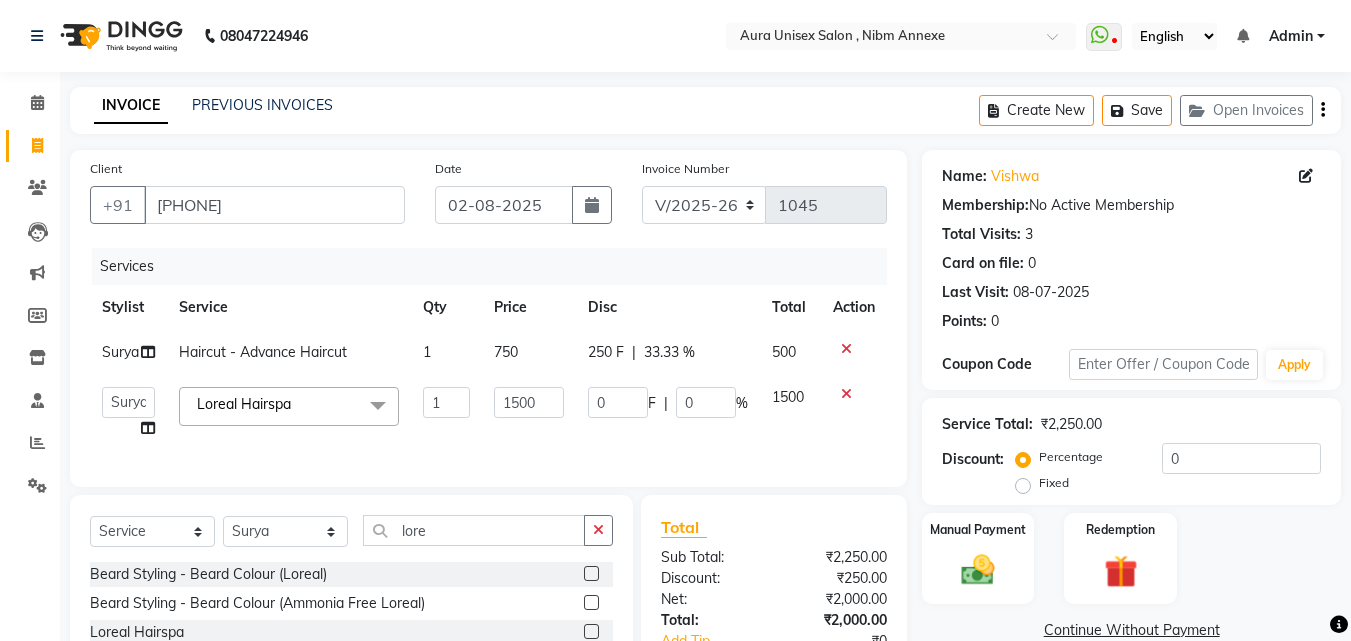 click on "Jasleen   Jyoti   Surya   Tejaswini" 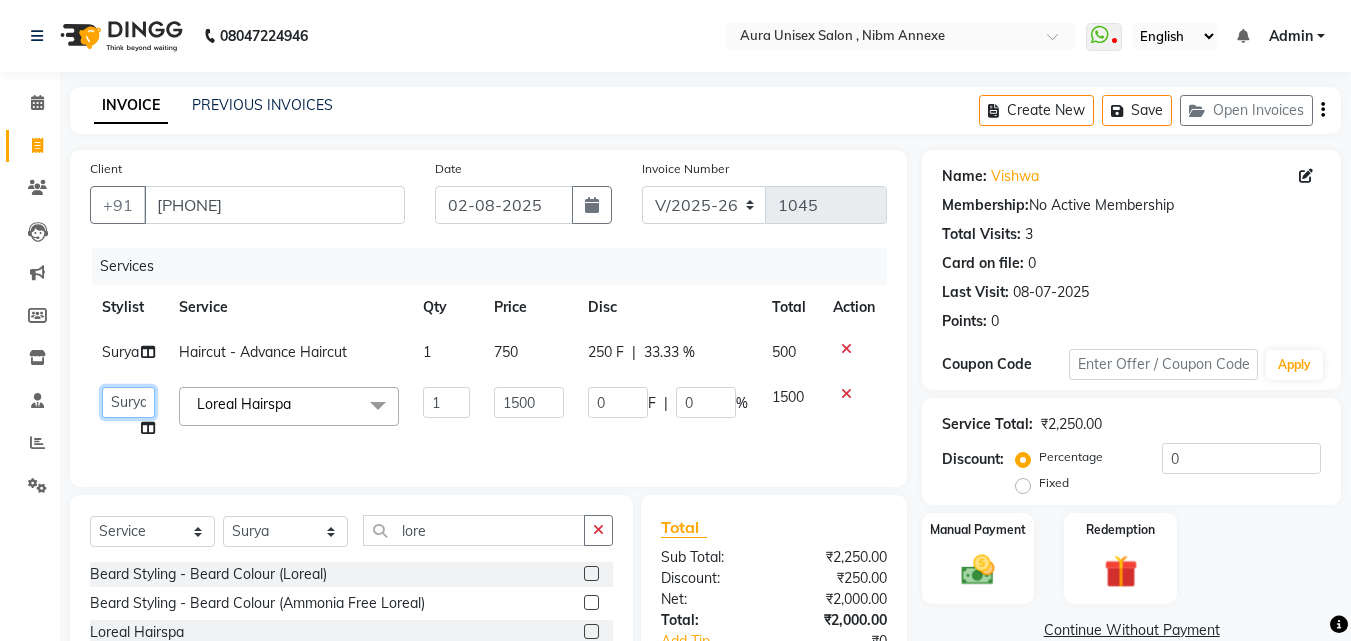 click on "Jasleen   Jyoti   Surya   Tejaswini" 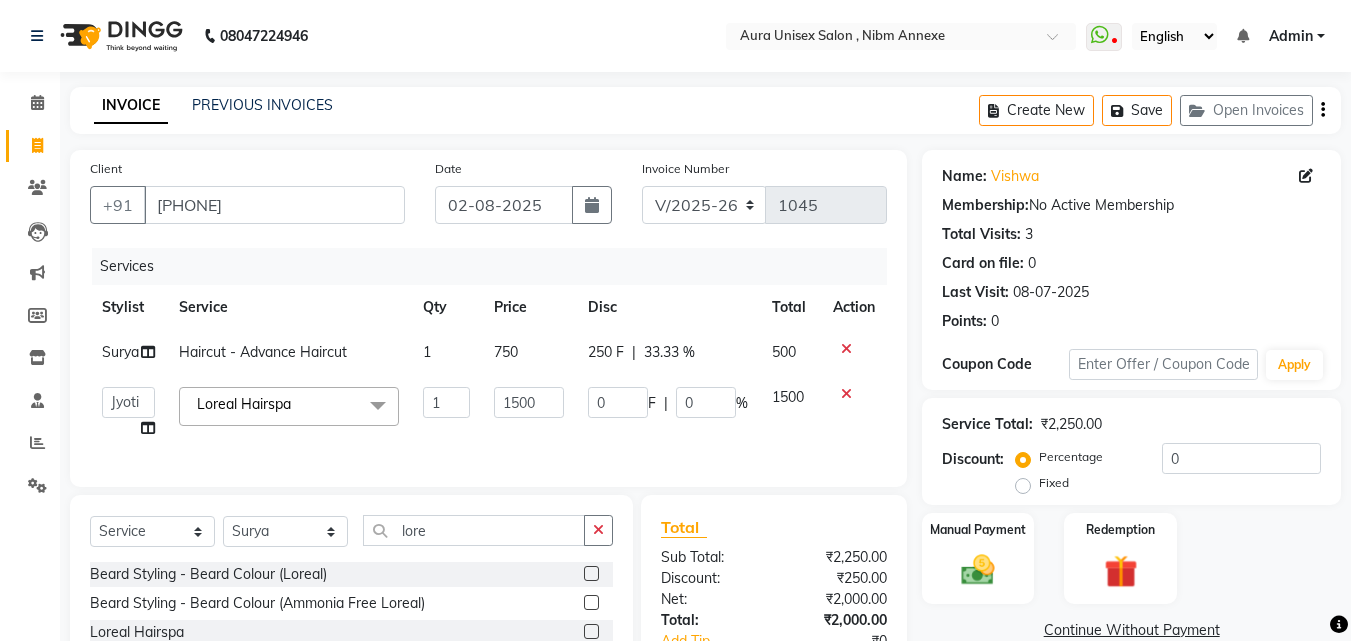select on "69183" 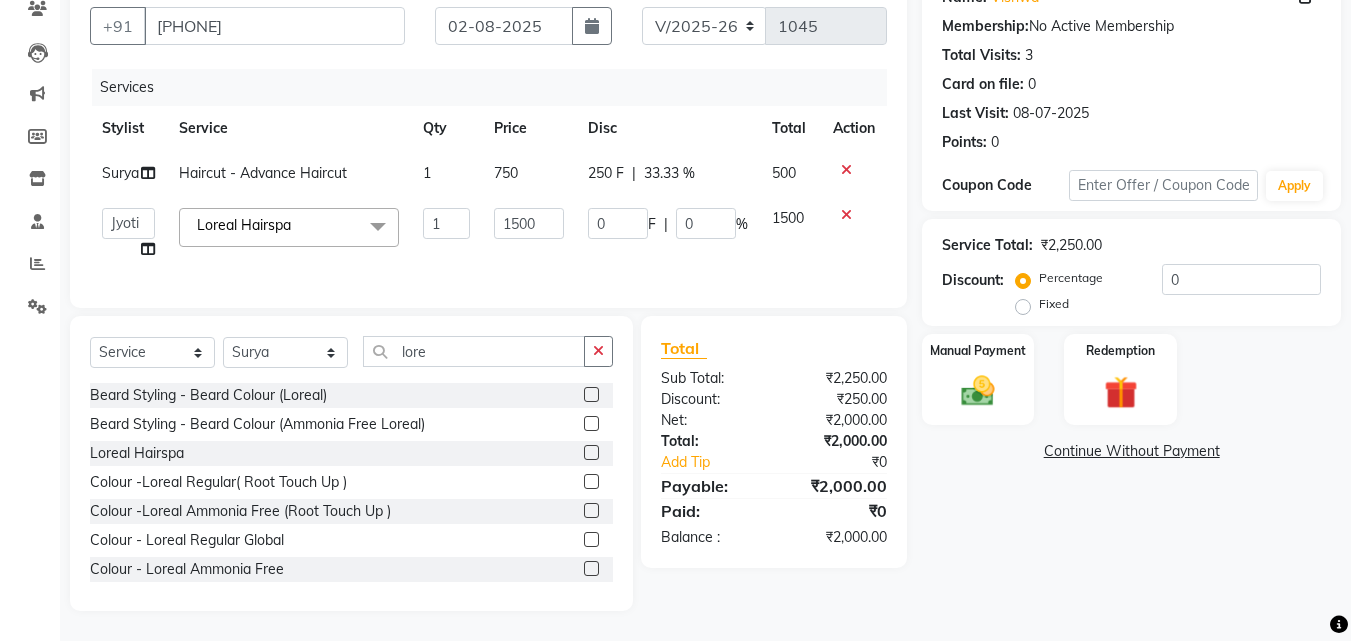 scroll, scrollTop: 0, scrollLeft: 0, axis: both 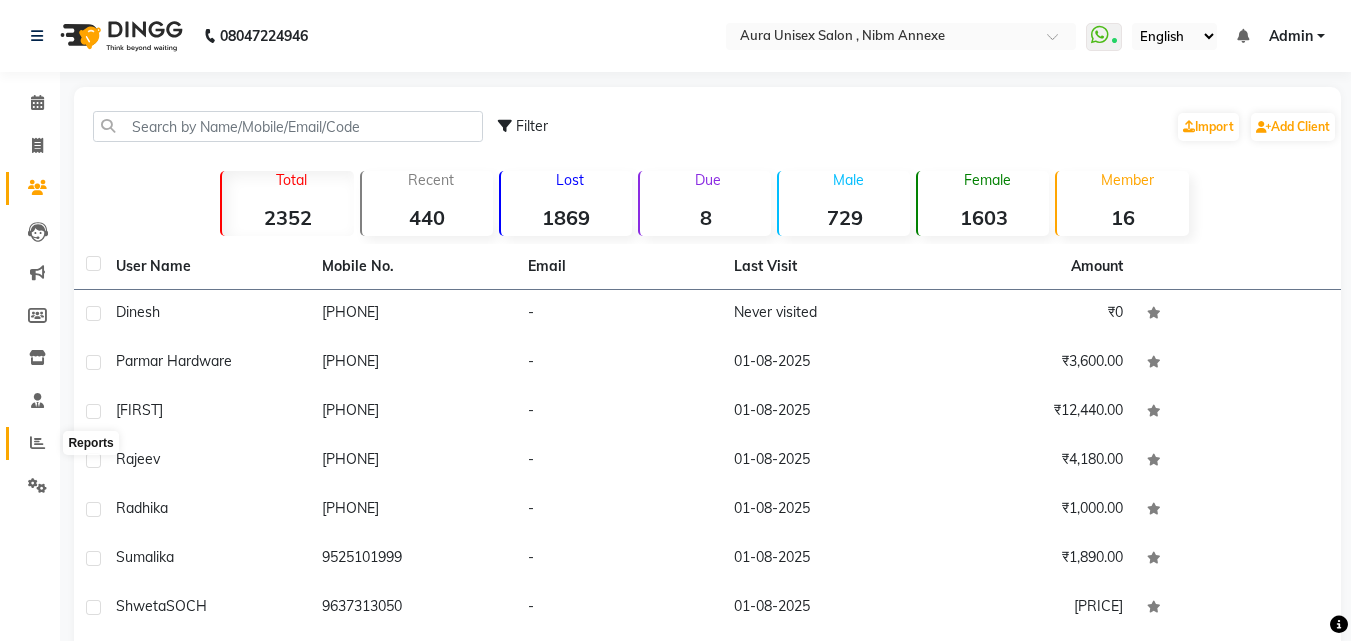 click 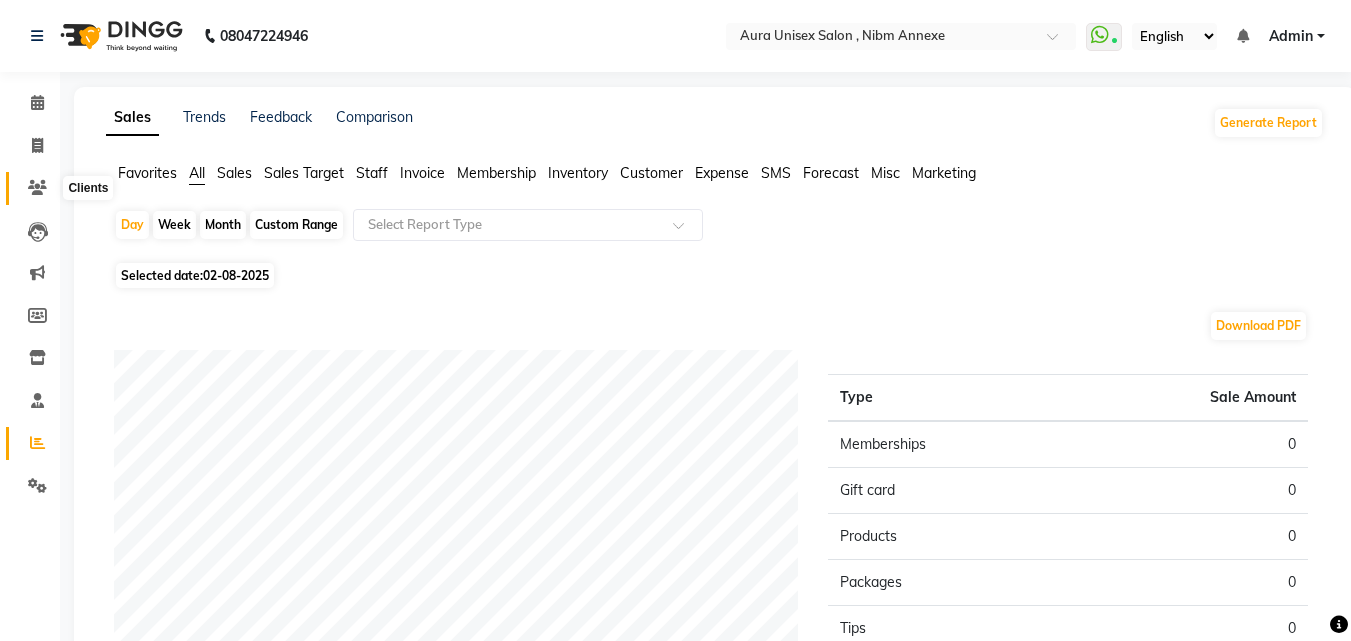 click 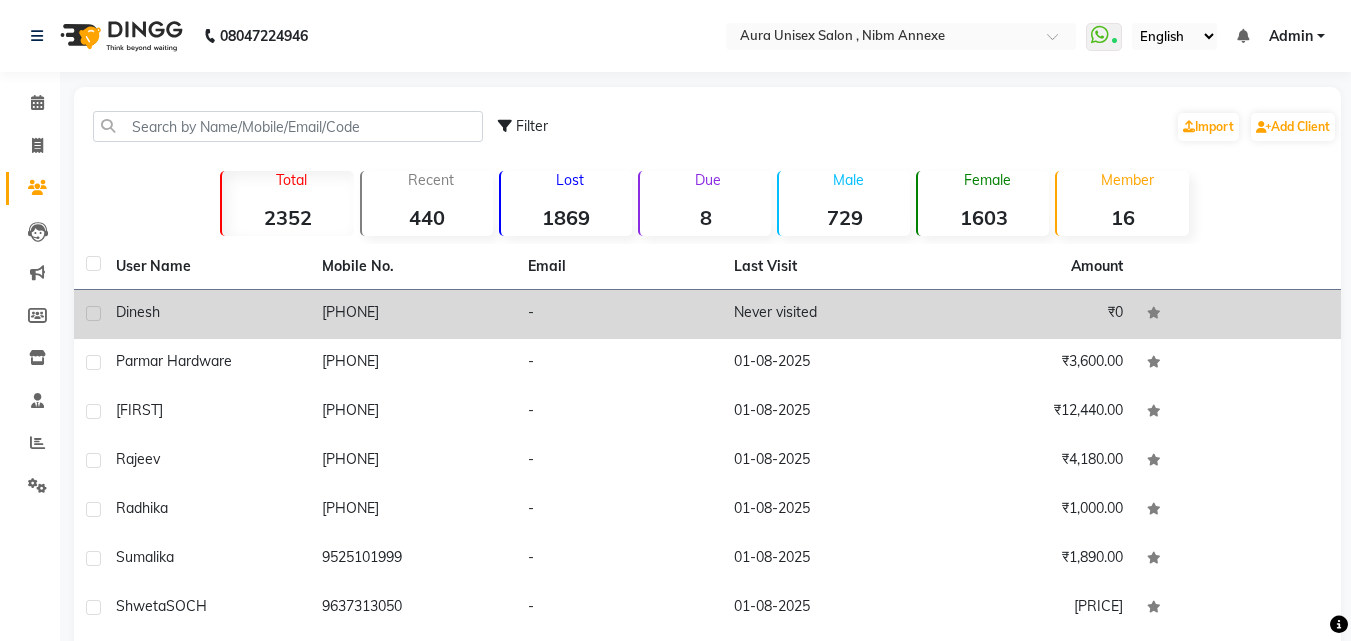 click on "Dinesh" 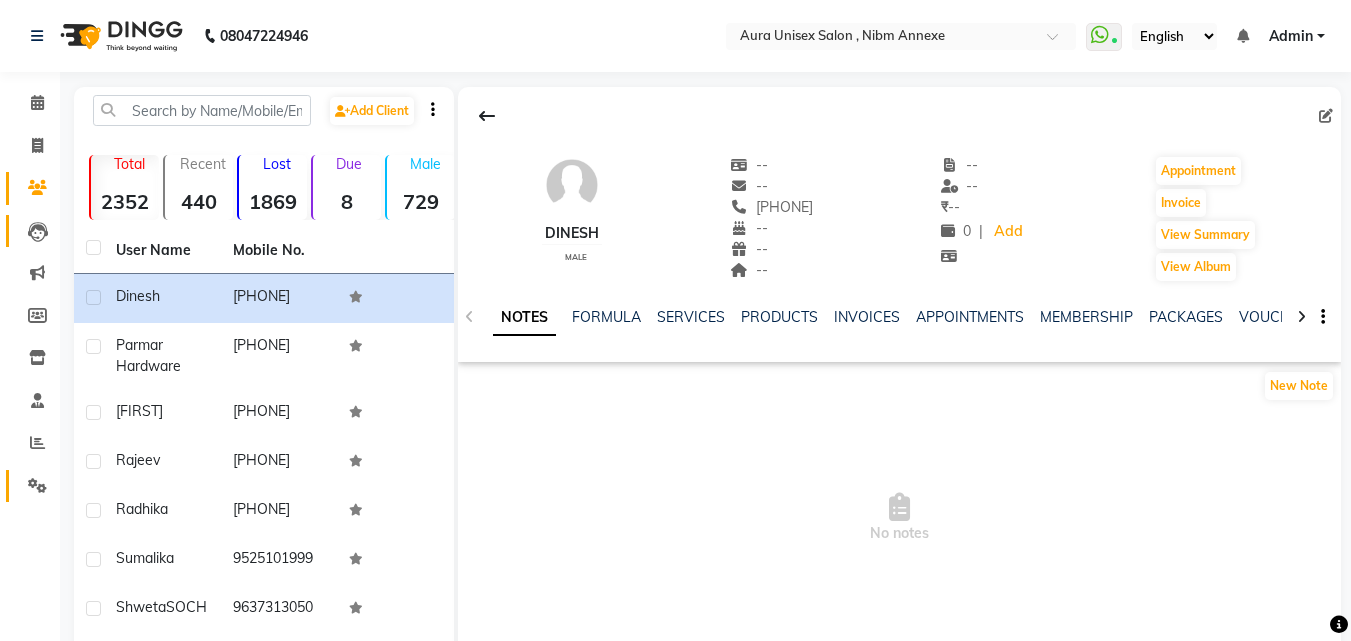 drag, startPoint x: 39, startPoint y: 470, endPoint x: 34, endPoint y: 225, distance: 245.05101 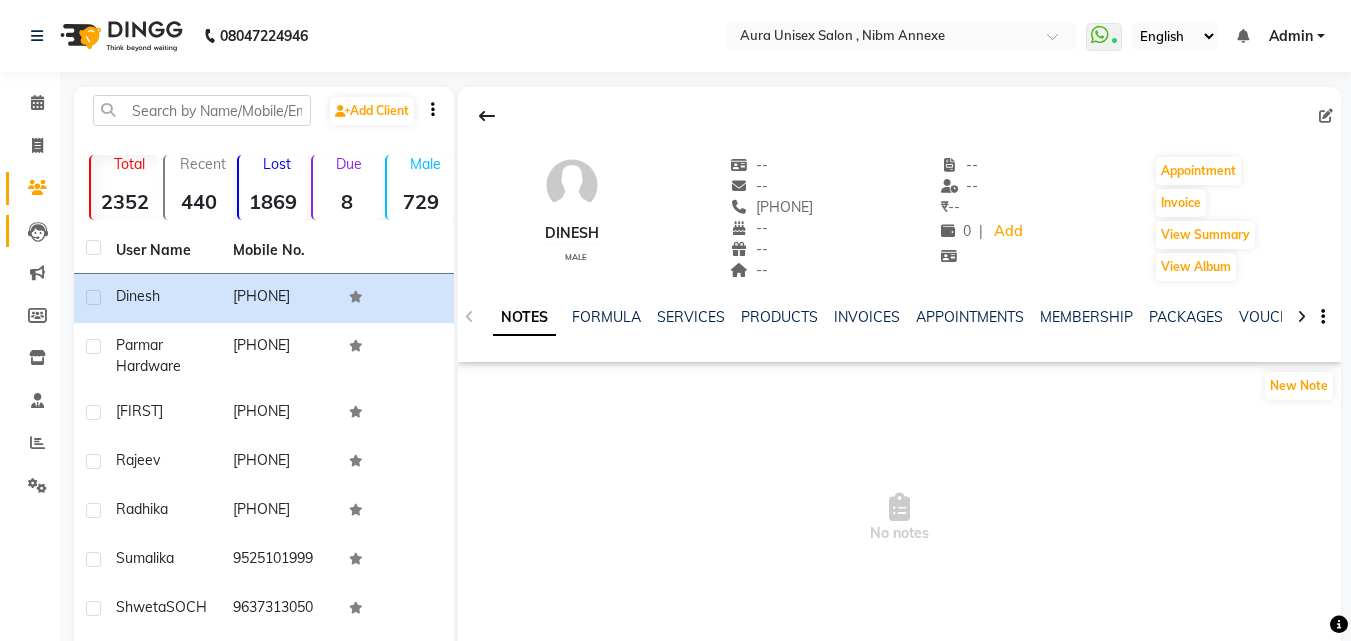 click 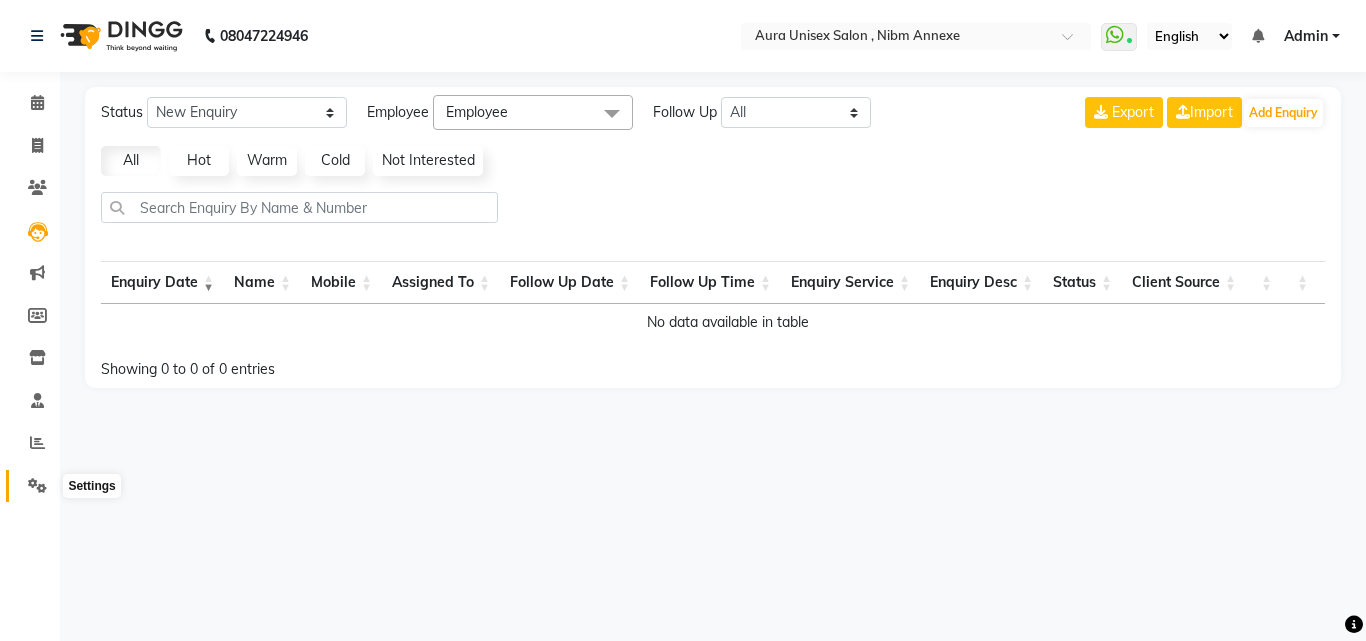 click 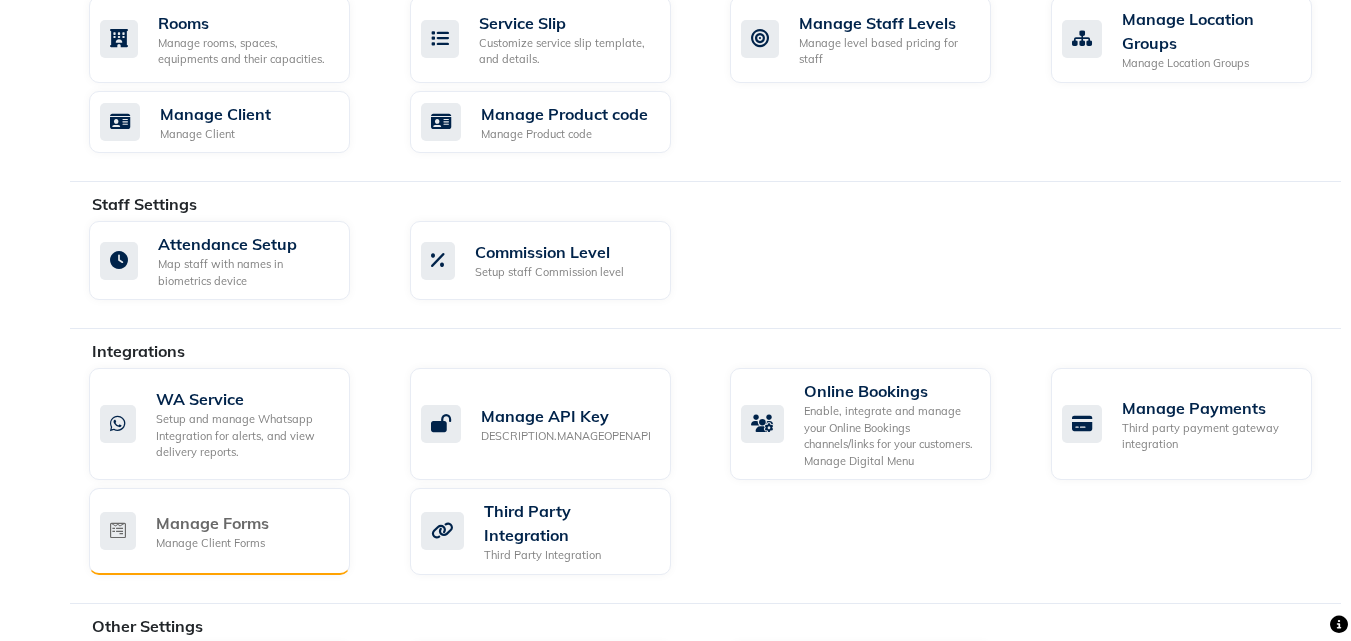 scroll, scrollTop: 1051, scrollLeft: 0, axis: vertical 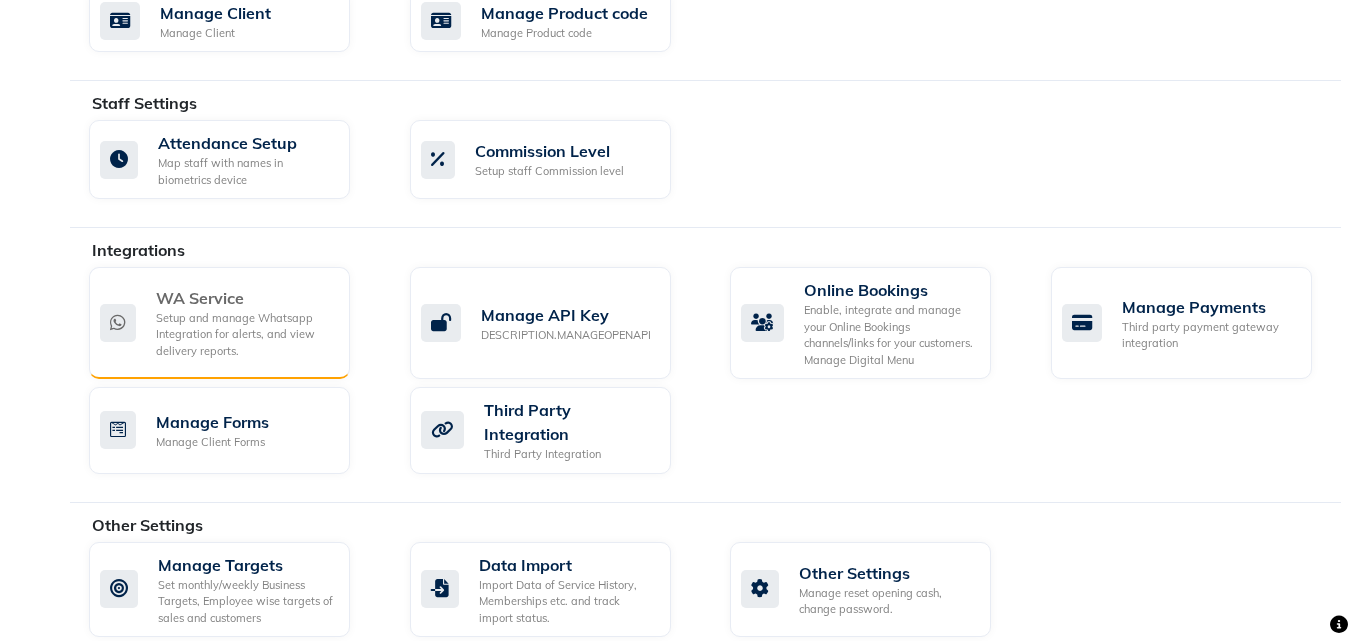 click on "Setup and manage Whatsapp Integration for alerts, and view delivery reports." 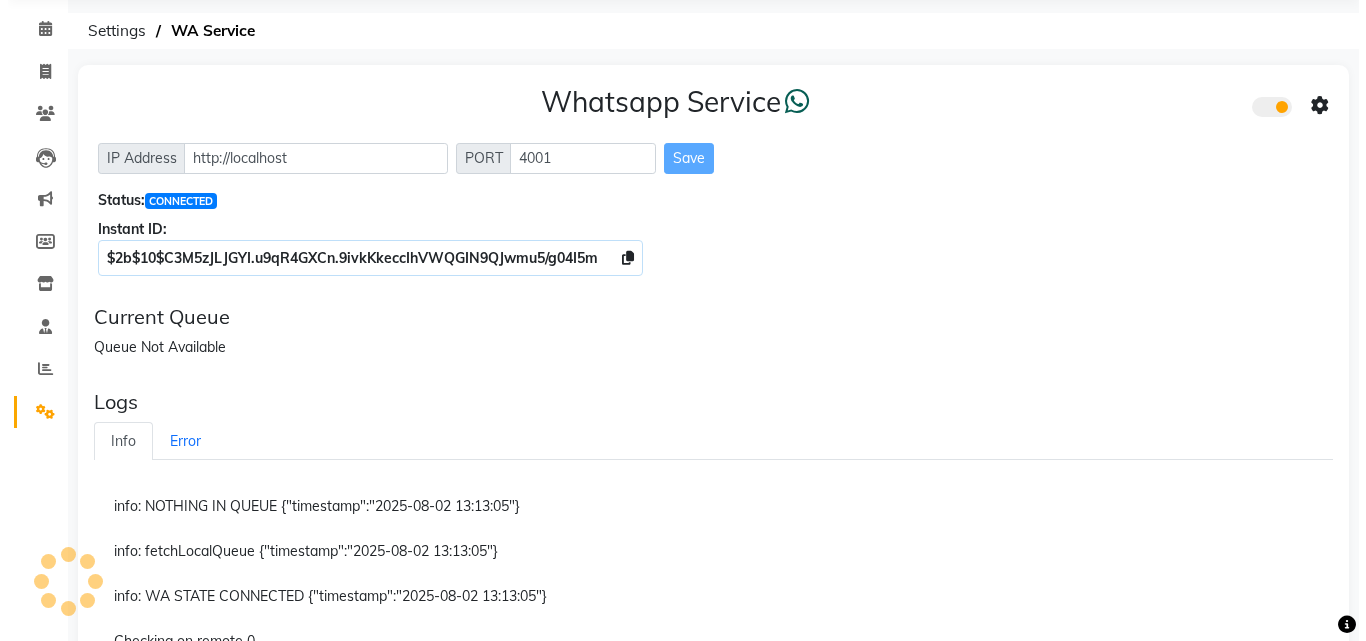 scroll, scrollTop: 0, scrollLeft: 0, axis: both 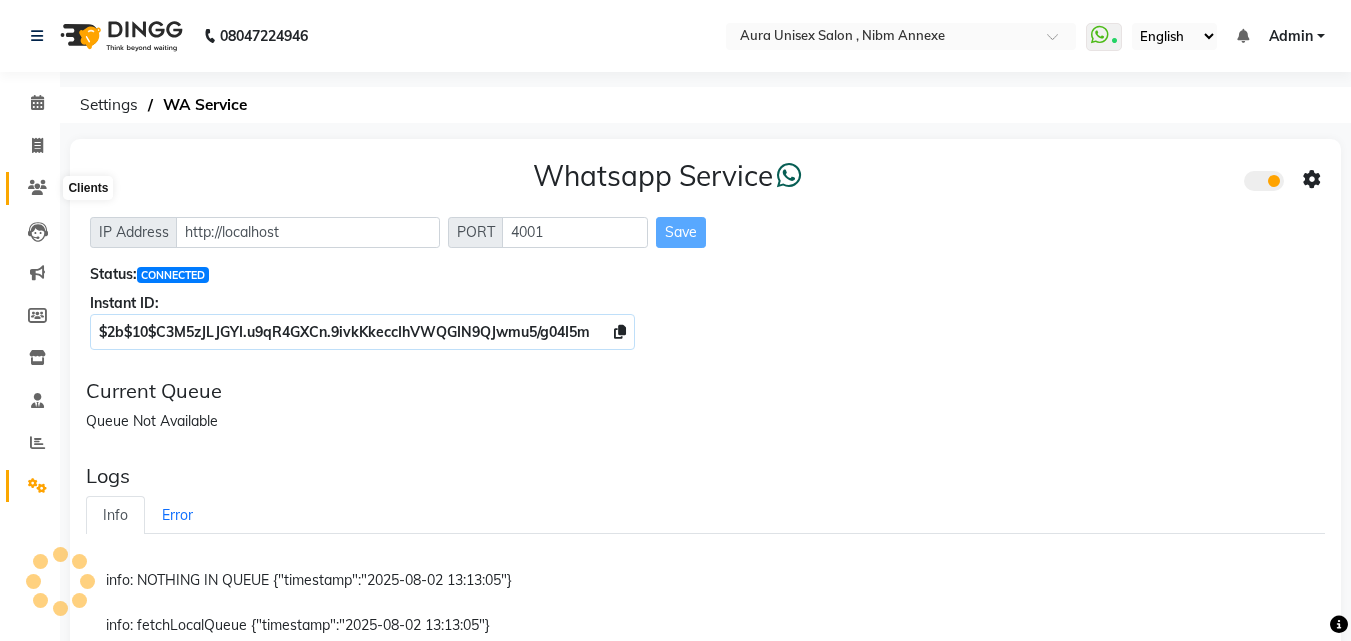 click 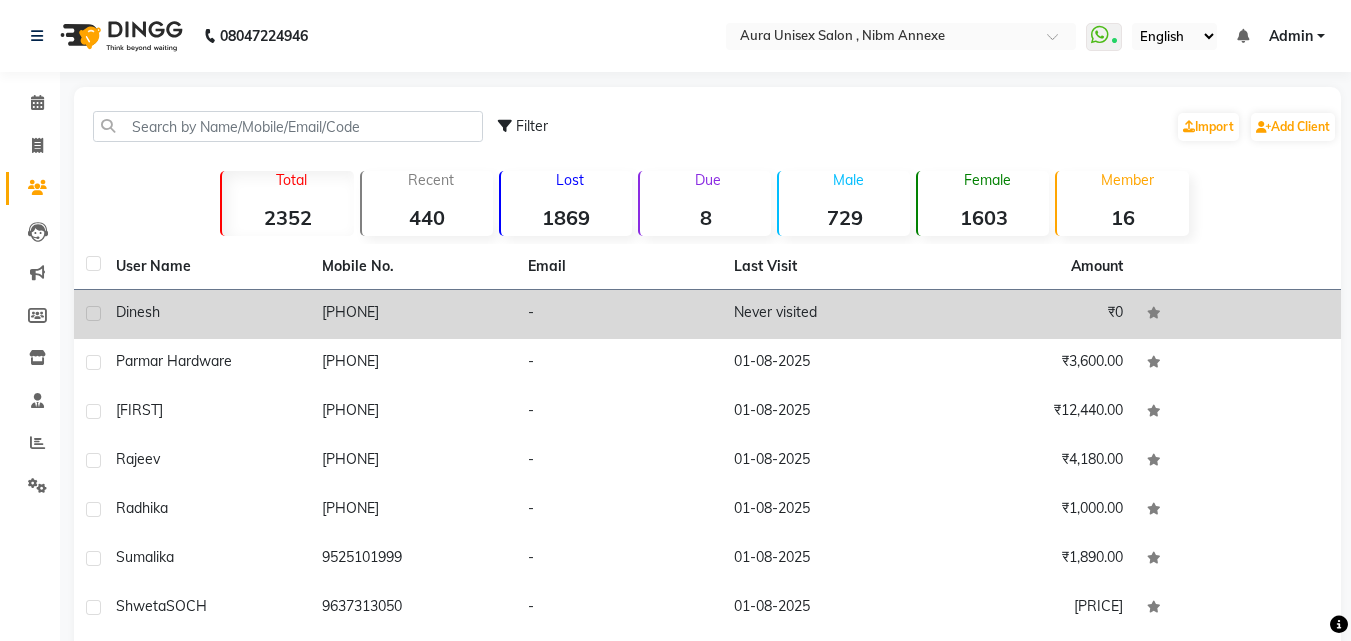 click on "[PHONE]" 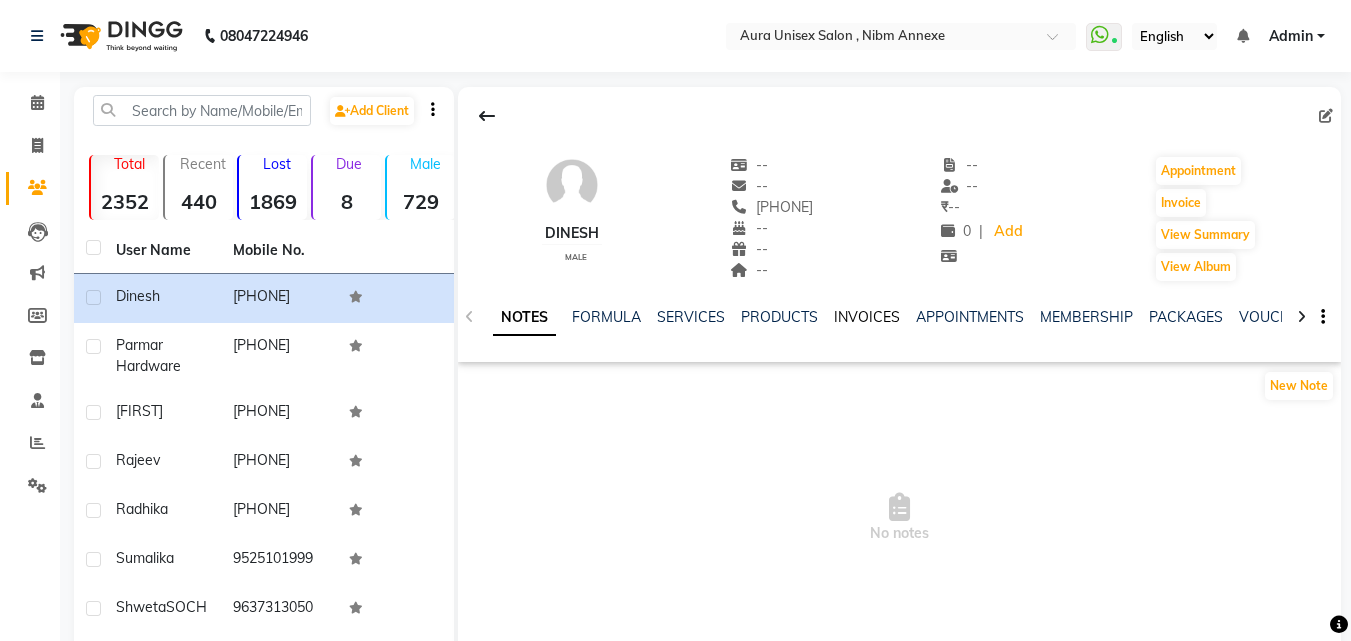 click on "INVOICES" 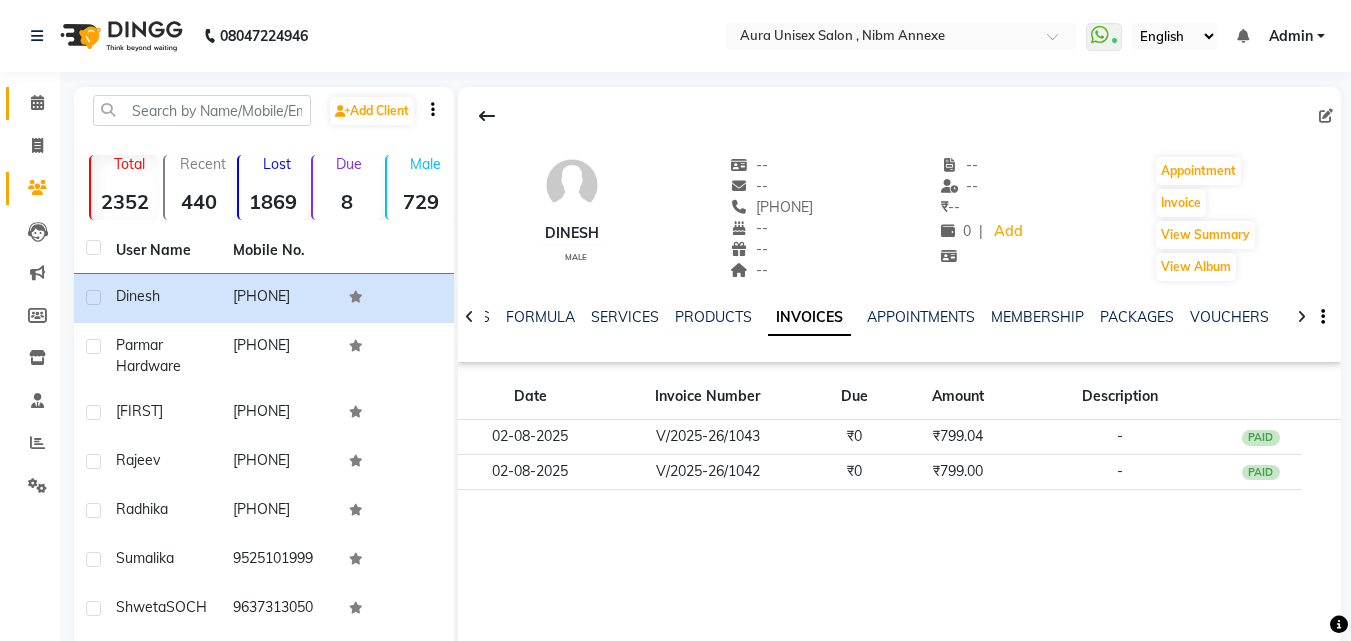 click on "Calendar" 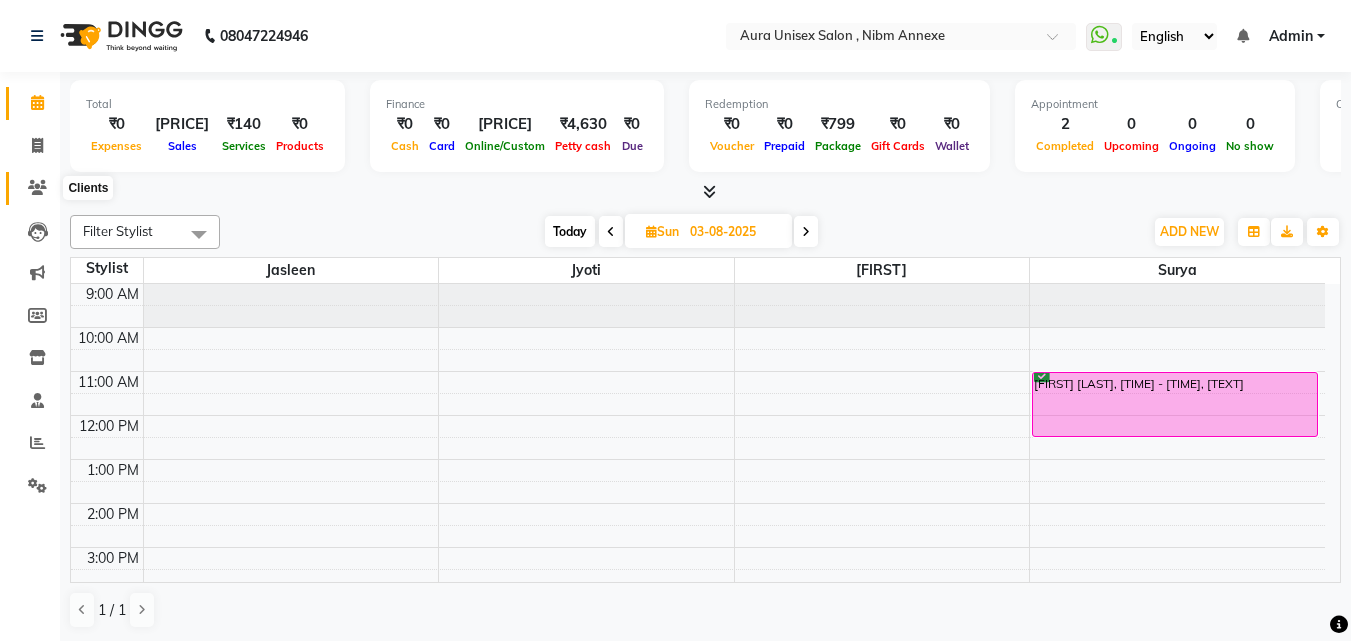 click 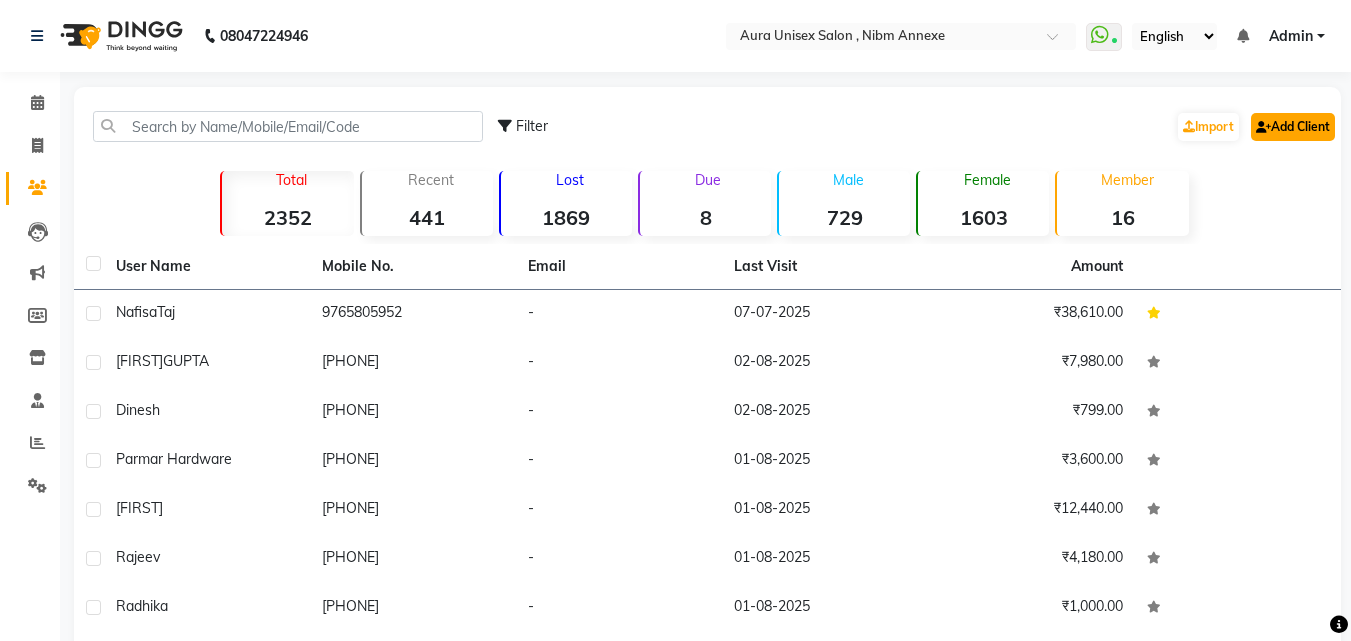 click on "Add Client" 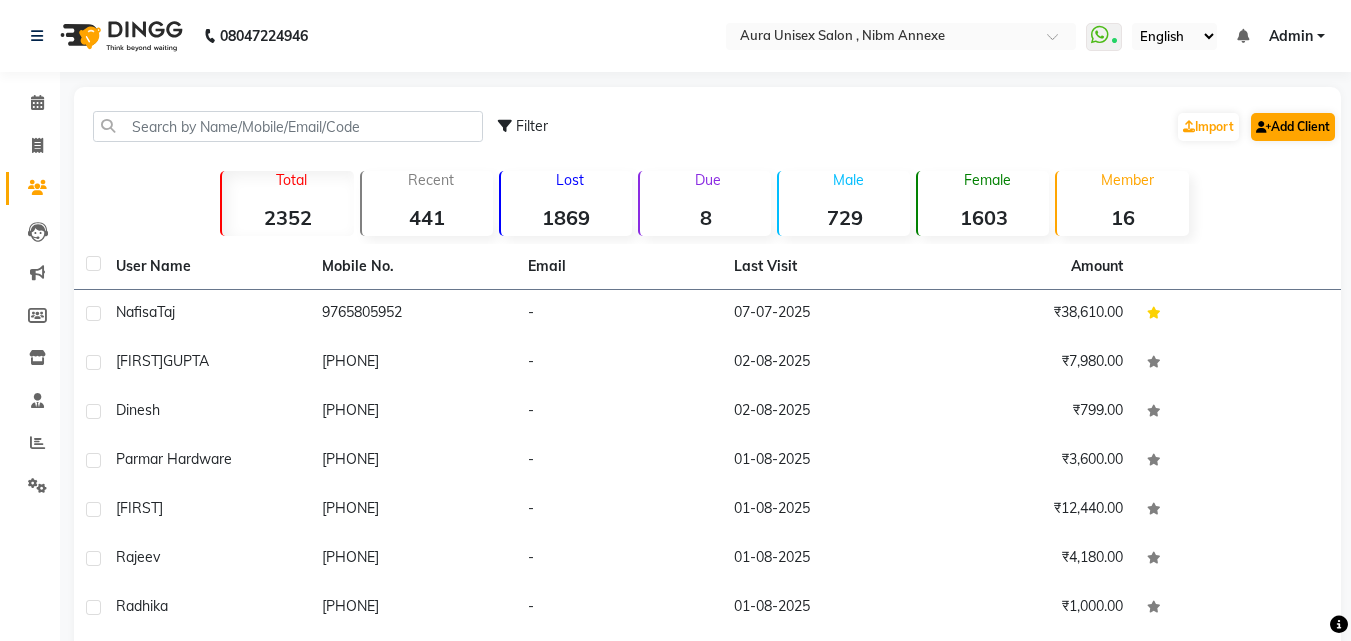 select on "22" 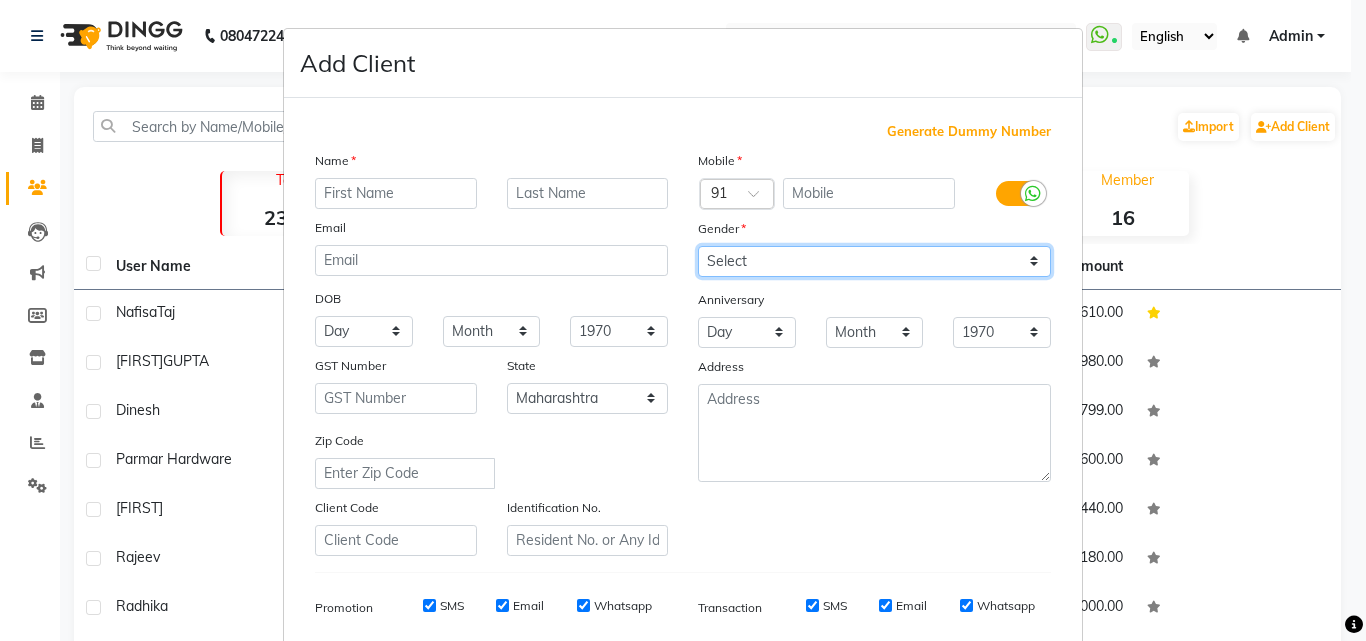 click on "Select Male Female Other Prefer Not To Say" at bounding box center (874, 261) 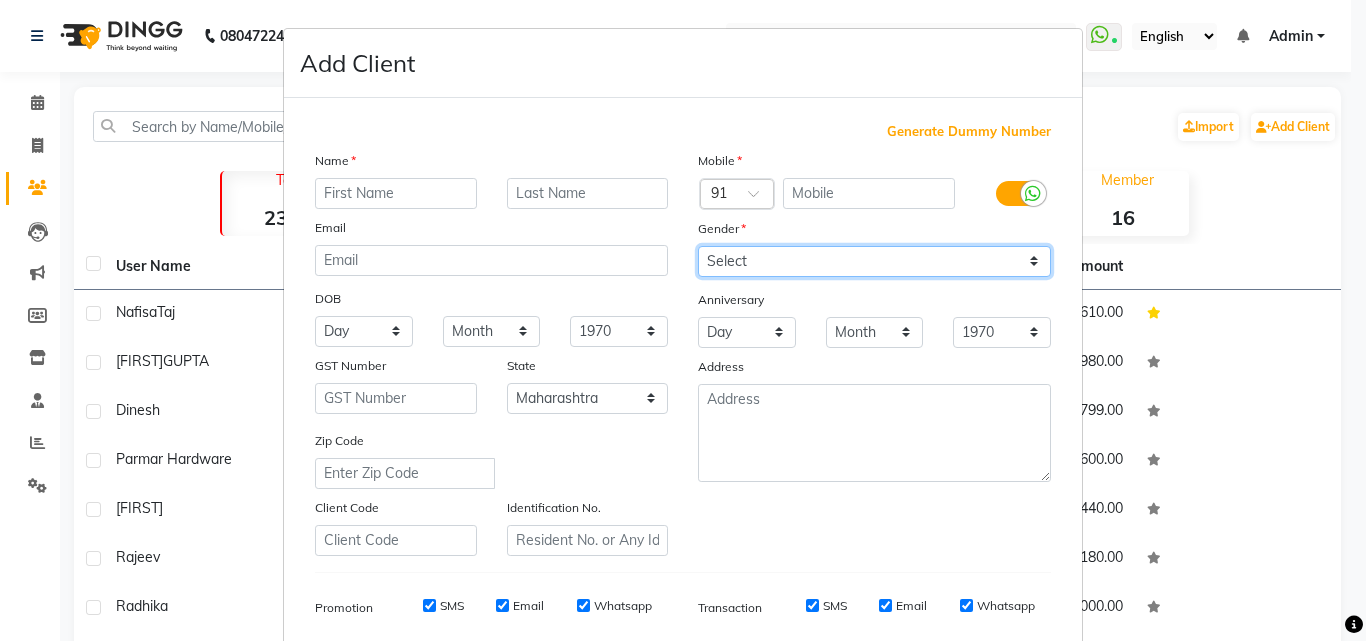 select on "female" 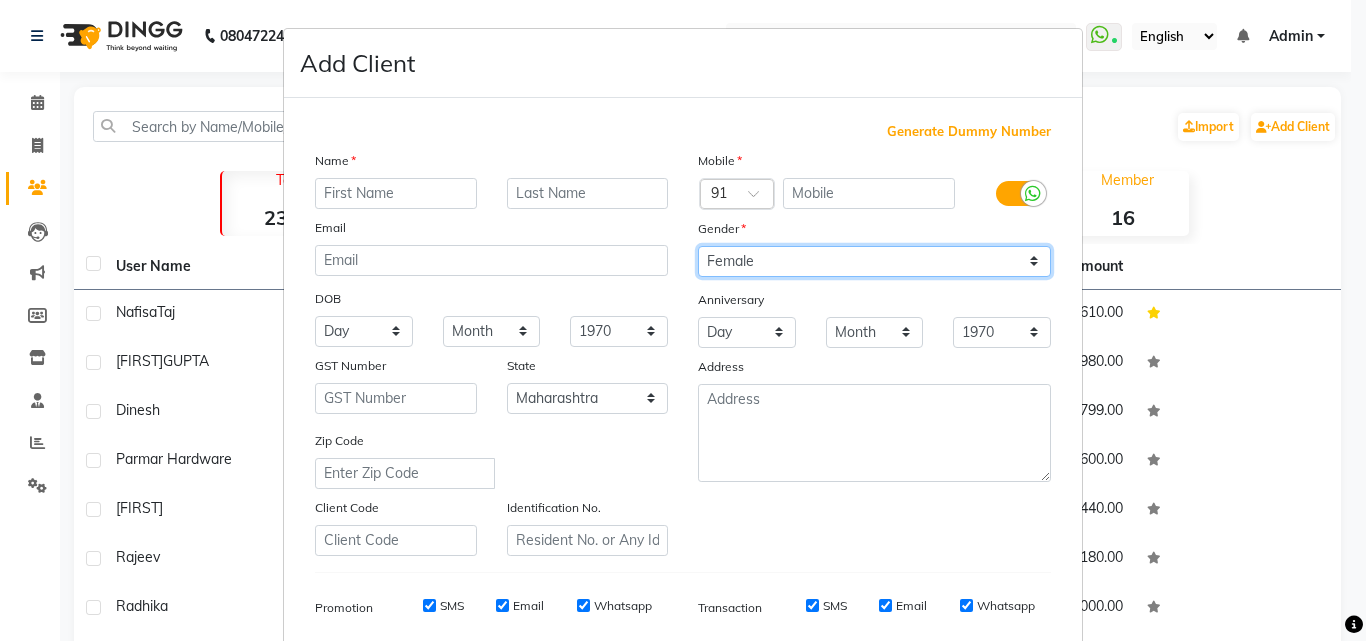 click on "Select Male Female Other Prefer Not To Say" at bounding box center (874, 261) 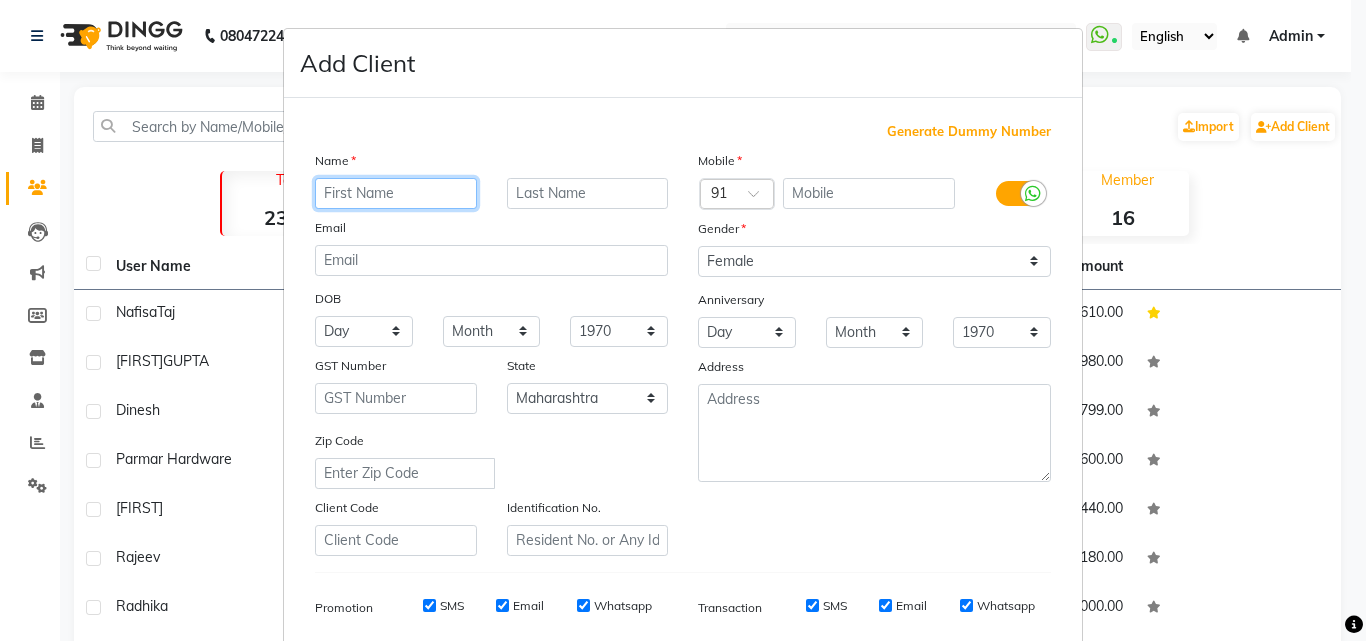click at bounding box center (396, 193) 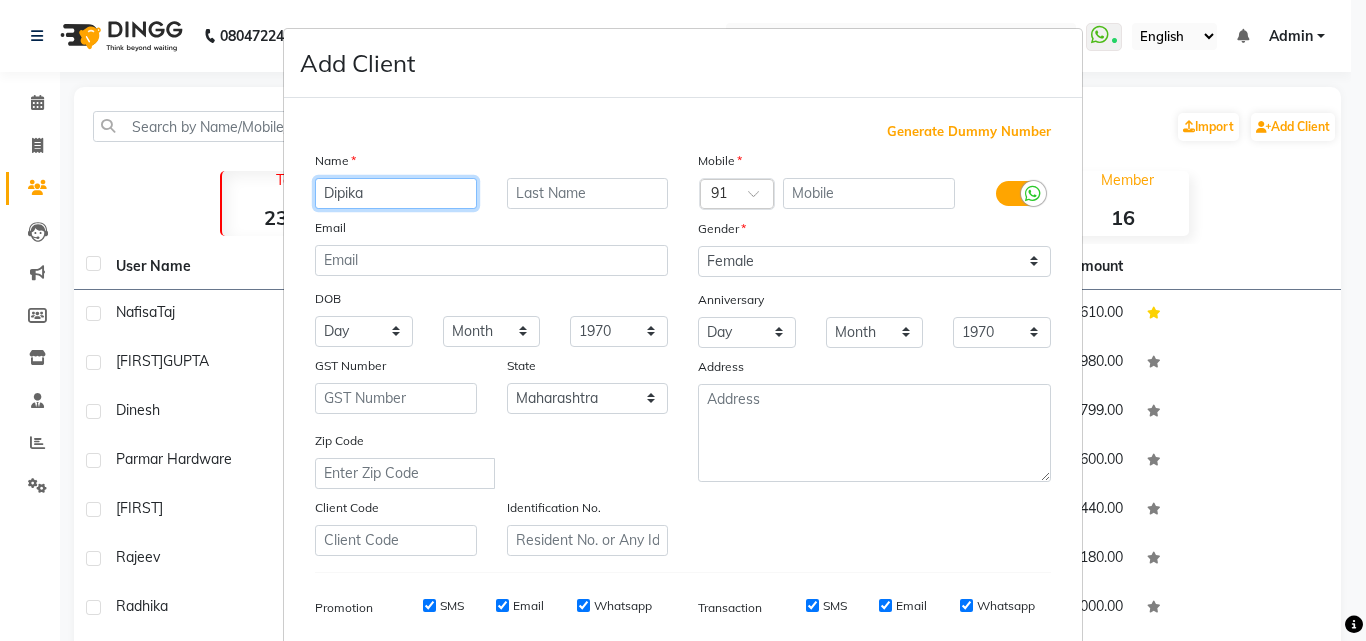 type on "Dipika" 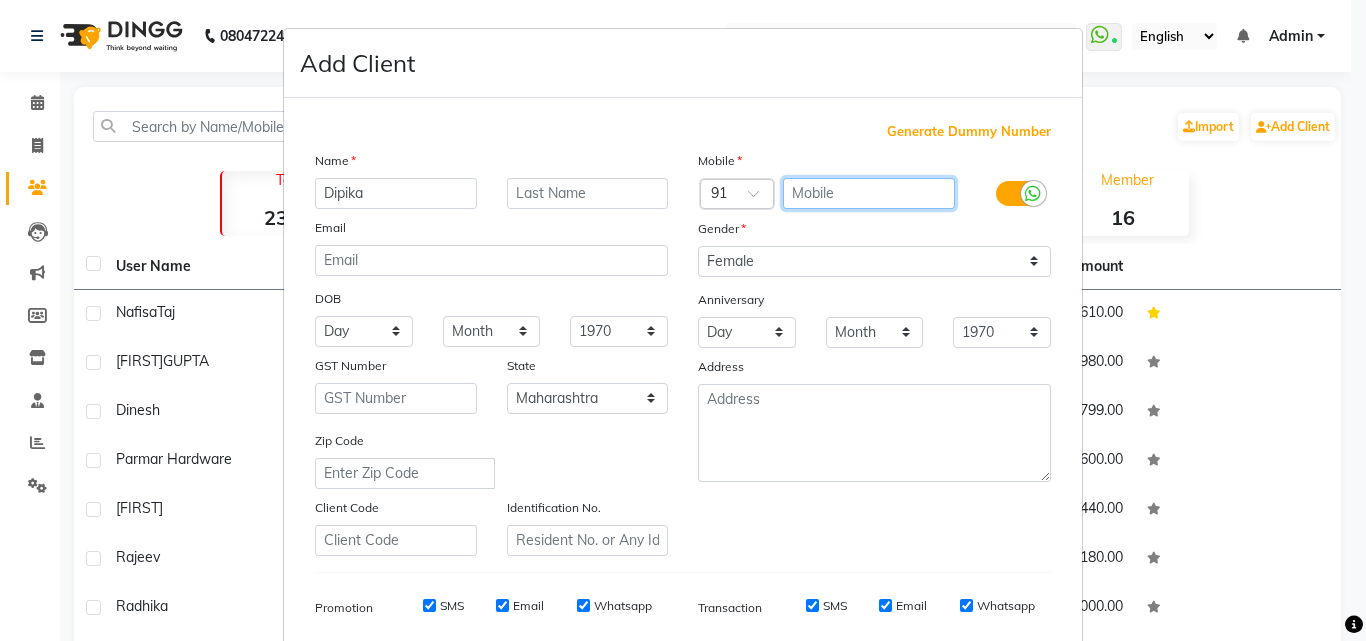 click at bounding box center [869, 193] 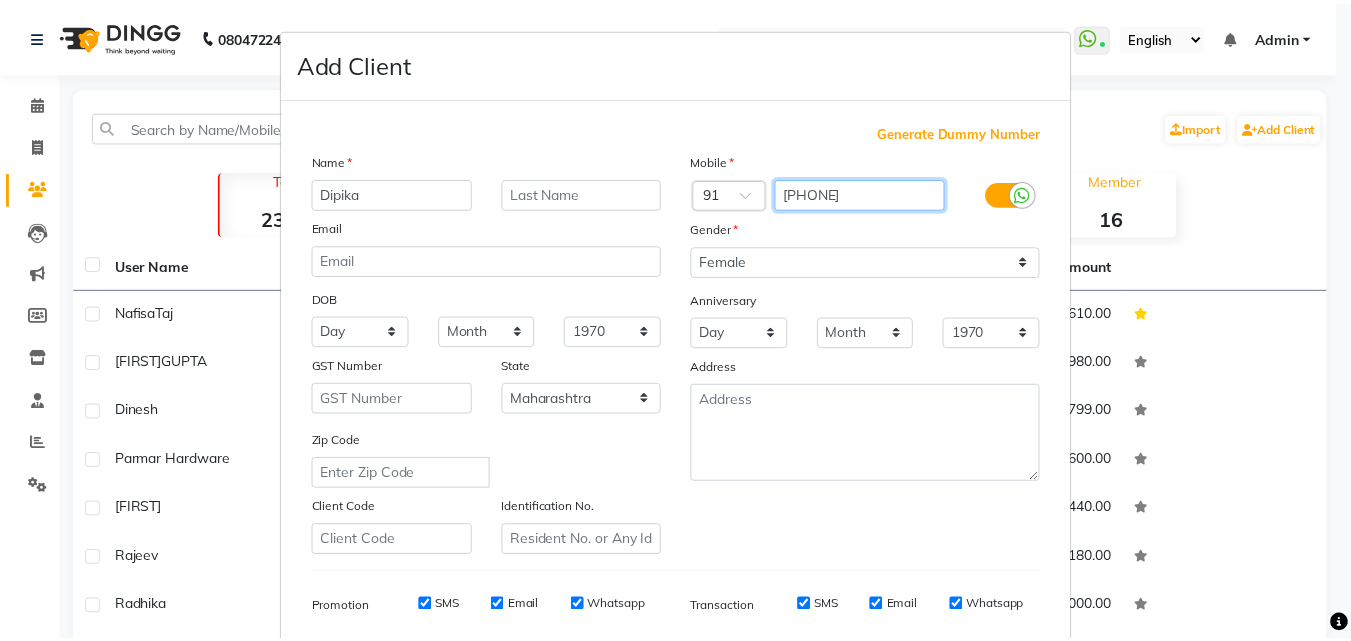 scroll, scrollTop: 282, scrollLeft: 0, axis: vertical 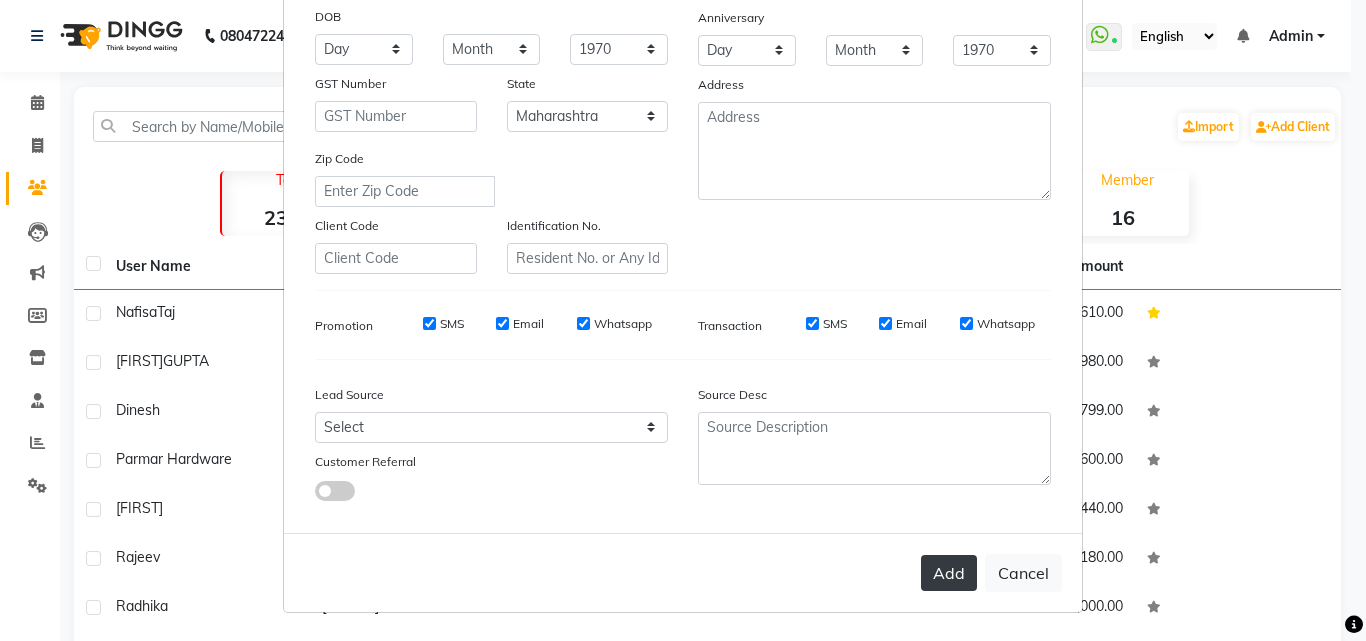 type on "[PHONE]" 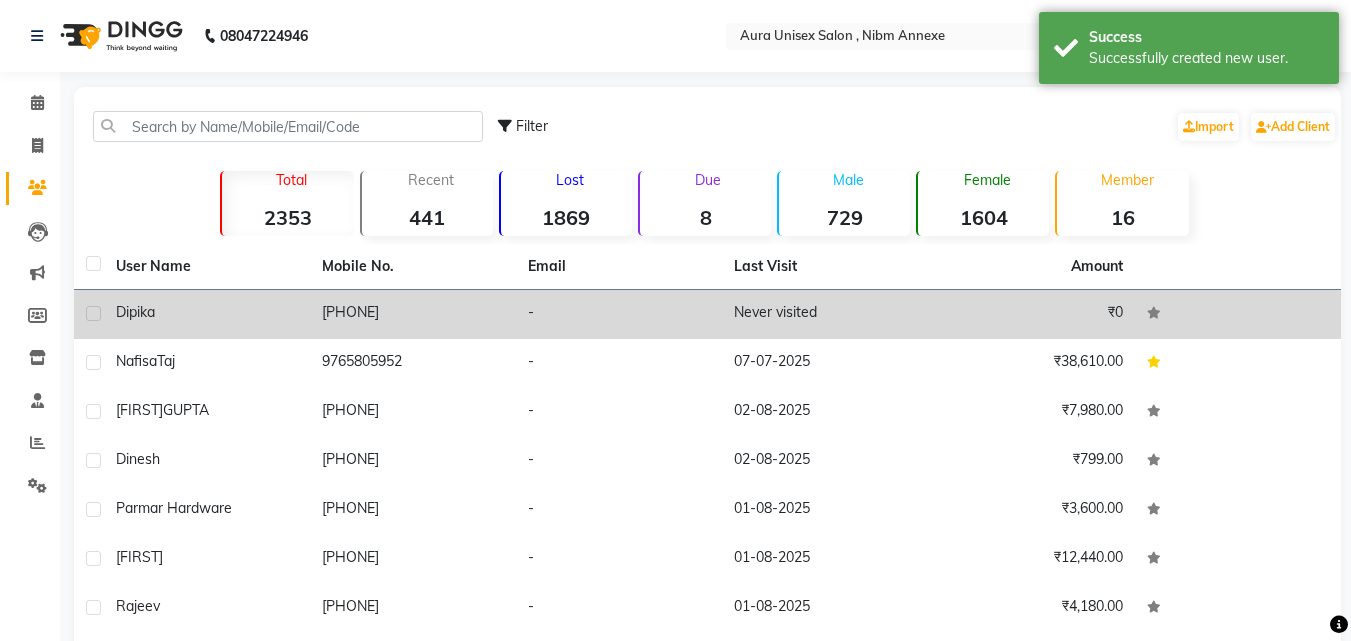 click on "Dipika" 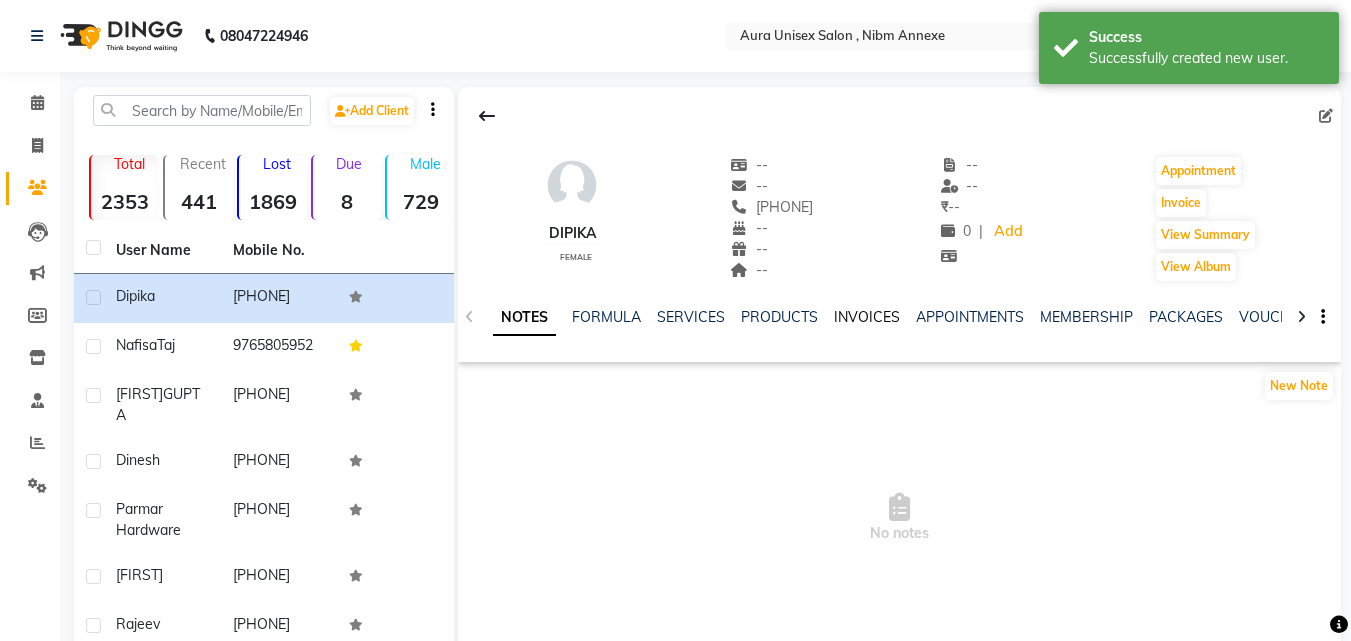 click on "INVOICES" 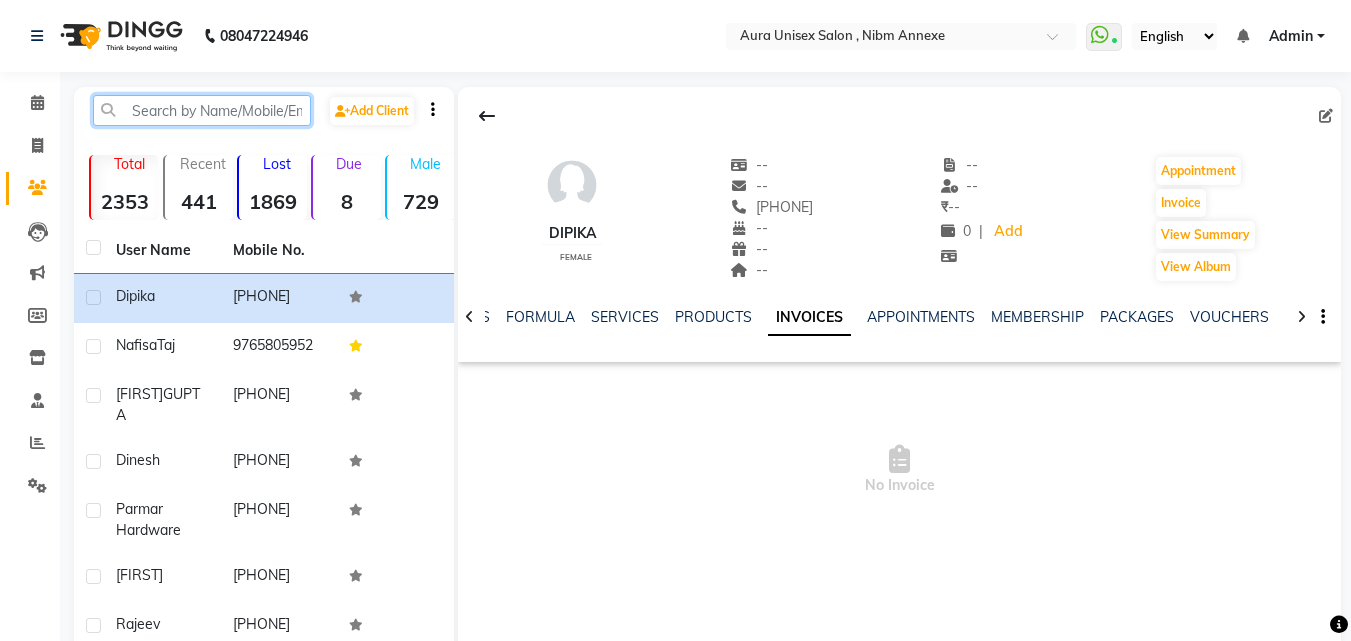 click 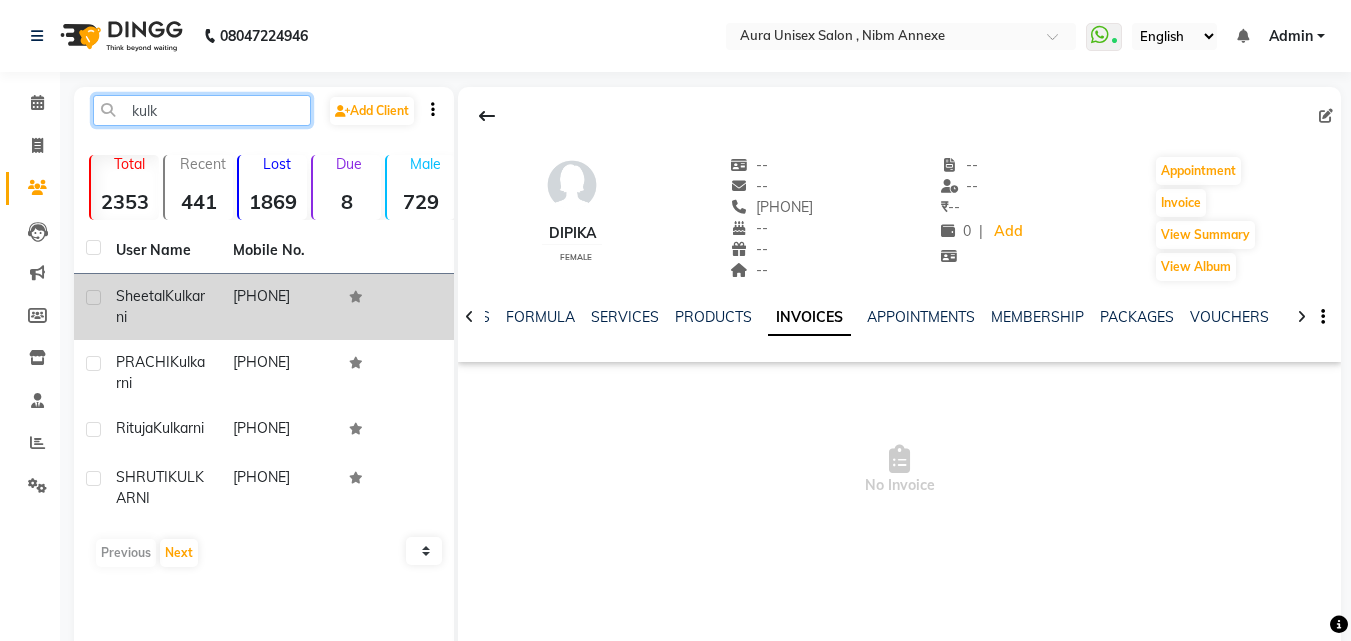type on "kulk" 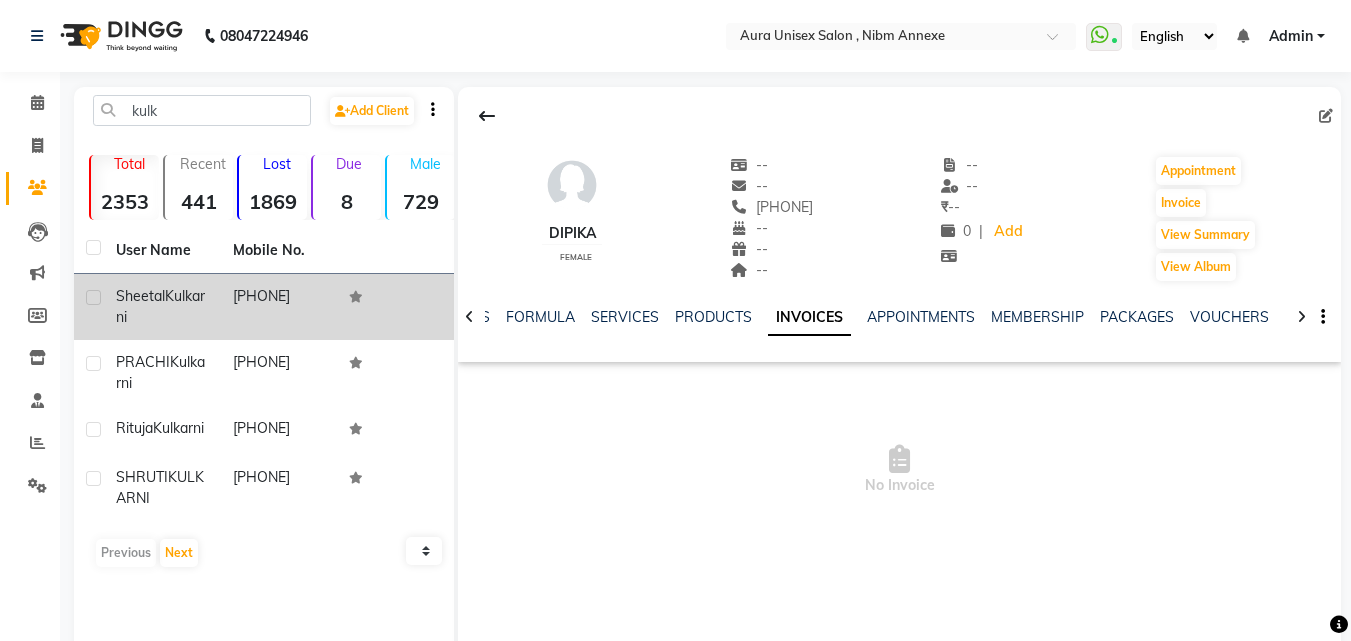 click on "Sheetal  Kulkarni" 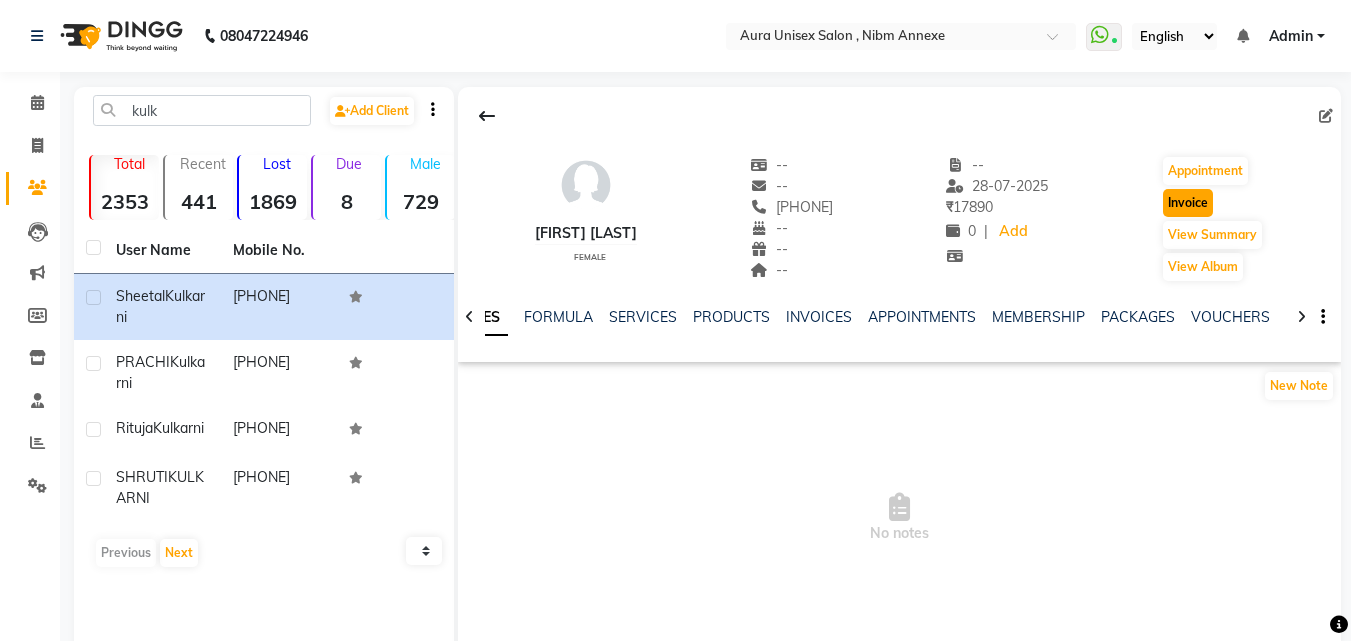 click on "Invoice" 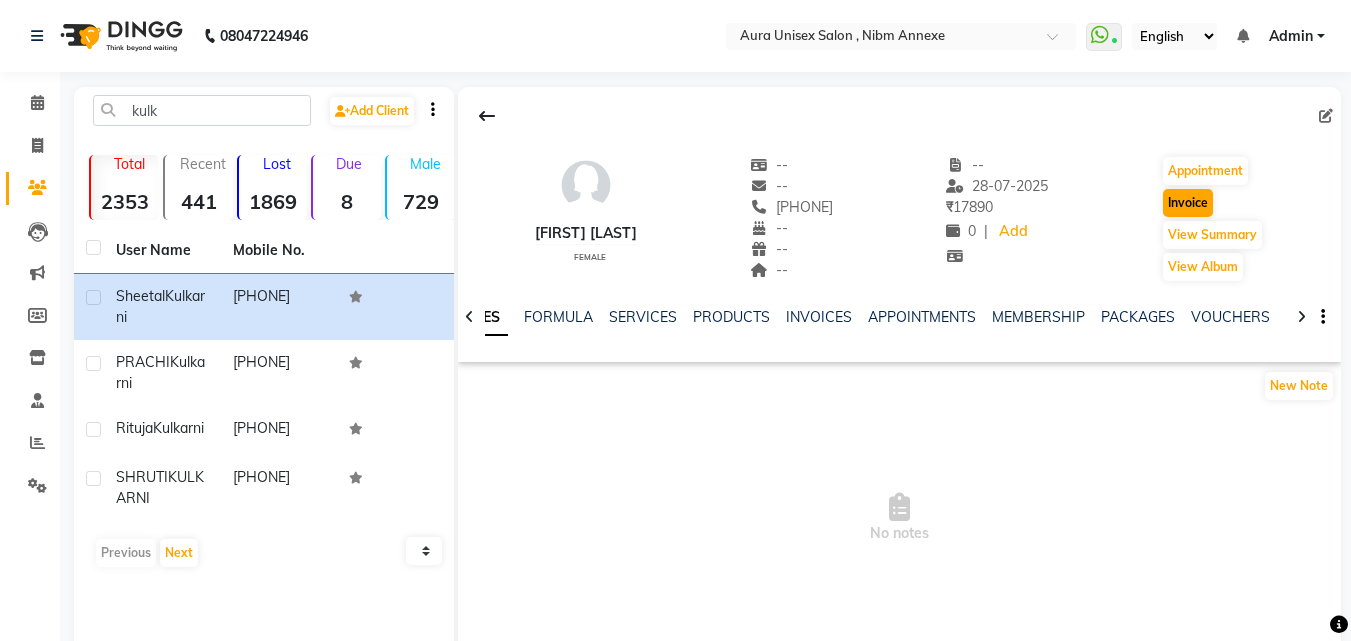 select on "service" 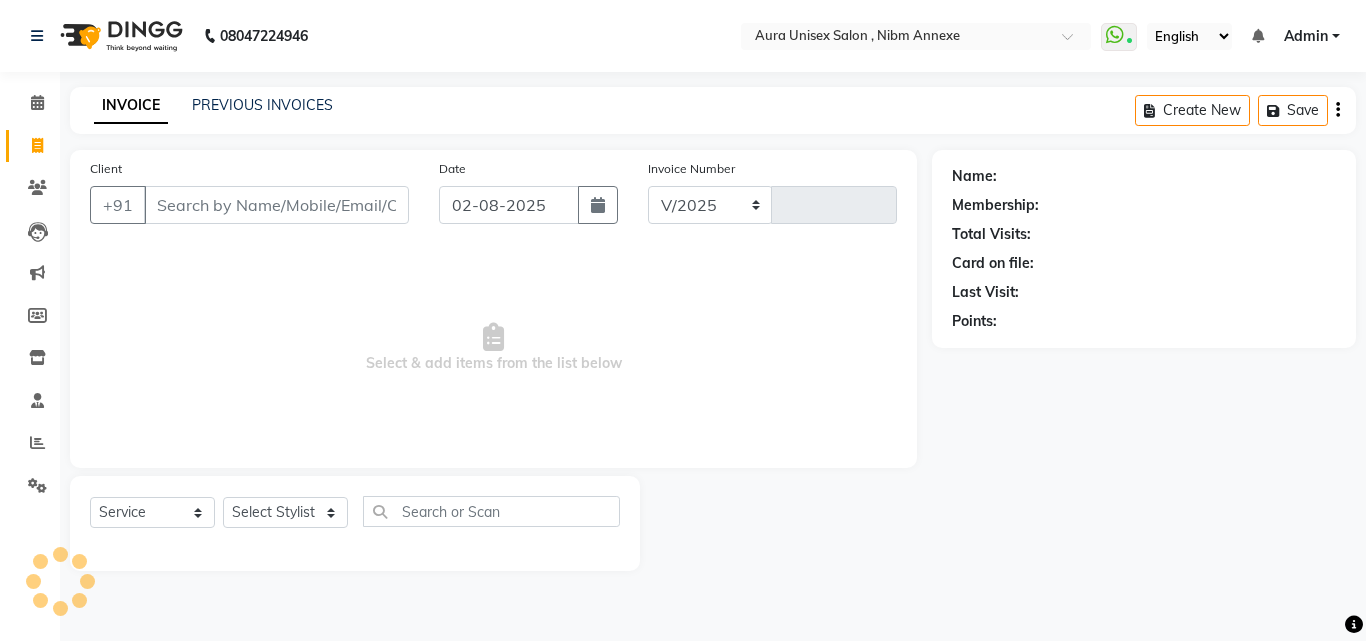 select on "823" 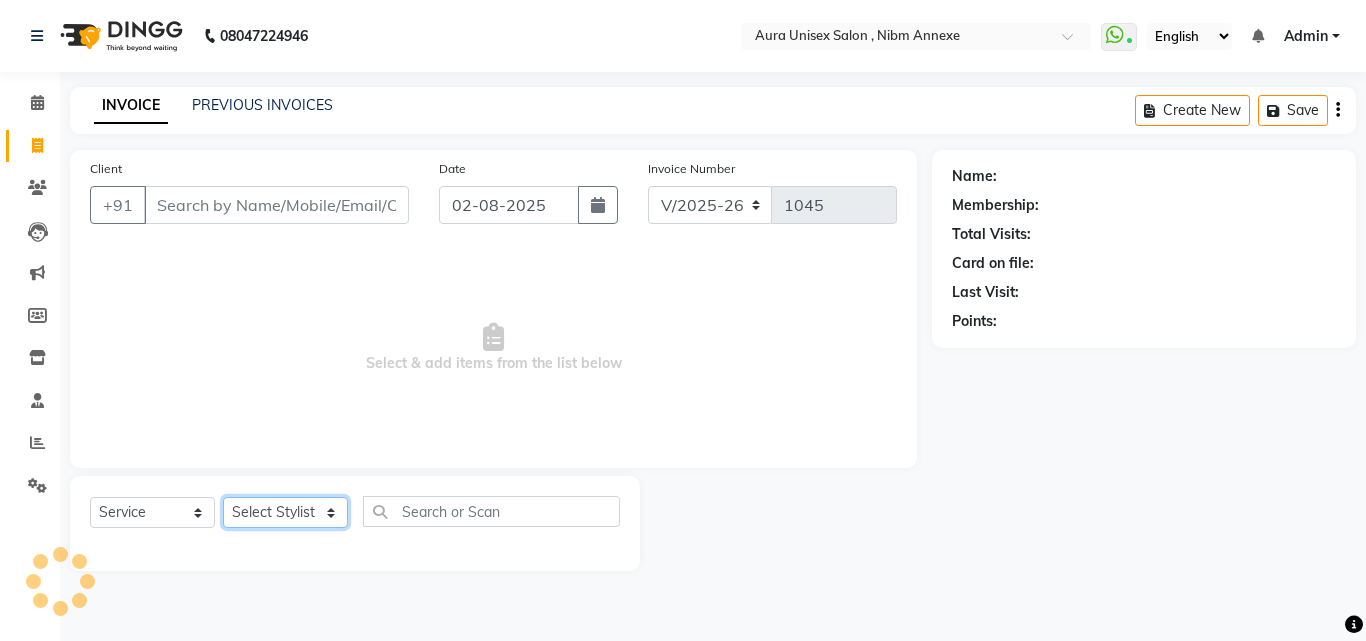 click on "Select Stylist" 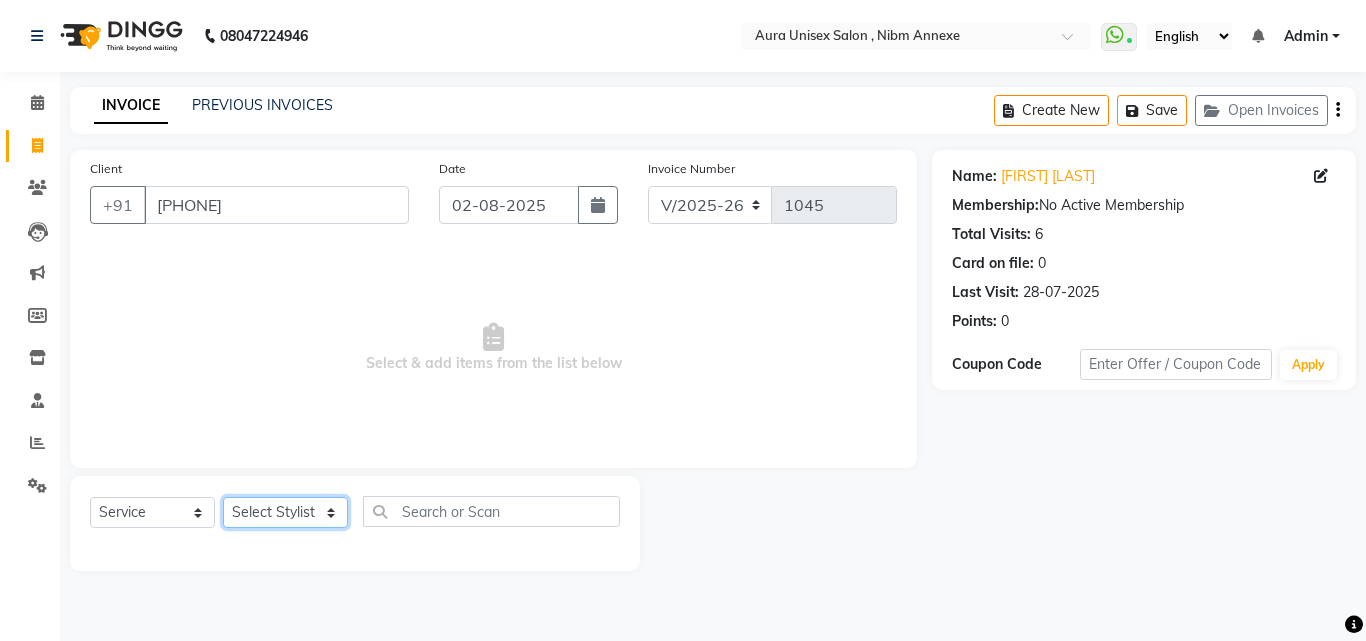 click on "Select Stylist [FIRST] [FIRST] [FIRST] [FIRST]" 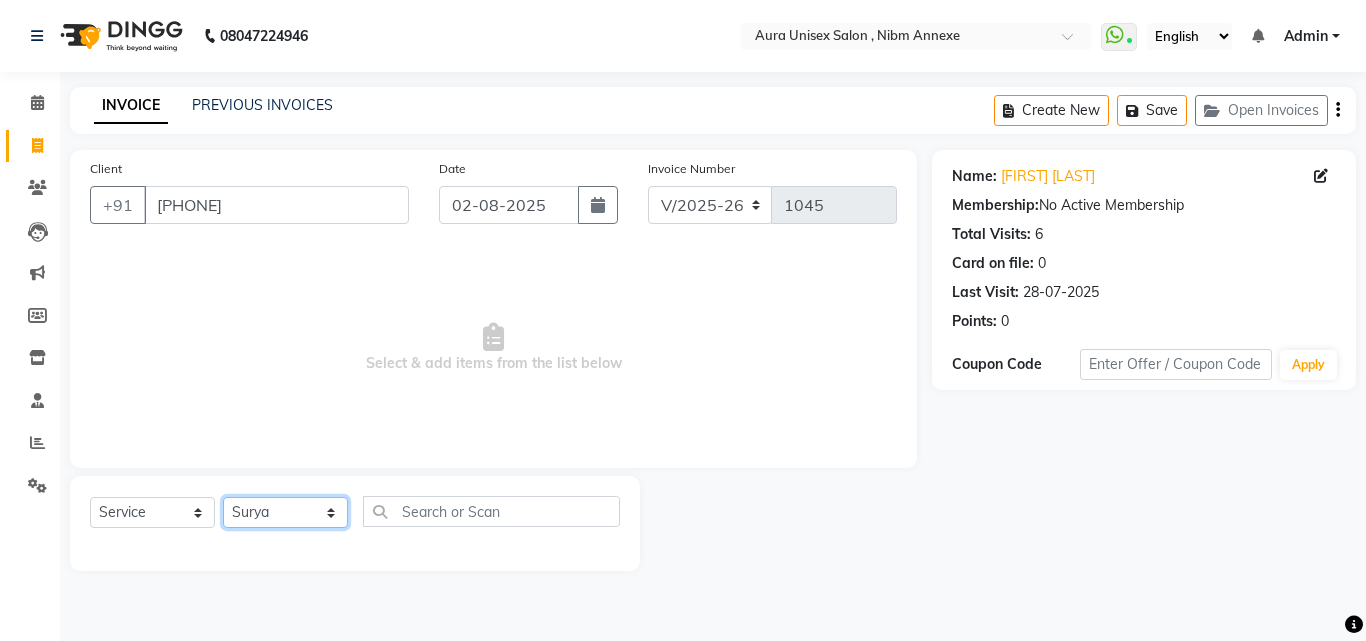 click on "Select Stylist [FIRST] [FIRST] [FIRST] [FIRST]" 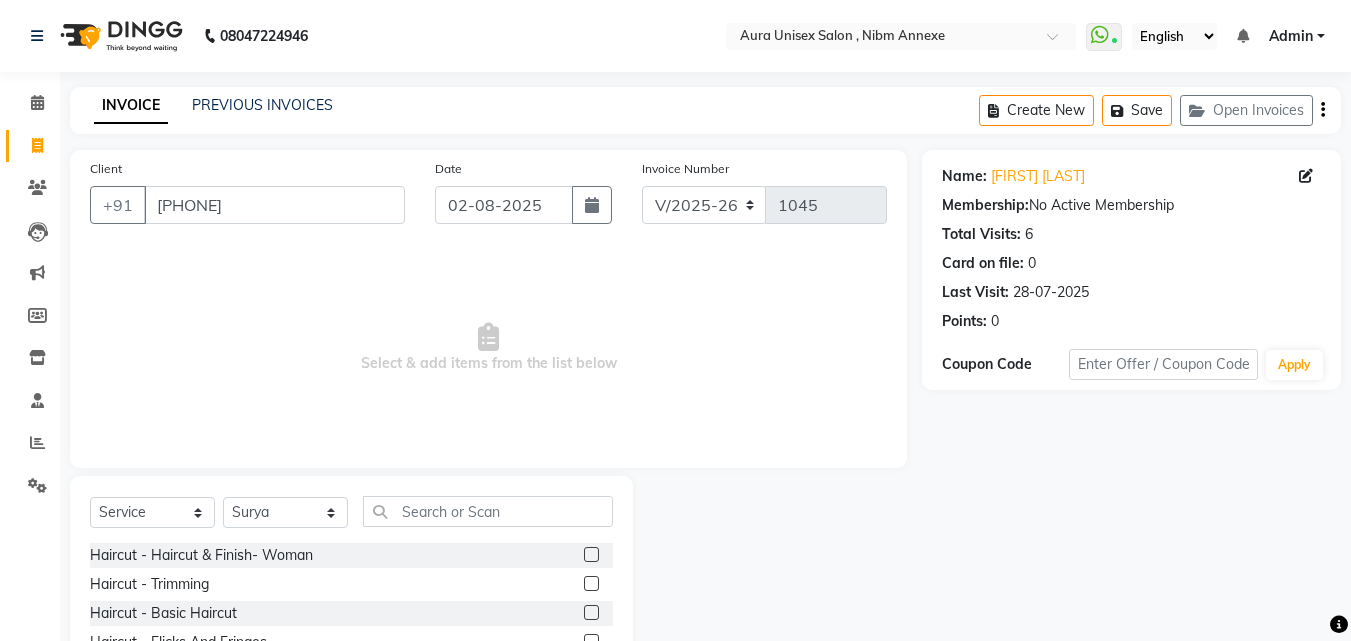 click on "Haircut  - Haircut & Finish- Woman" 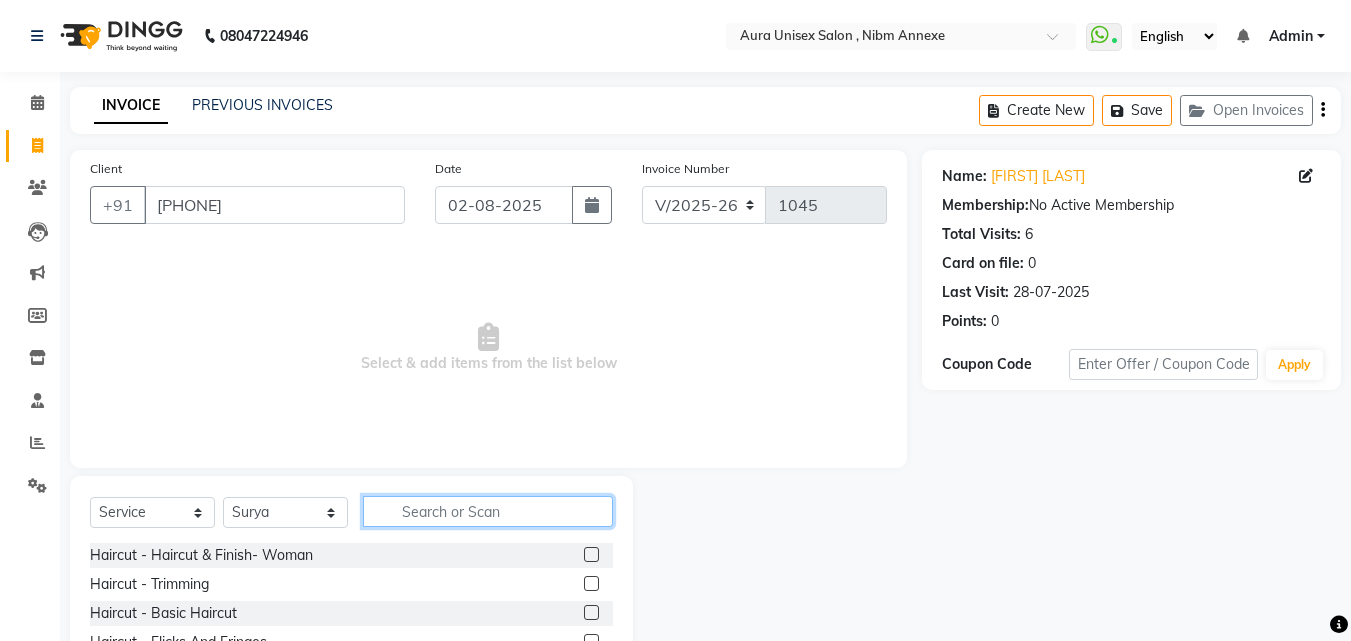 click 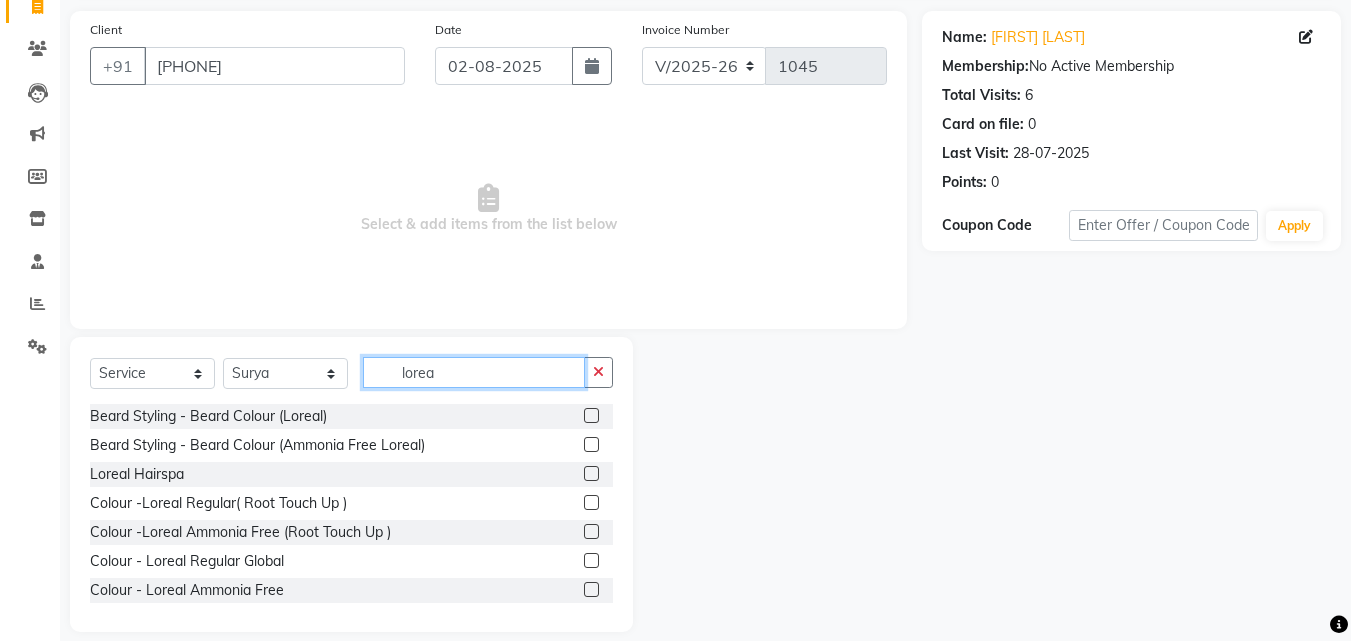 scroll, scrollTop: 160, scrollLeft: 0, axis: vertical 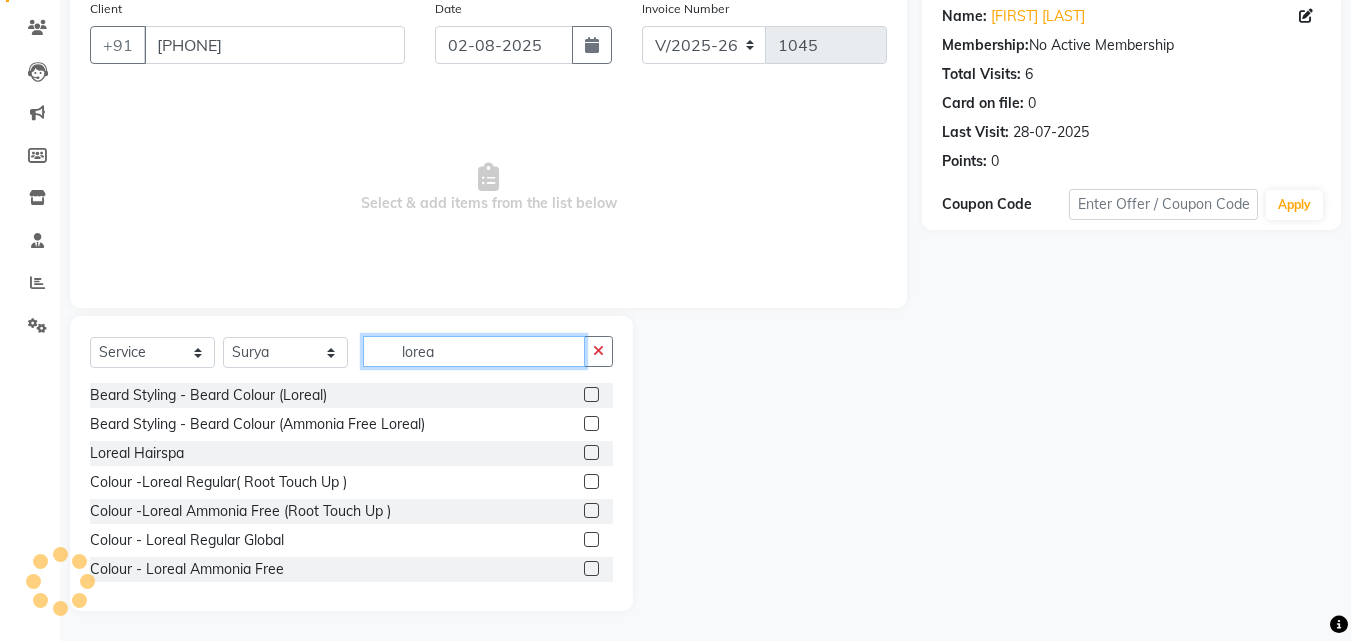 type on "lorea" 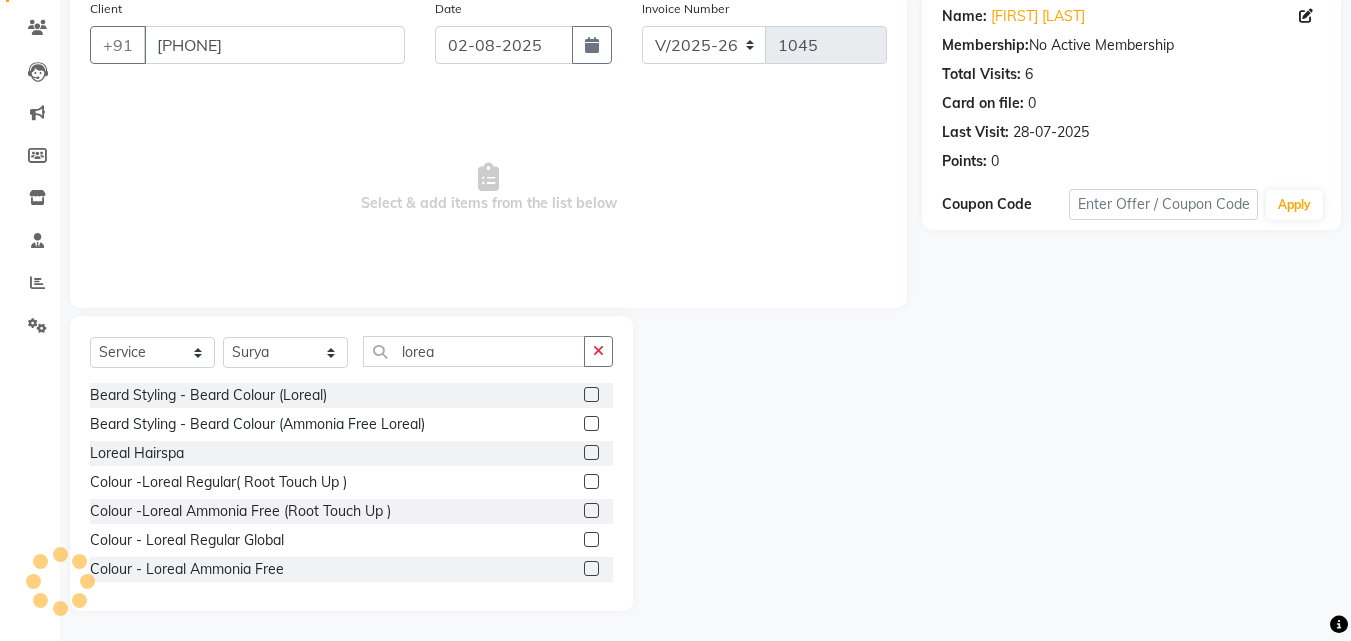 click 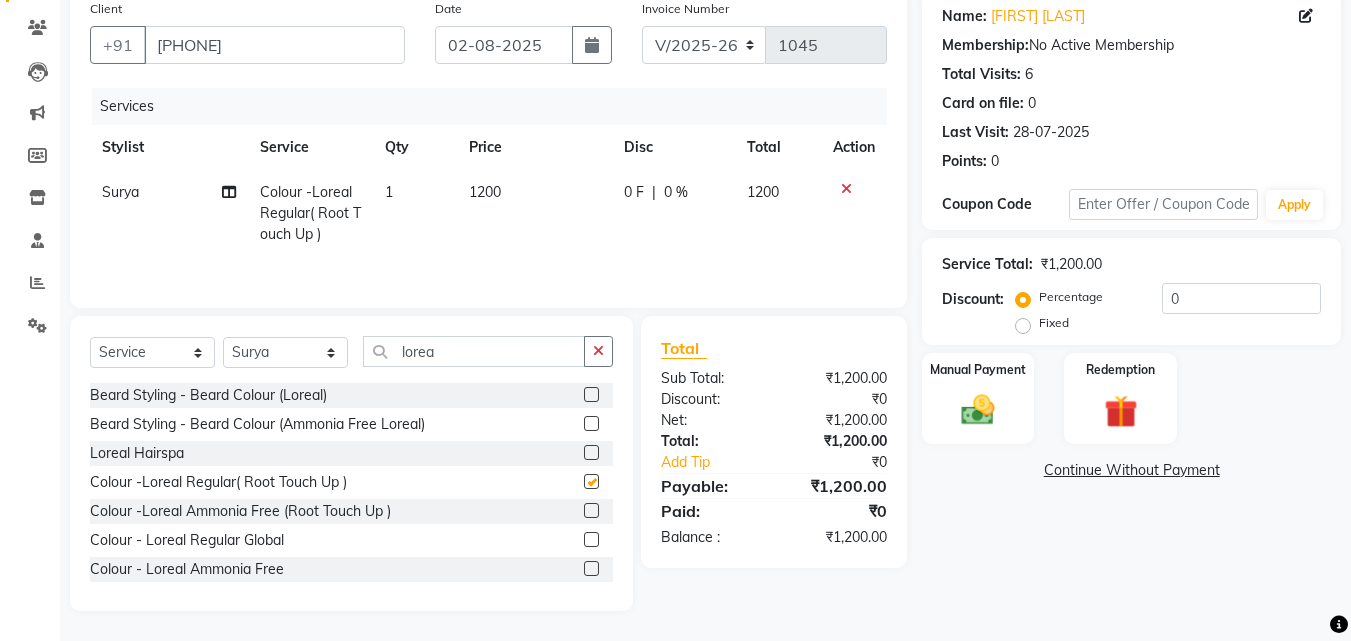 checkbox on "false" 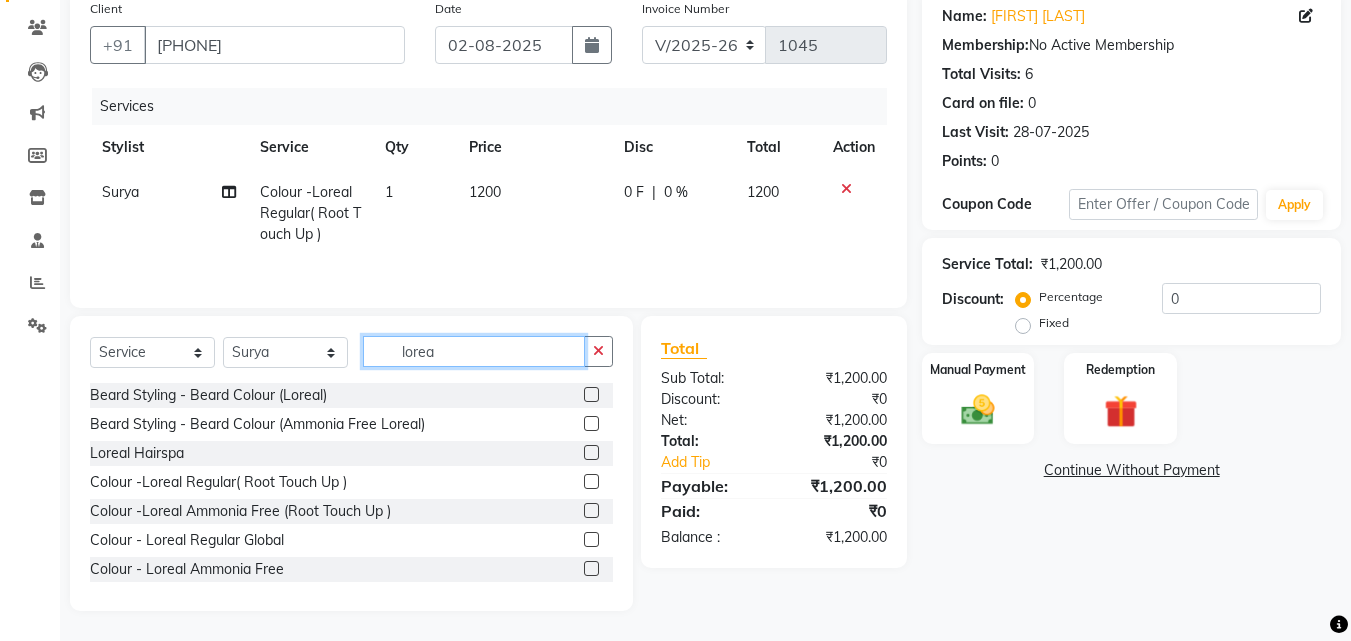 click on "lorea" 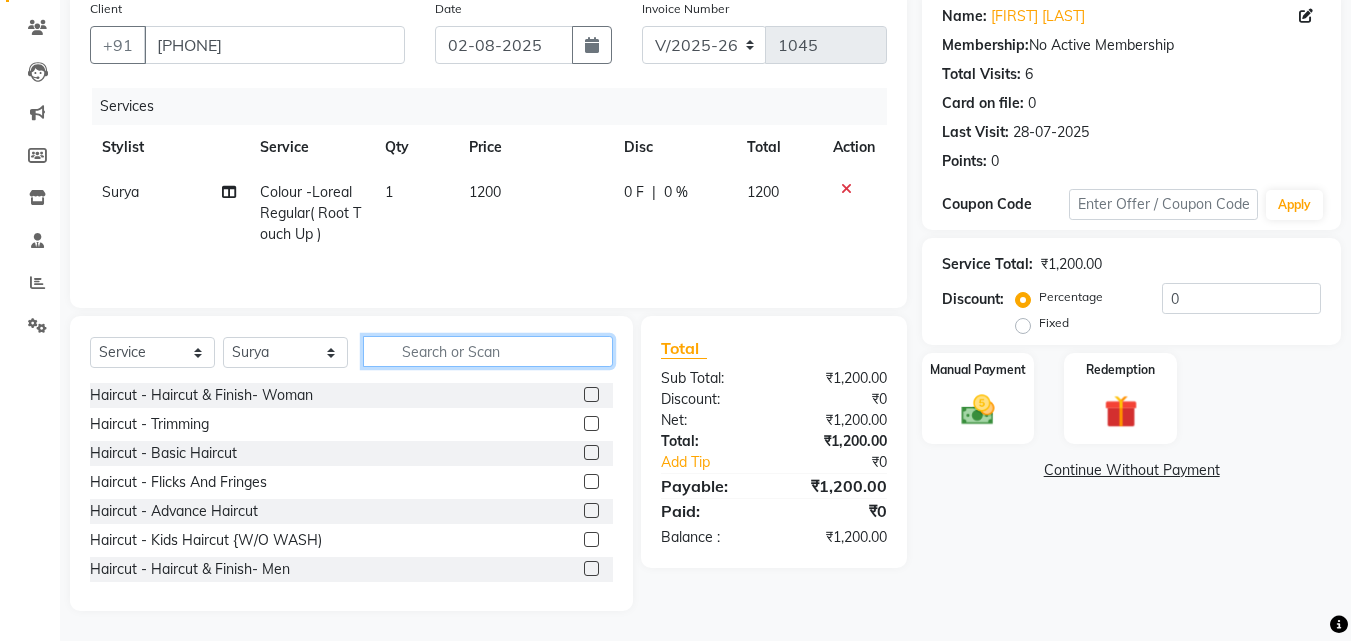type 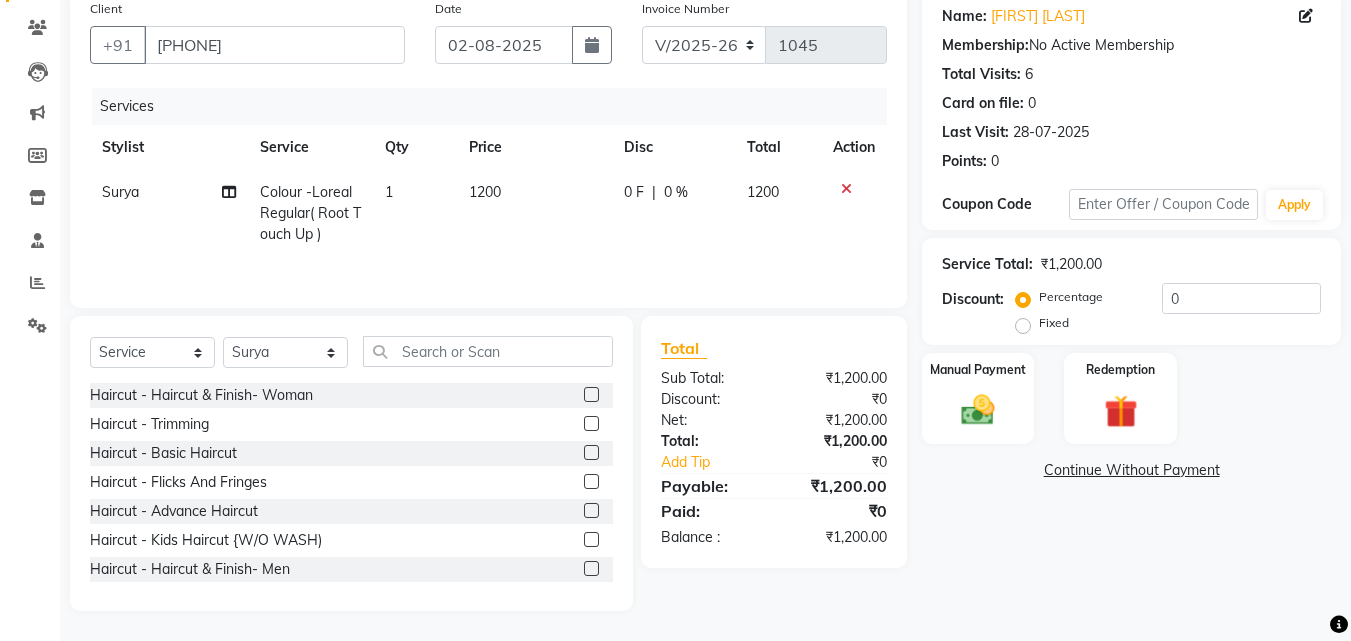 click 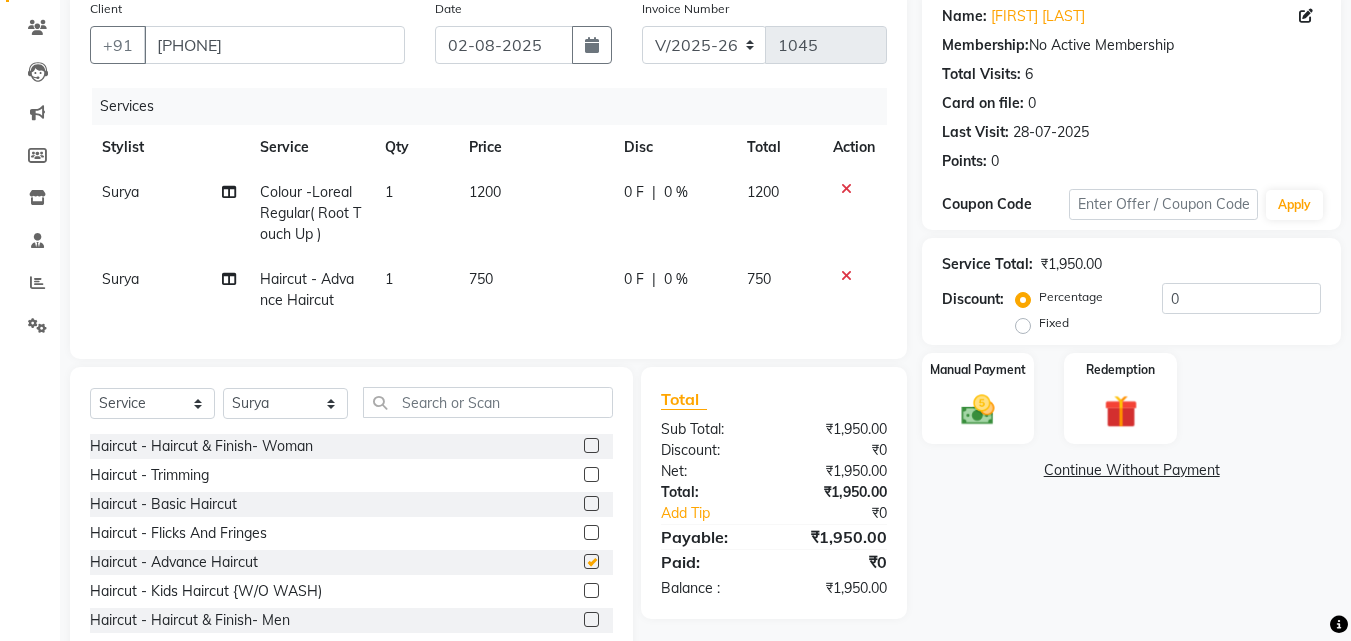 checkbox on "false" 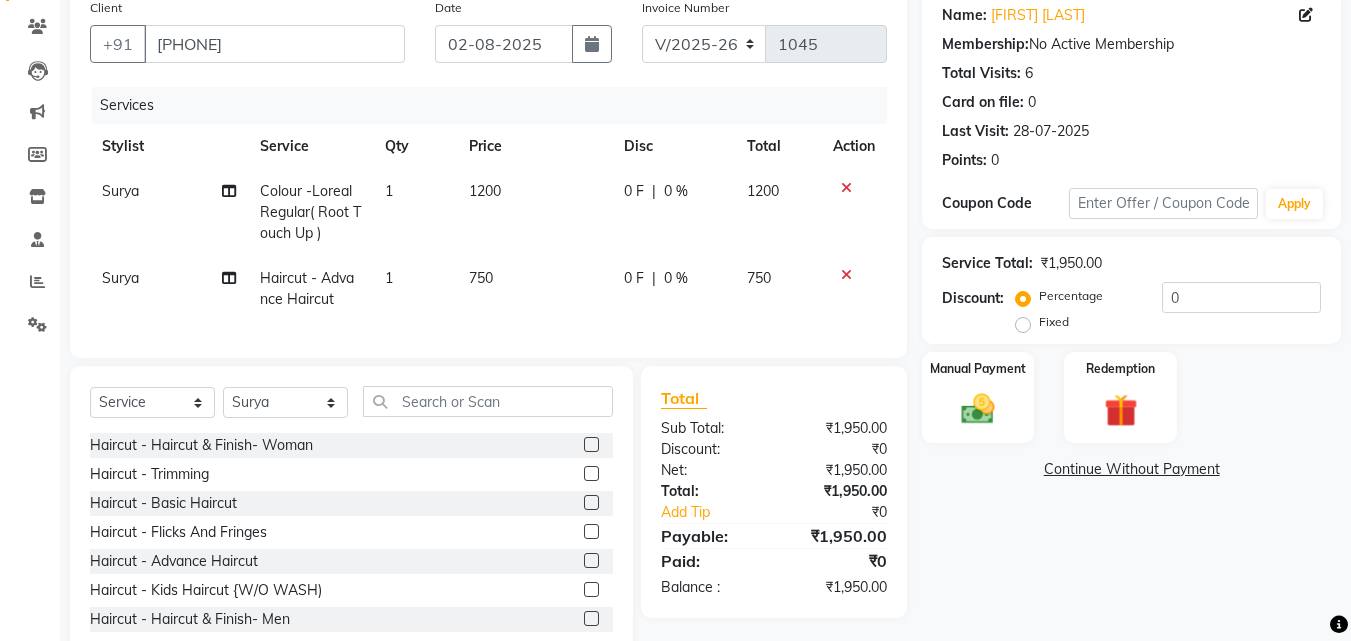 scroll, scrollTop: 226, scrollLeft: 0, axis: vertical 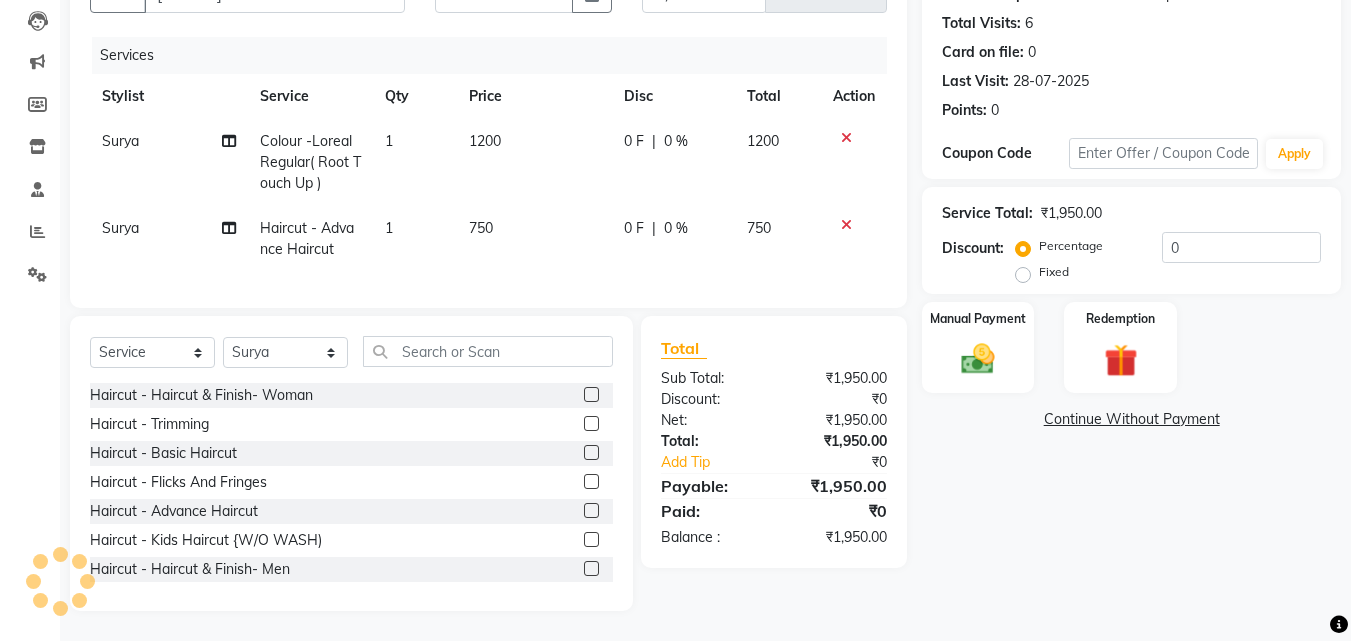 click on "Manual Payment Redemption" 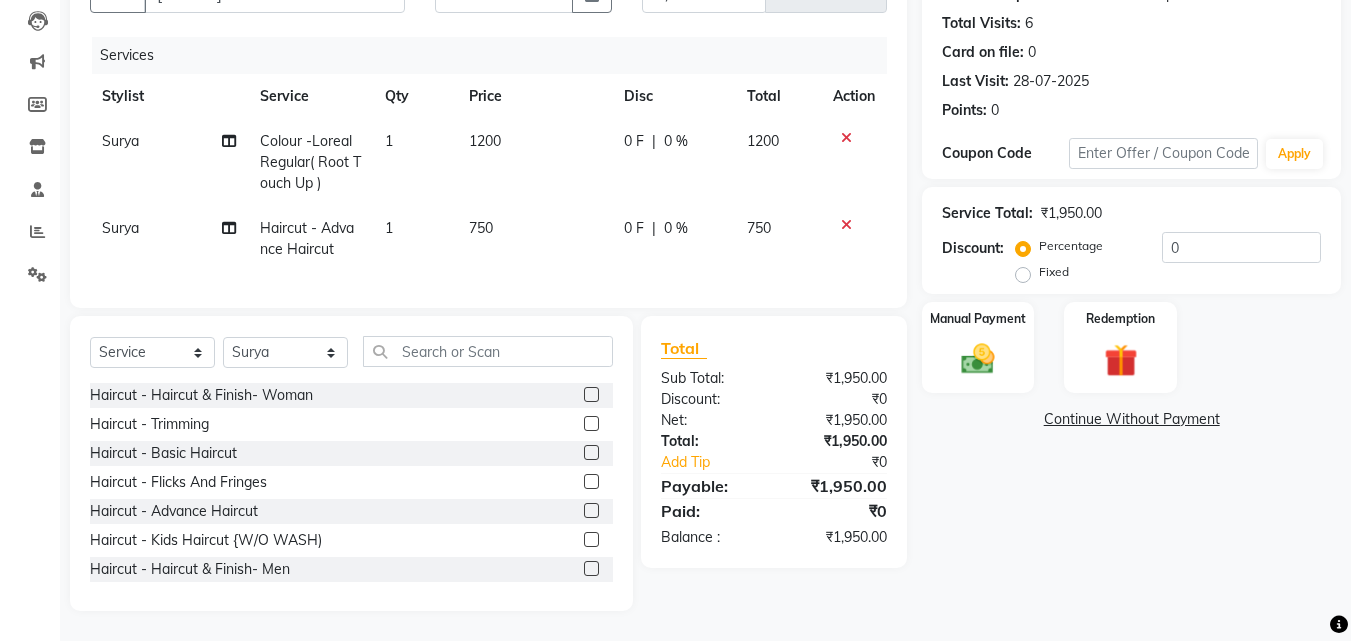 click on "Manual Payment Redemption" 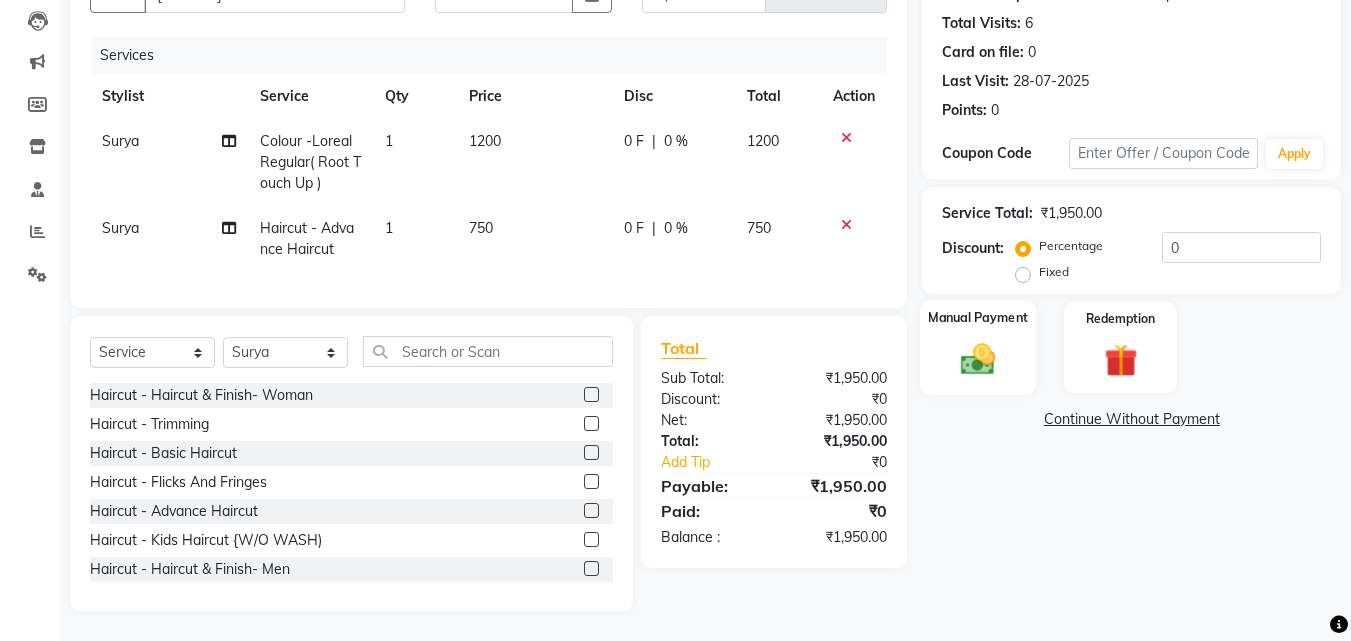 click 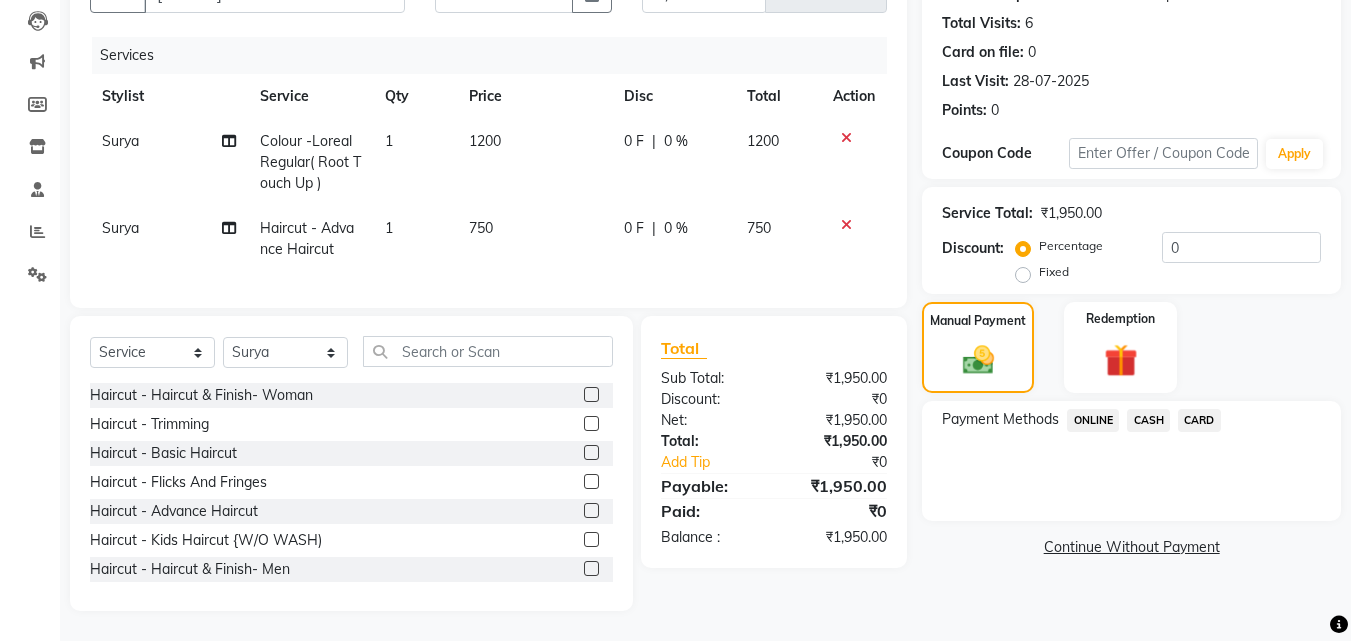 click on "CARD" 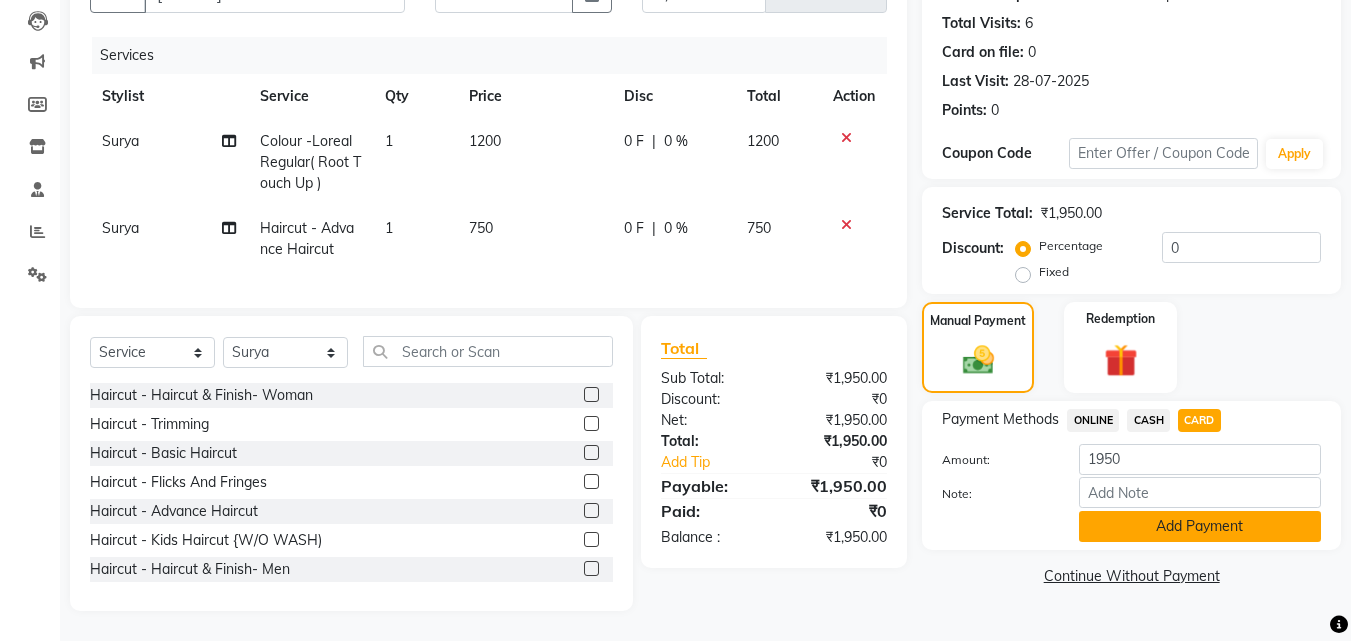 click on "Add Payment" 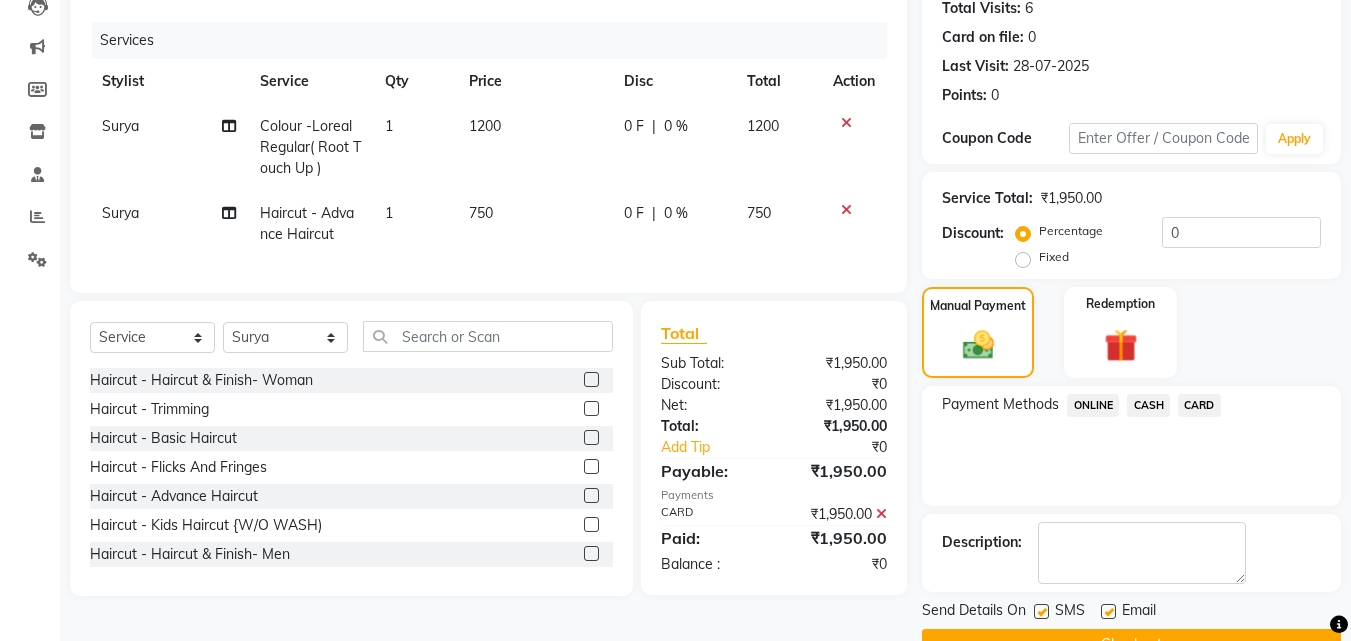 scroll, scrollTop: 275, scrollLeft: 0, axis: vertical 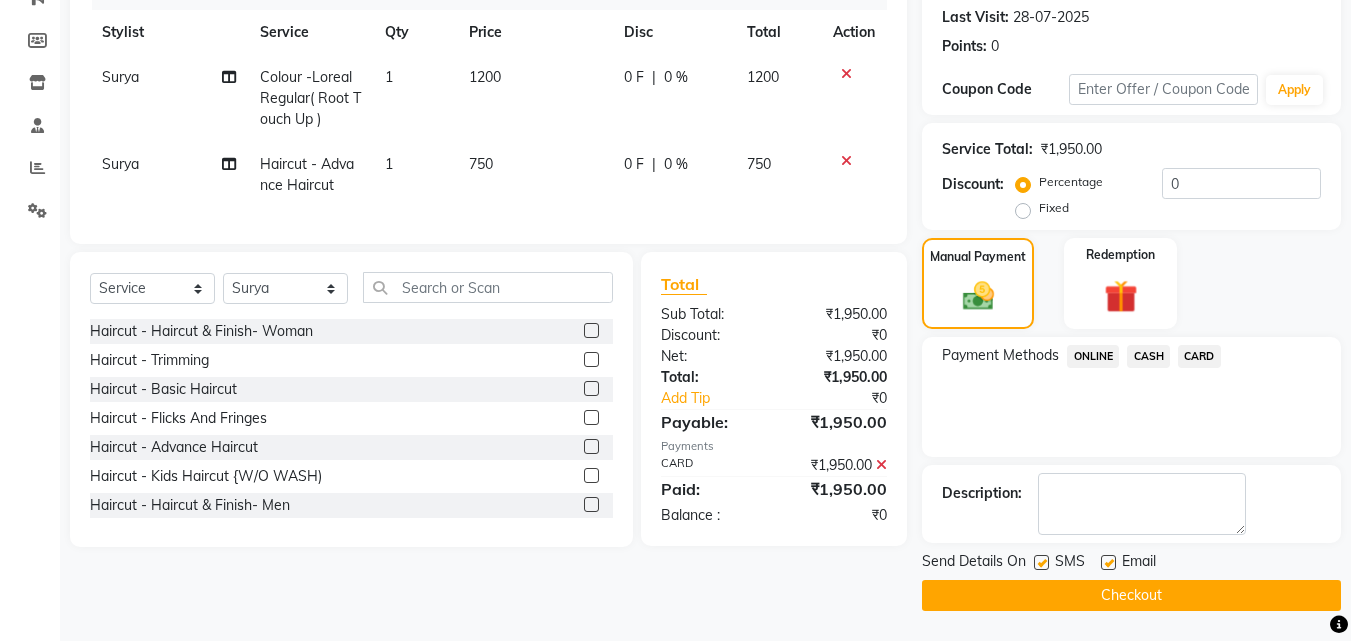 click on "Payment Methods  ONLINE   CASH   CARD" 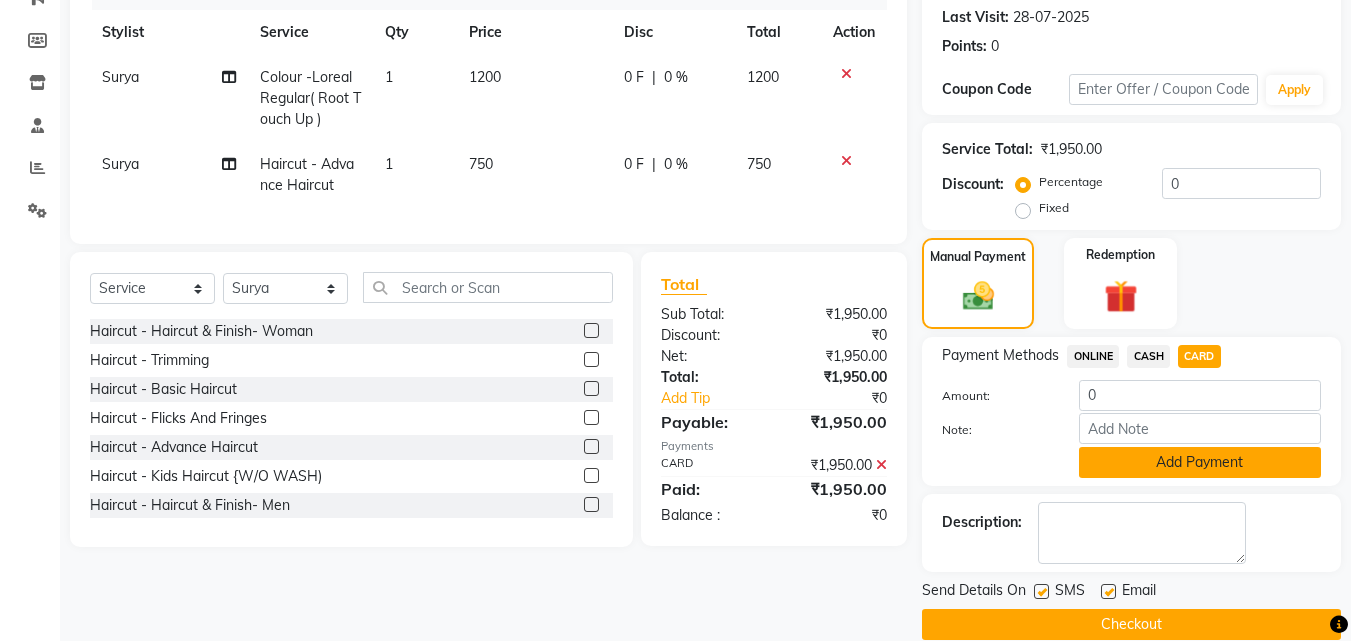 click on "Add Payment" 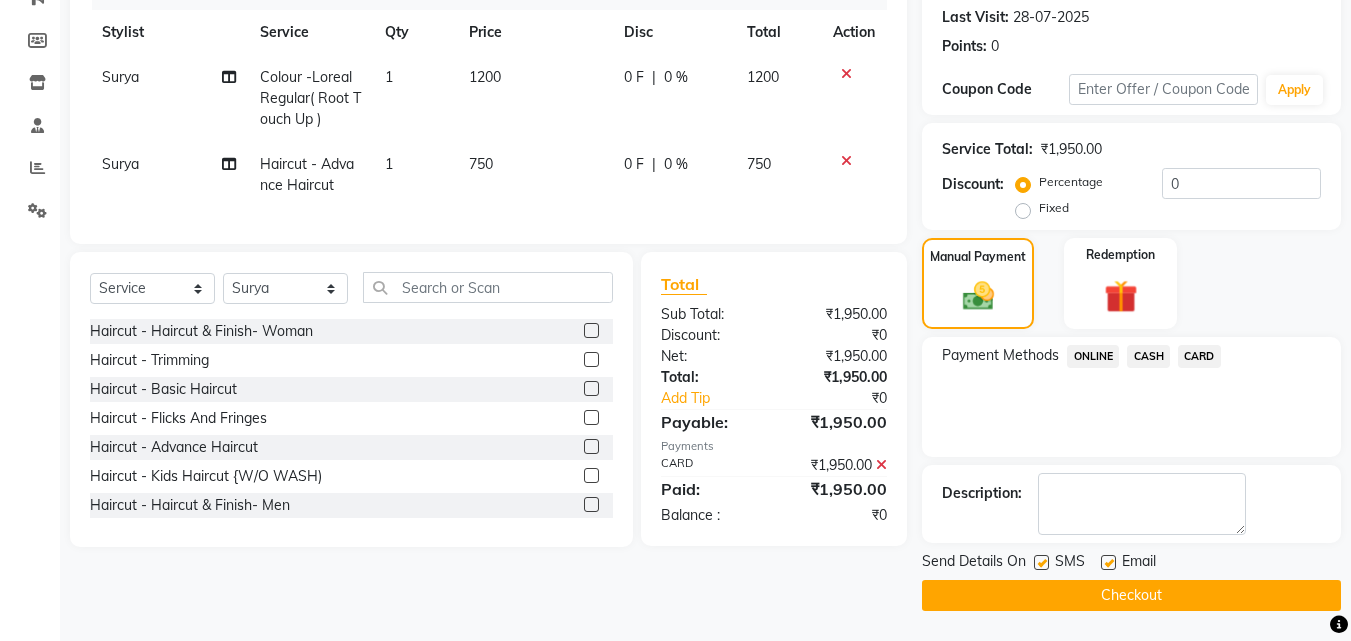 click 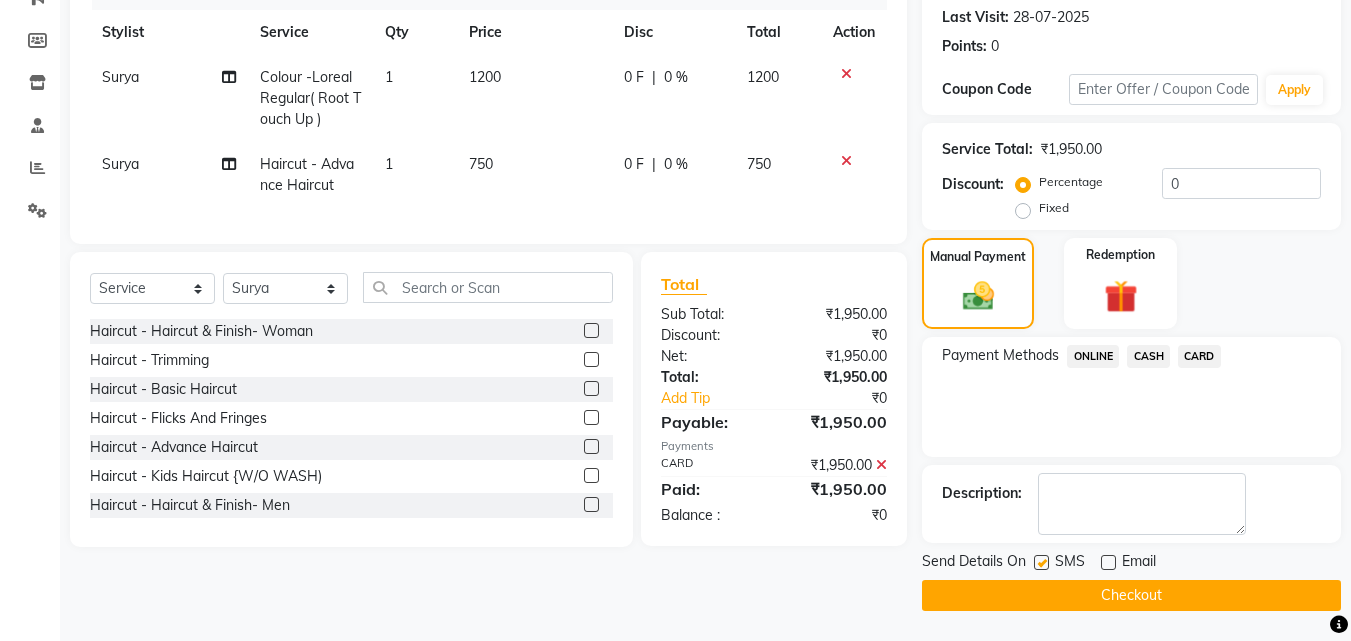 click 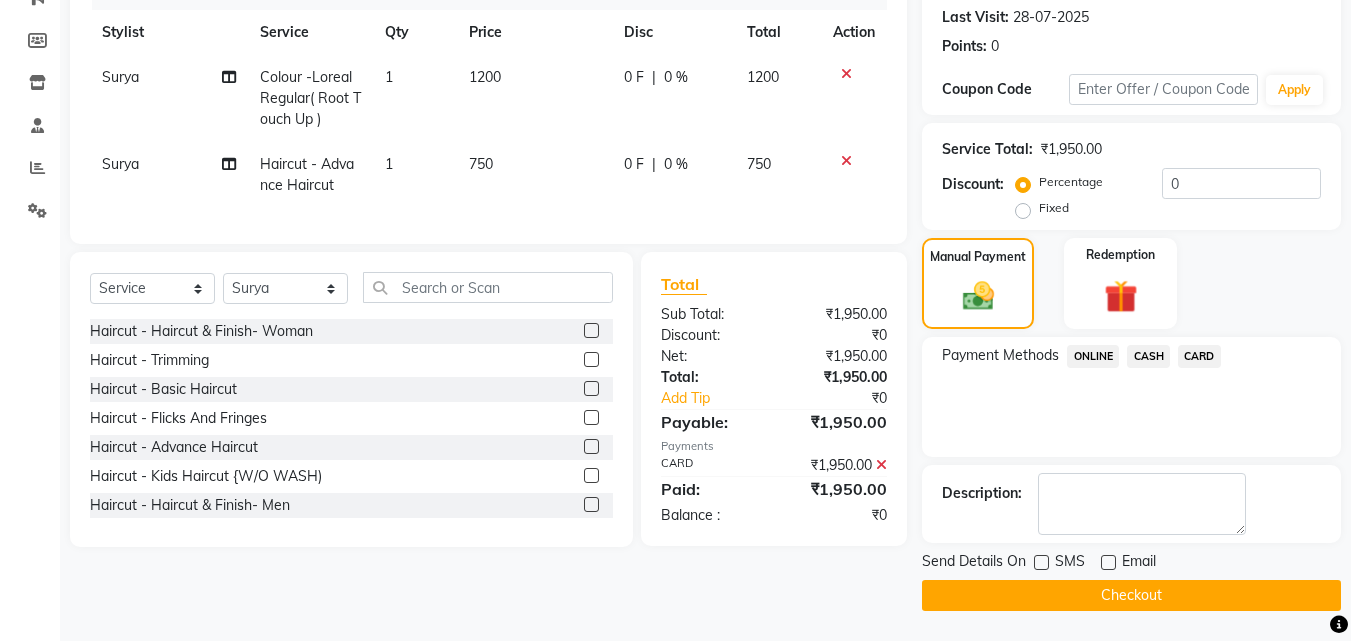 click on "Checkout" 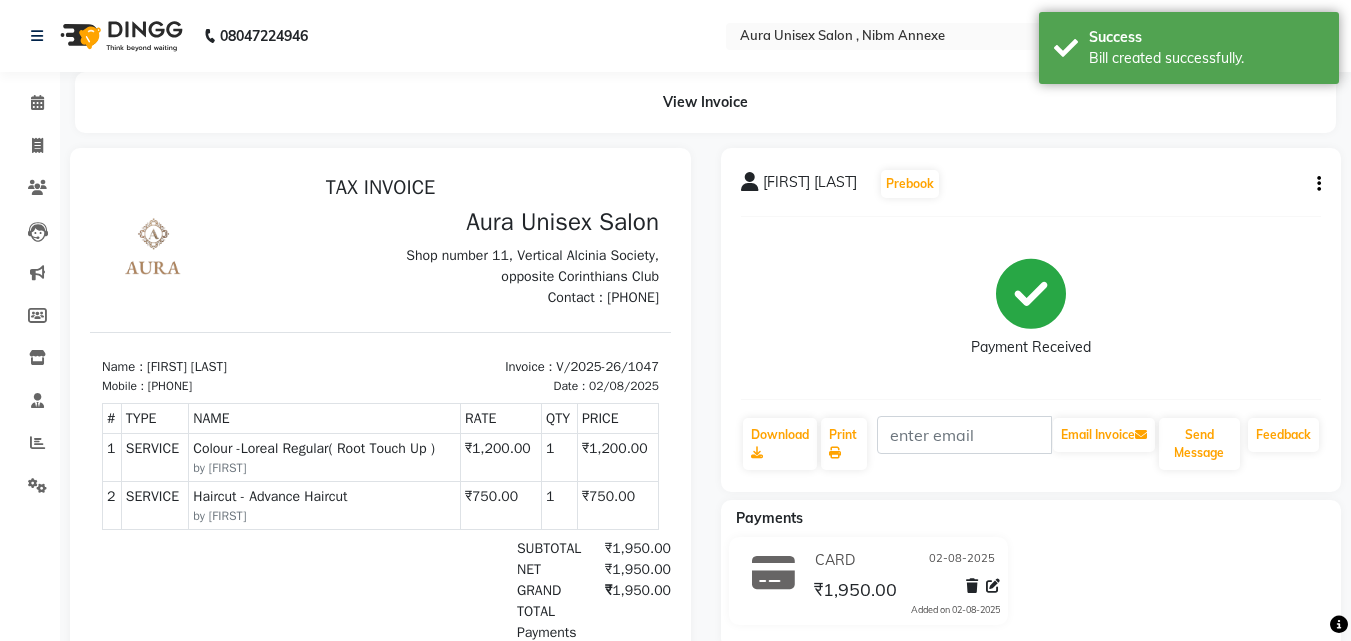 scroll, scrollTop: 0, scrollLeft: 0, axis: both 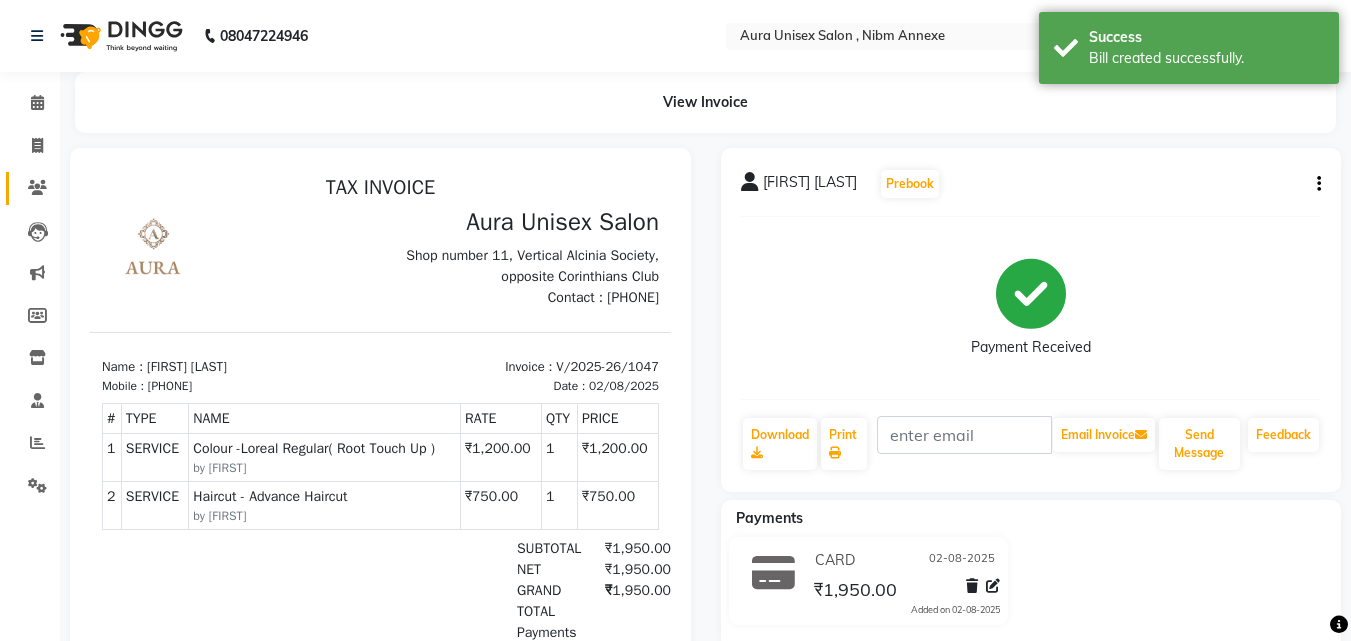 drag, startPoint x: 38, startPoint y: 201, endPoint x: 39, endPoint y: 183, distance: 18.027756 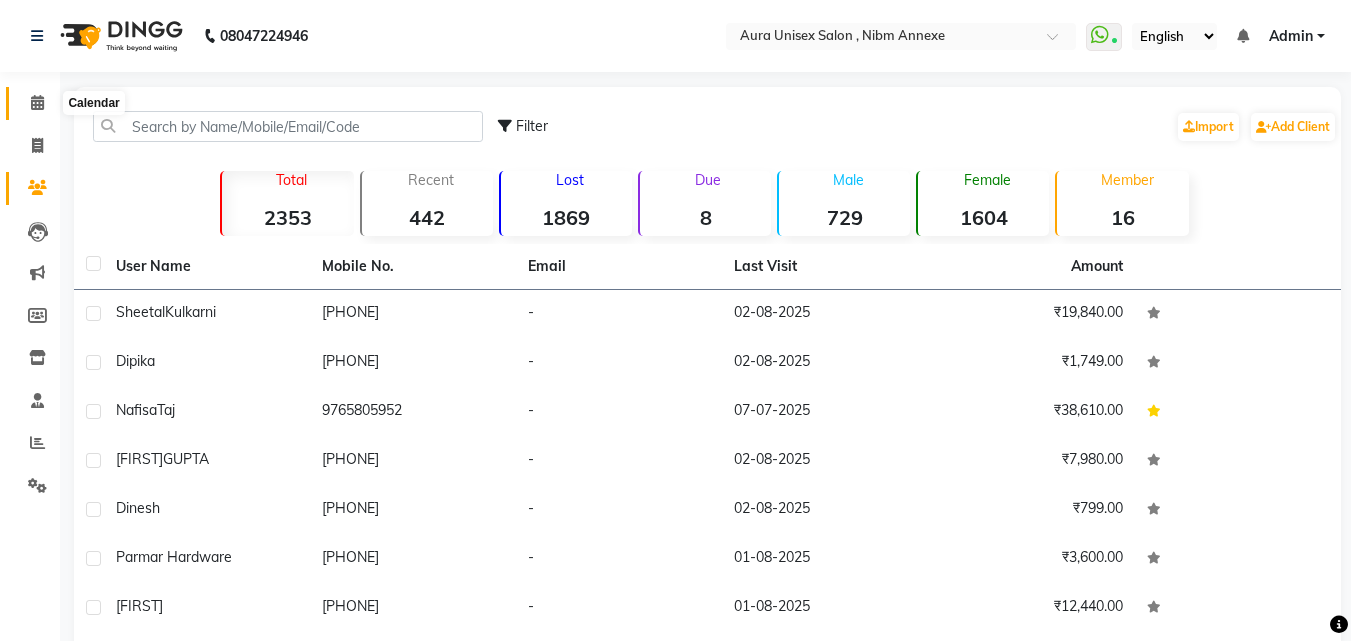 click 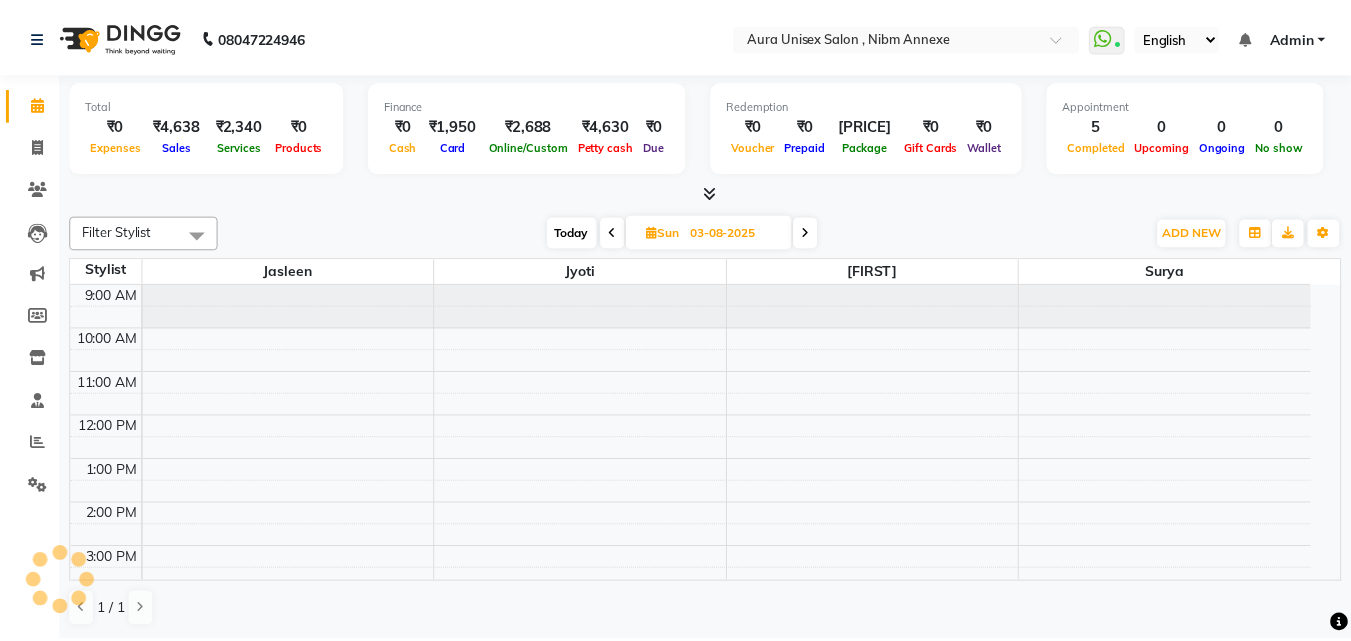 scroll, scrollTop: 0, scrollLeft: 0, axis: both 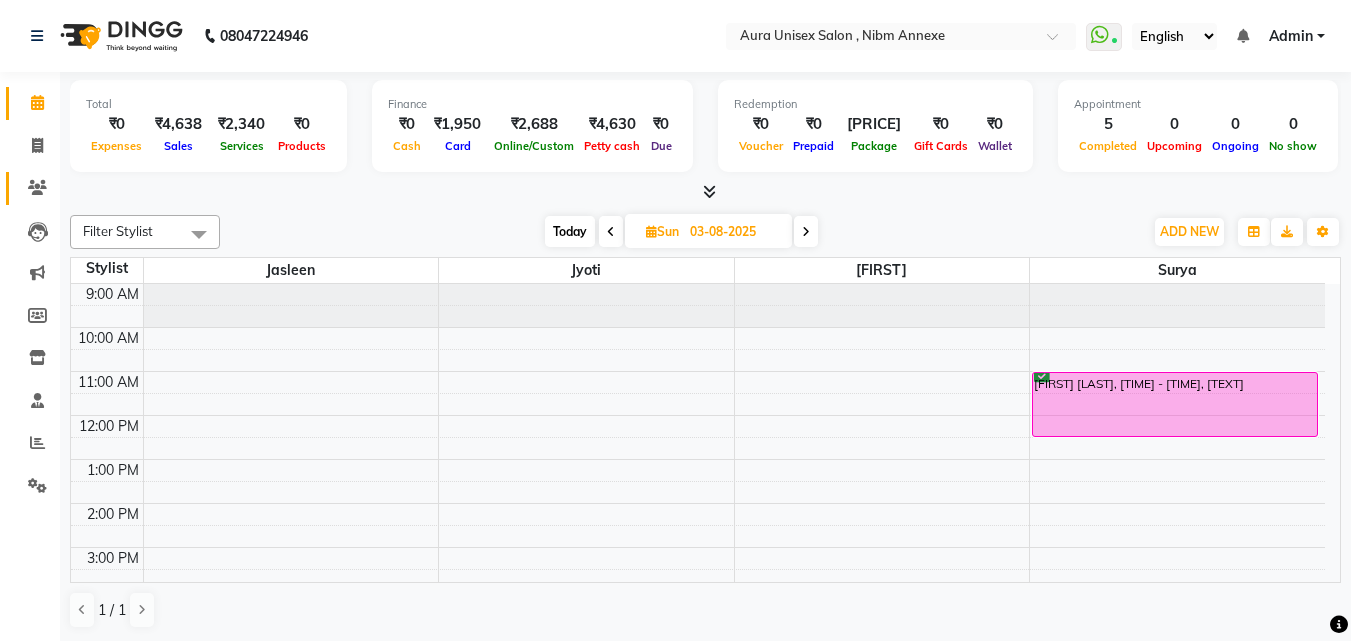 click on "Clients" 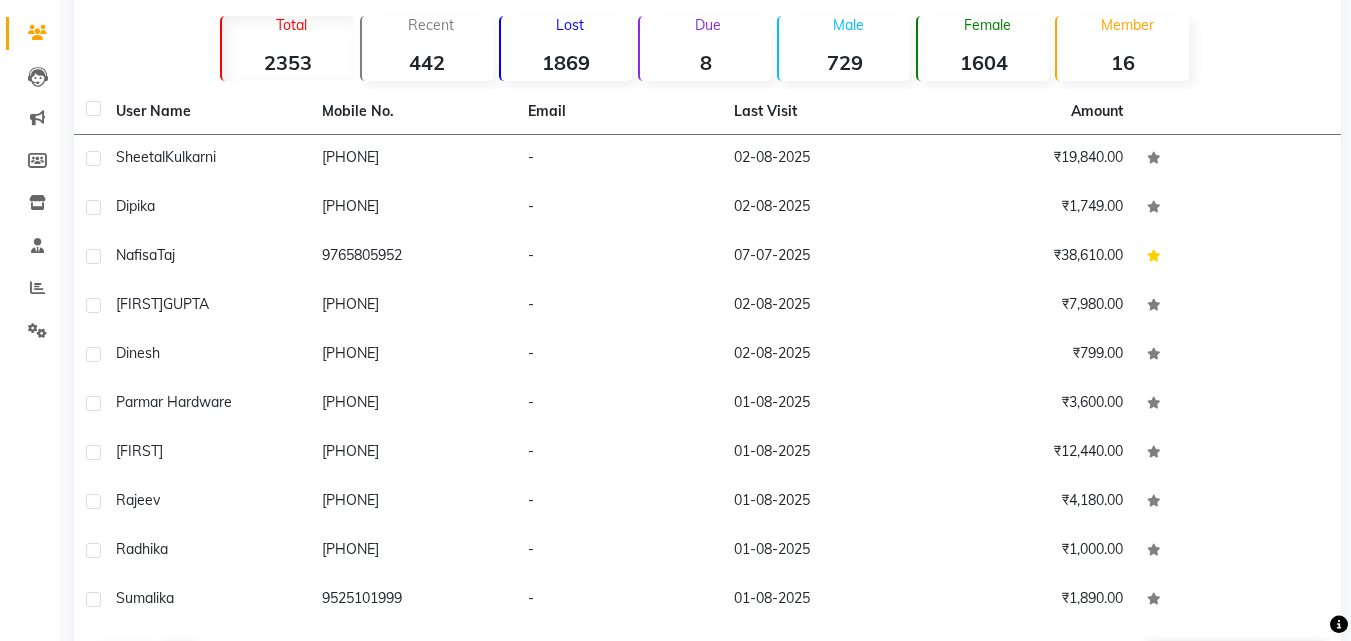 scroll, scrollTop: 200, scrollLeft: 0, axis: vertical 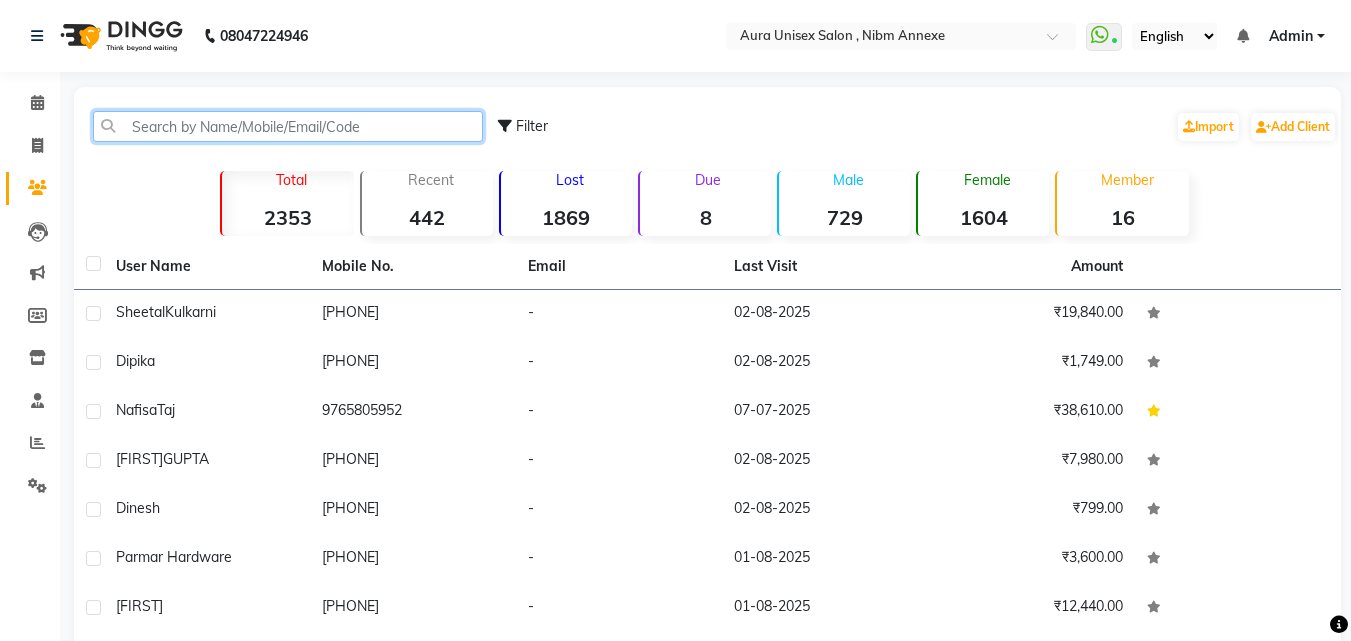 click 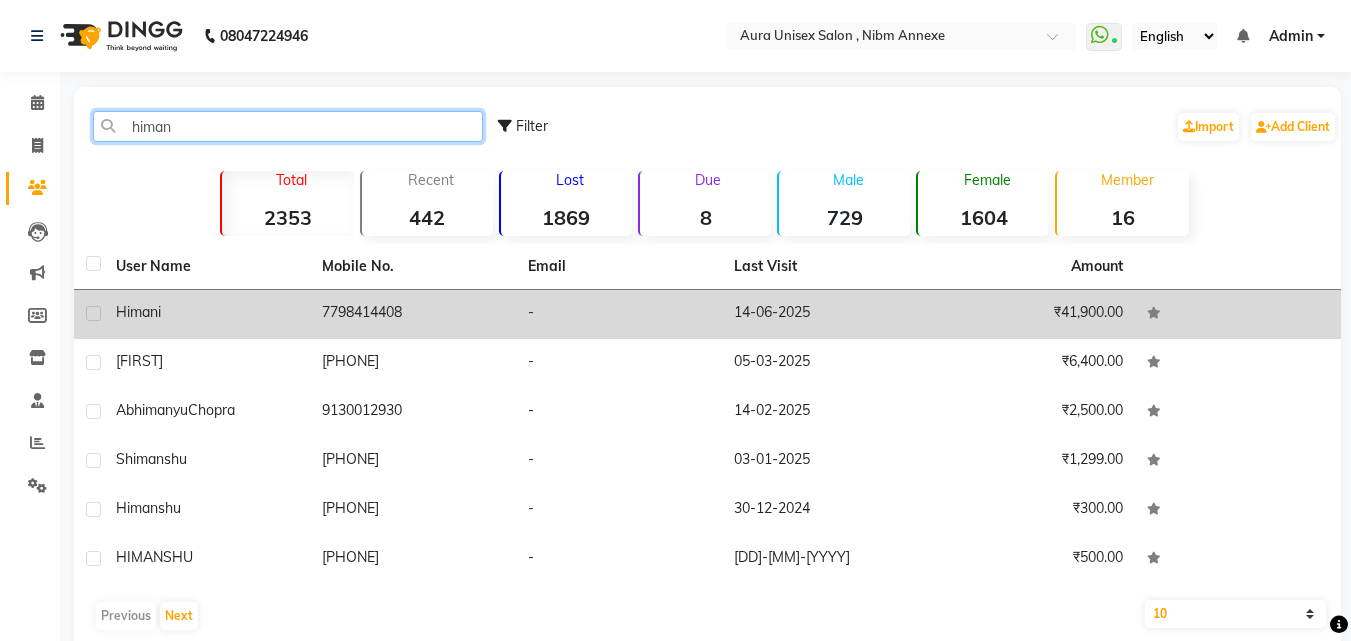 type on "himan" 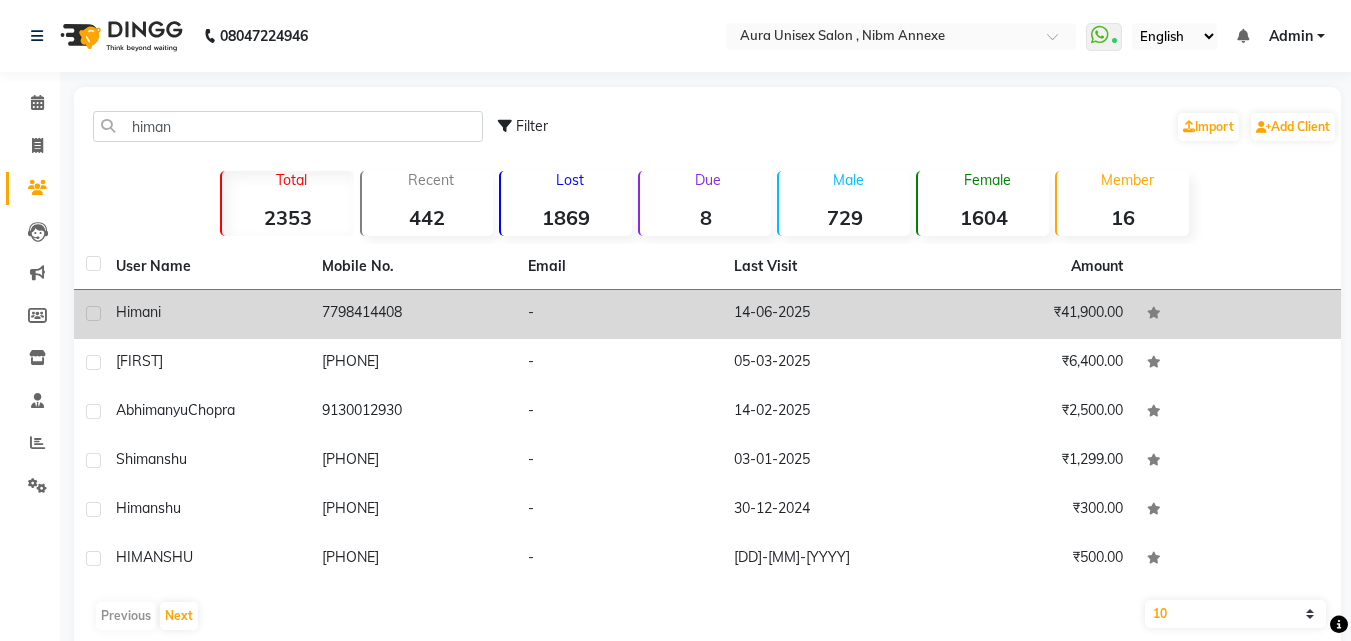 click on "14-06-2025" 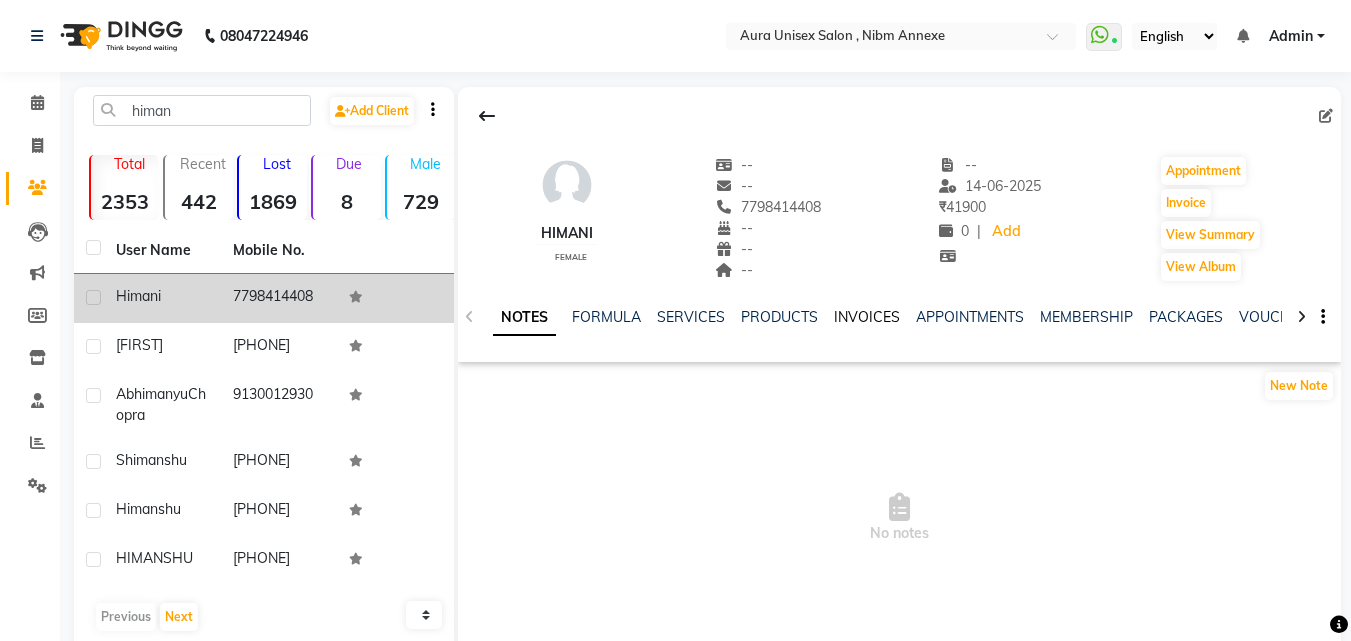 click on "INVOICES" 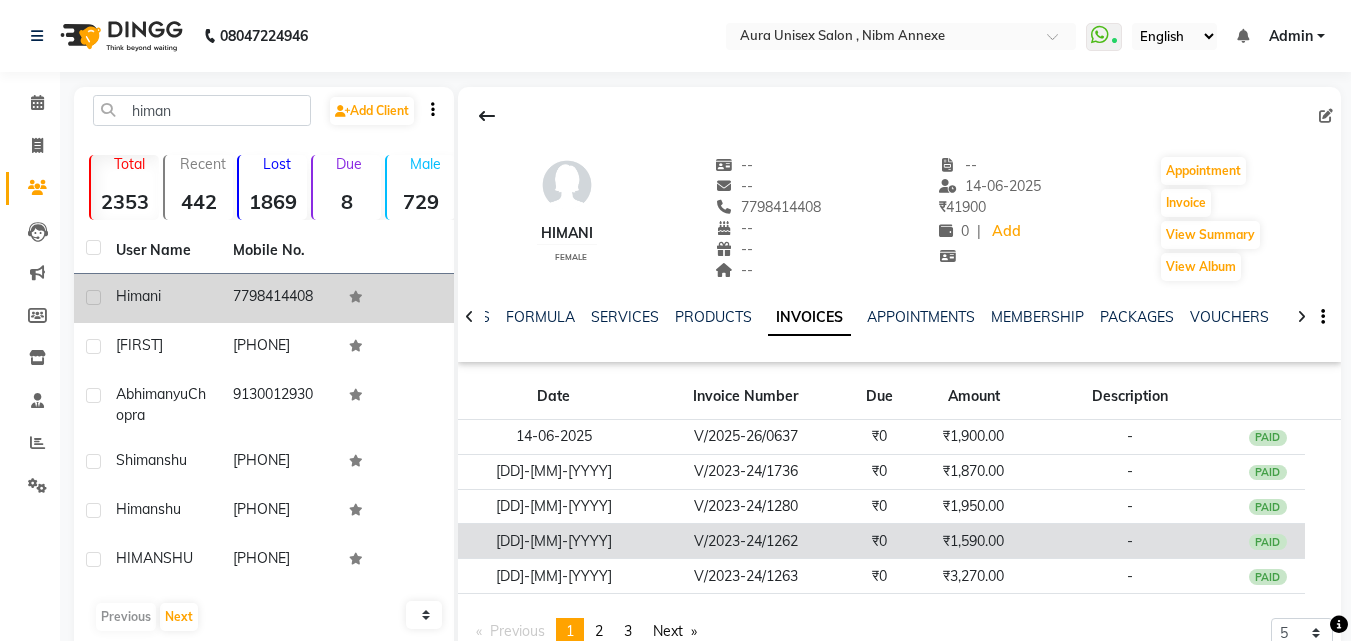 click on "V/2023-24/1262" 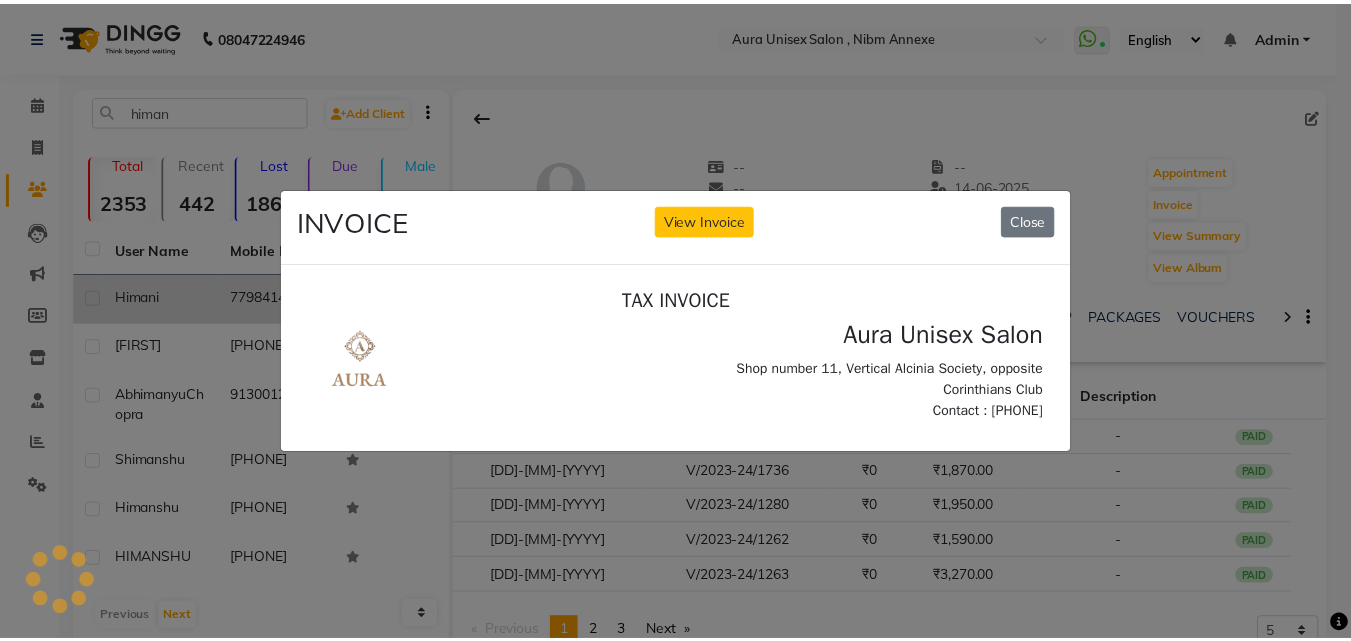 scroll, scrollTop: 0, scrollLeft: 0, axis: both 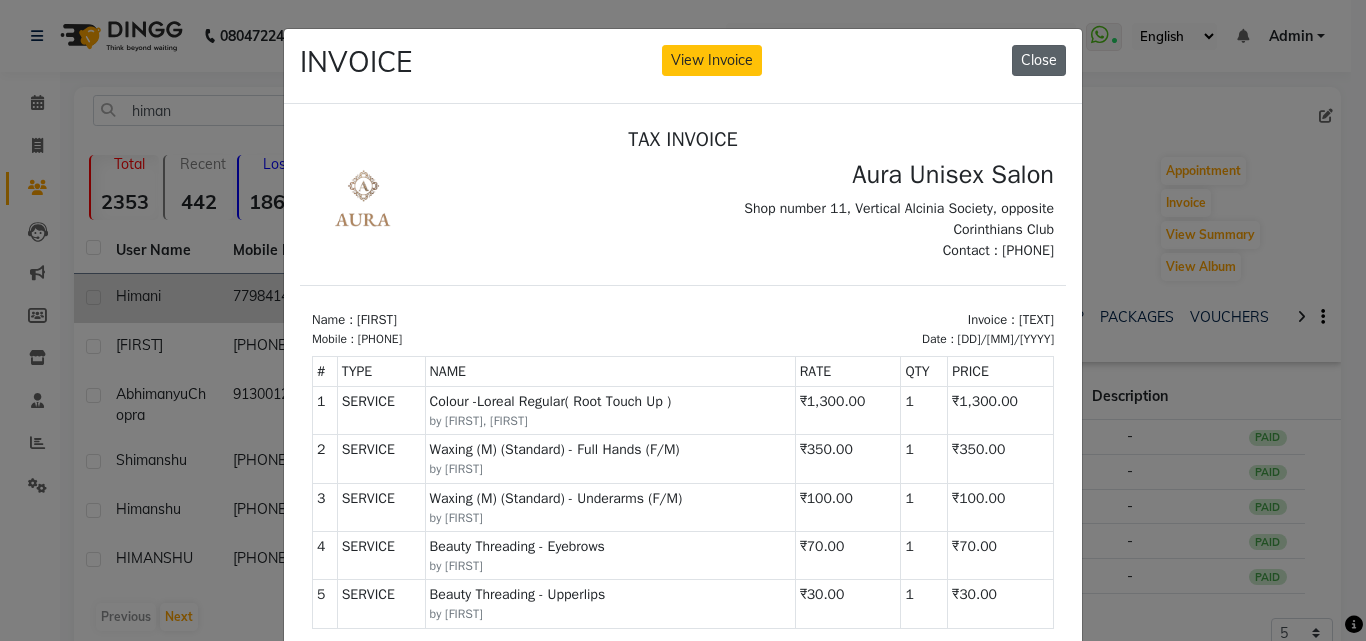 click on "Close" 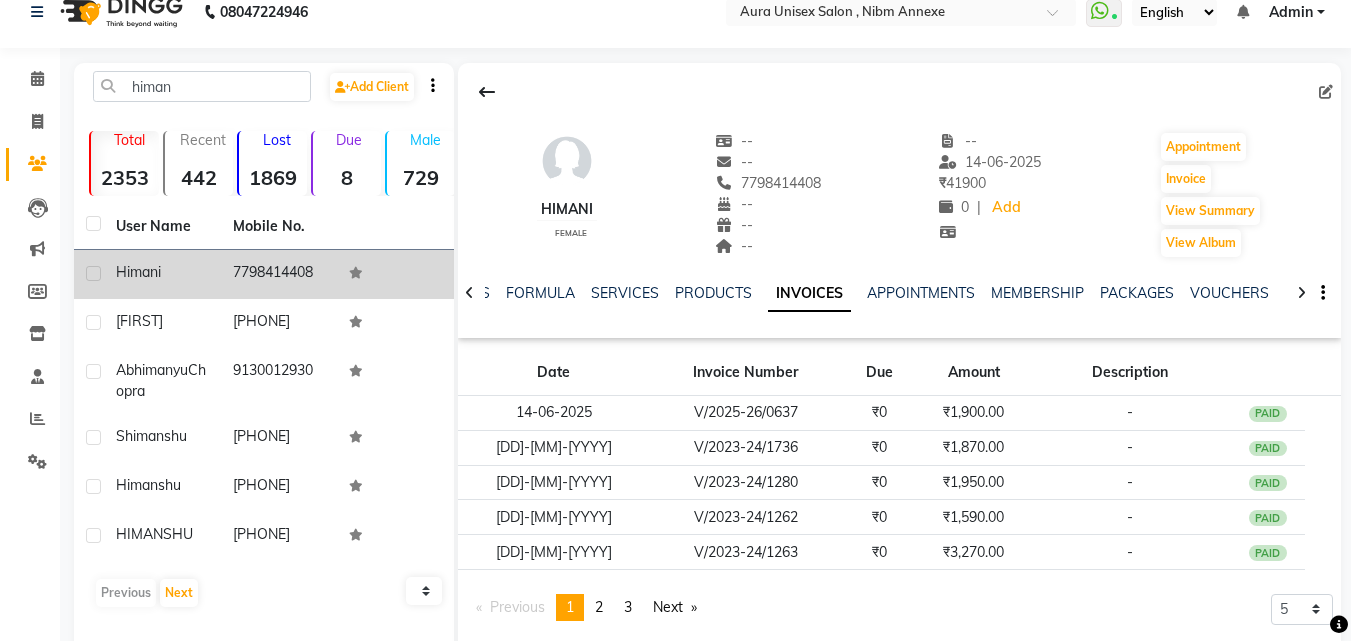 scroll, scrollTop: 0, scrollLeft: 0, axis: both 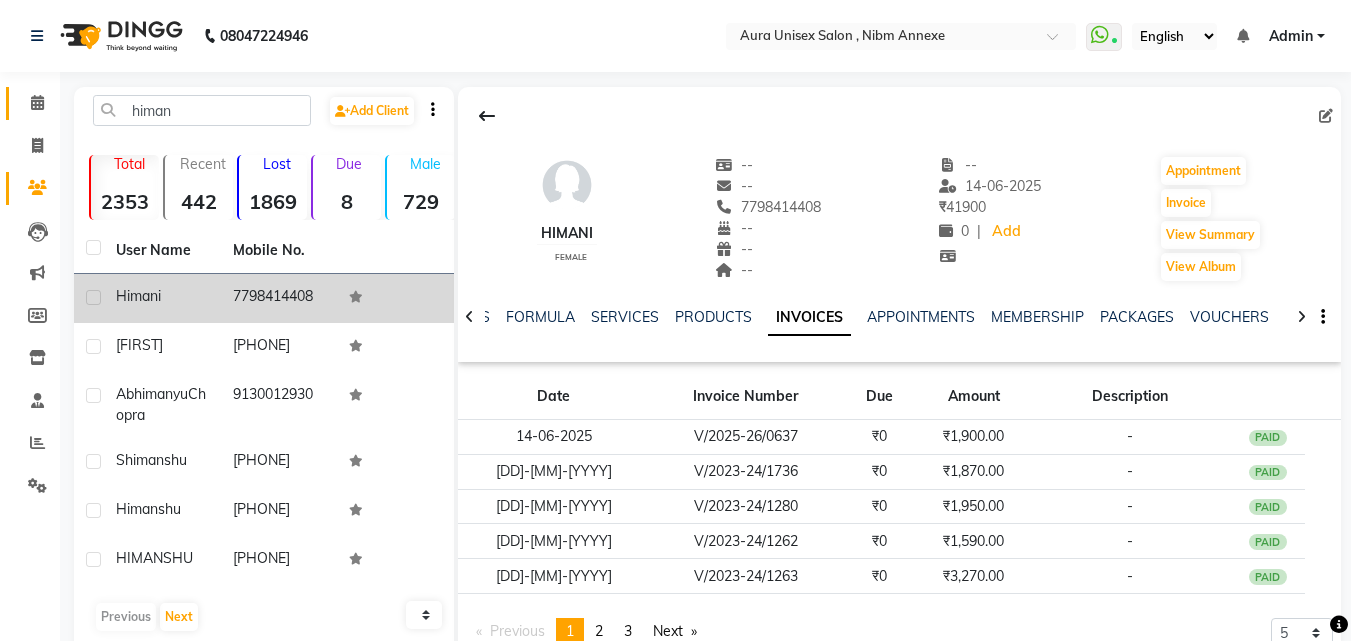 click on "Calendar" 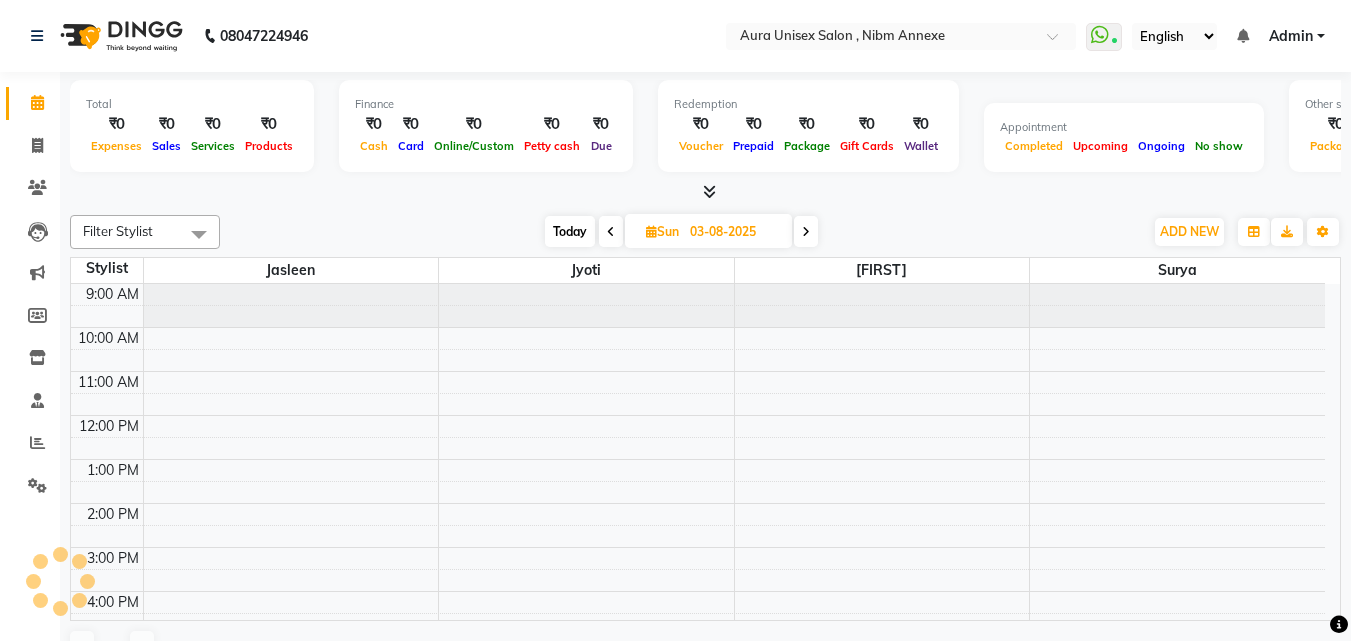 scroll, scrollTop: 221, scrollLeft: 0, axis: vertical 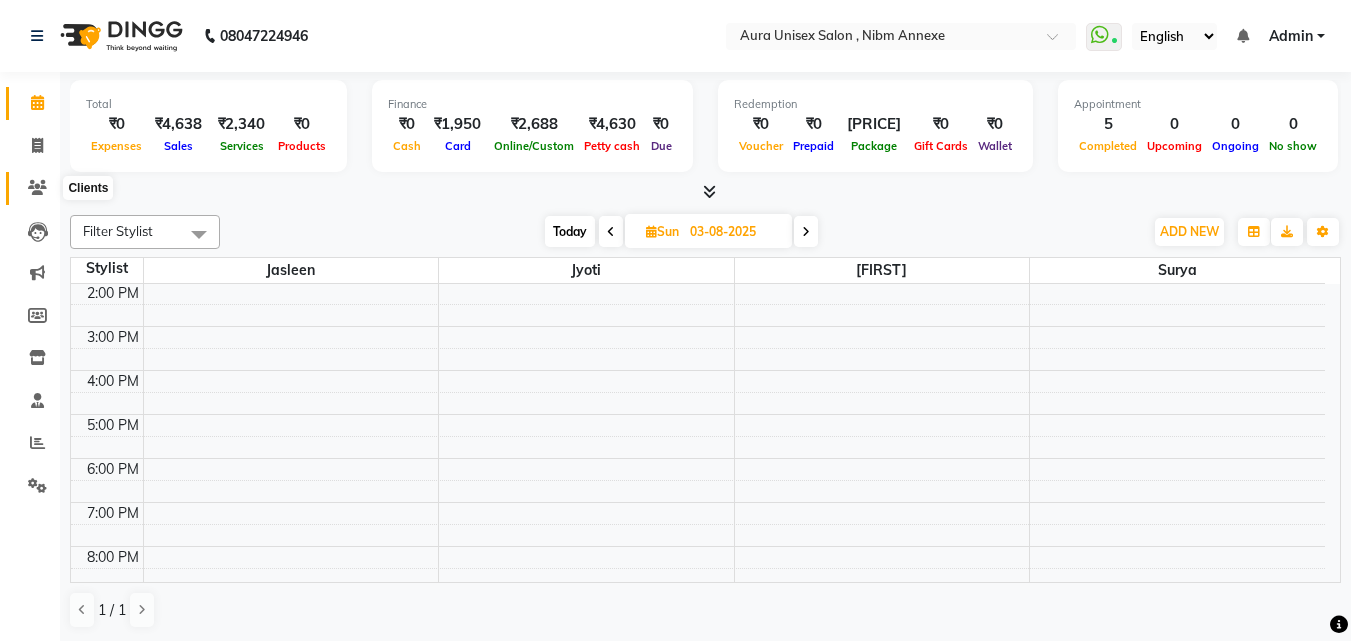 click 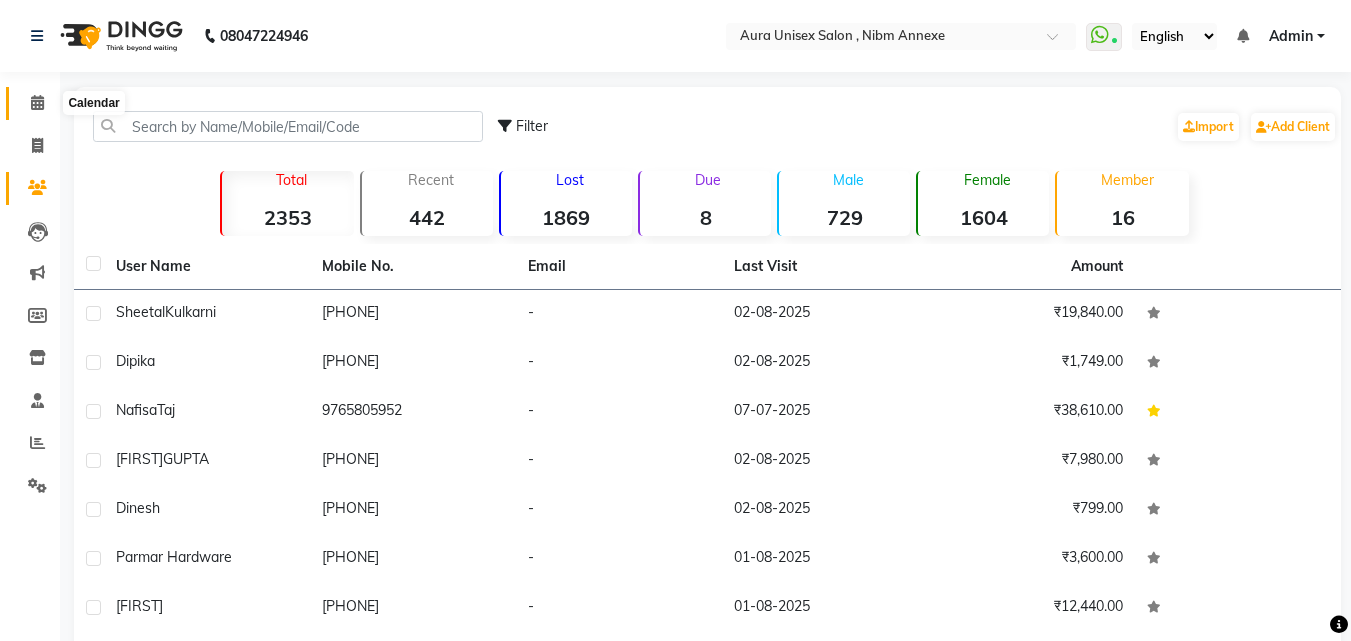 click 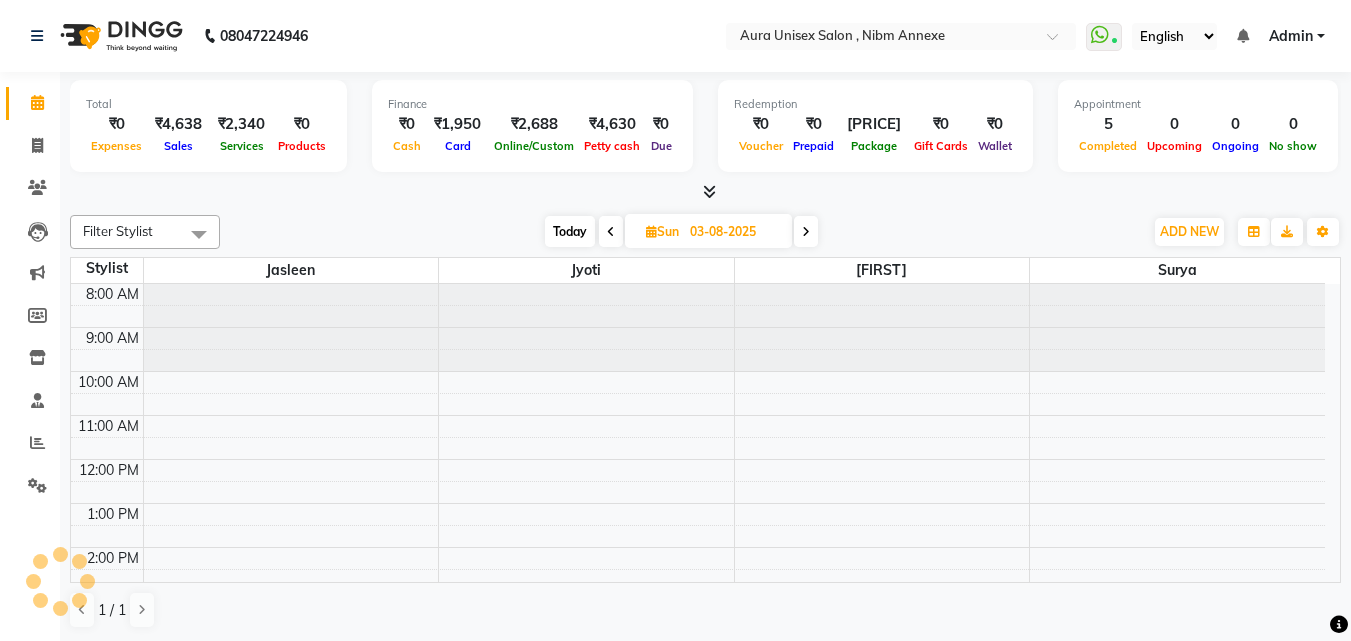 scroll, scrollTop: 0, scrollLeft: 0, axis: both 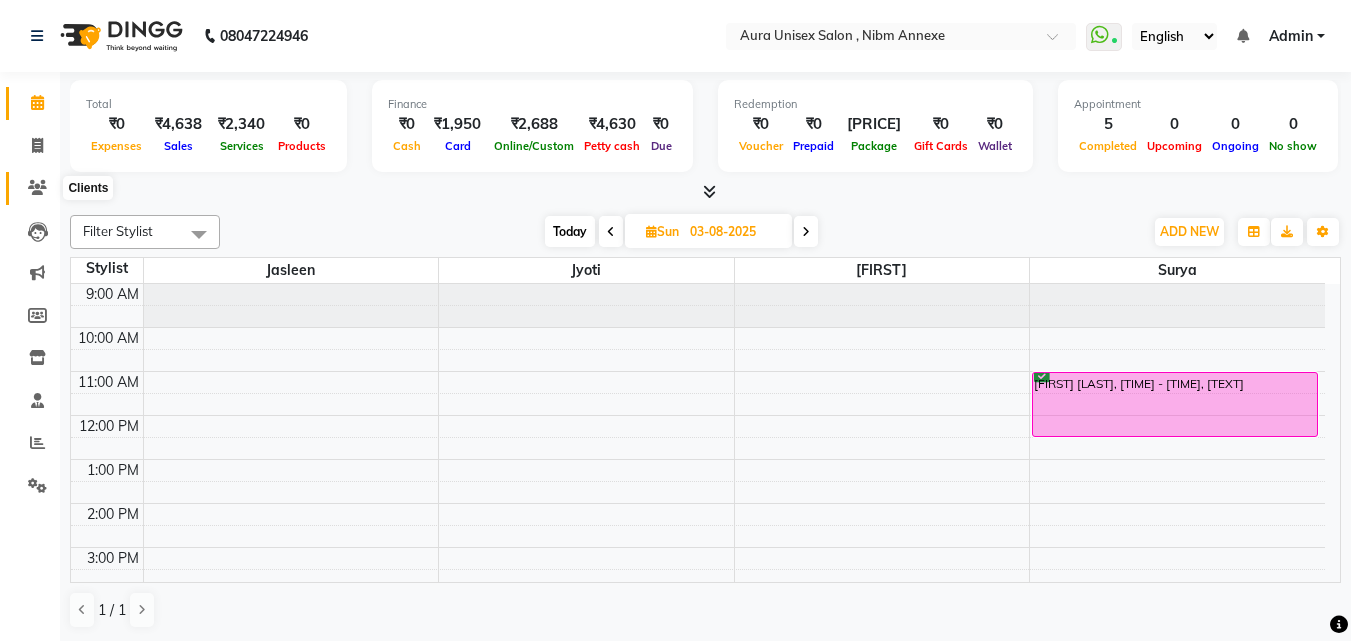 click 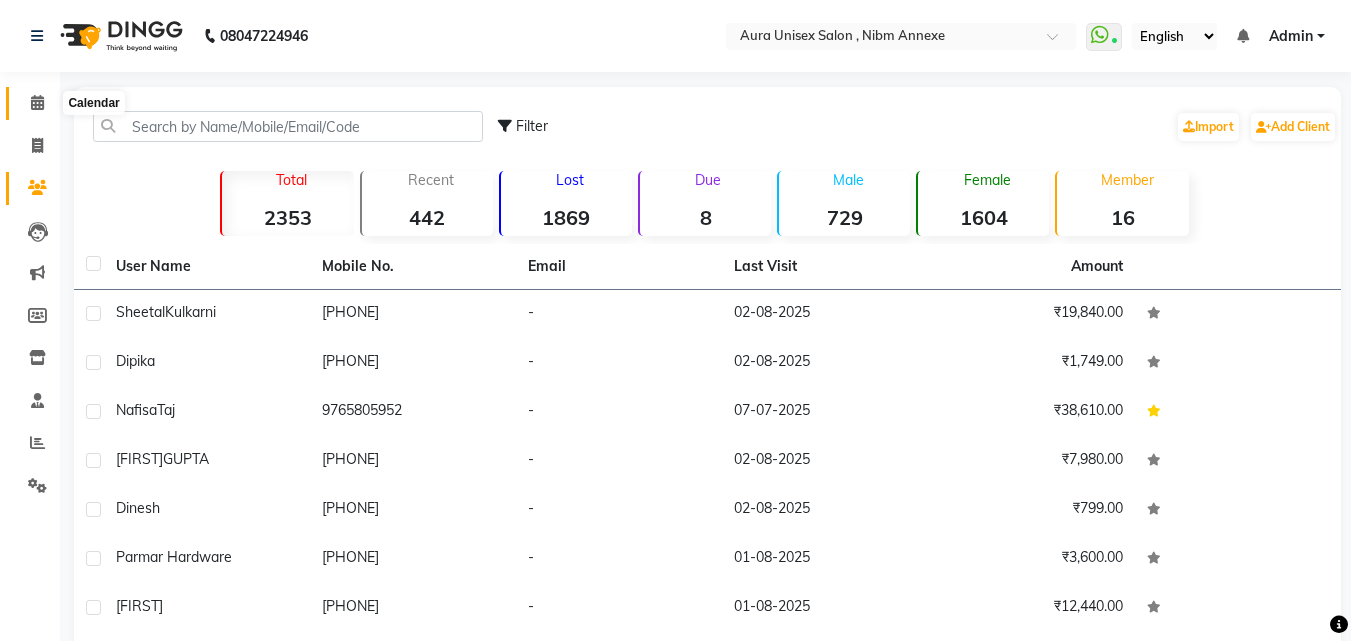 click 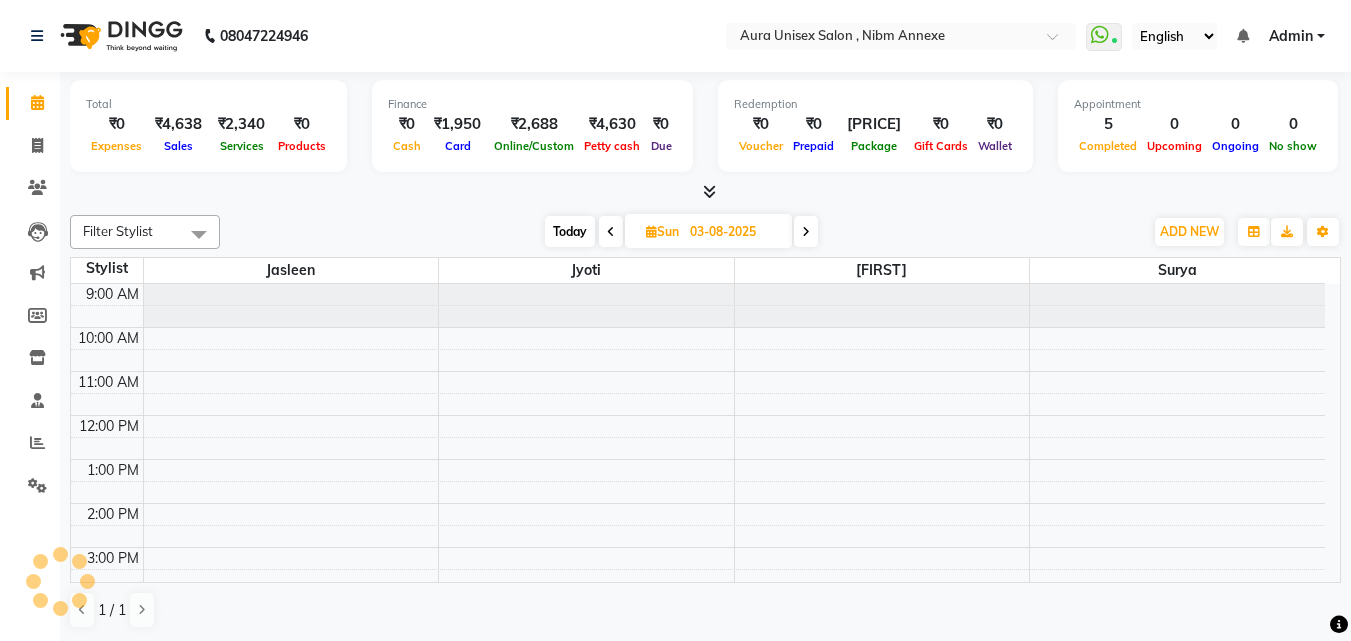 scroll, scrollTop: 0, scrollLeft: 0, axis: both 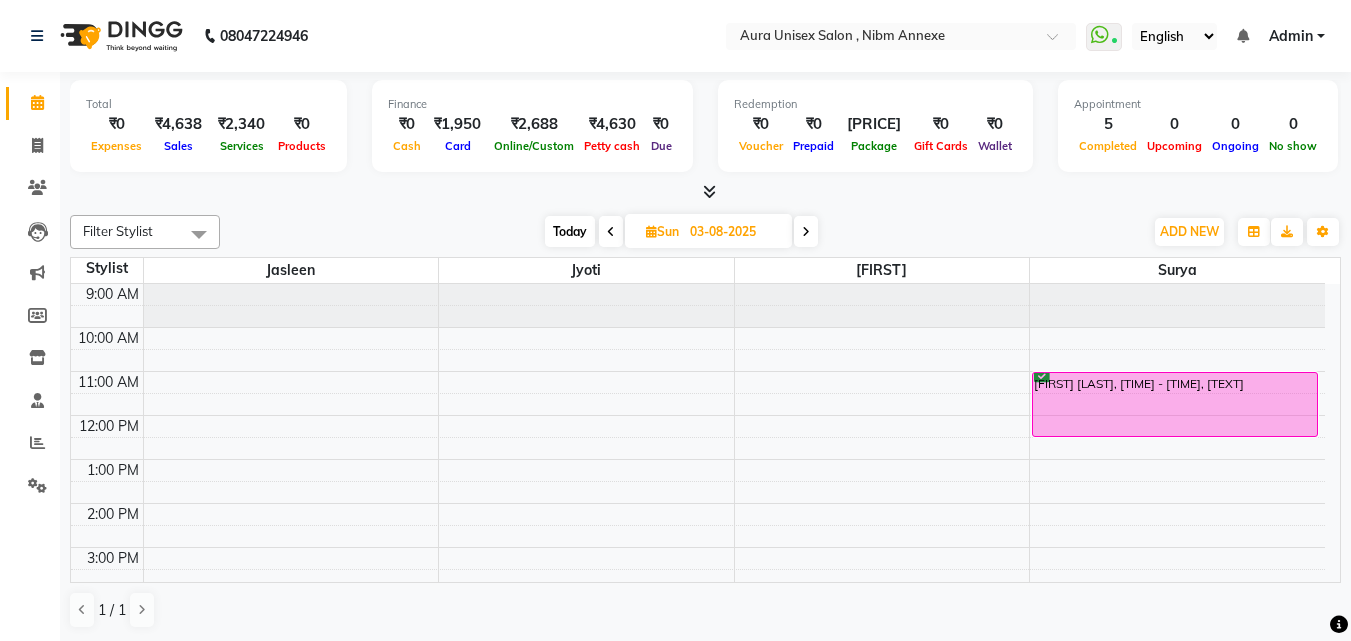 click at bounding box center [705, 192] 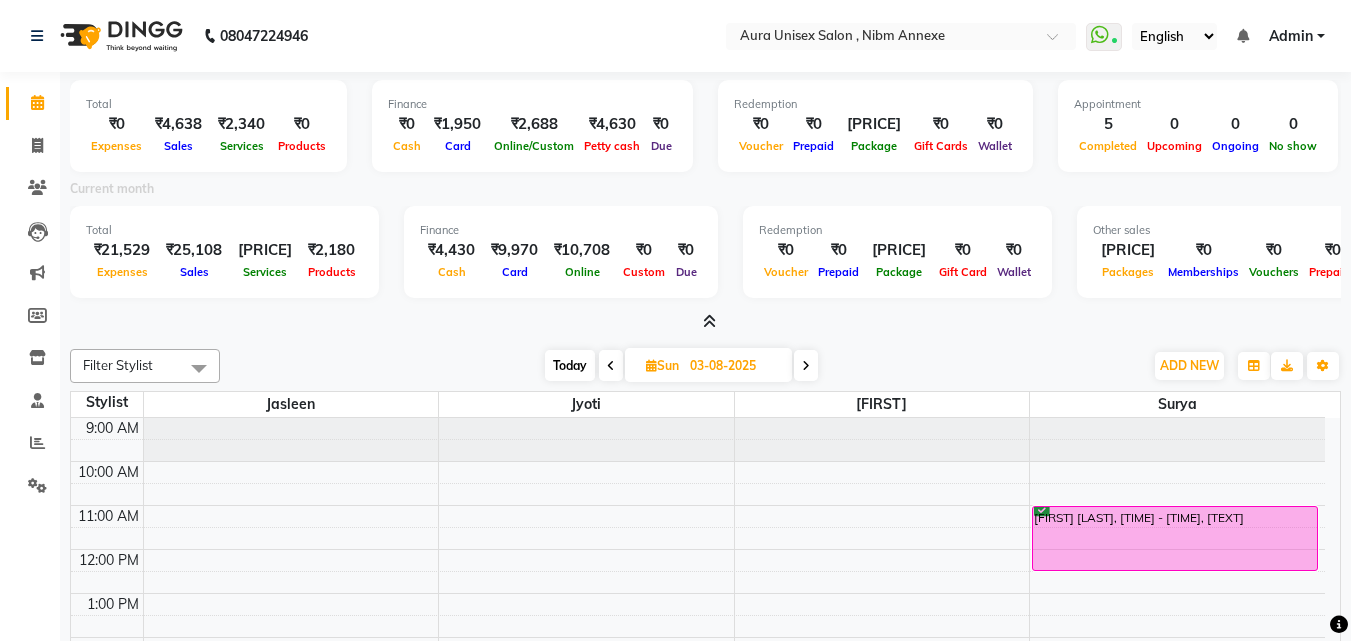click at bounding box center [709, 321] 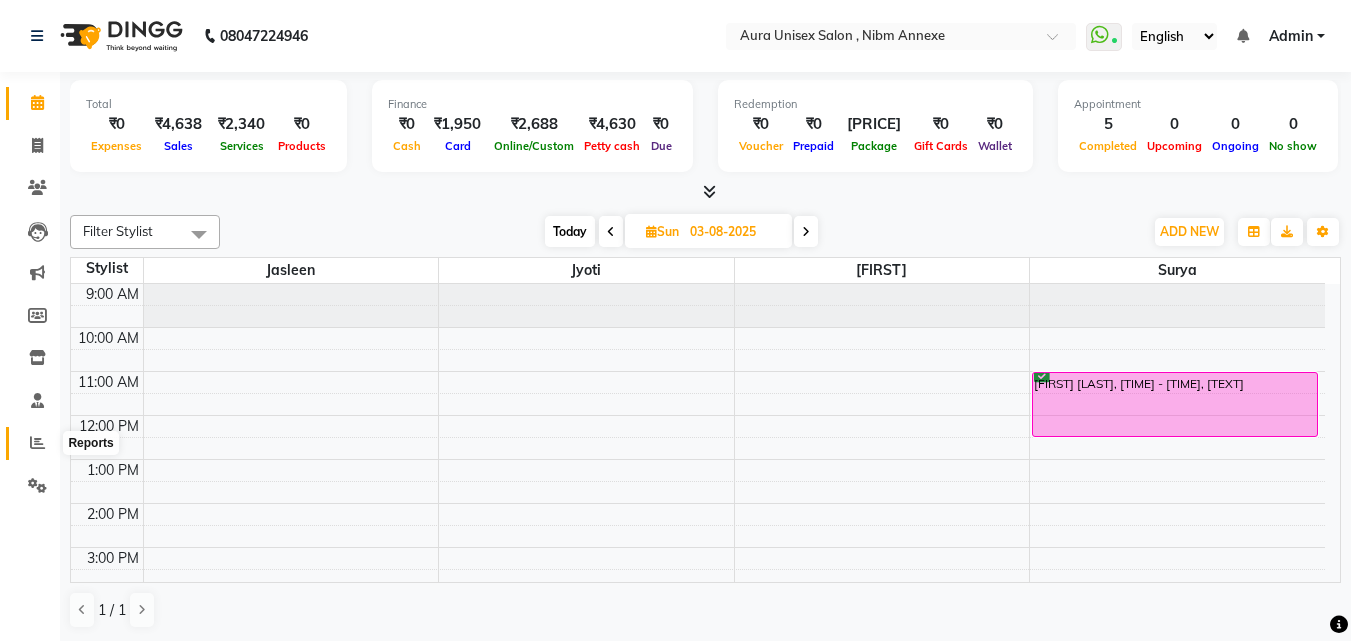 click 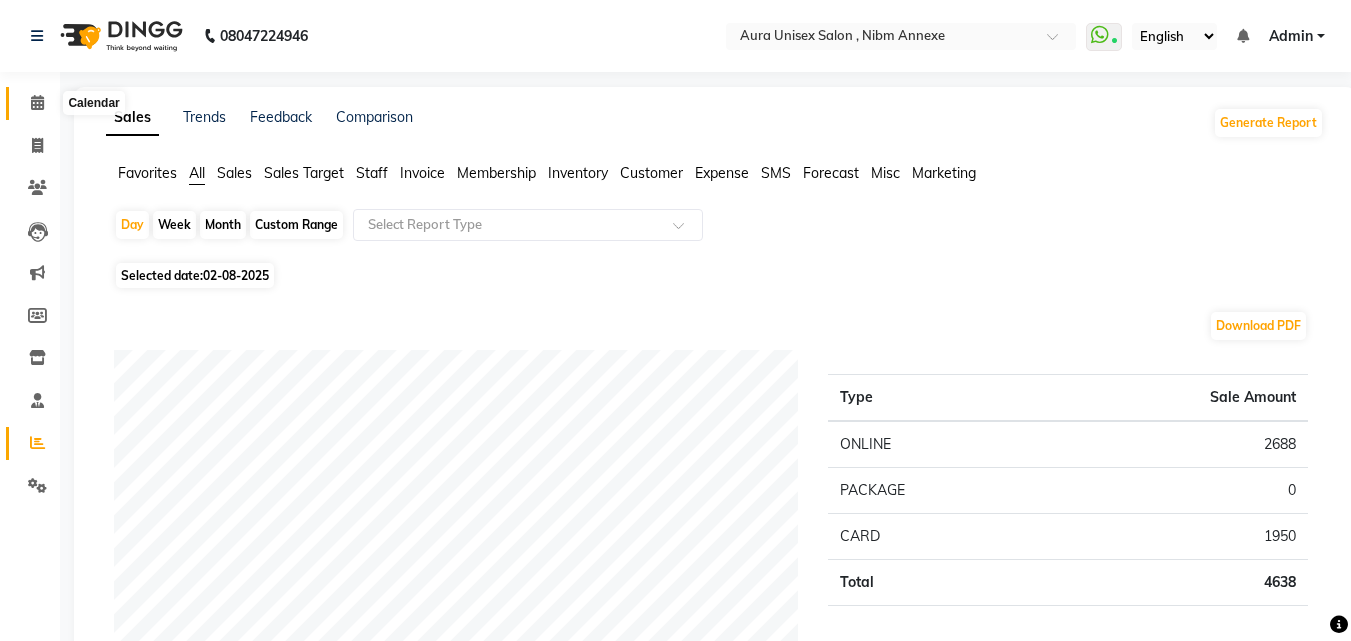 click 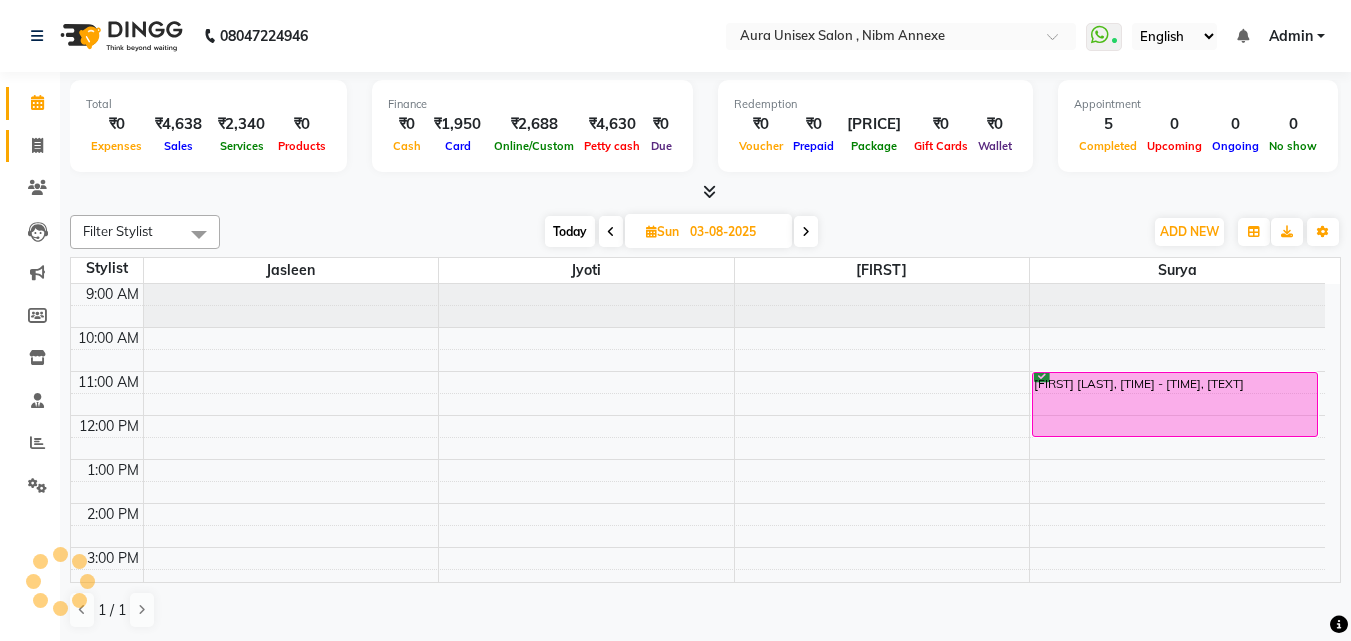scroll, scrollTop: 0, scrollLeft: 0, axis: both 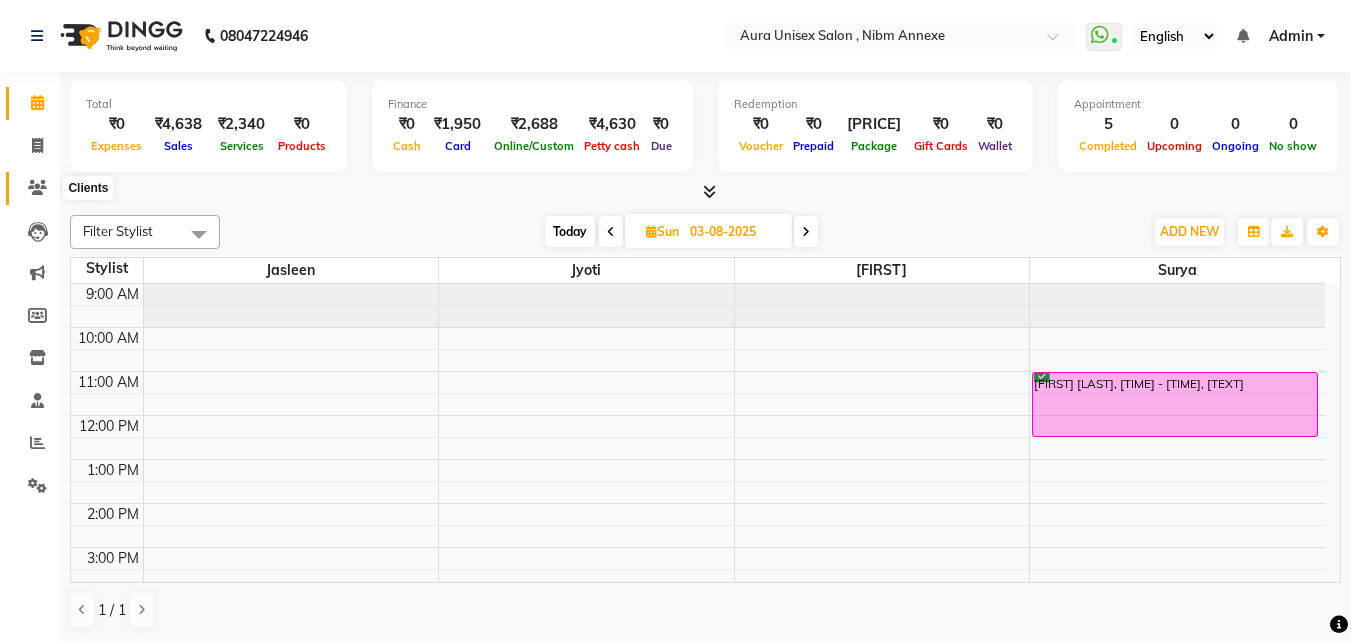 click 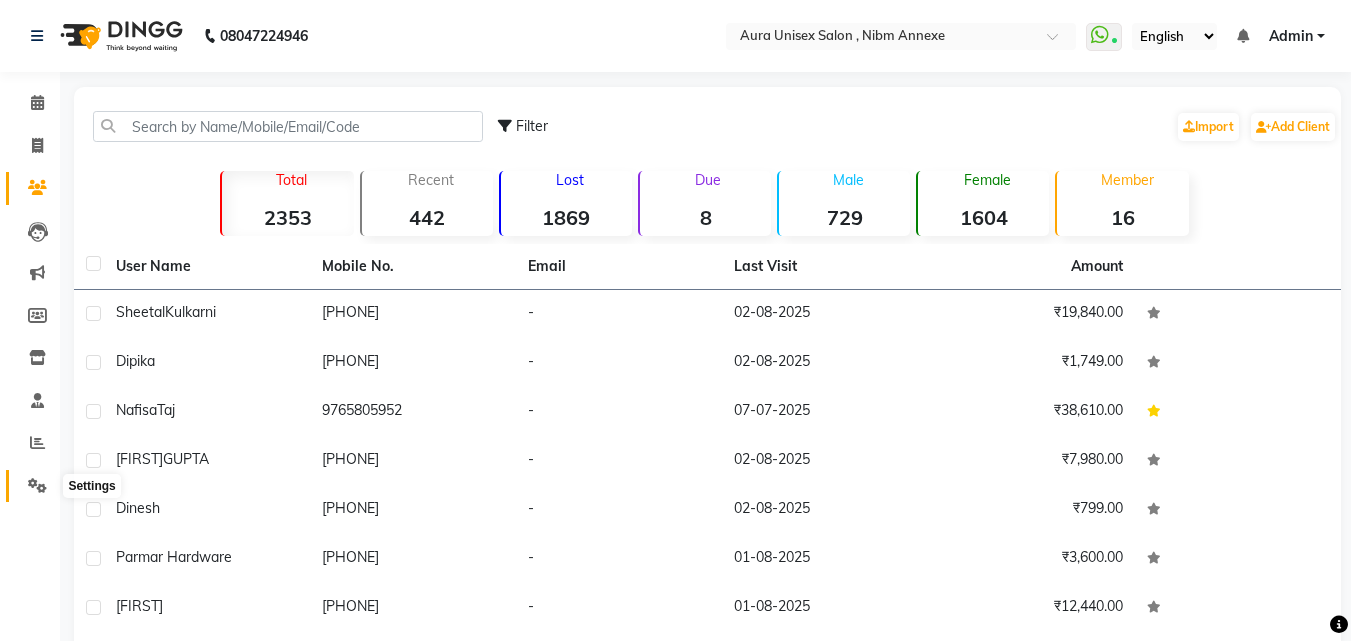 click 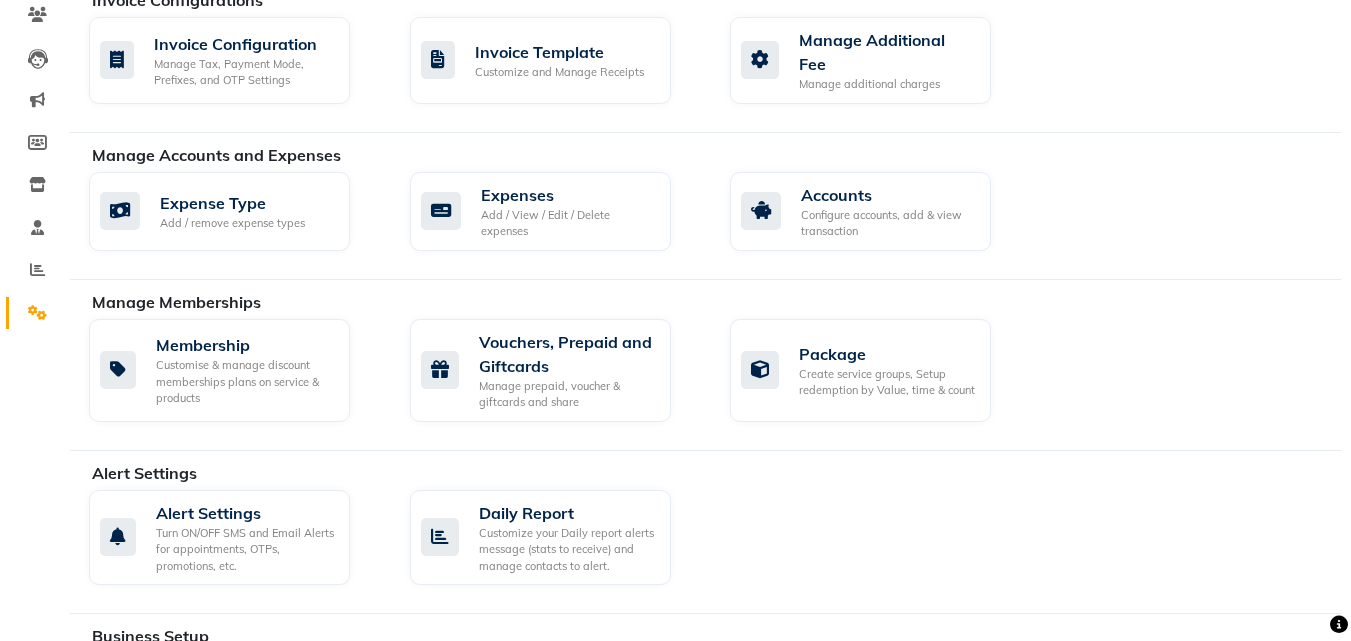 scroll, scrollTop: 0, scrollLeft: 0, axis: both 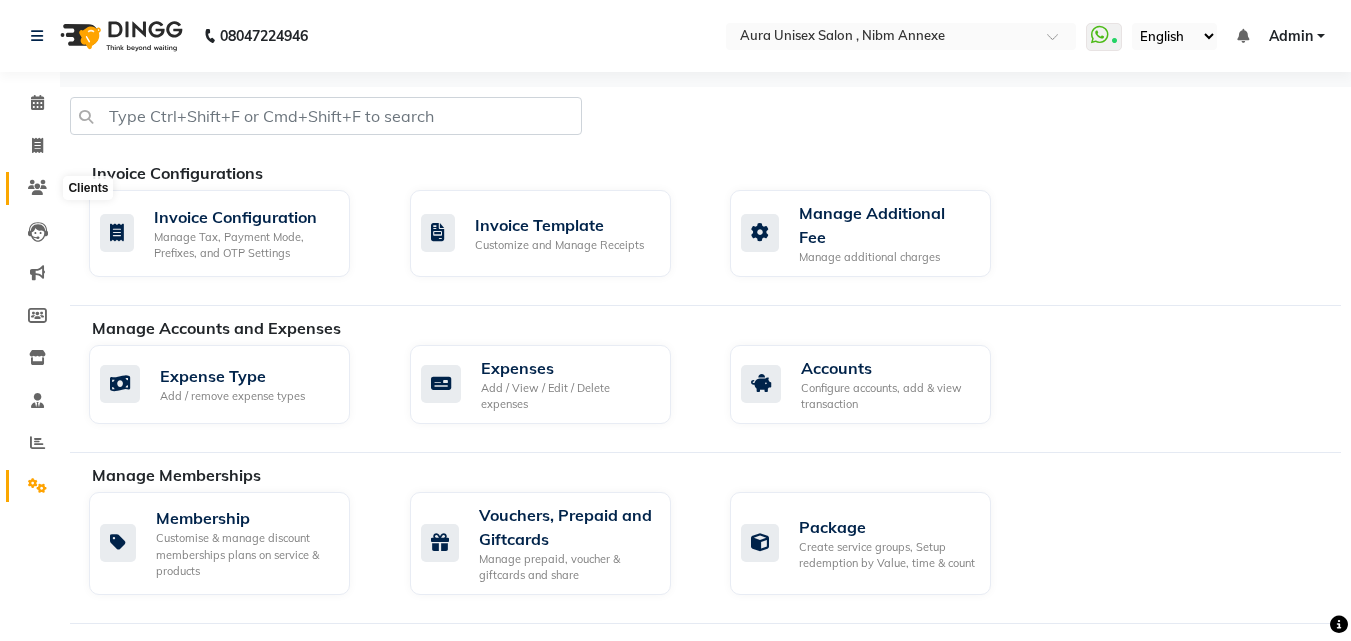 click 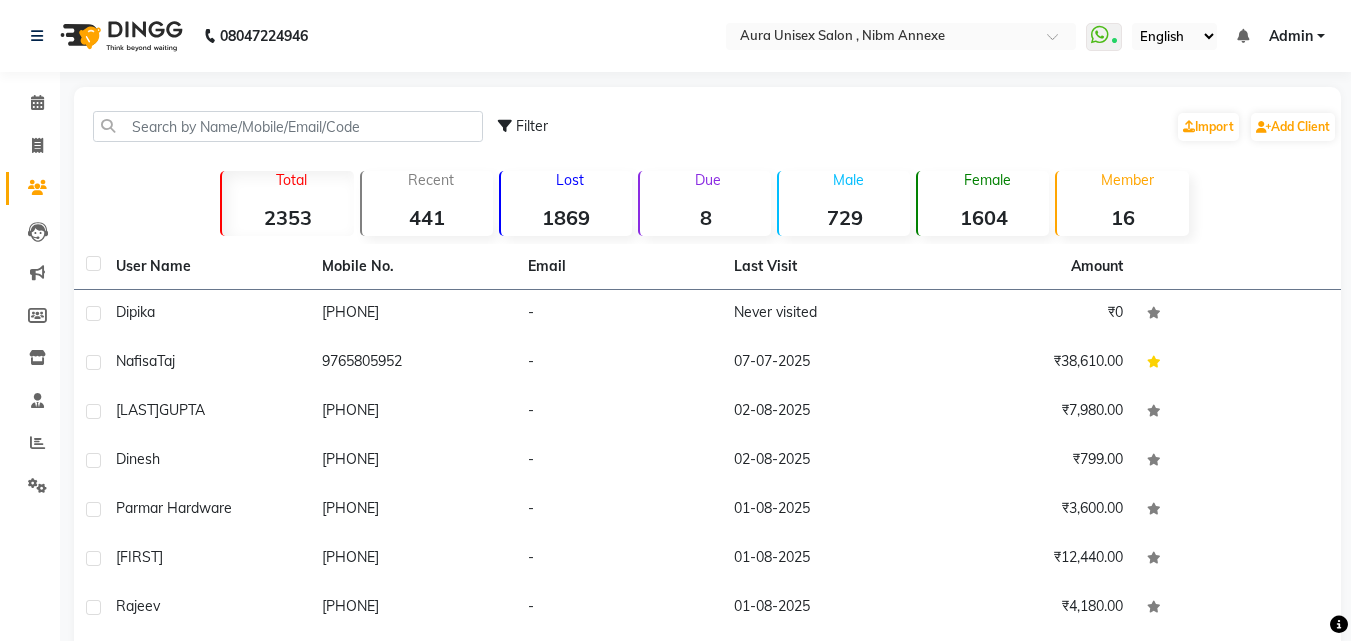 scroll, scrollTop: 0, scrollLeft: 0, axis: both 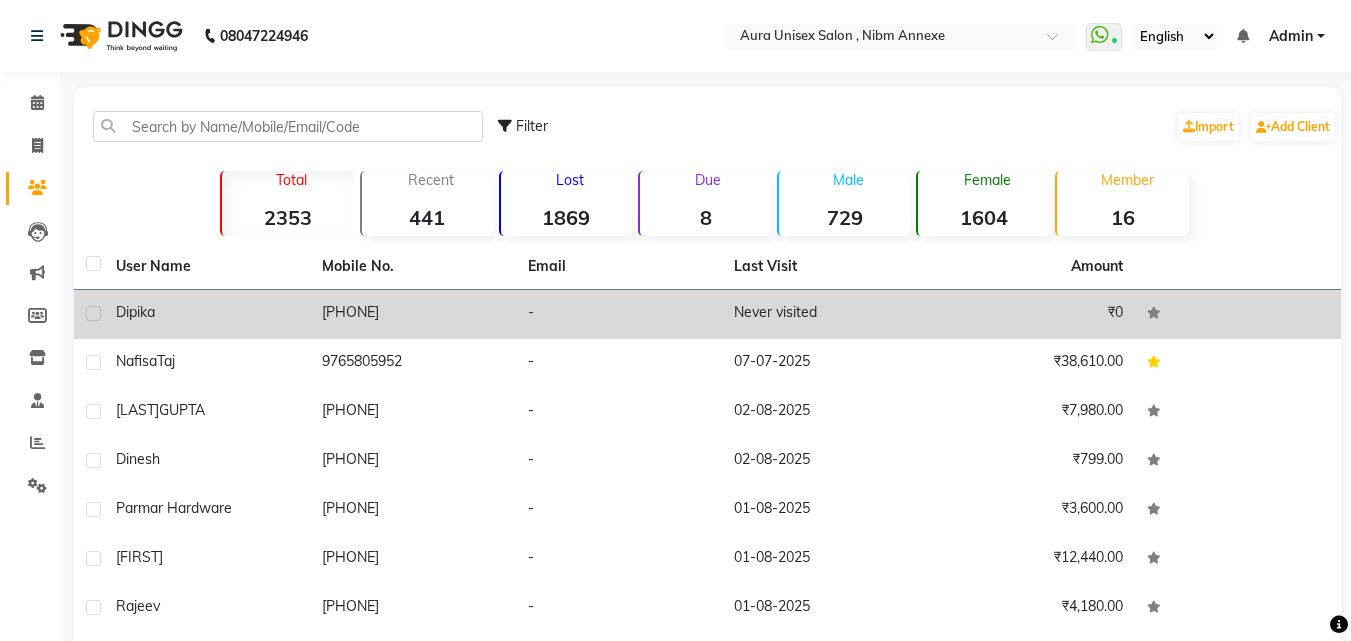 click on "[PHONE]" 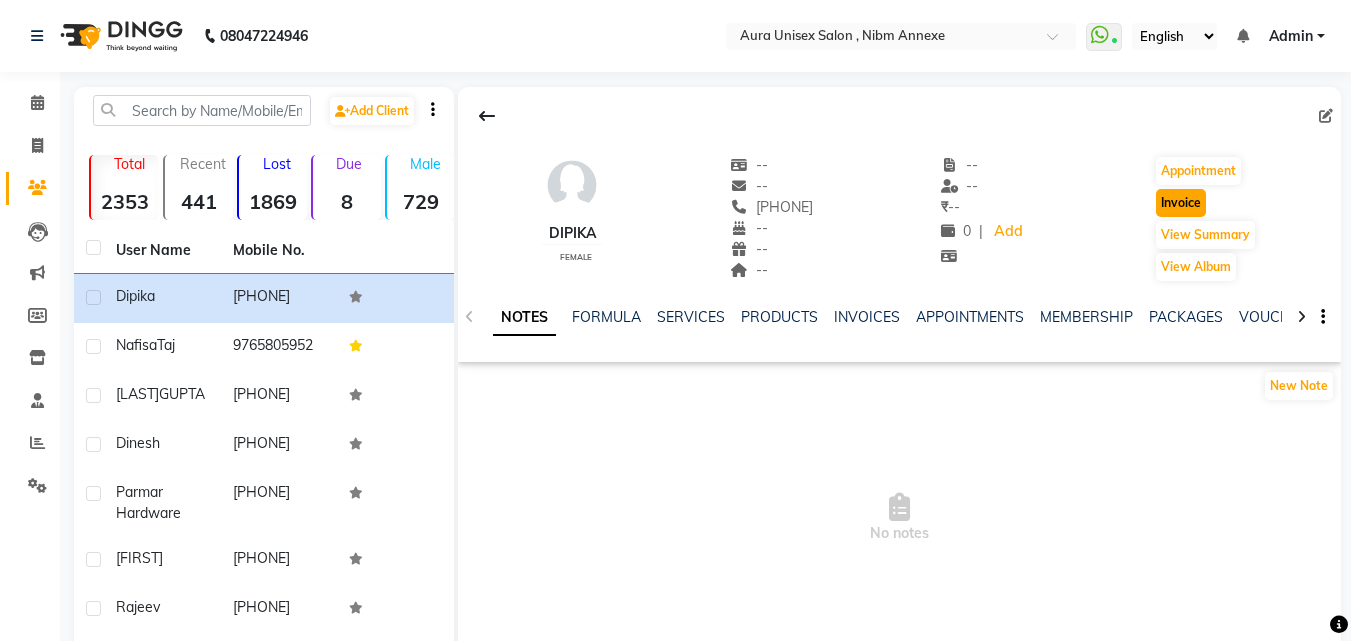 click on "Invoice" 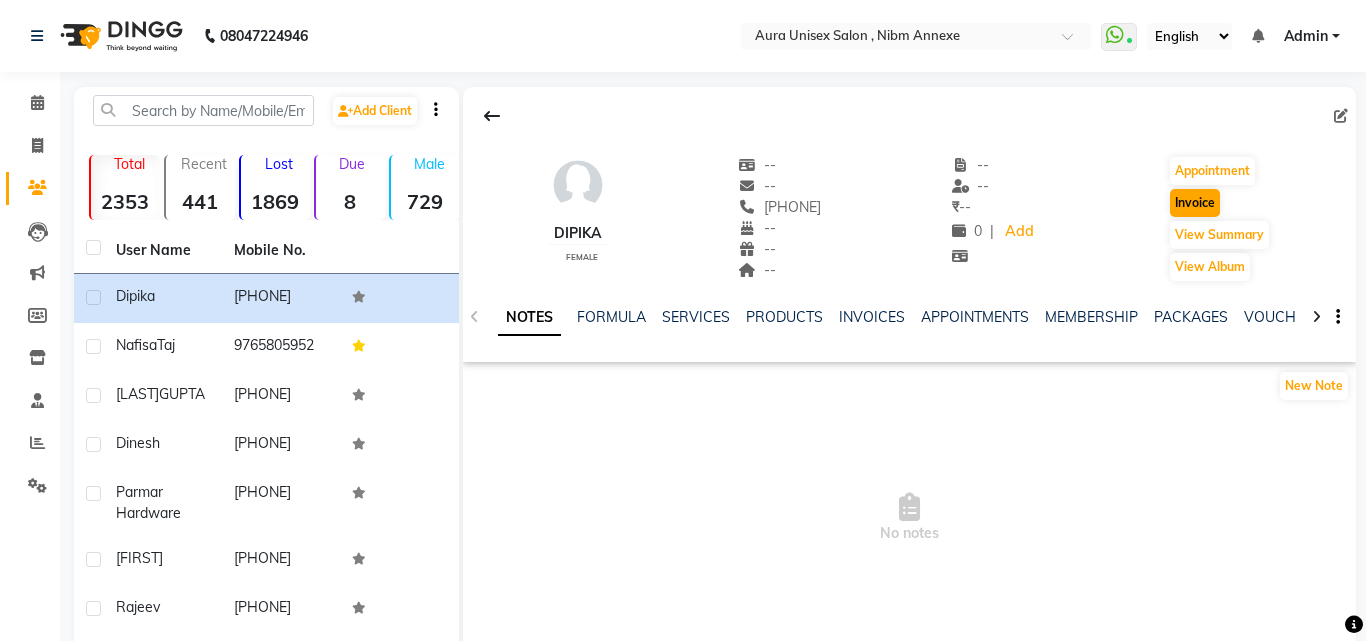 select on "service" 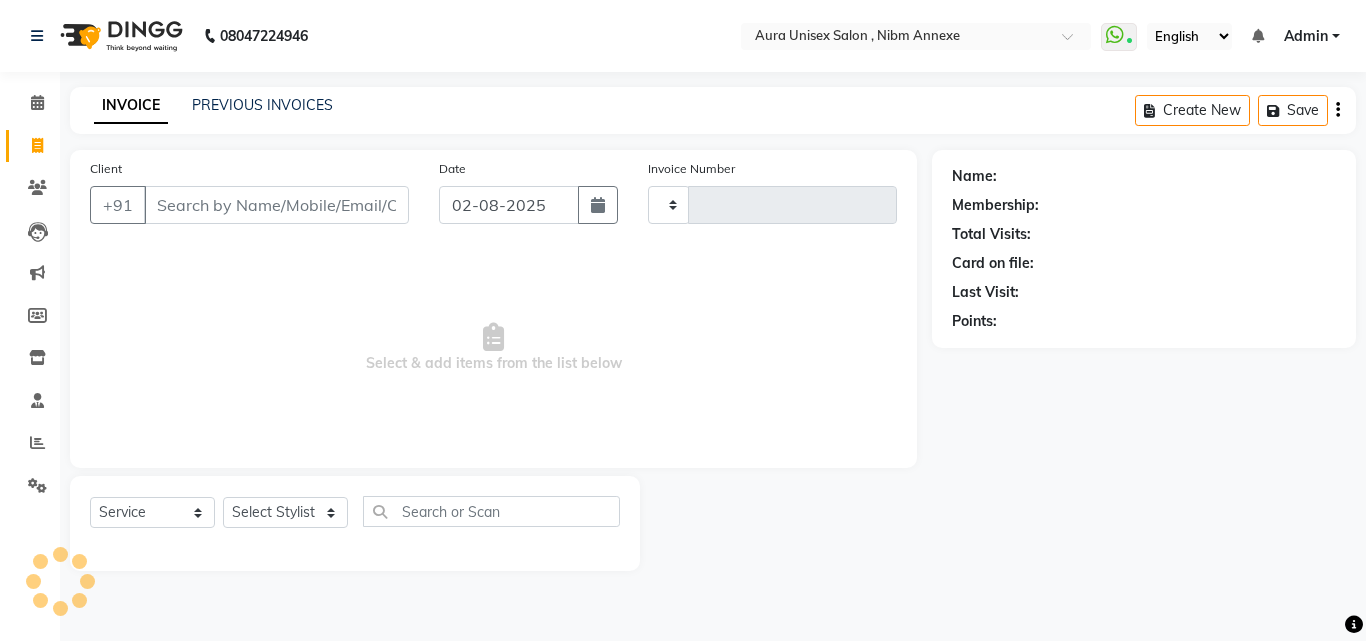 type on "1045" 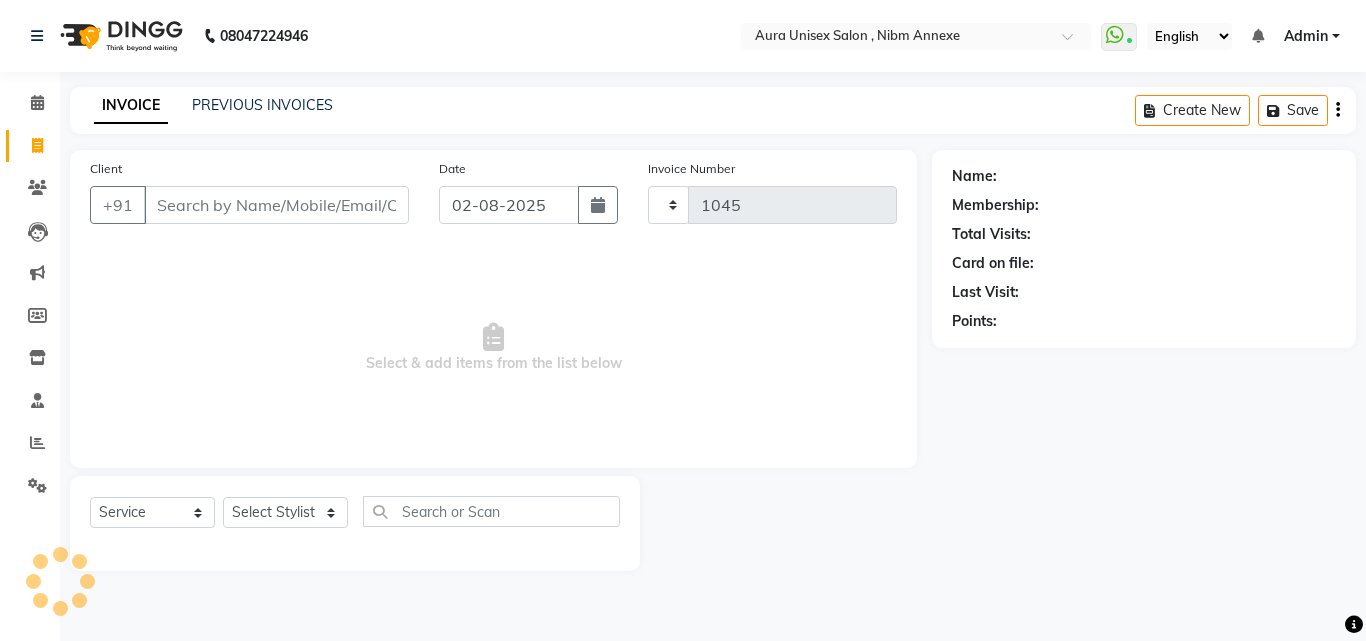 select on "823" 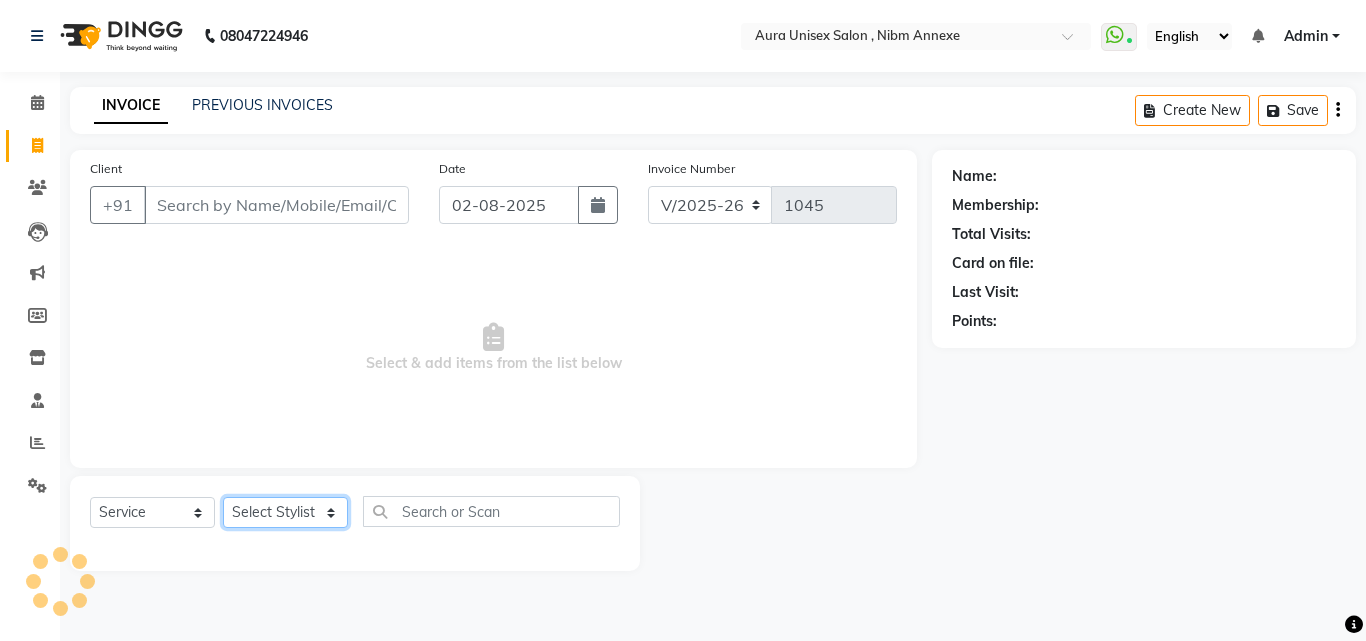 type on "[PHONE]" 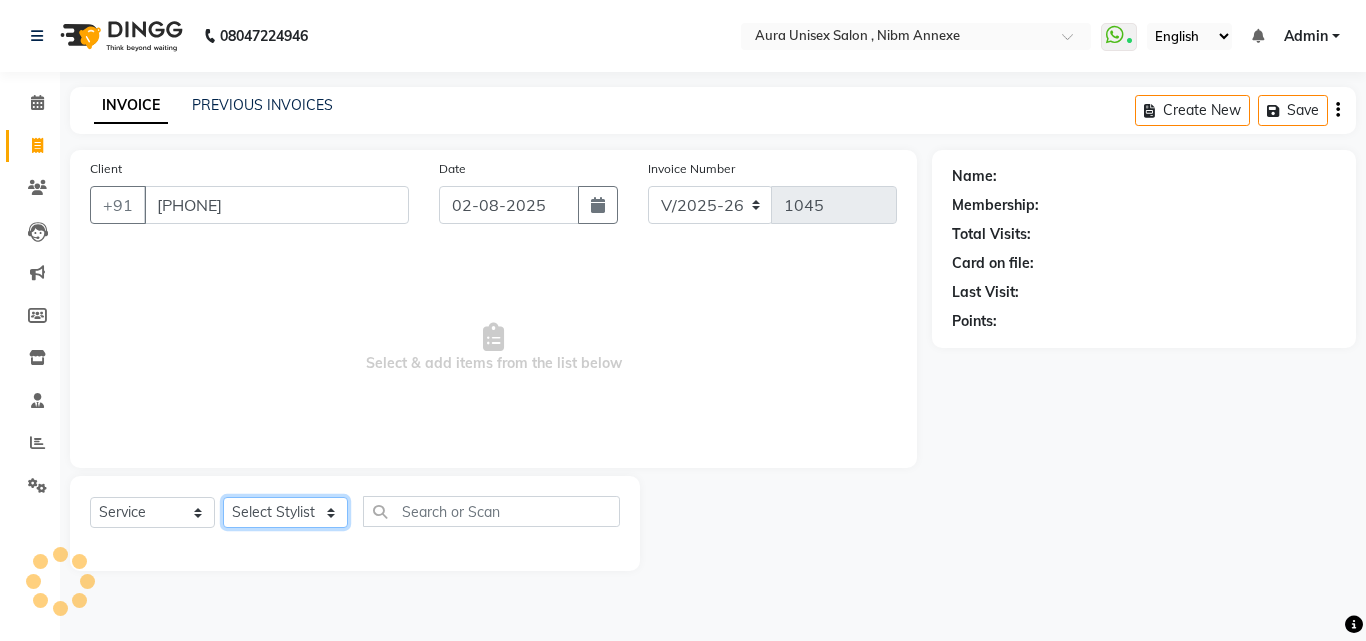 click on "Select Stylist" 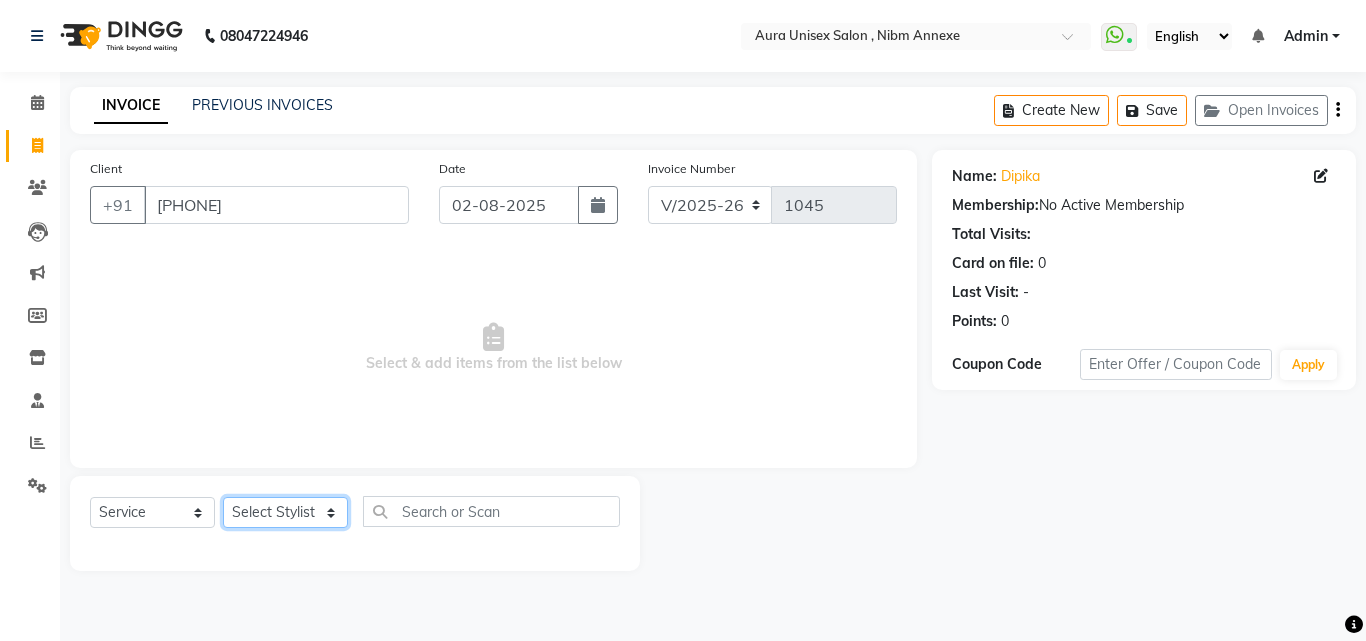 select on "[NUMBER]" 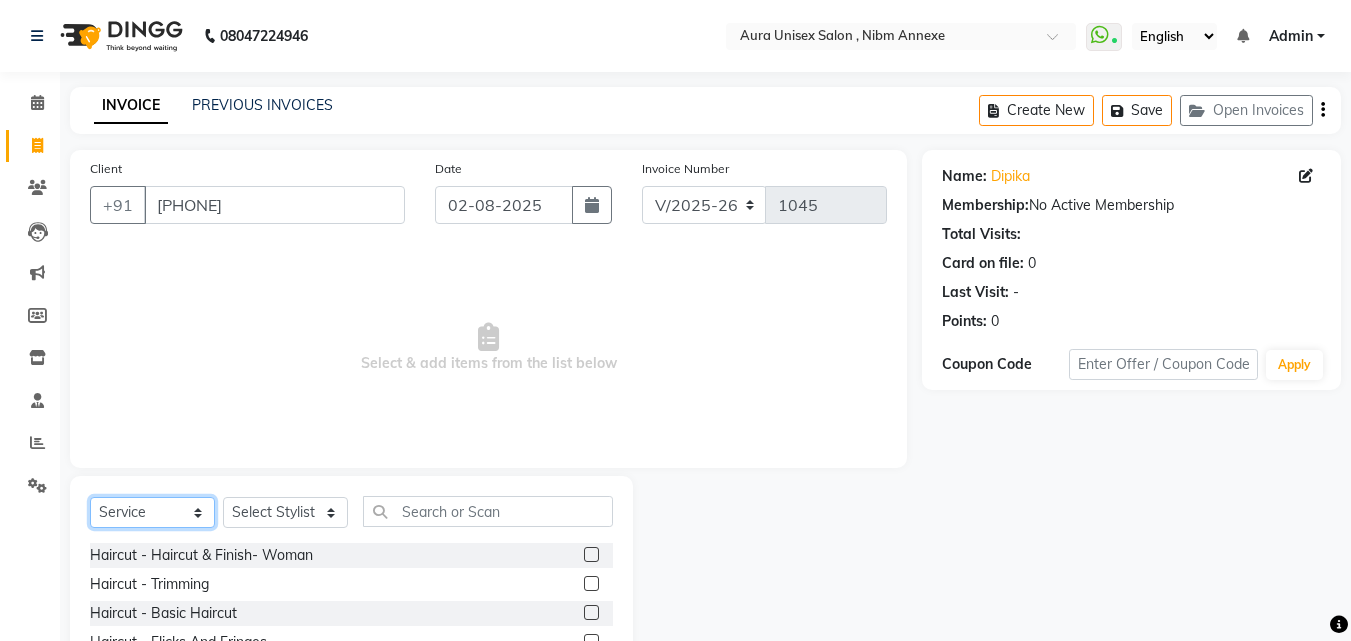 click on "Select  Service  Product  Membership  Package Voucher Prepaid Gift Card" 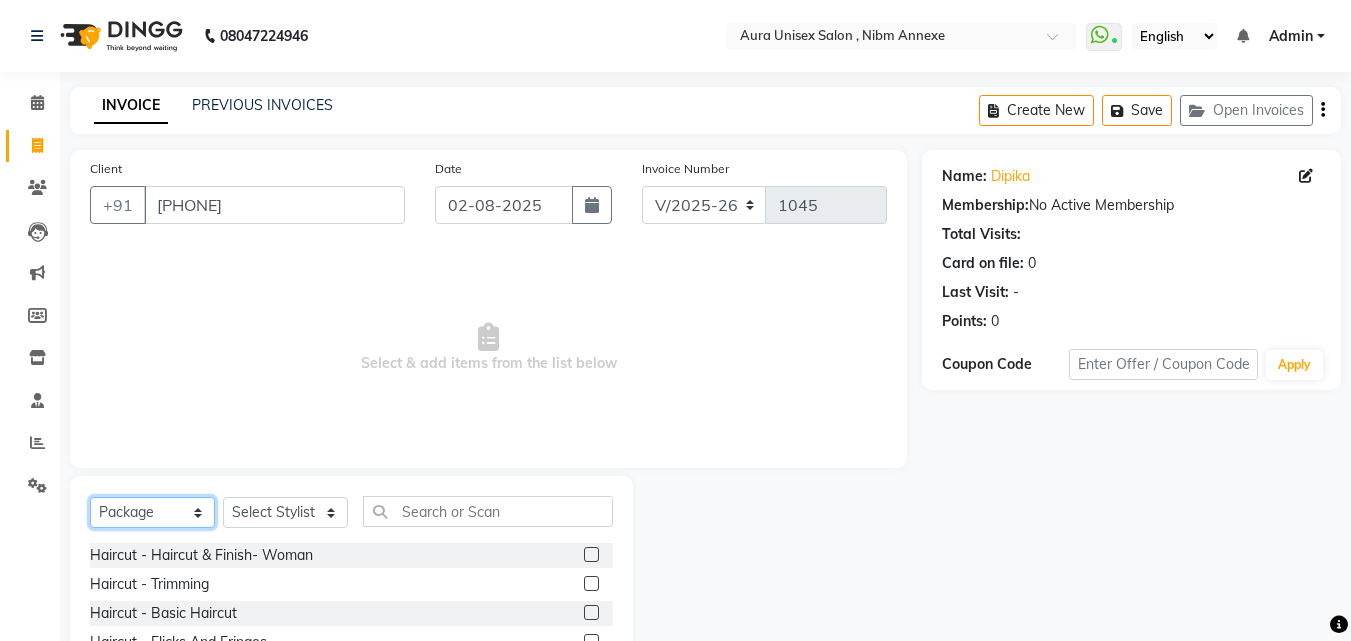 click on "Select  Service  Product  Membership  Package Voucher Prepaid Gift Card" 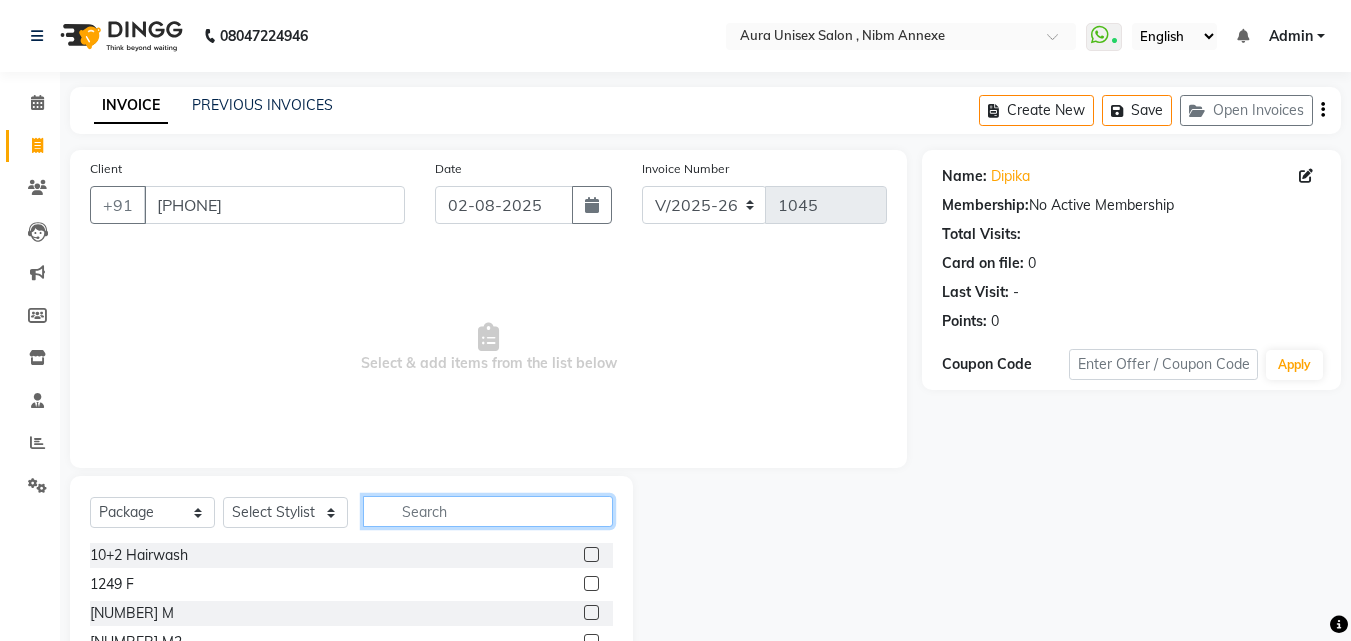 click 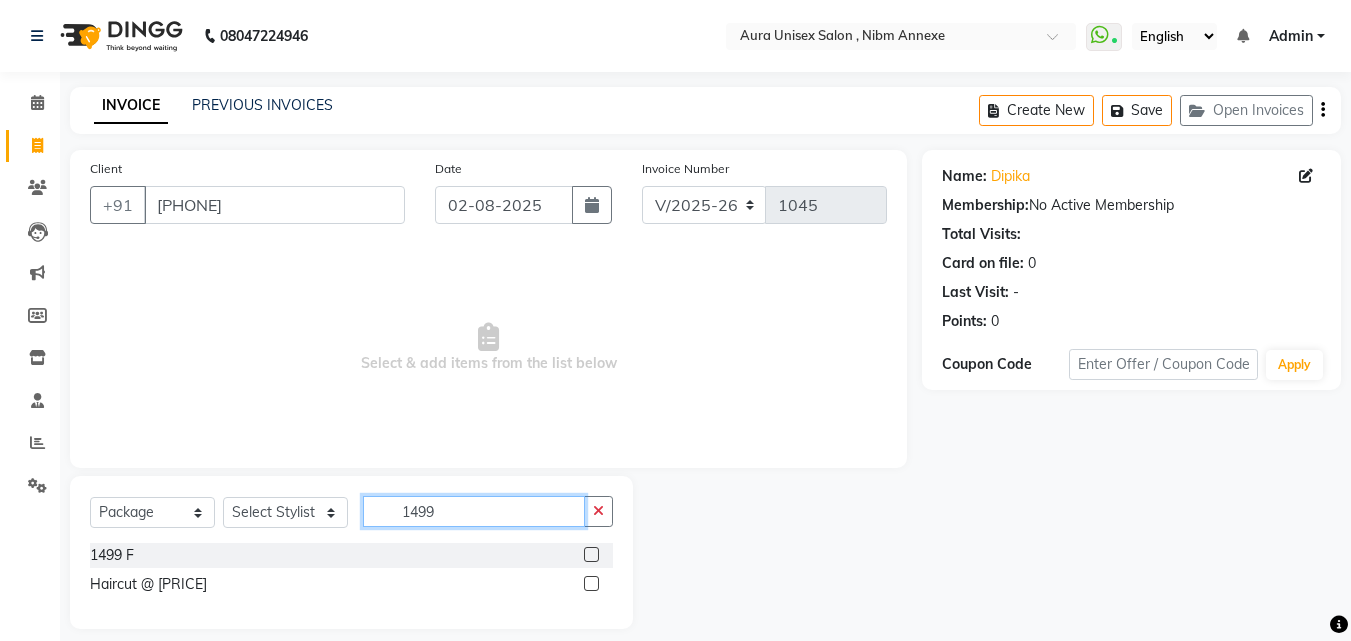 type on "1499" 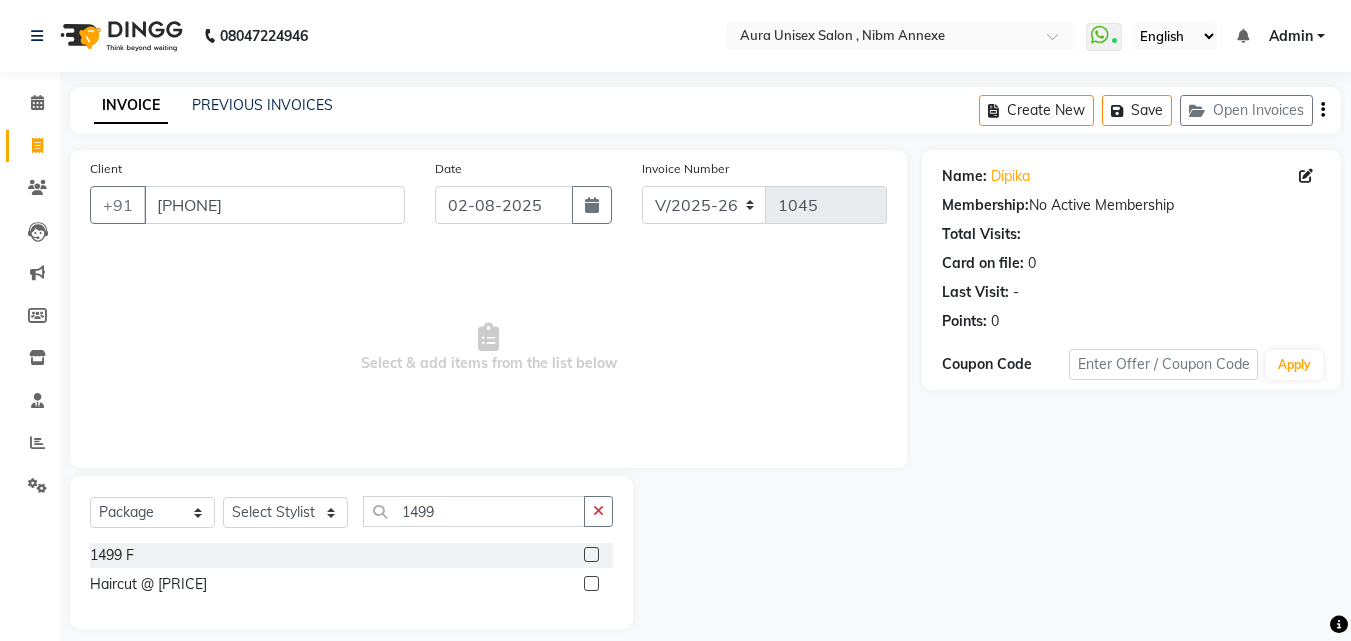 click 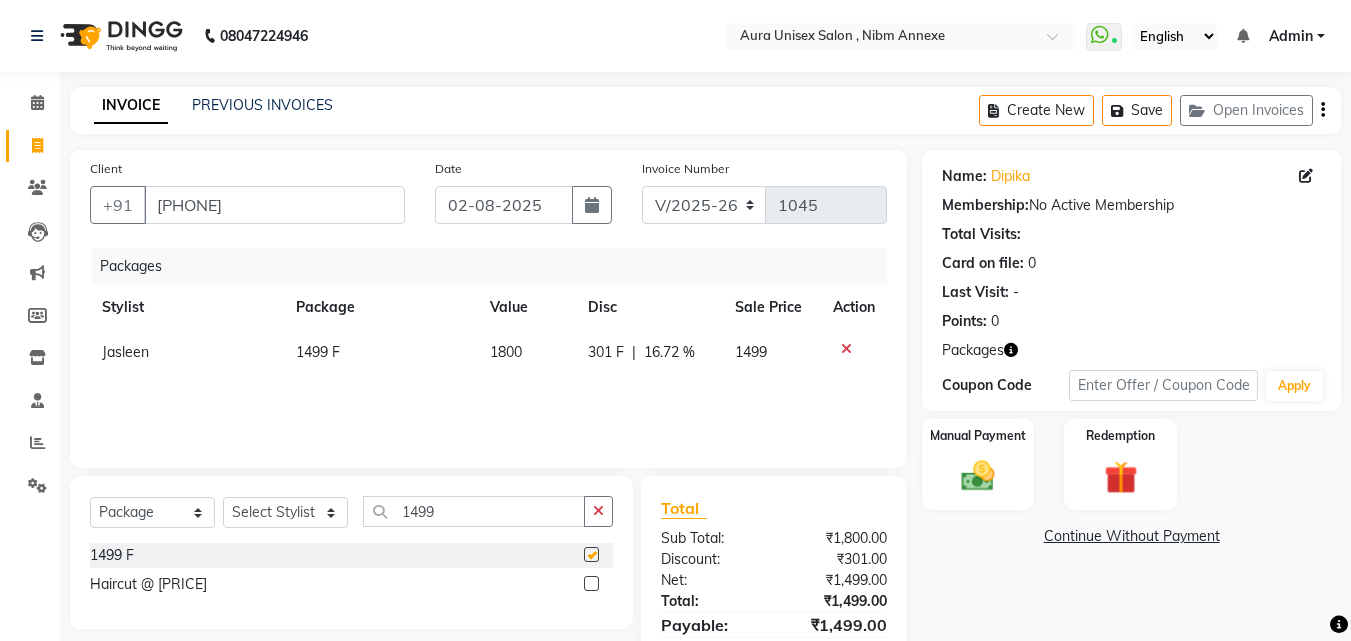 checkbox on "false" 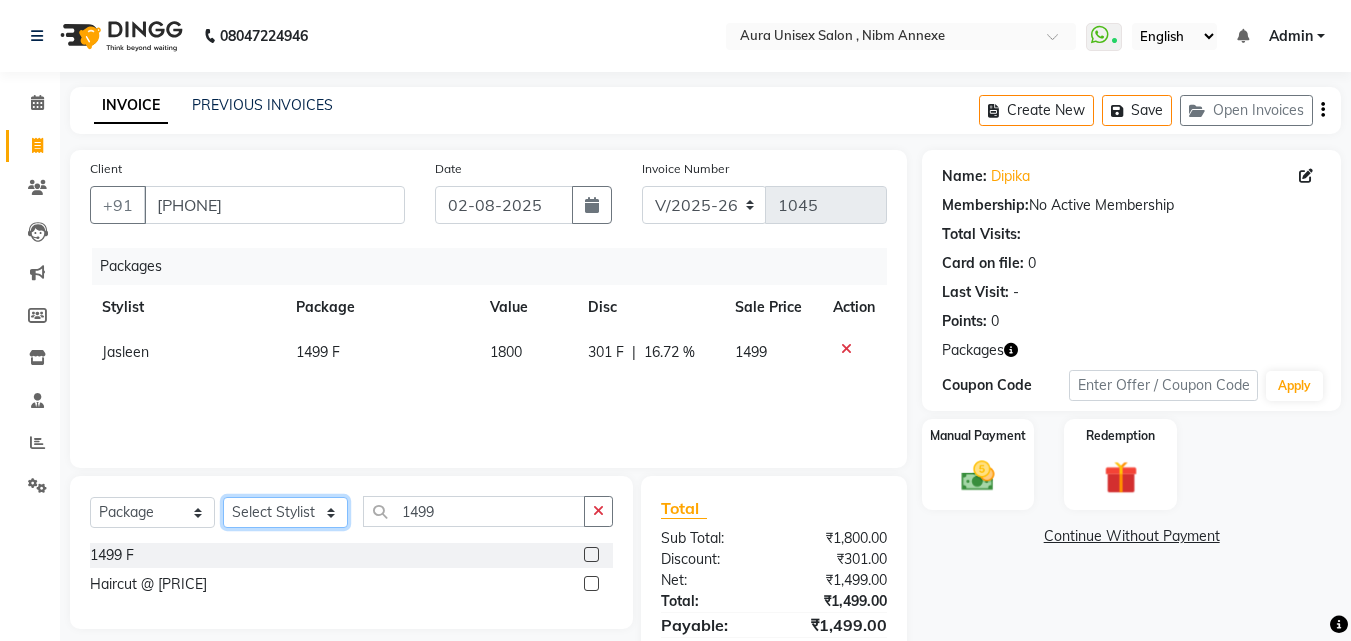 click on "Select Stylist [FIRST] [FIRST] [FIRST] [FIRST]" 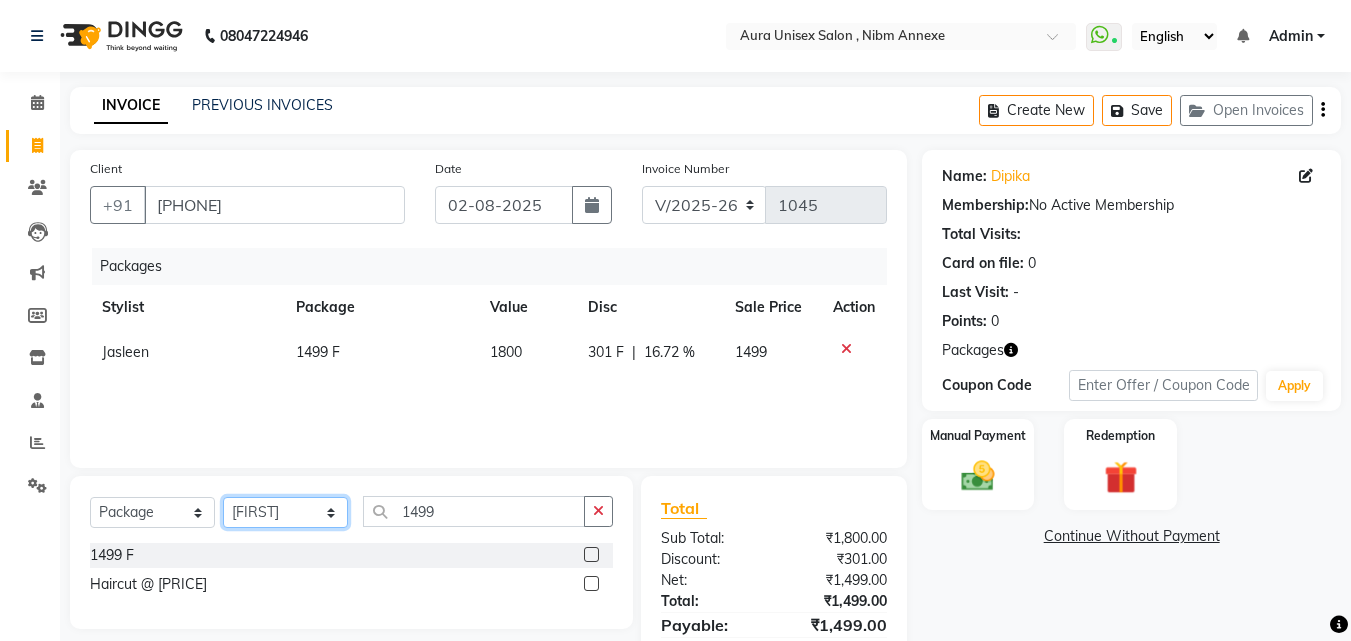 click on "Select Stylist [FIRST] [FIRST] [FIRST] [FIRST]" 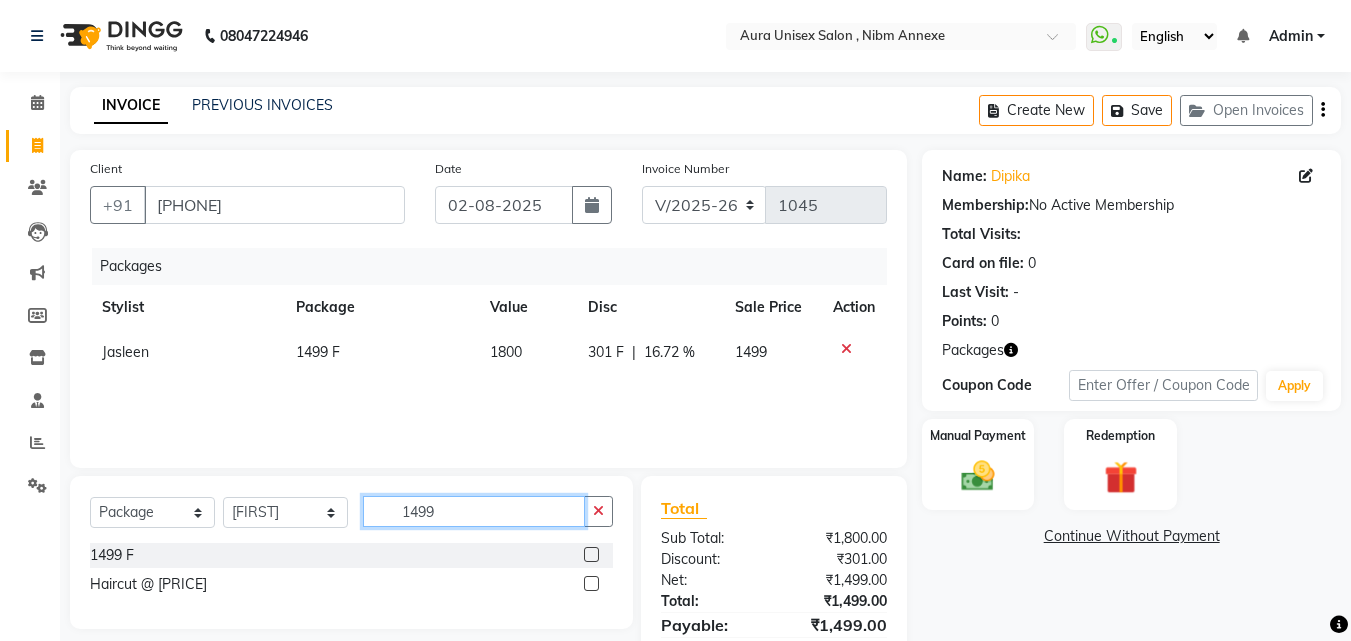 click on "1499" 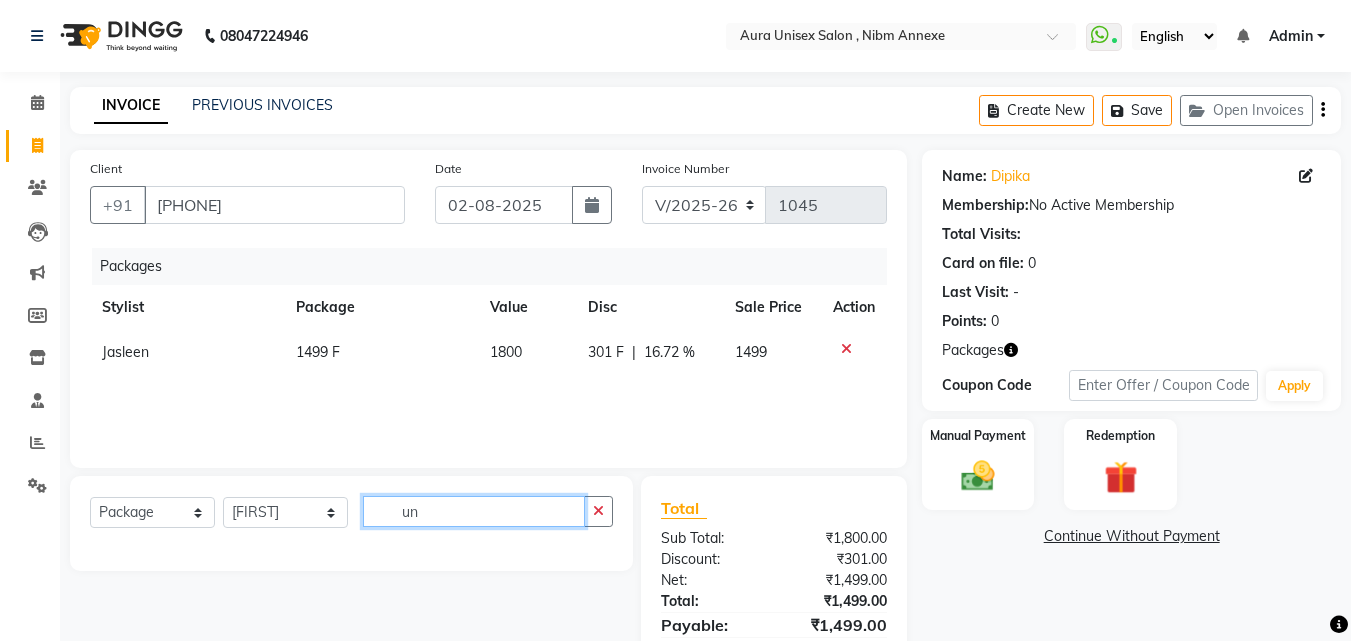 type on "u" 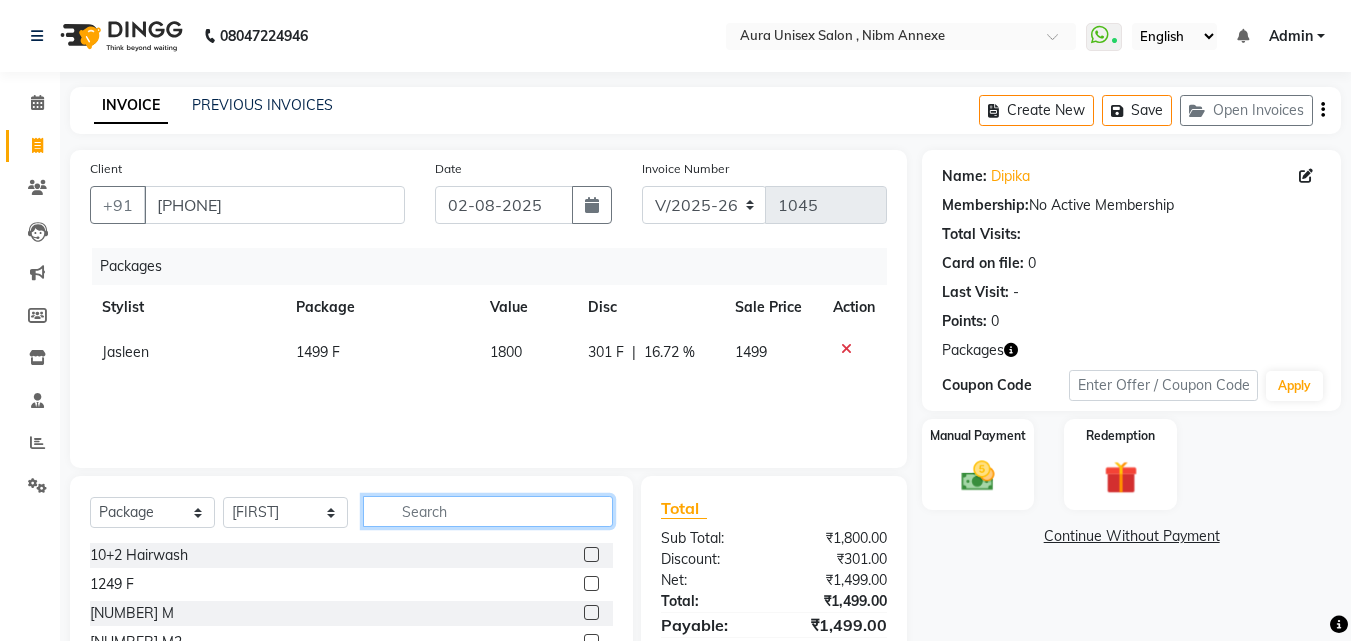 type 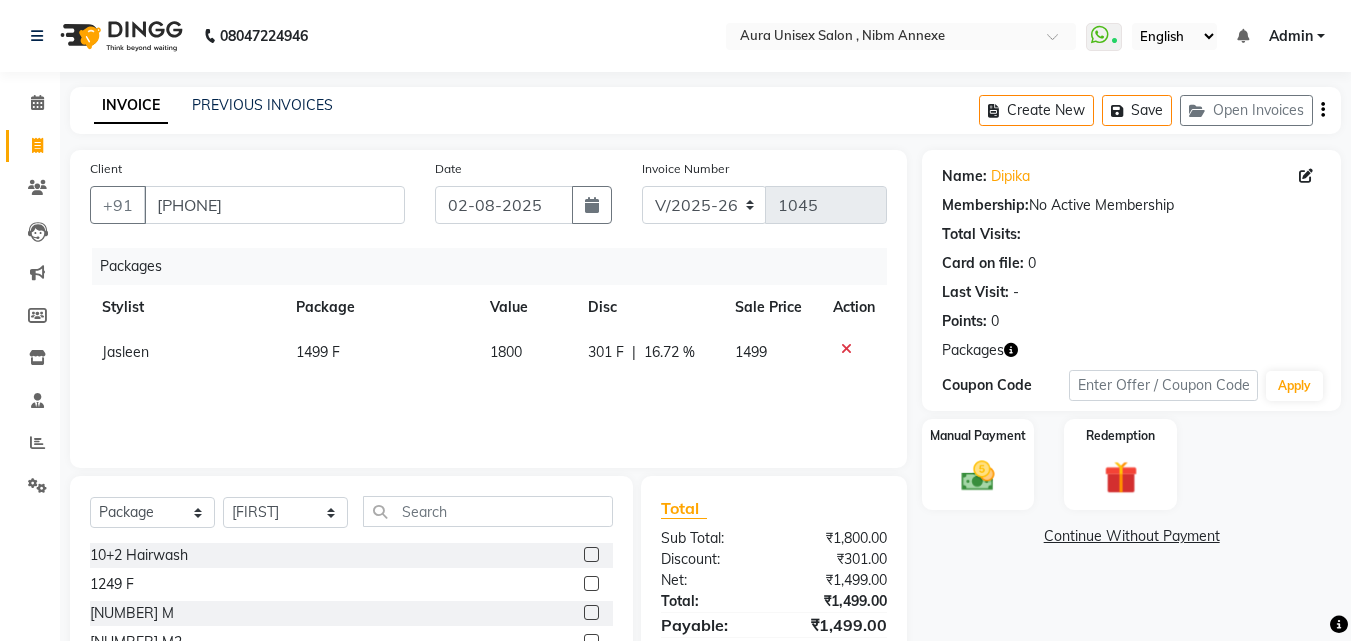 click on "Select  Service  Product  Membership  Package Voucher Prepaid Gift Card  Select Stylist [FIRST] [FIRST] [FIRST] [FIRST]" 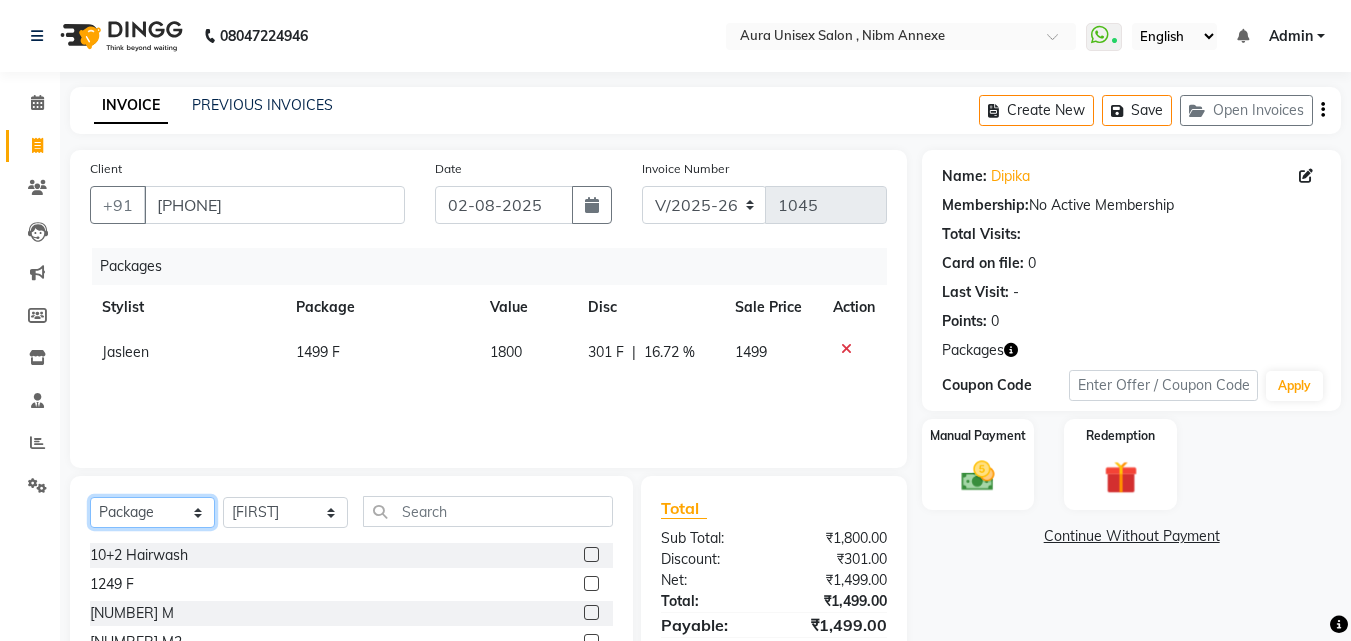 click on "Select  Service  Product  Membership  Package Voucher Prepaid Gift Card" 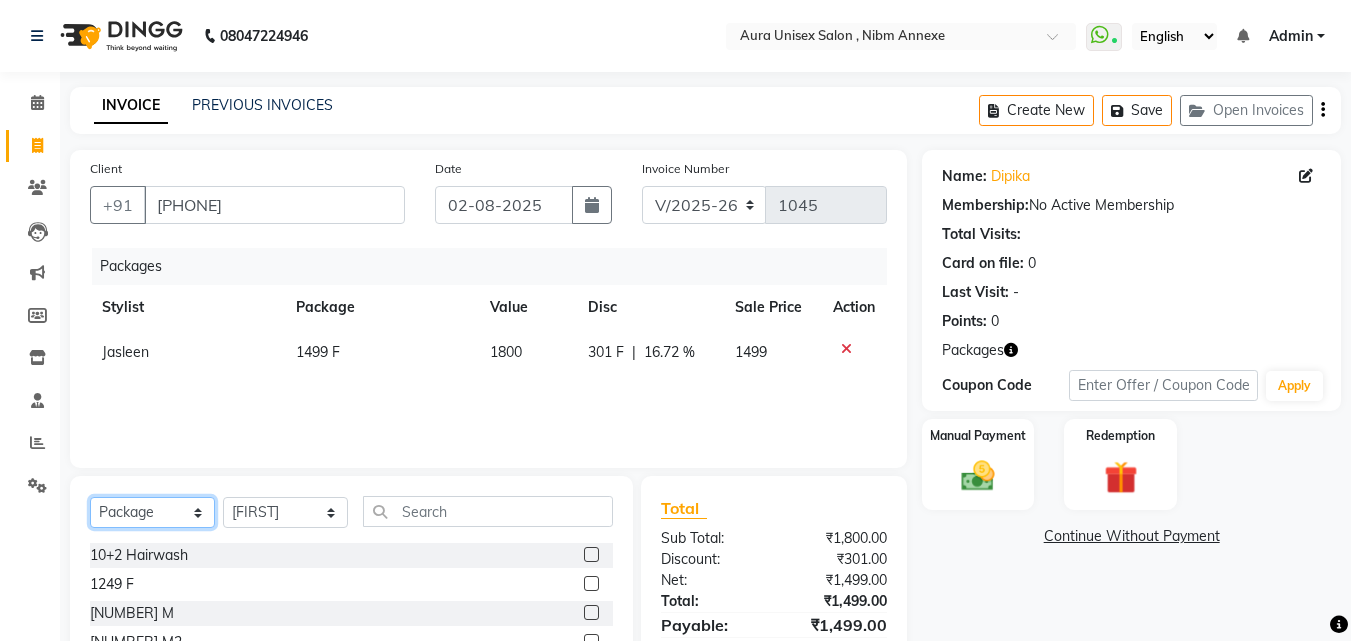 select on "service" 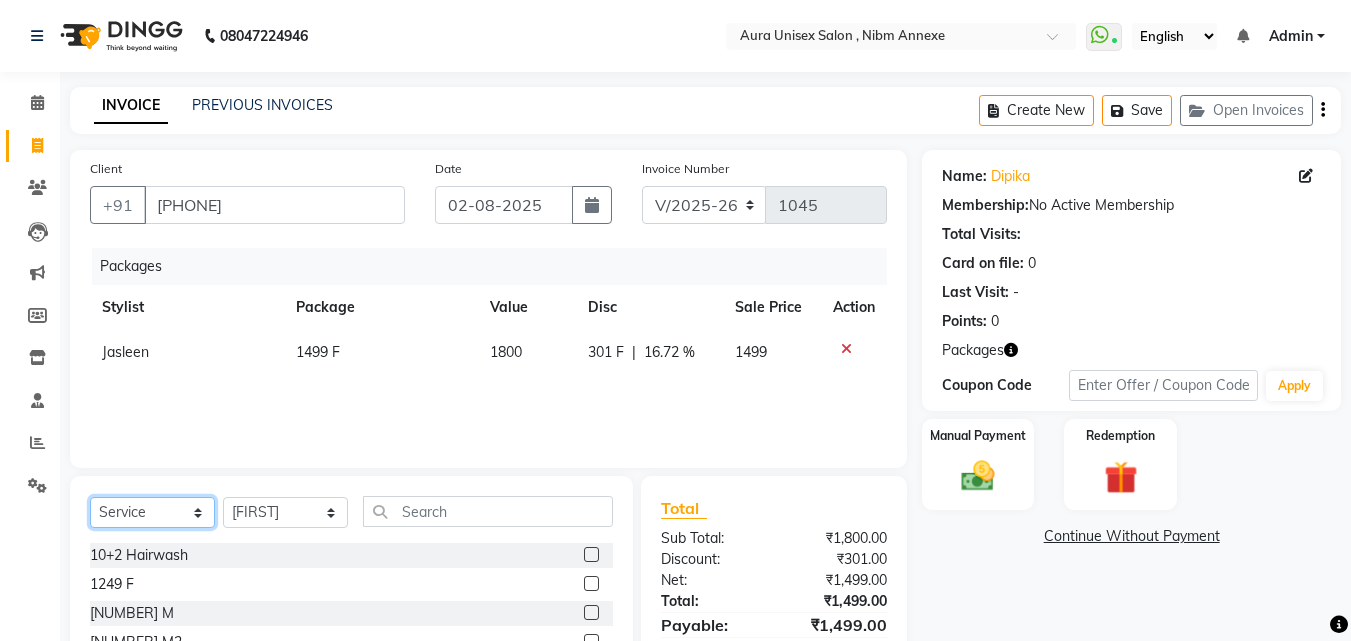 click on "Select  Service  Product  Membership  Package Voucher Prepaid Gift Card" 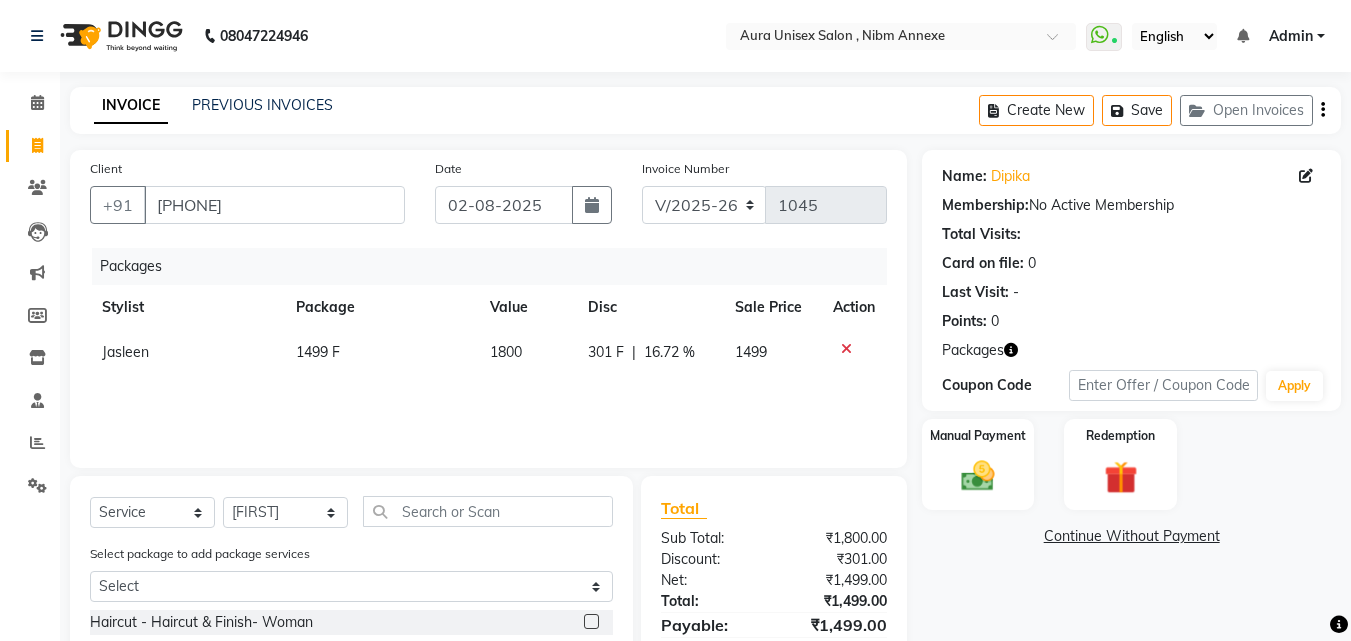 click on "Select  Service  Product  Membership  Package Voucher Prepaid Gift Card  Select Stylist [FIRST] [FIRST] [FIRST] [FIRST]" 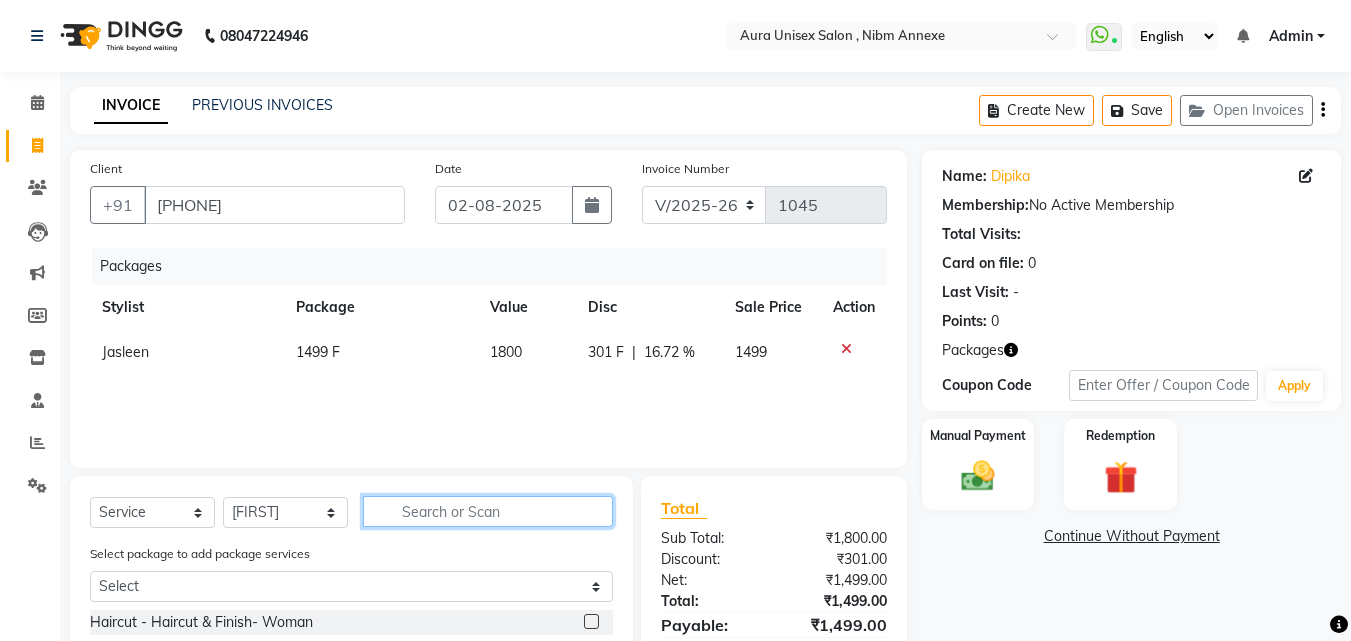 click 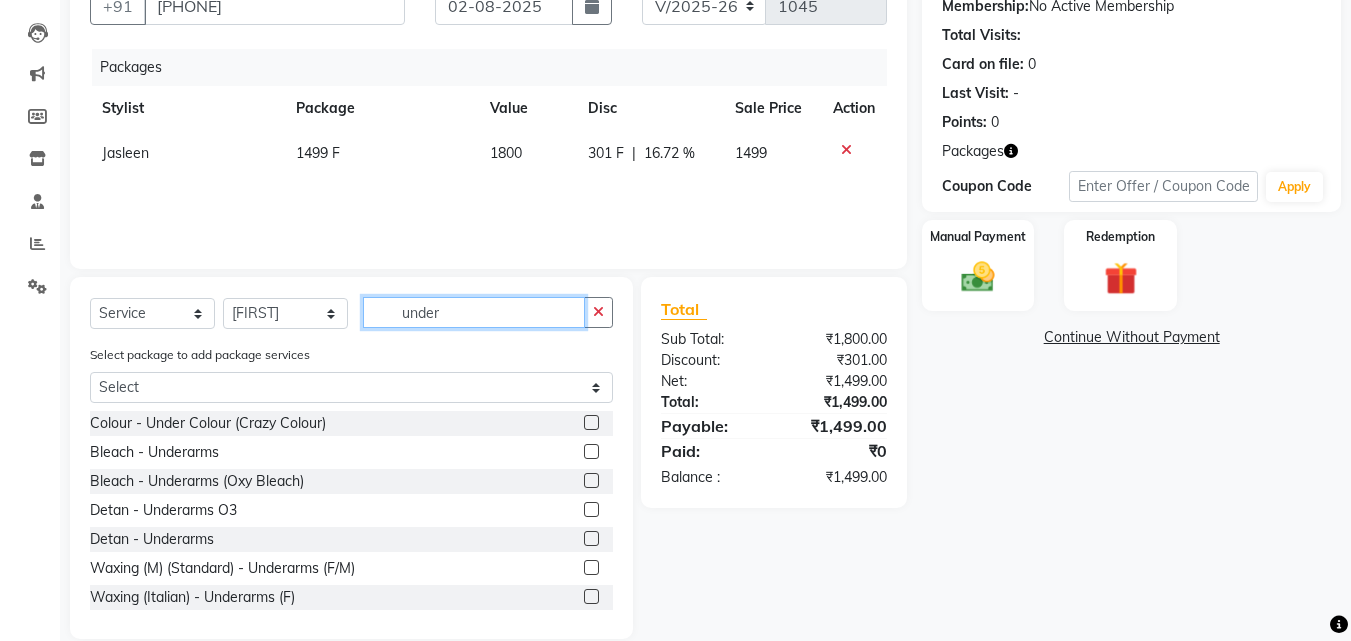 scroll, scrollTop: 200, scrollLeft: 0, axis: vertical 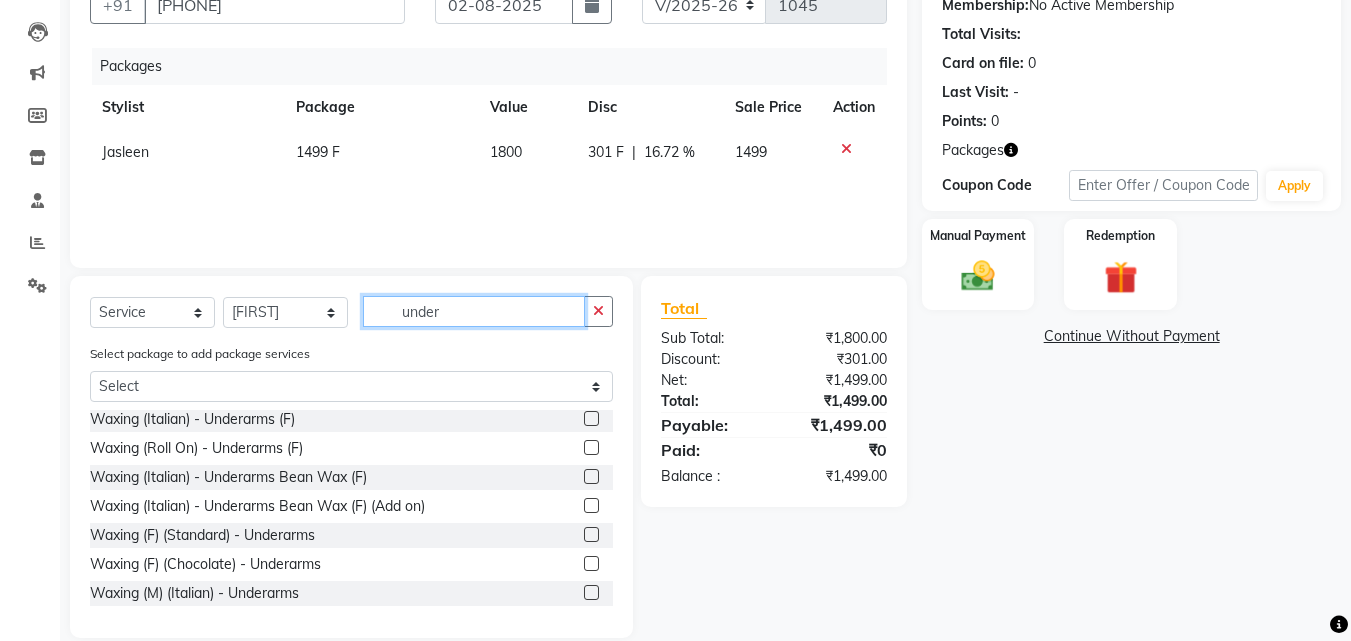 type on "under" 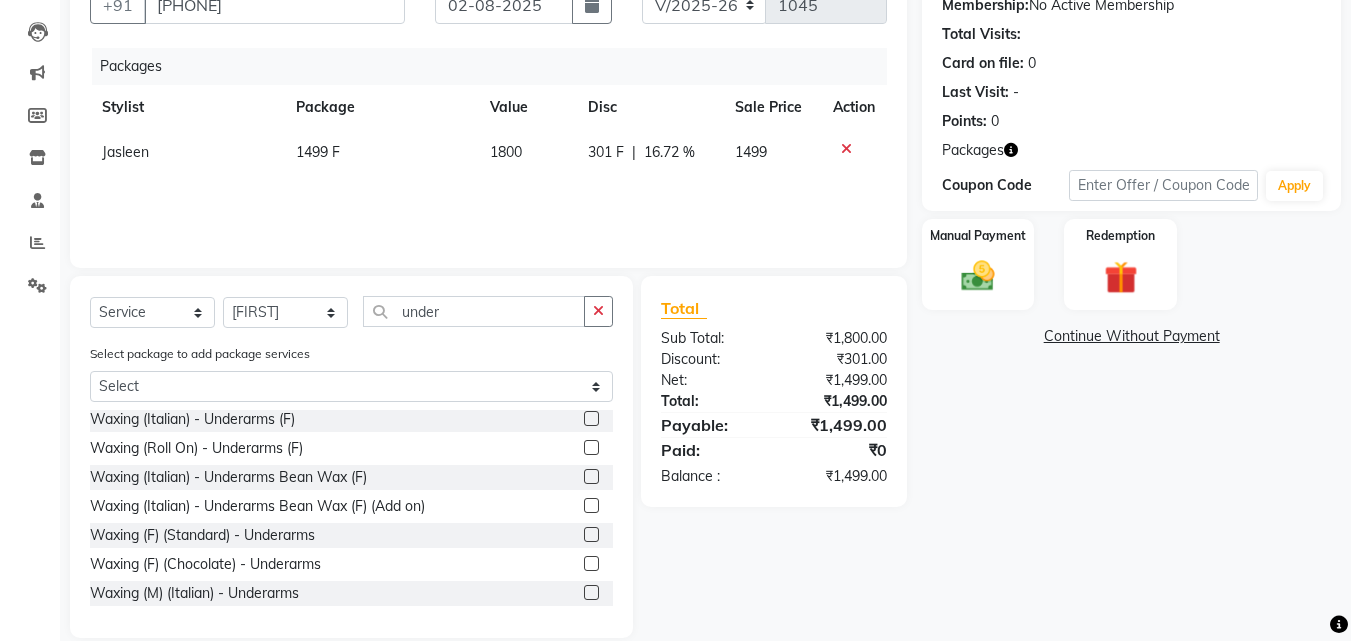 click 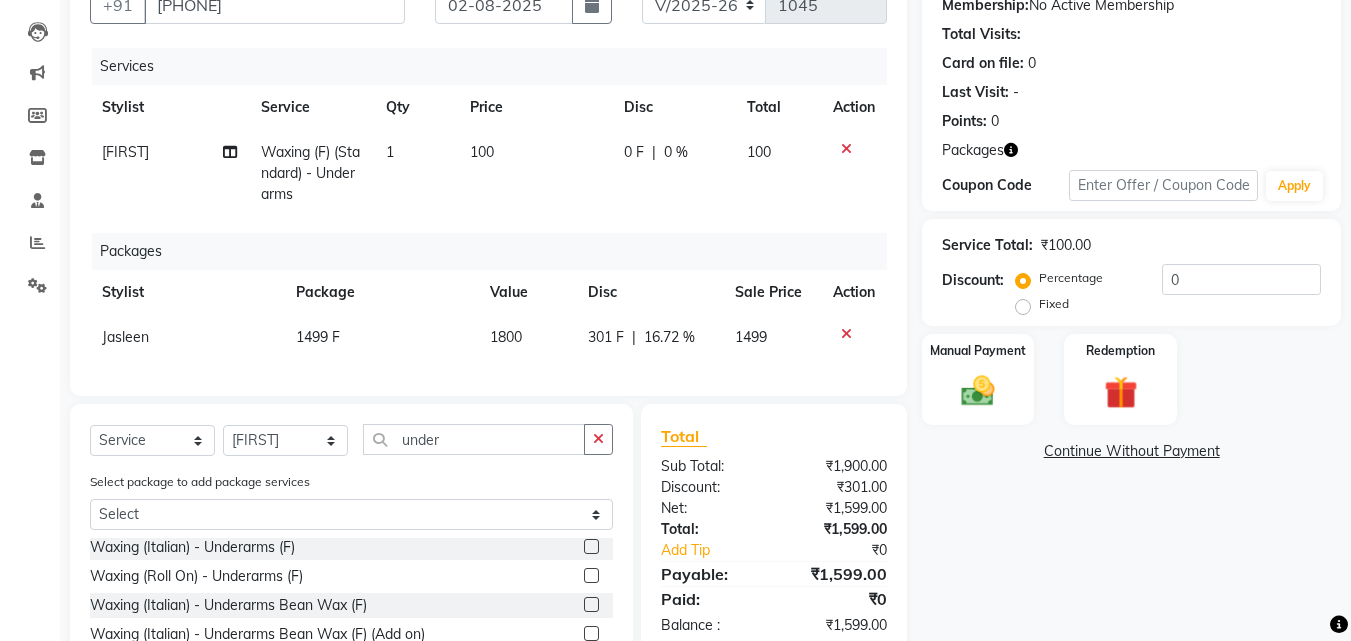 checkbox on "false" 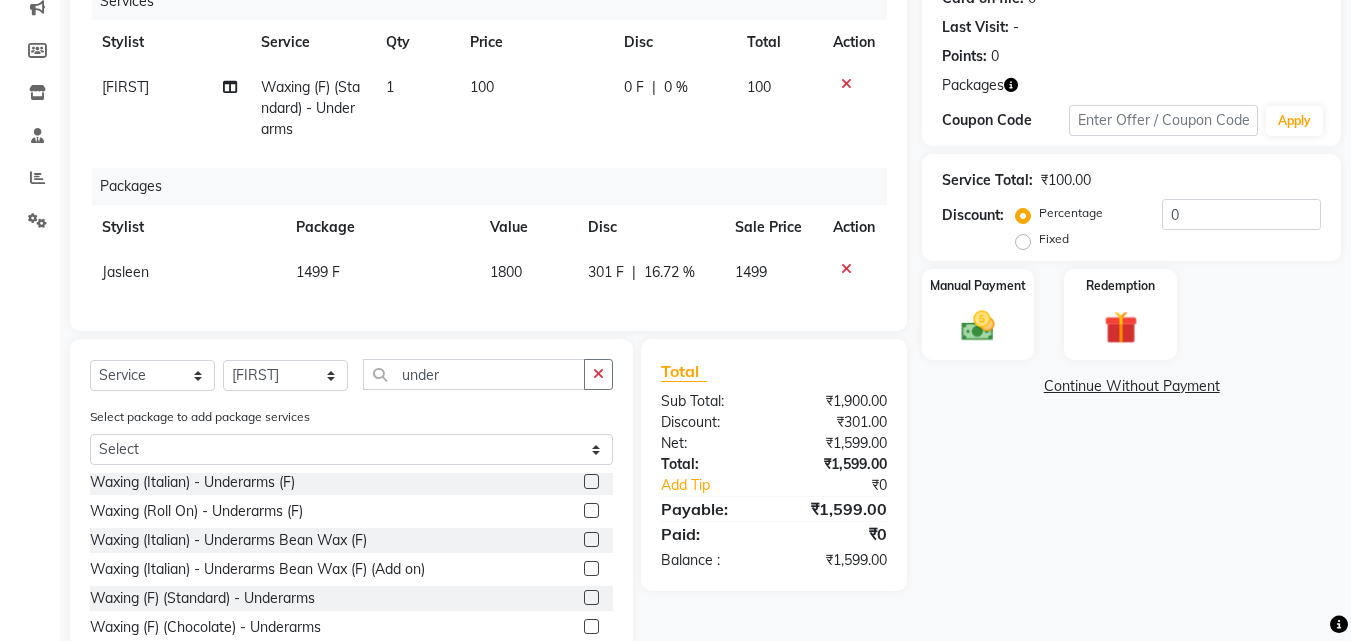 scroll, scrollTop: 300, scrollLeft: 0, axis: vertical 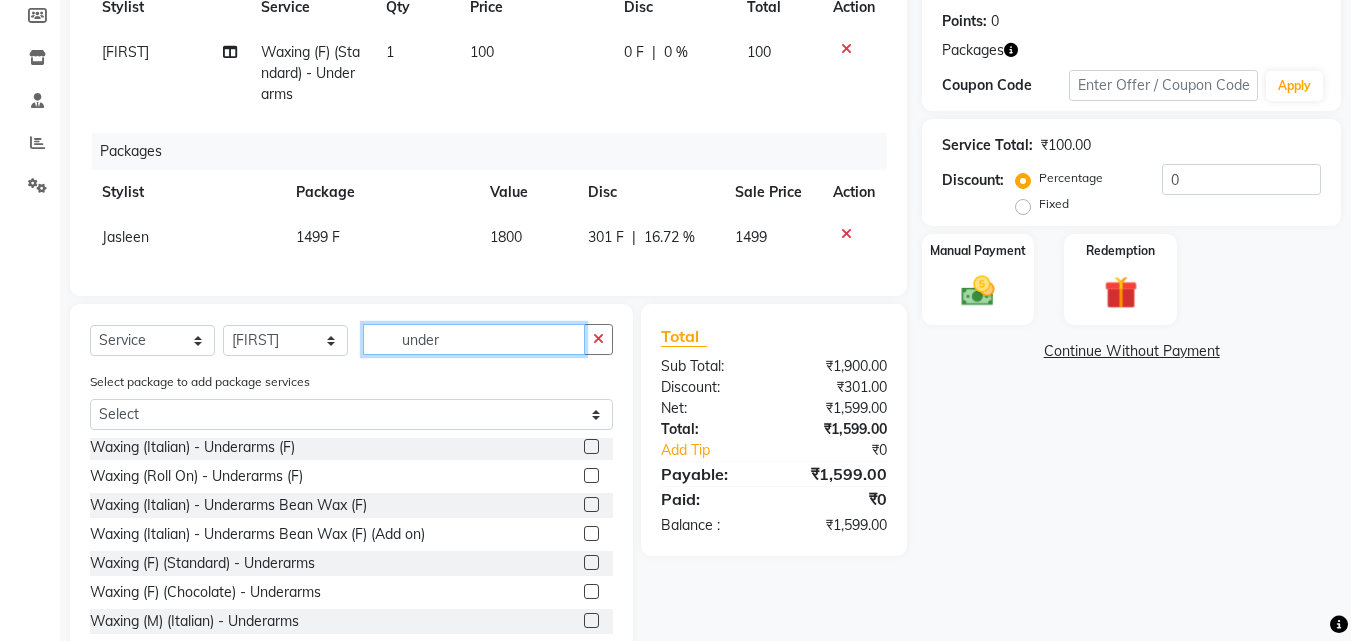 click on "under" 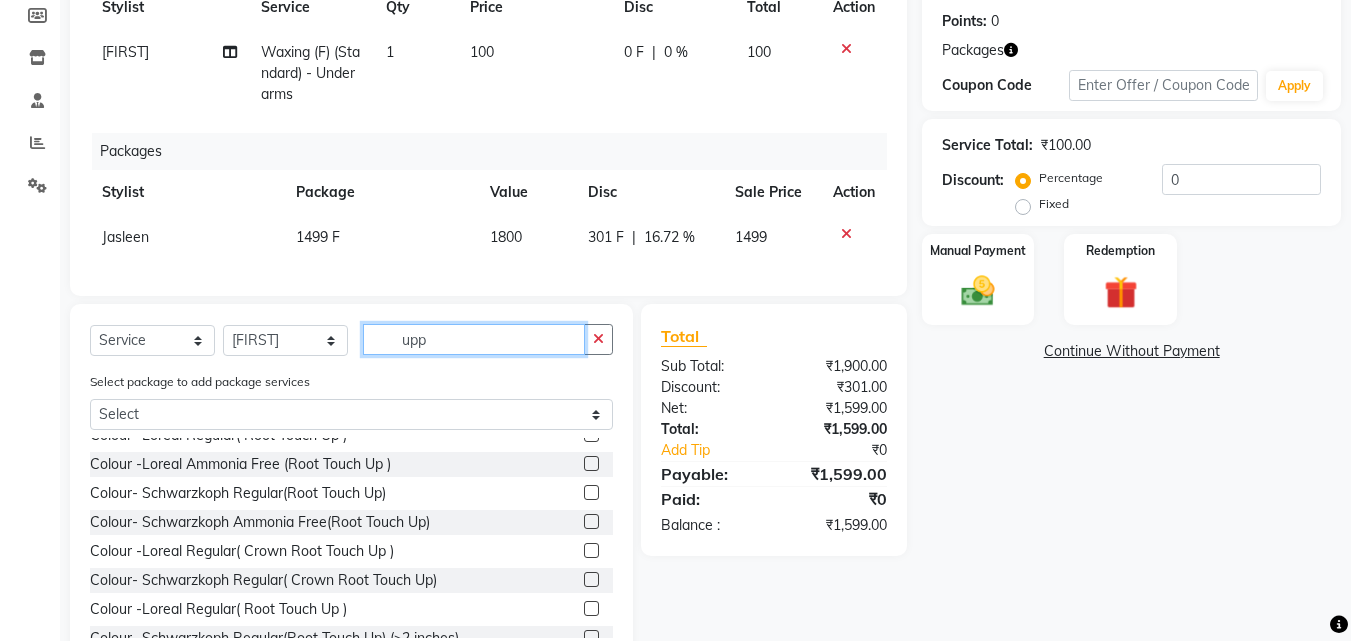 scroll, scrollTop: 0, scrollLeft: 0, axis: both 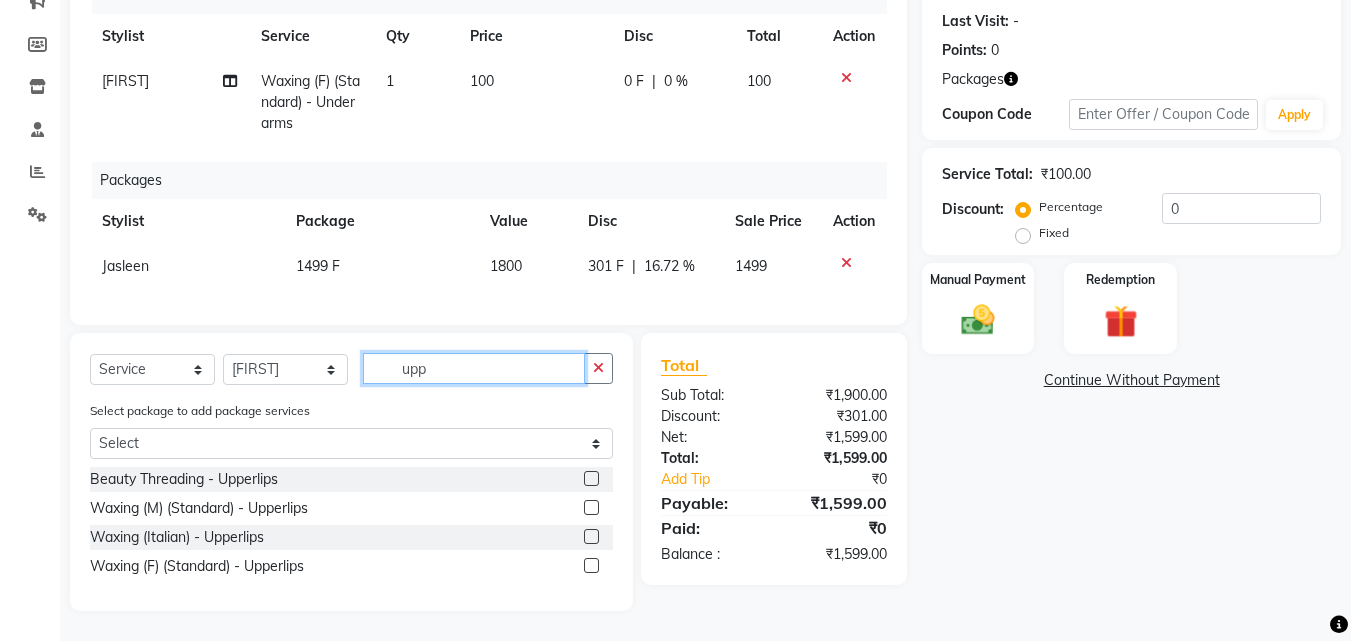 type on "upp" 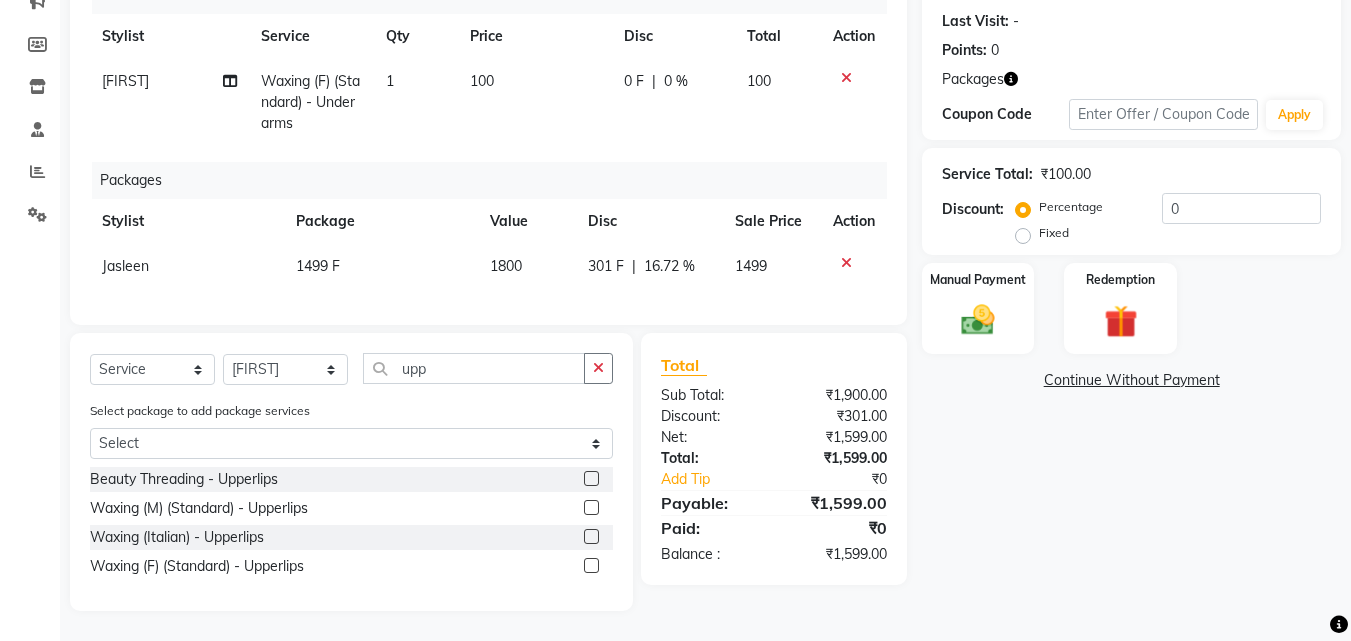 click 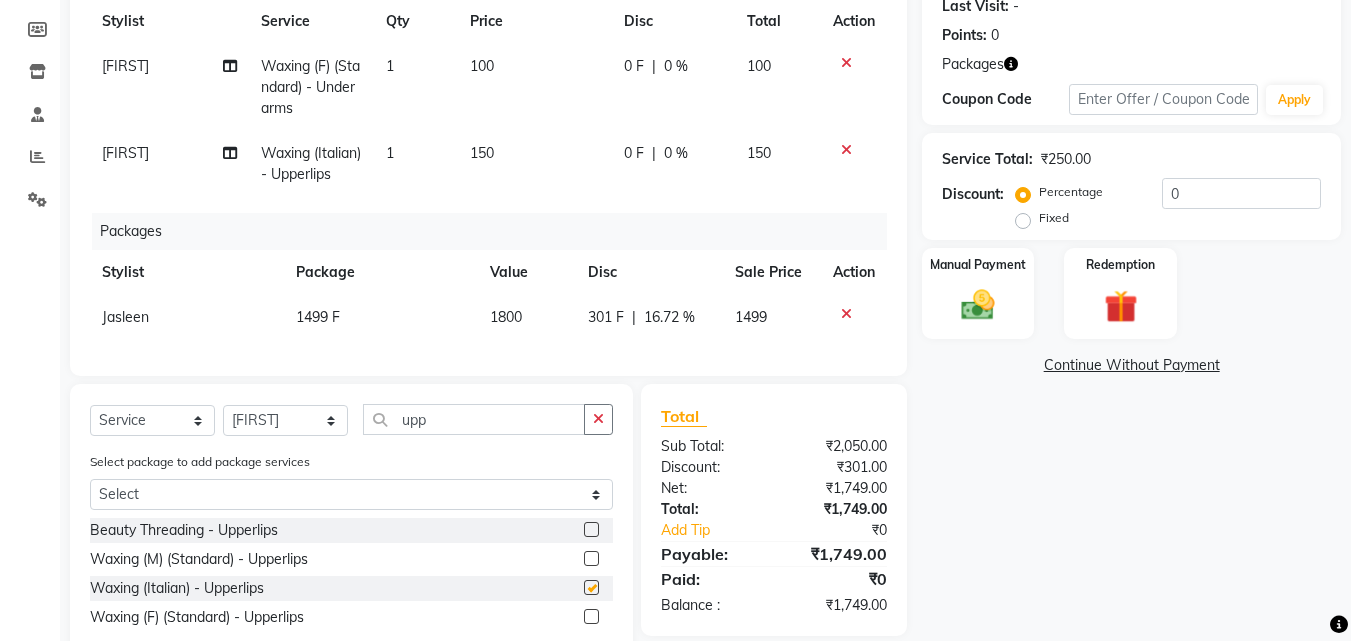 checkbox on "false" 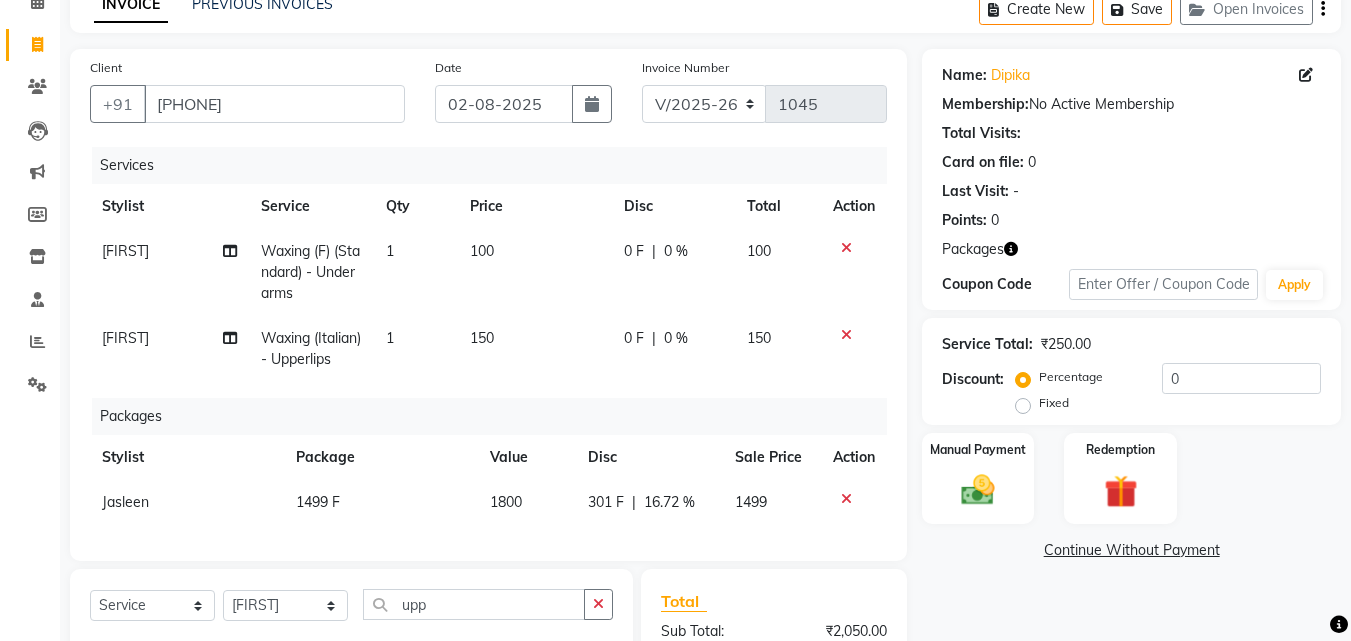 scroll, scrollTop: 300, scrollLeft: 0, axis: vertical 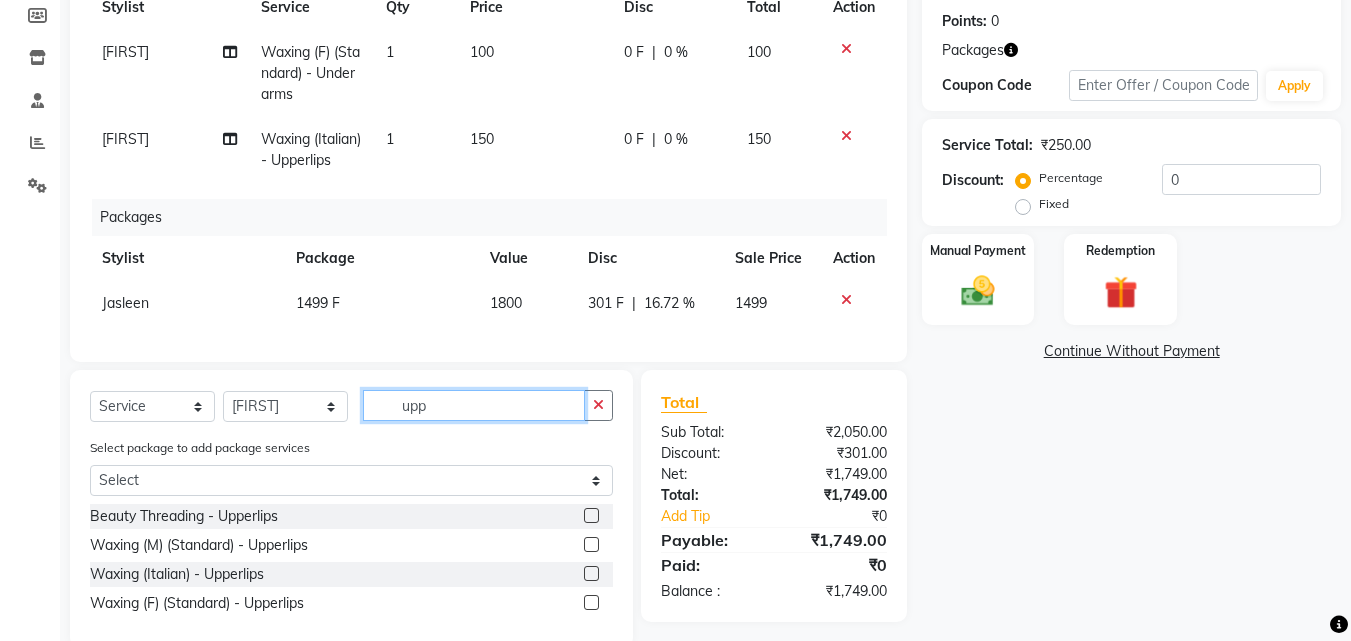 click on "upp" 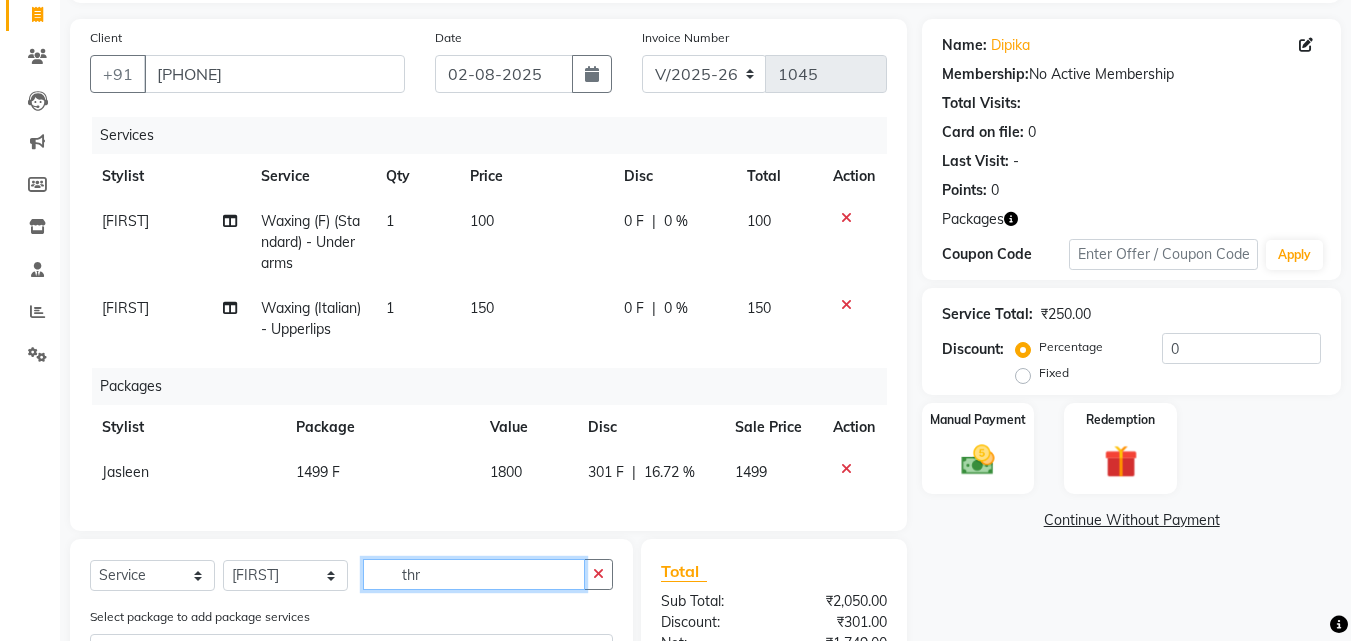 scroll, scrollTop: 0, scrollLeft: 0, axis: both 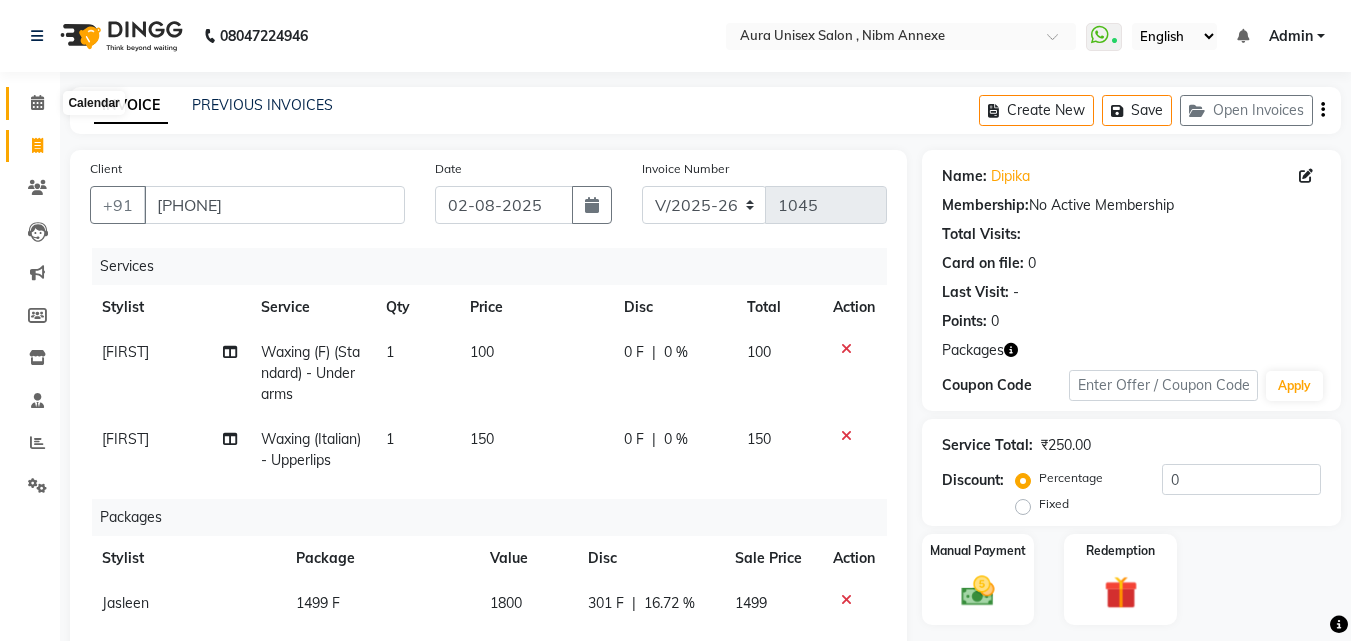 type on "thr" 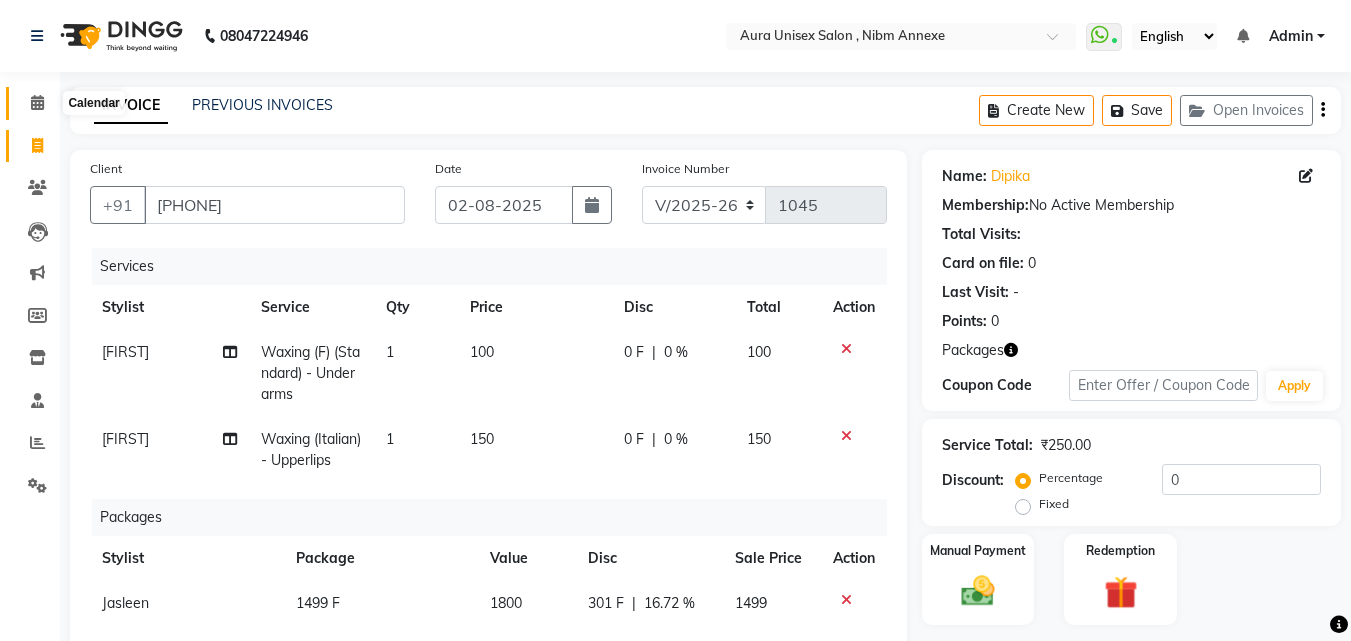 click 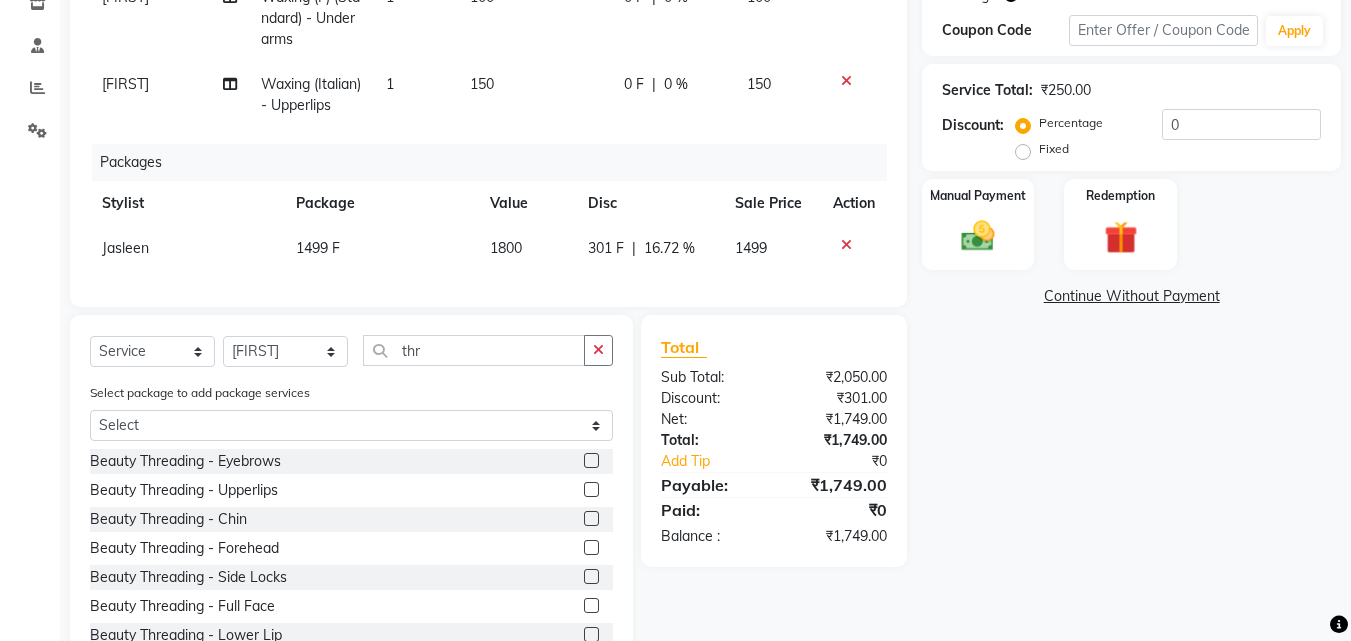 scroll, scrollTop: 400, scrollLeft: 0, axis: vertical 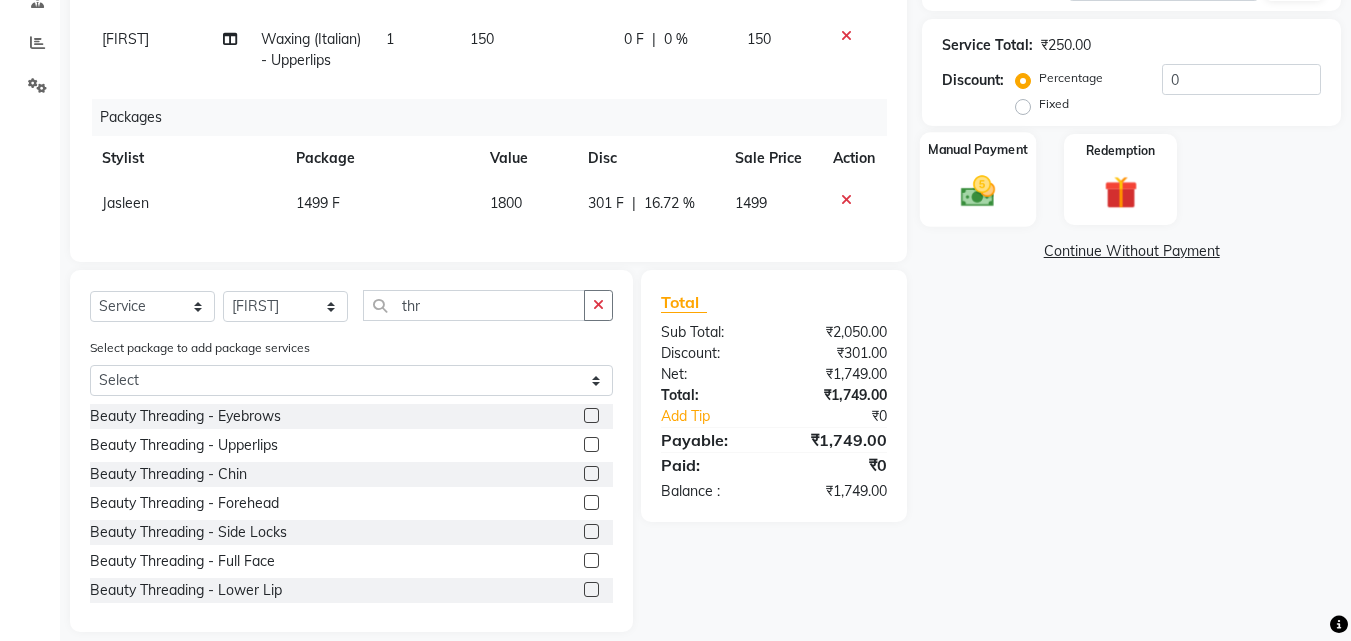 click 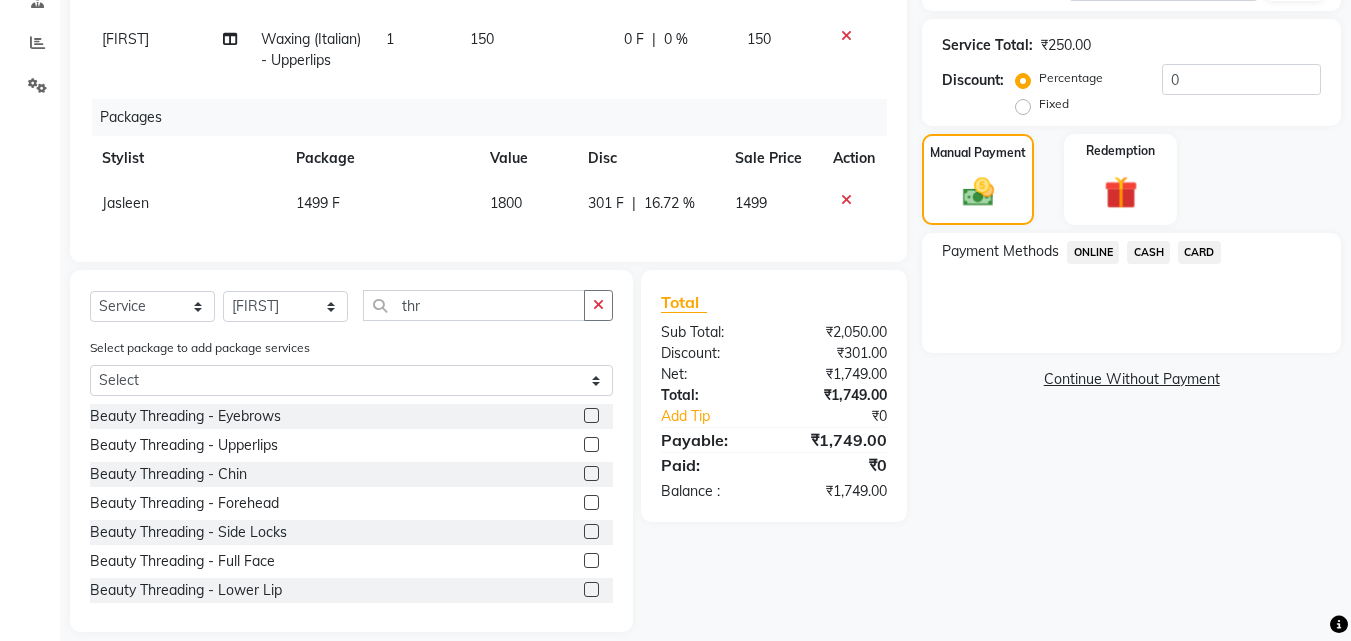 click on "ONLINE" 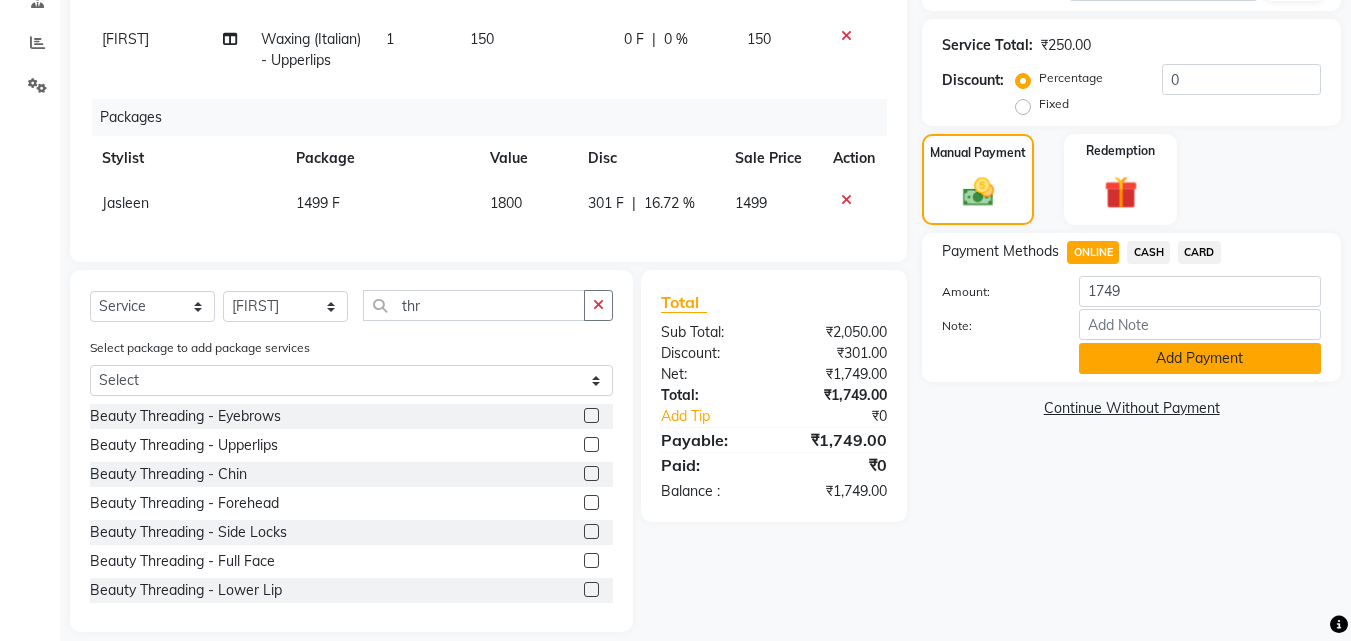 click on "Add Payment" 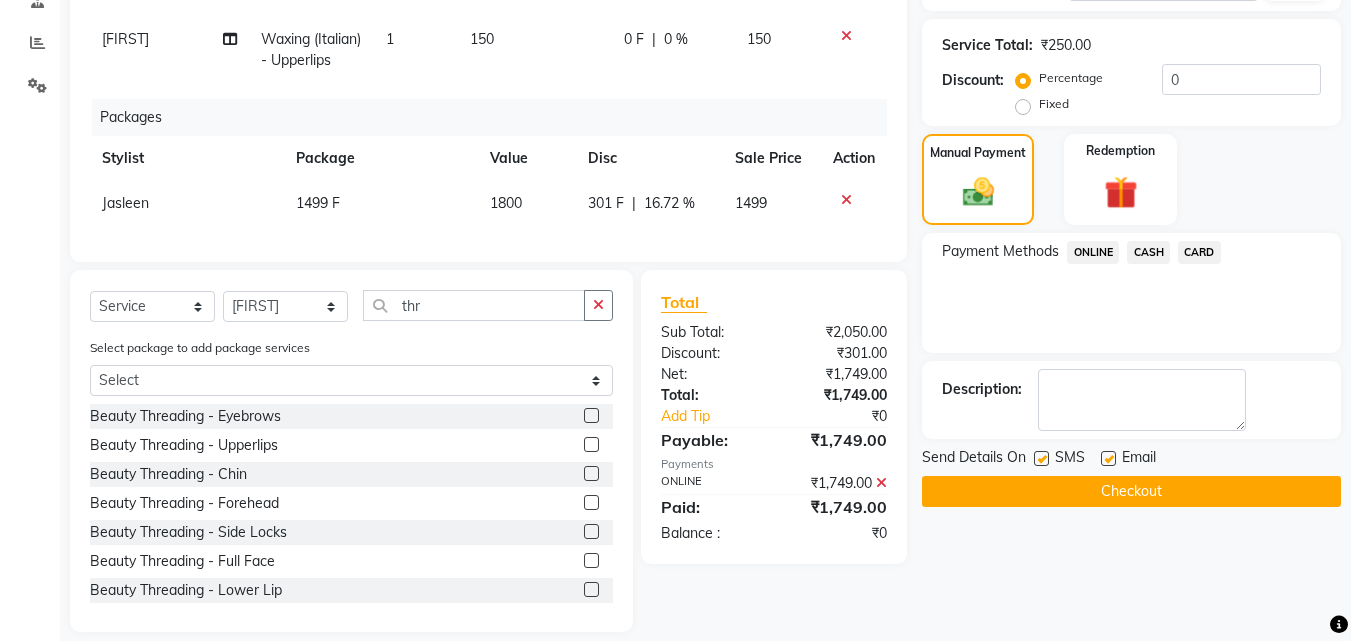 scroll, scrollTop: 436, scrollLeft: 0, axis: vertical 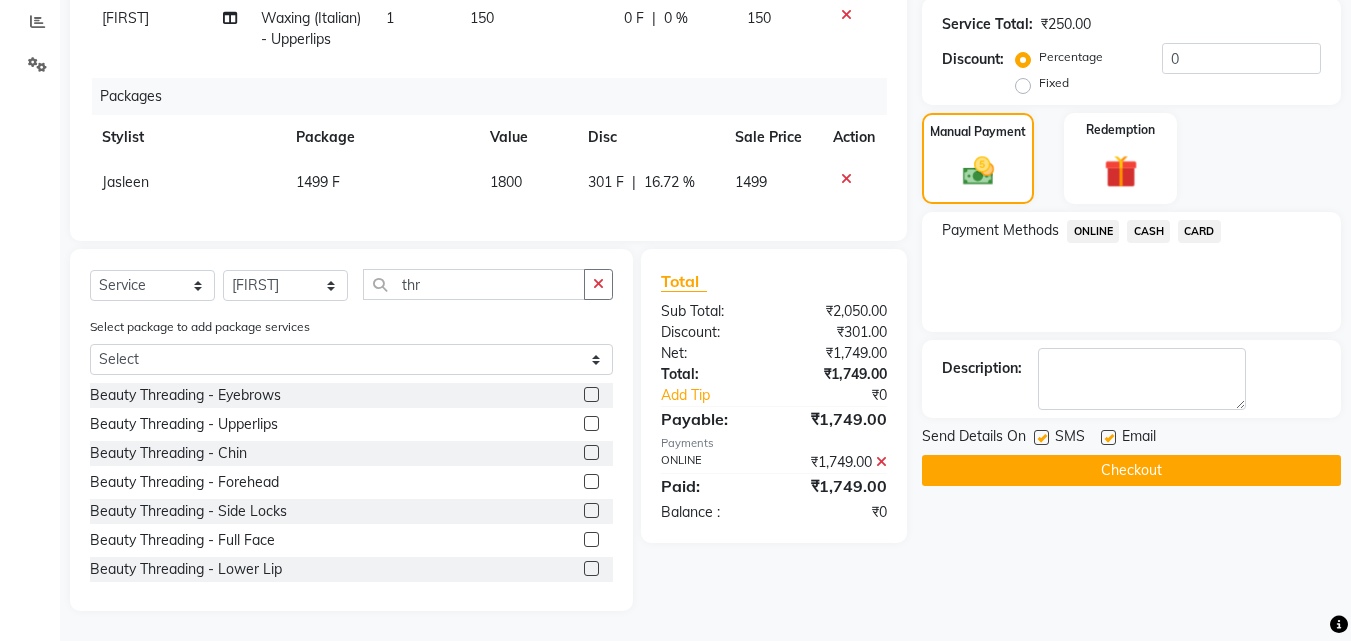 click 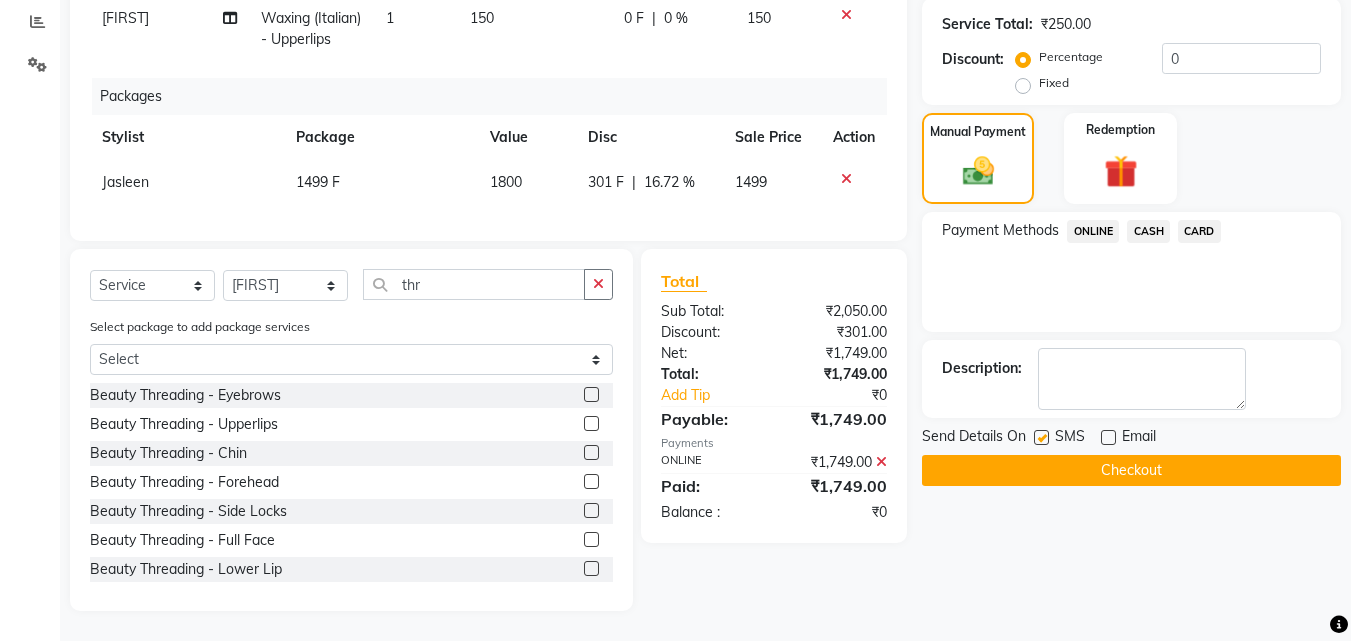 click on "SMS" 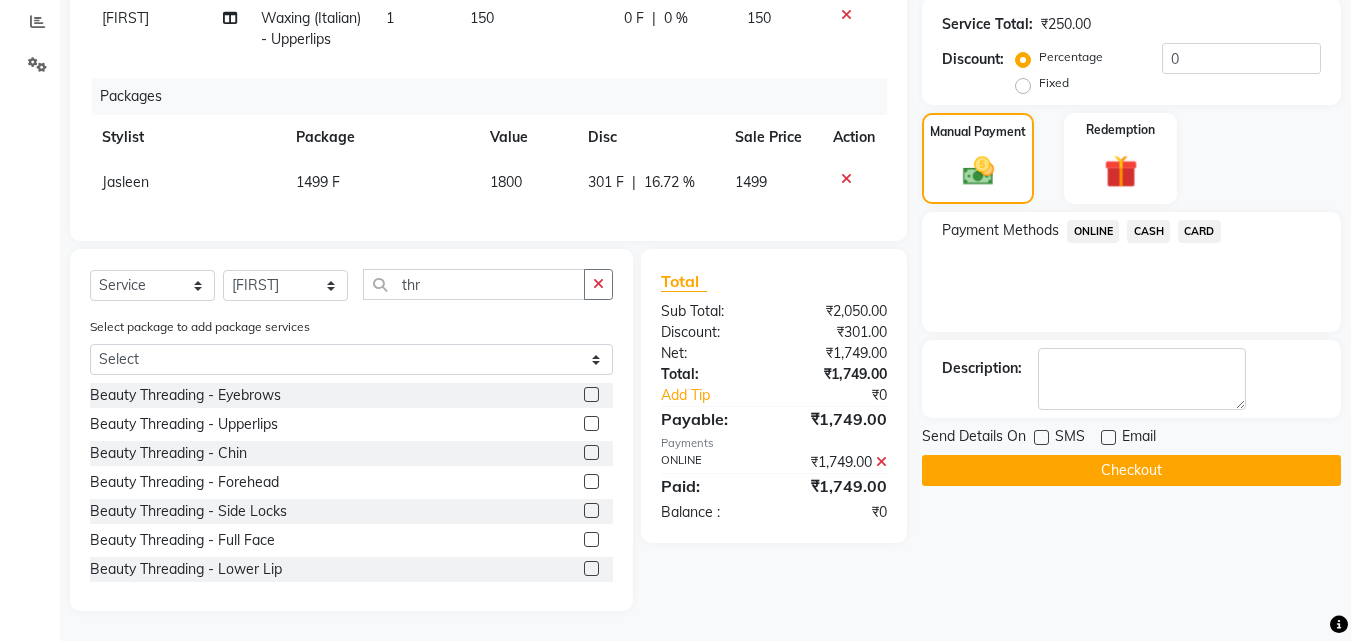 click 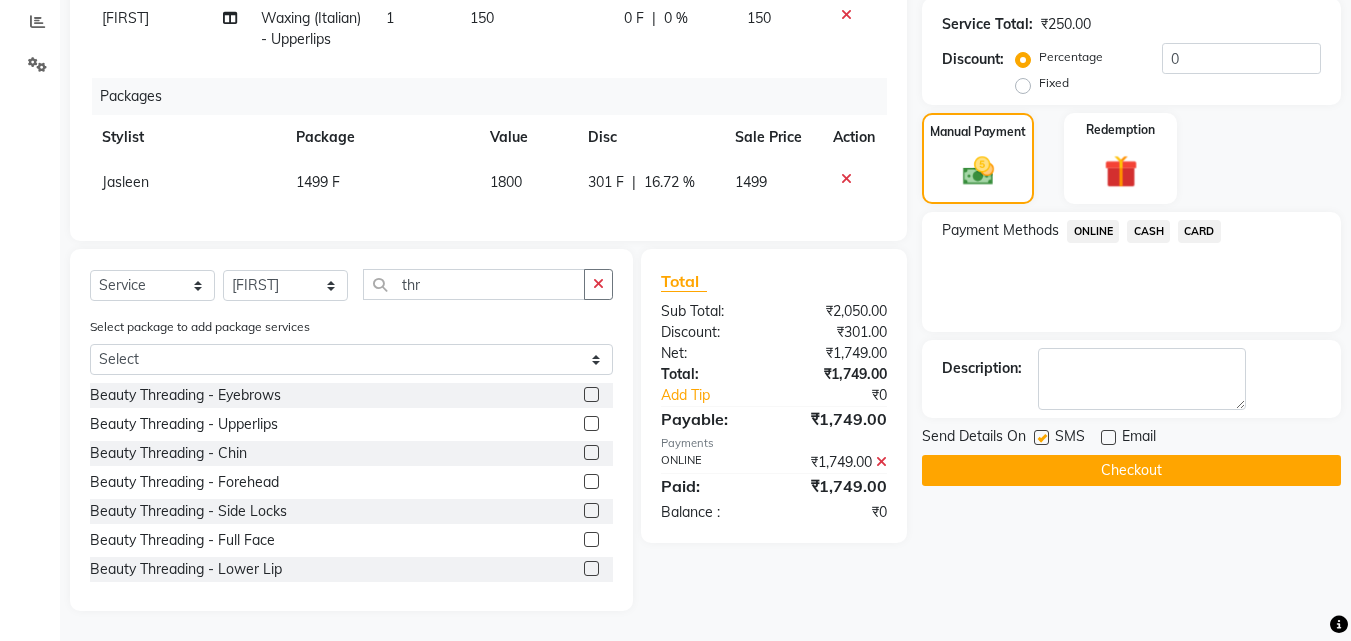 click 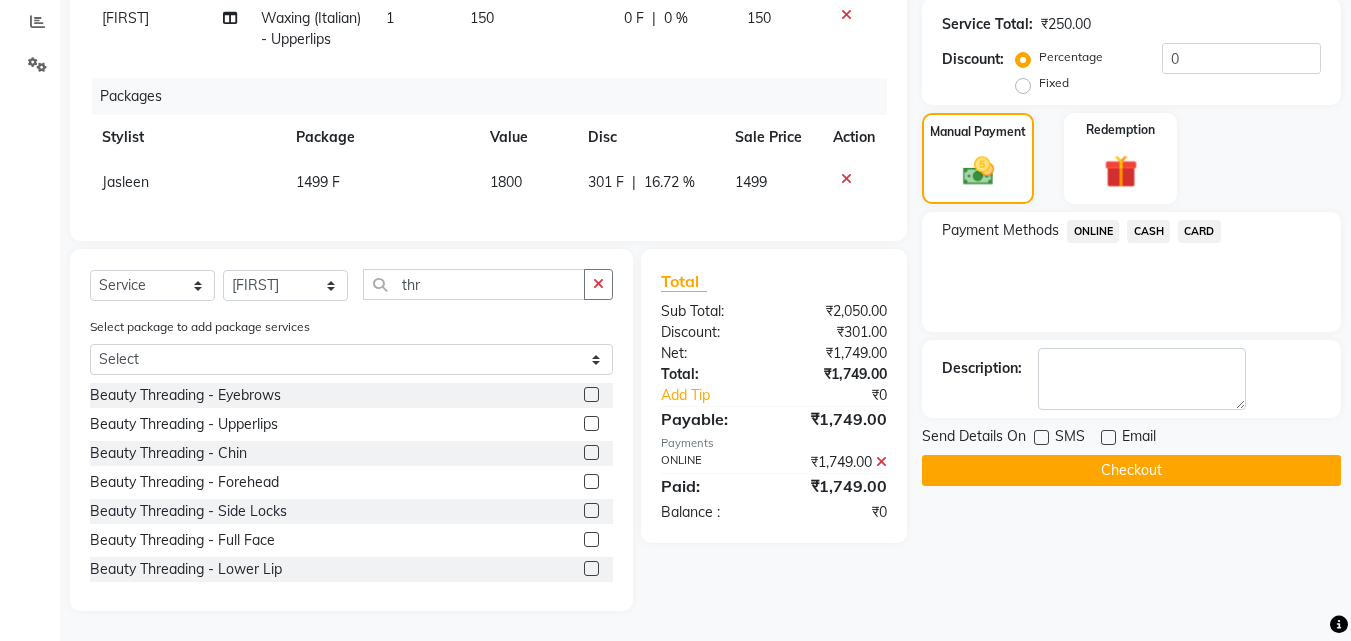 click on "Checkout" 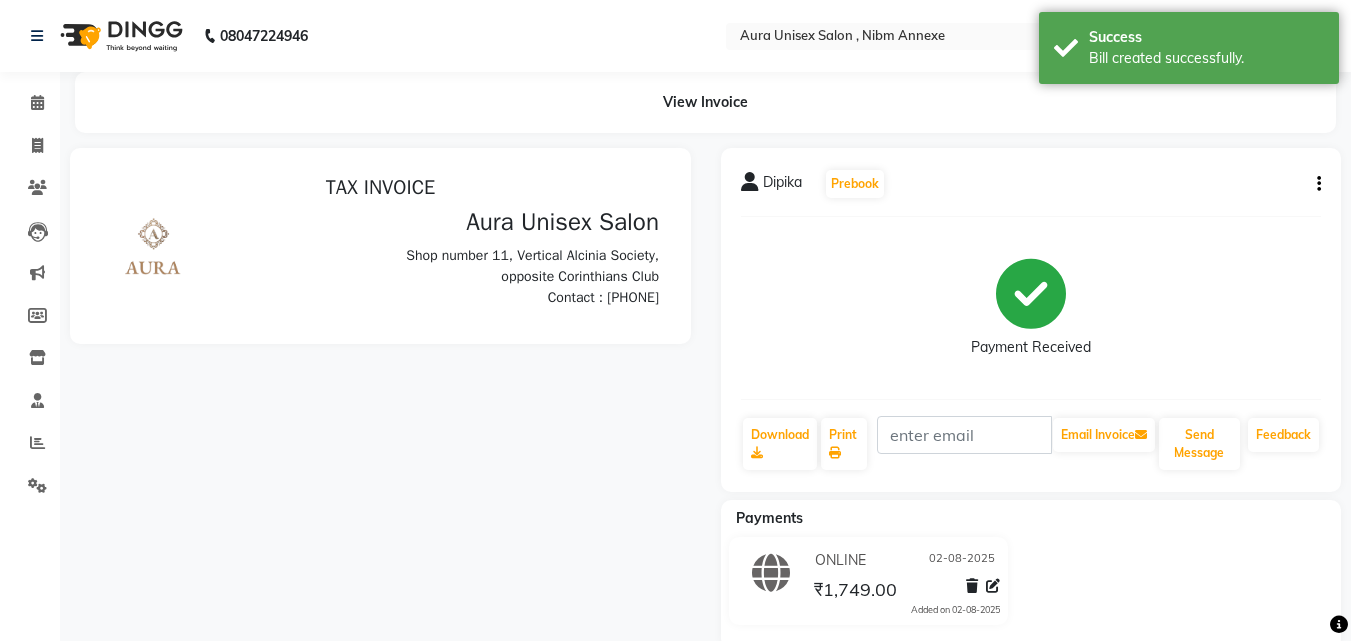 scroll, scrollTop: 0, scrollLeft: 0, axis: both 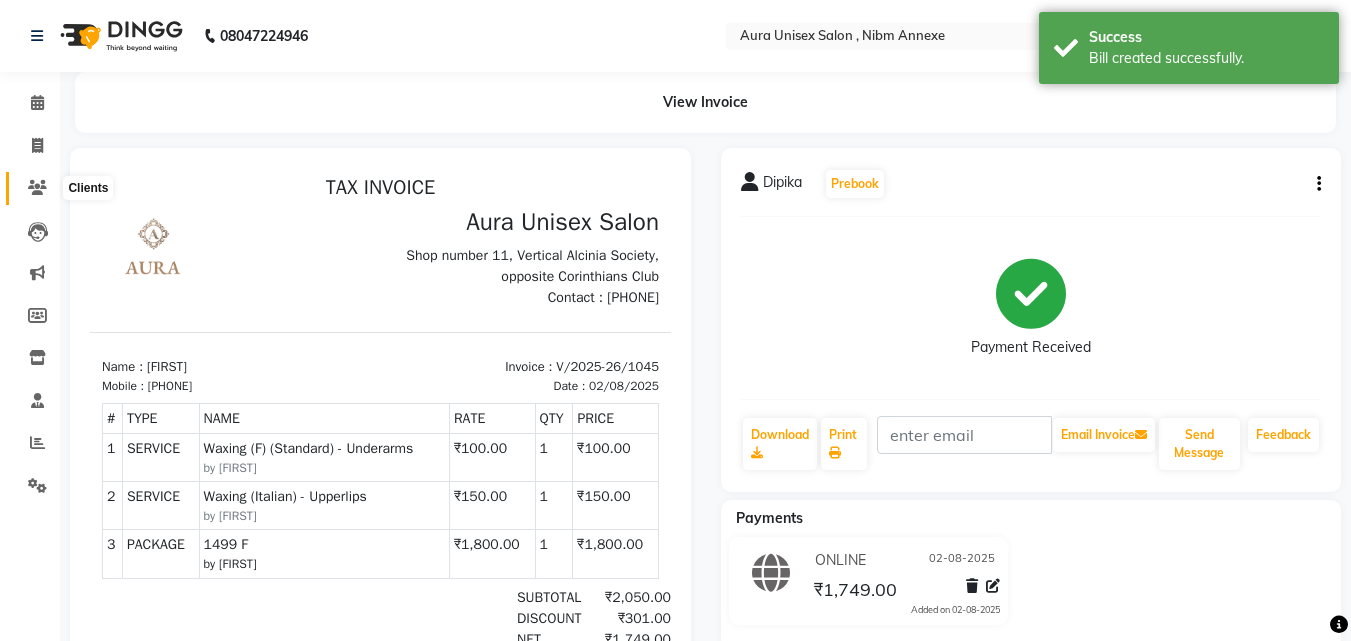 click 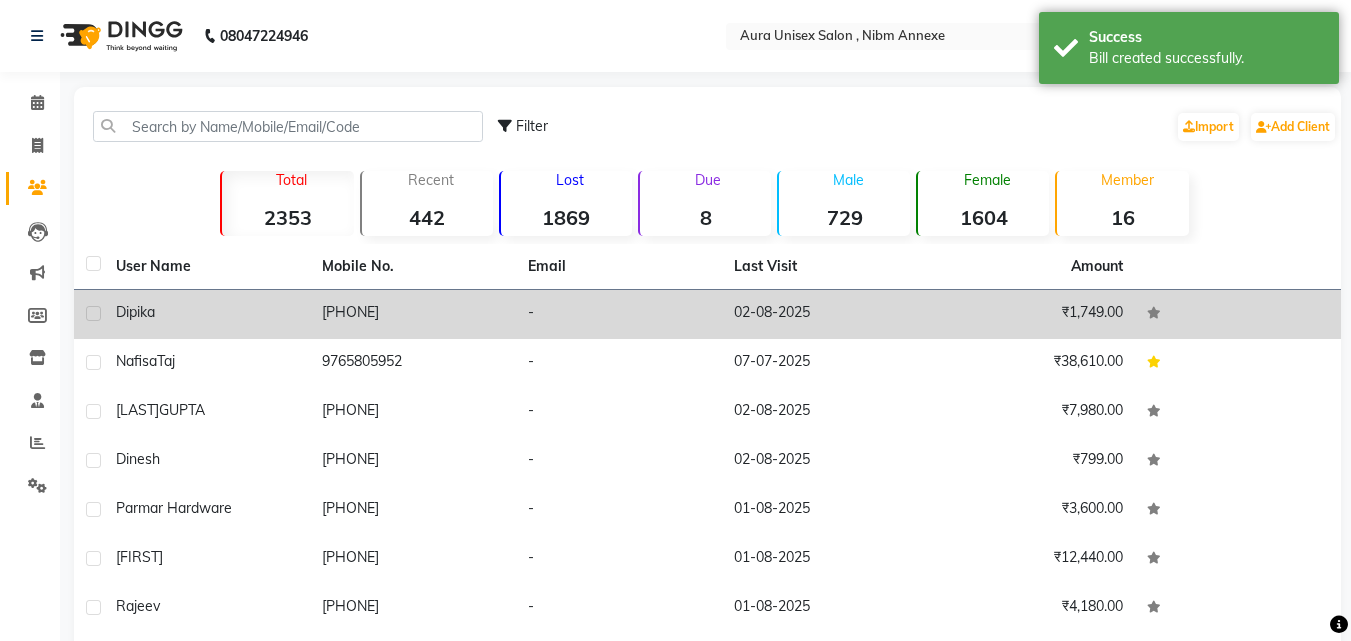 click on "Dipika" 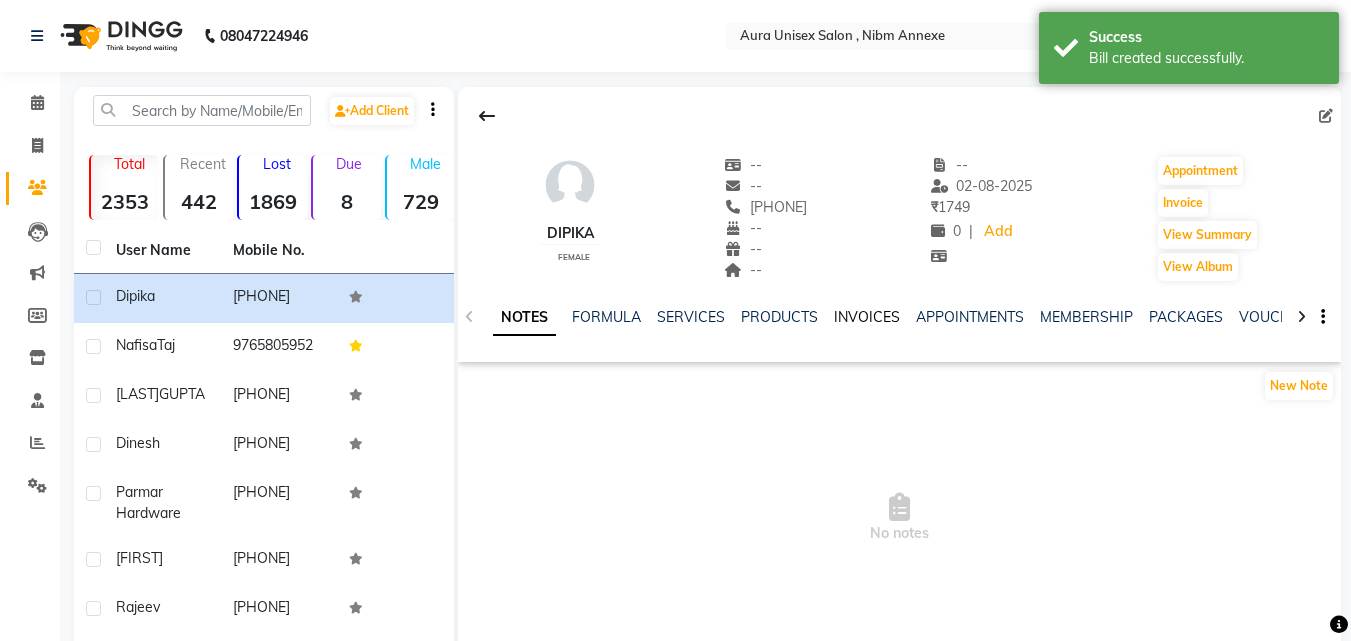 click on "INVOICES" 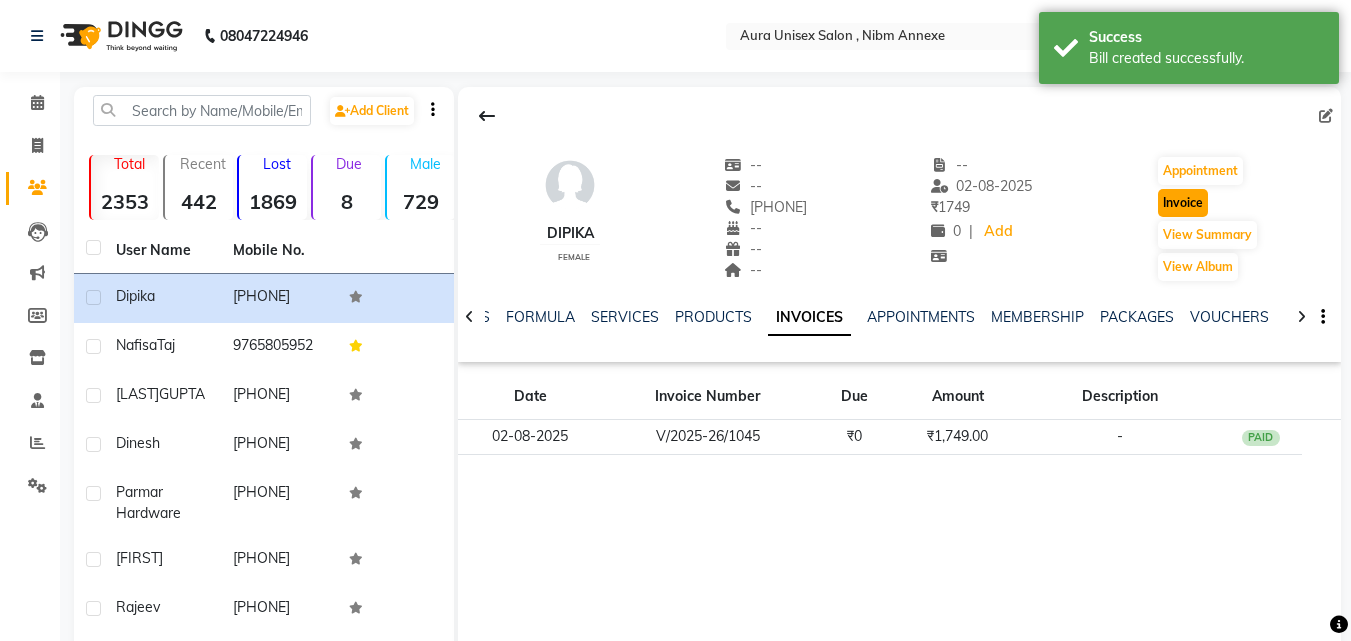 click on "Invoice" 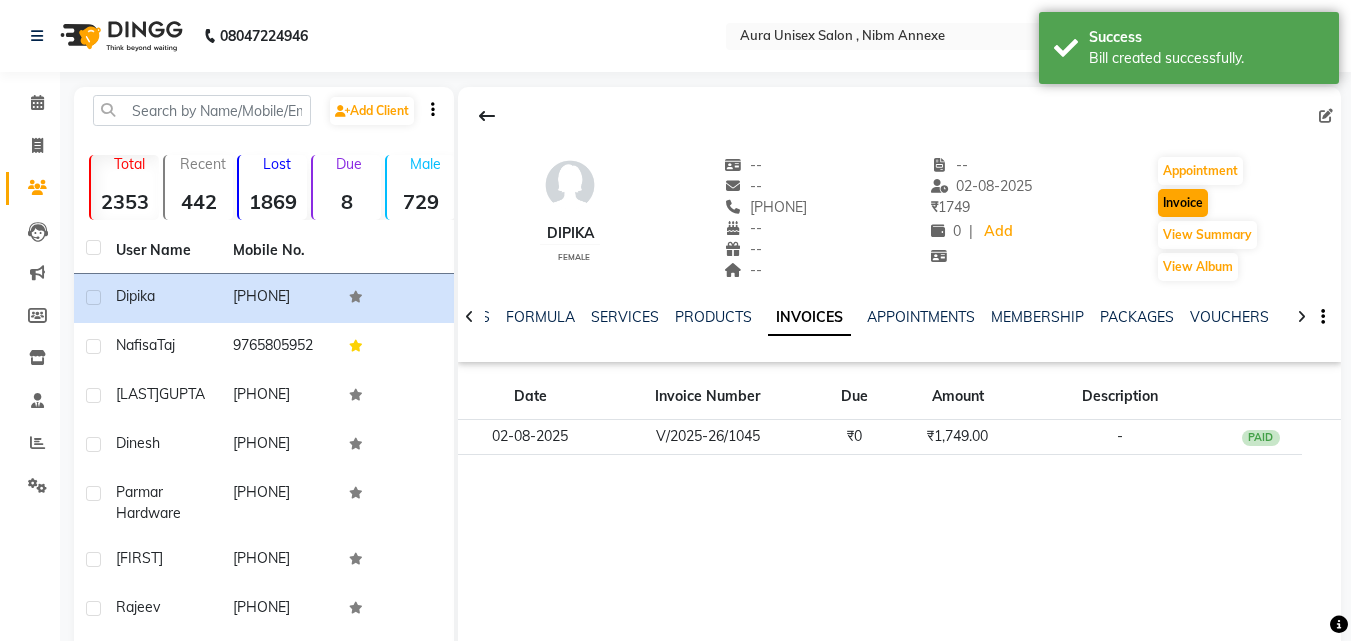 select on "service" 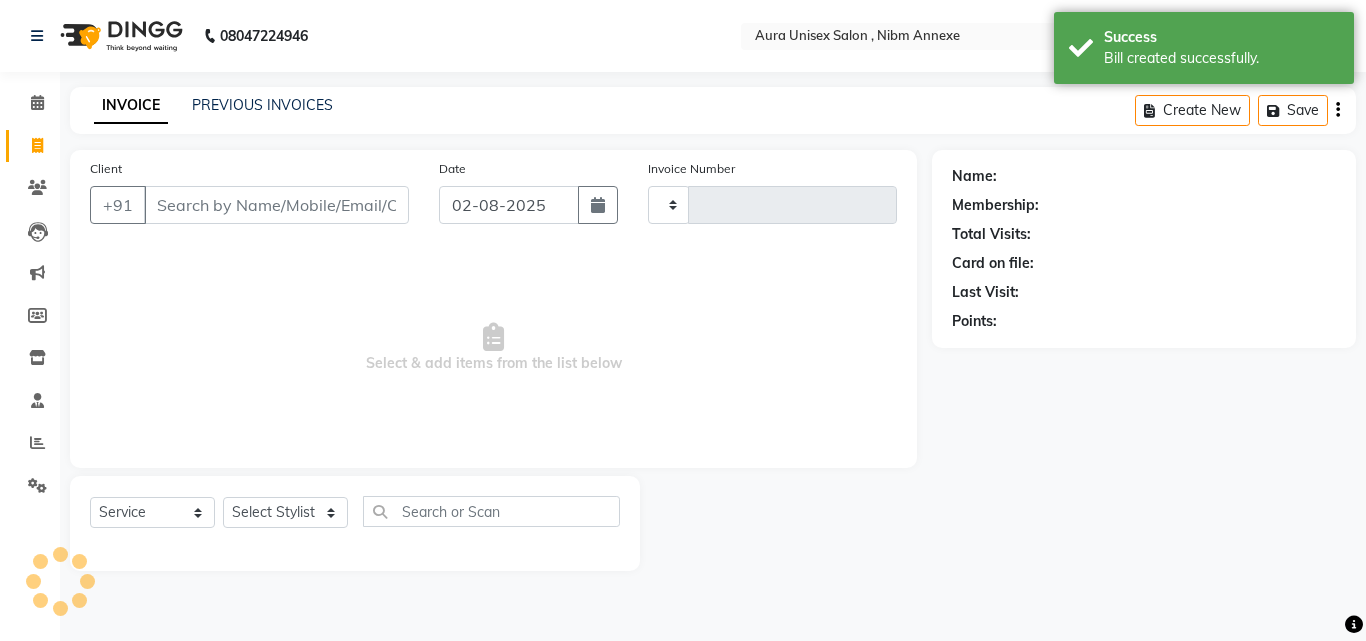 type on "1046" 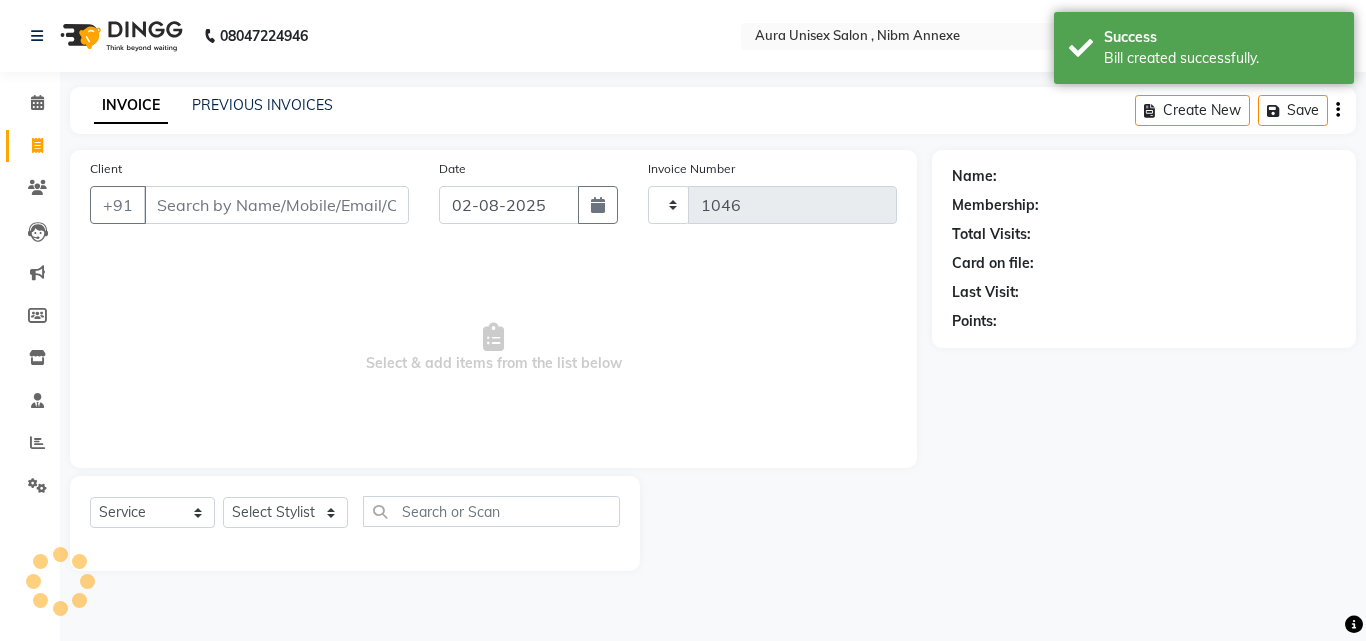 select on "823" 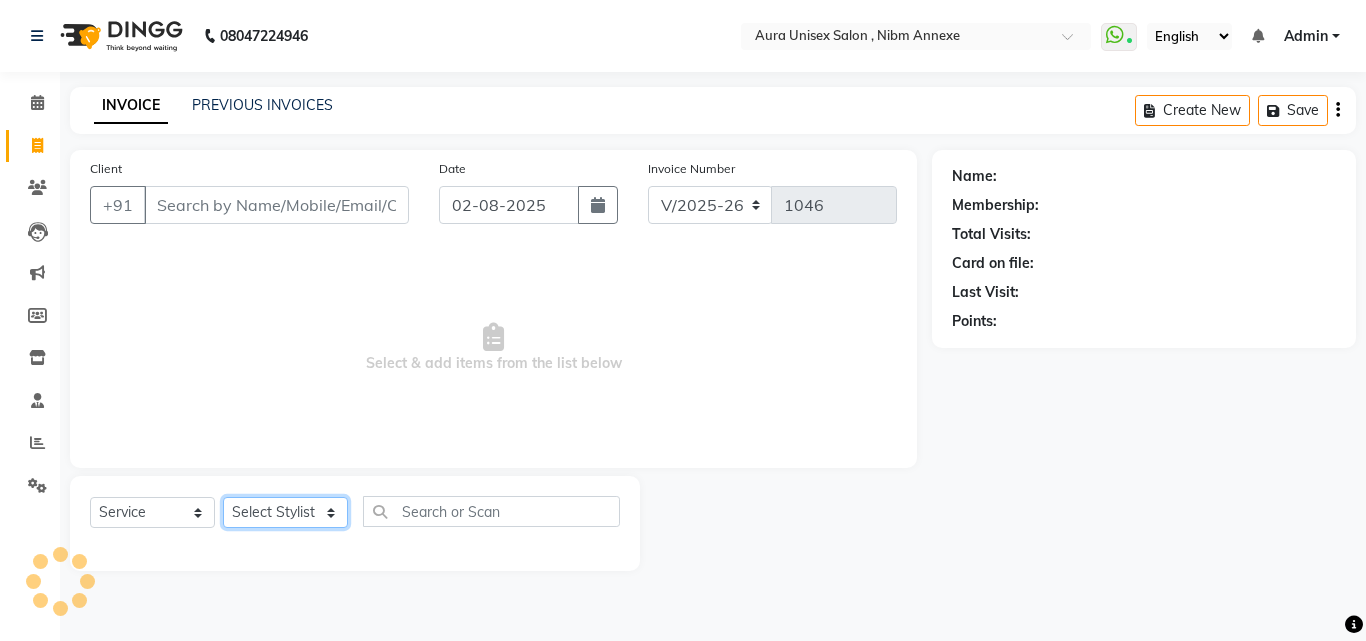 click on "Select Stylist" 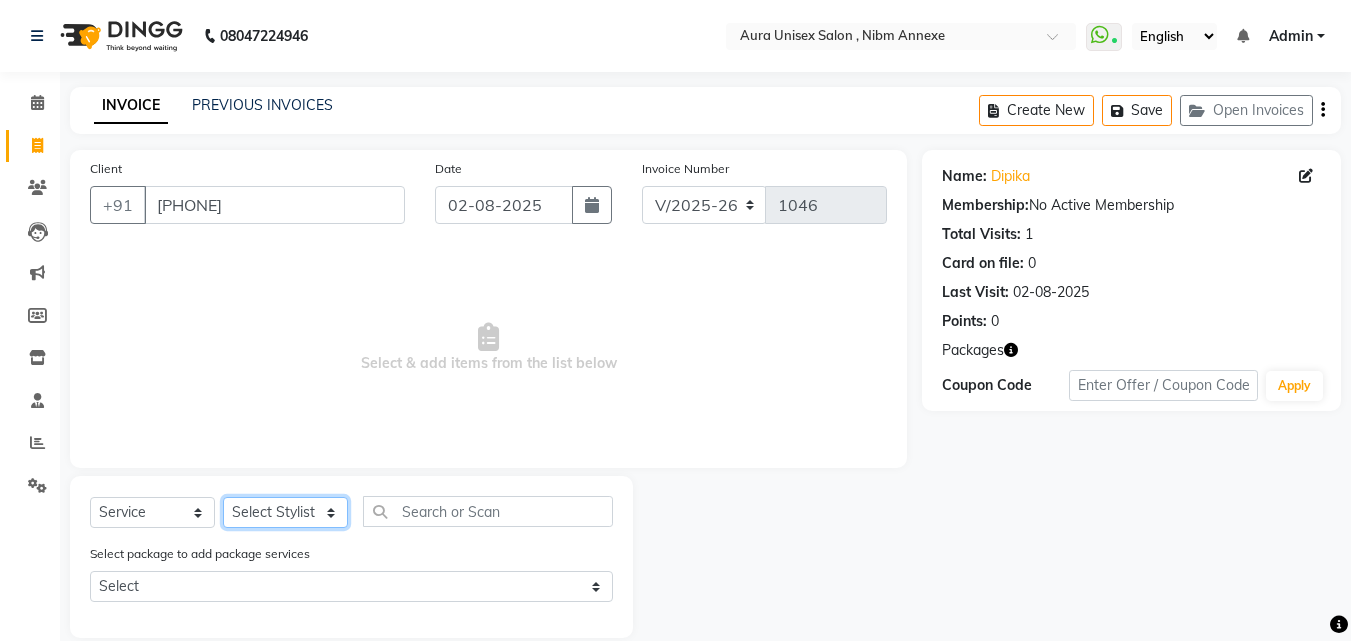 select on "69638" 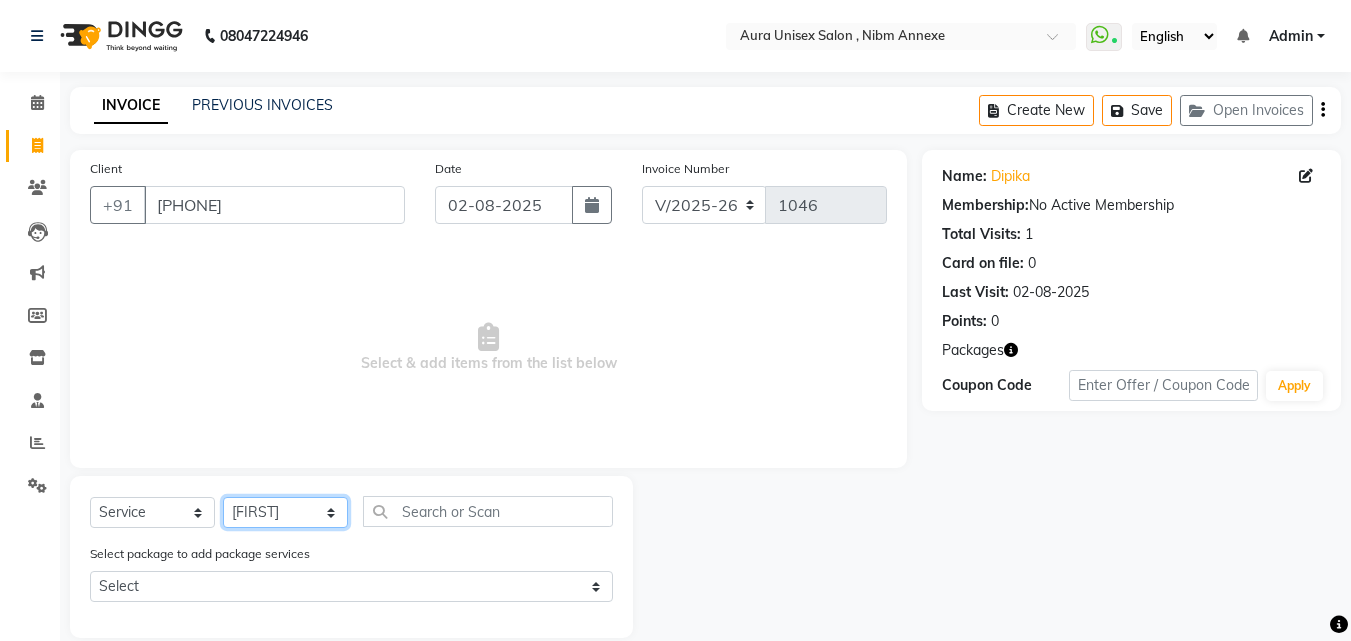 click on "Select Stylist Jasleen Jyoti Surya Tejaswini" 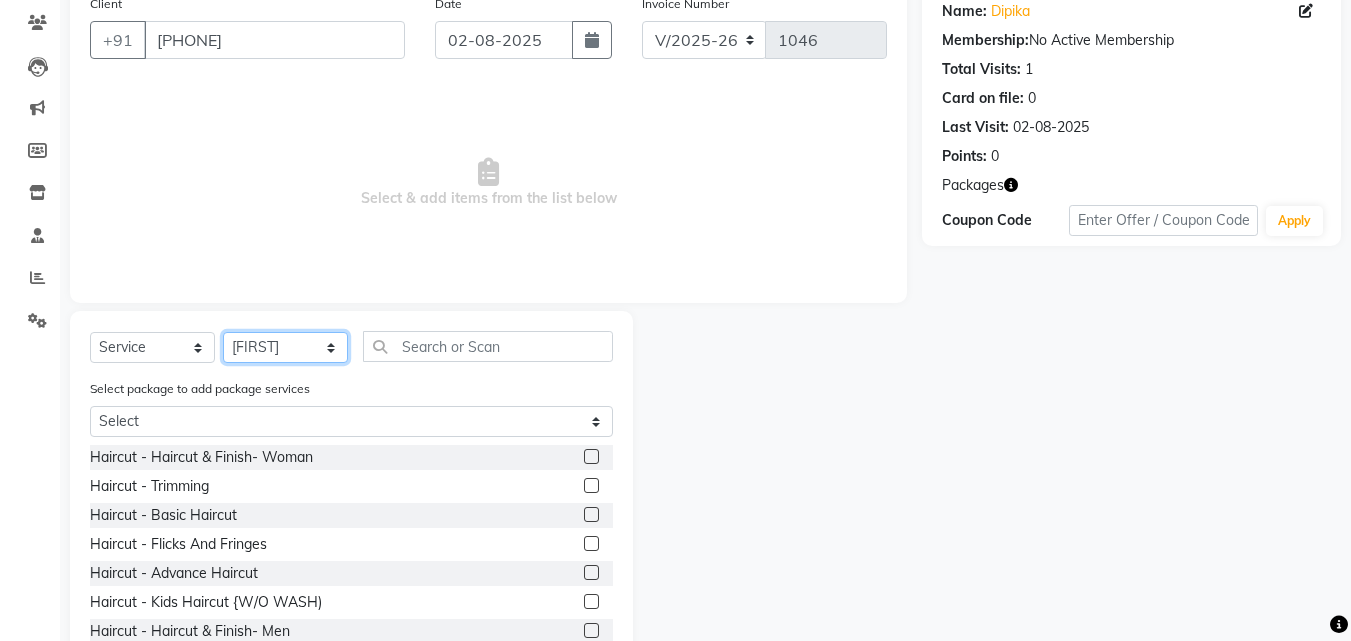 scroll, scrollTop: 227, scrollLeft: 0, axis: vertical 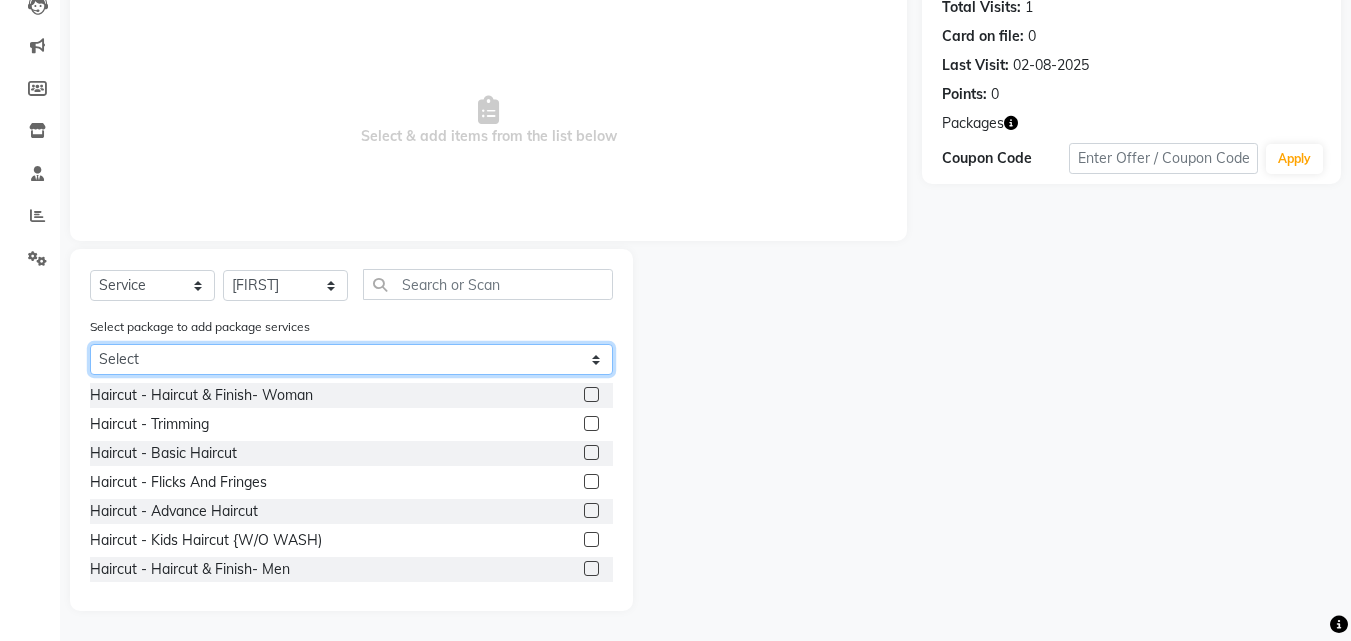 click on "Select 1499 F" 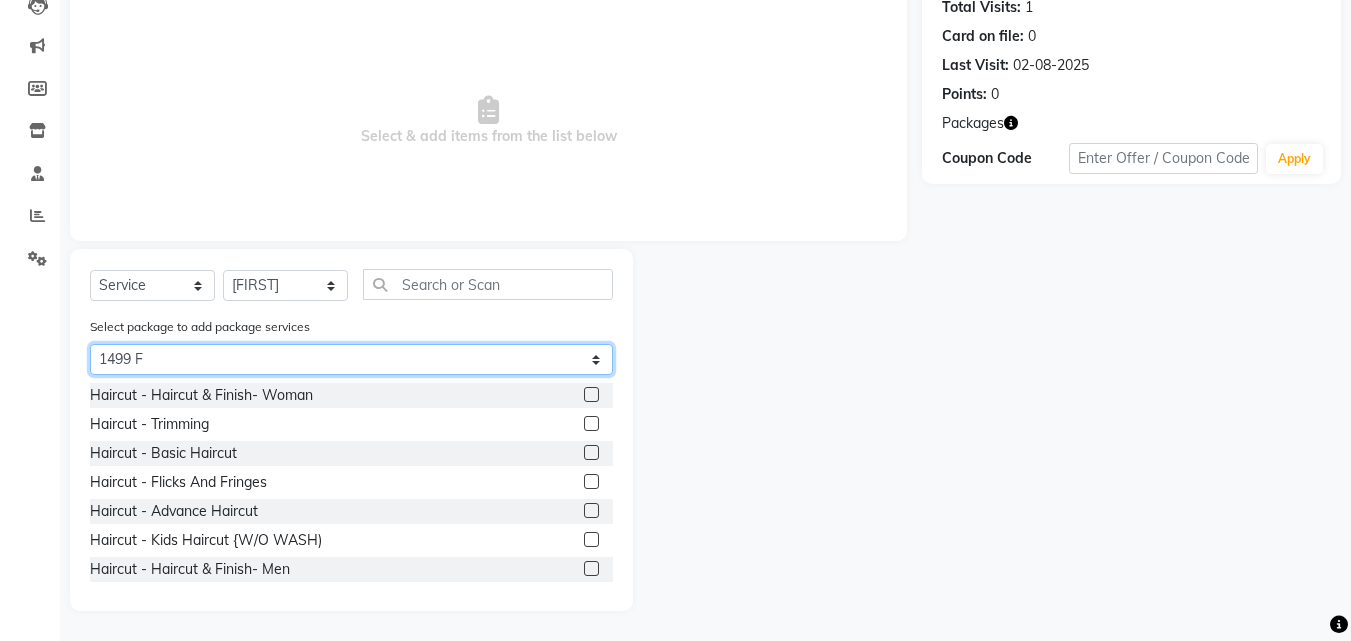 click on "Select 1499 F" 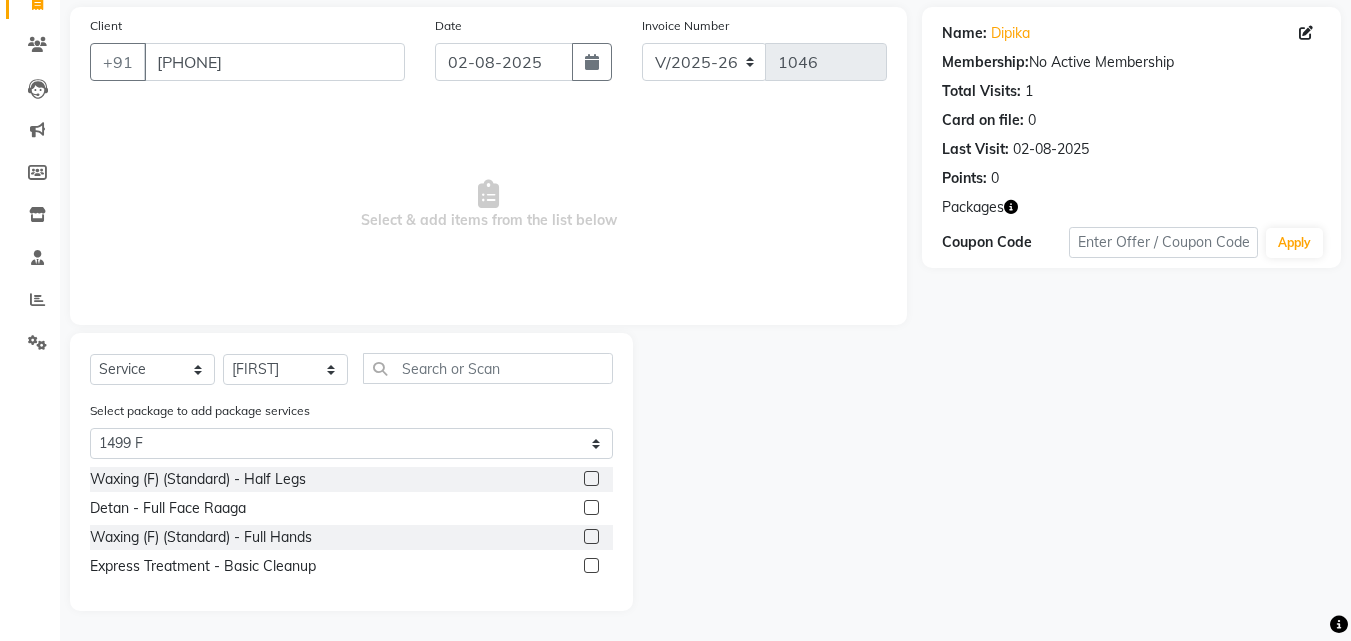 click 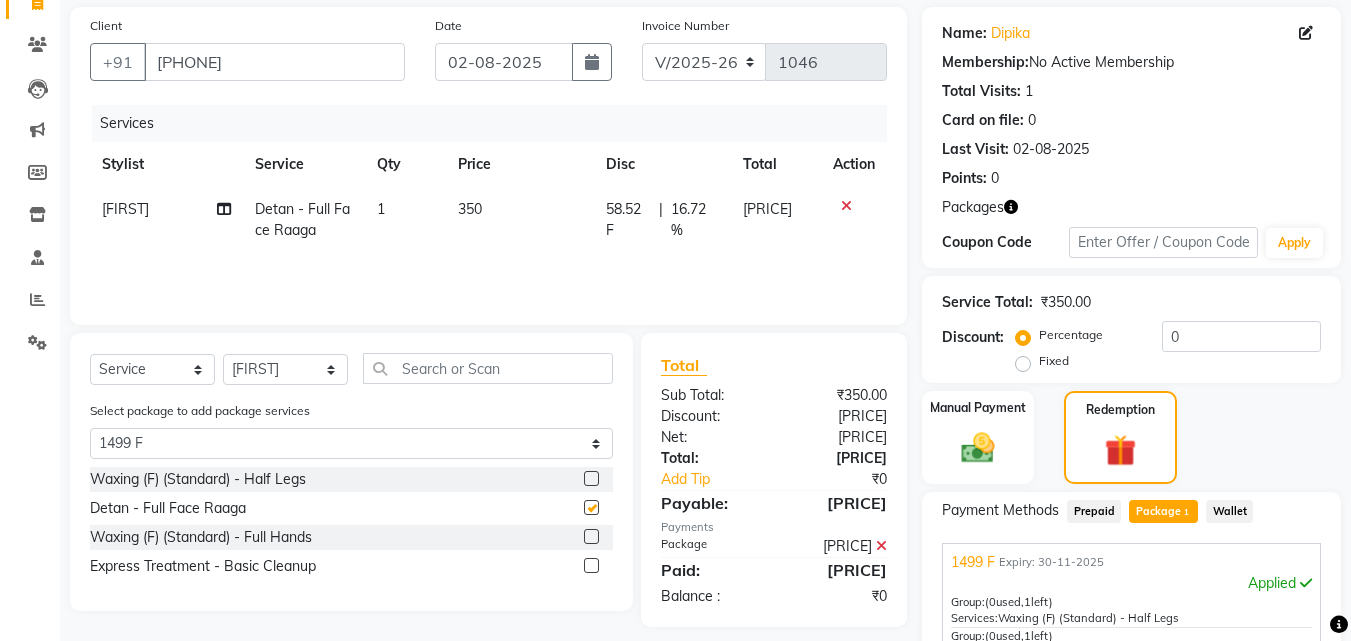checkbox on "false" 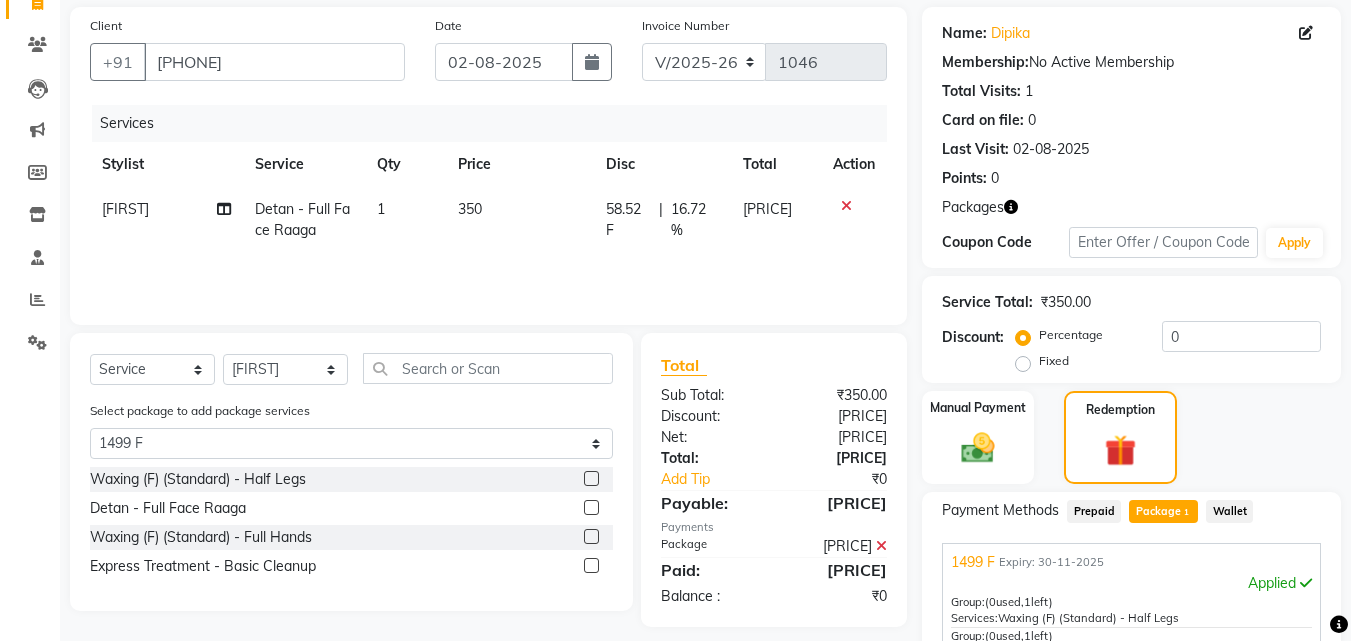 click 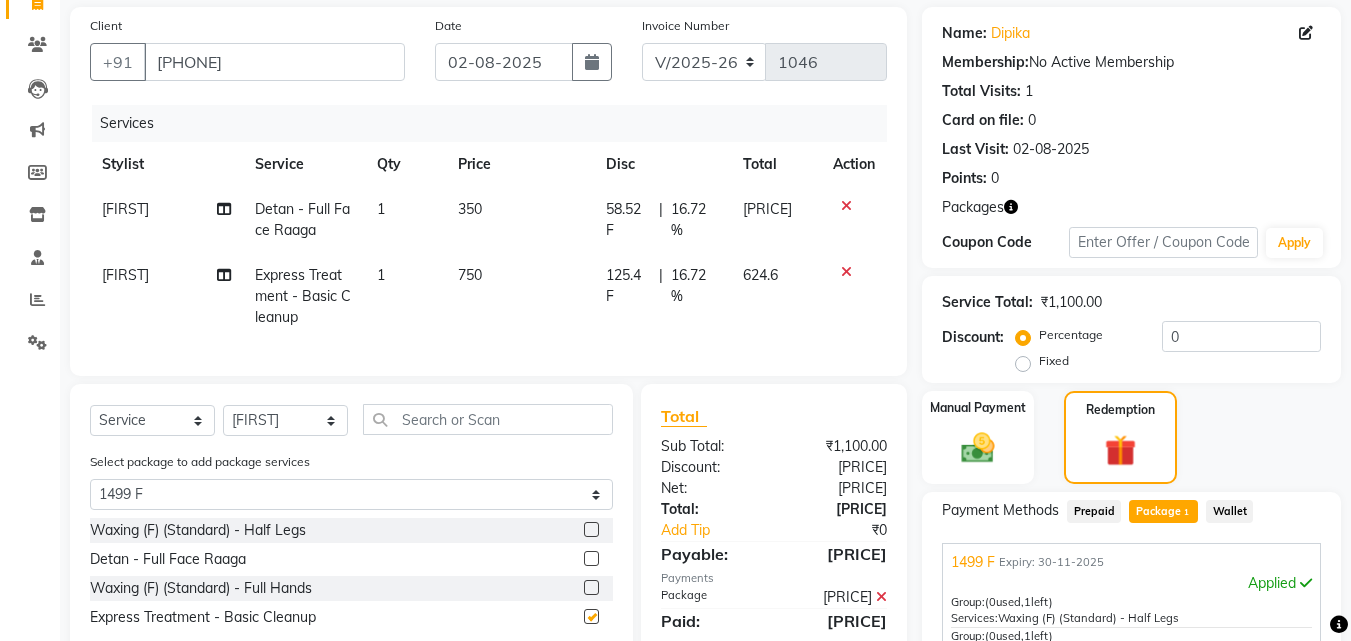 checkbox on "false" 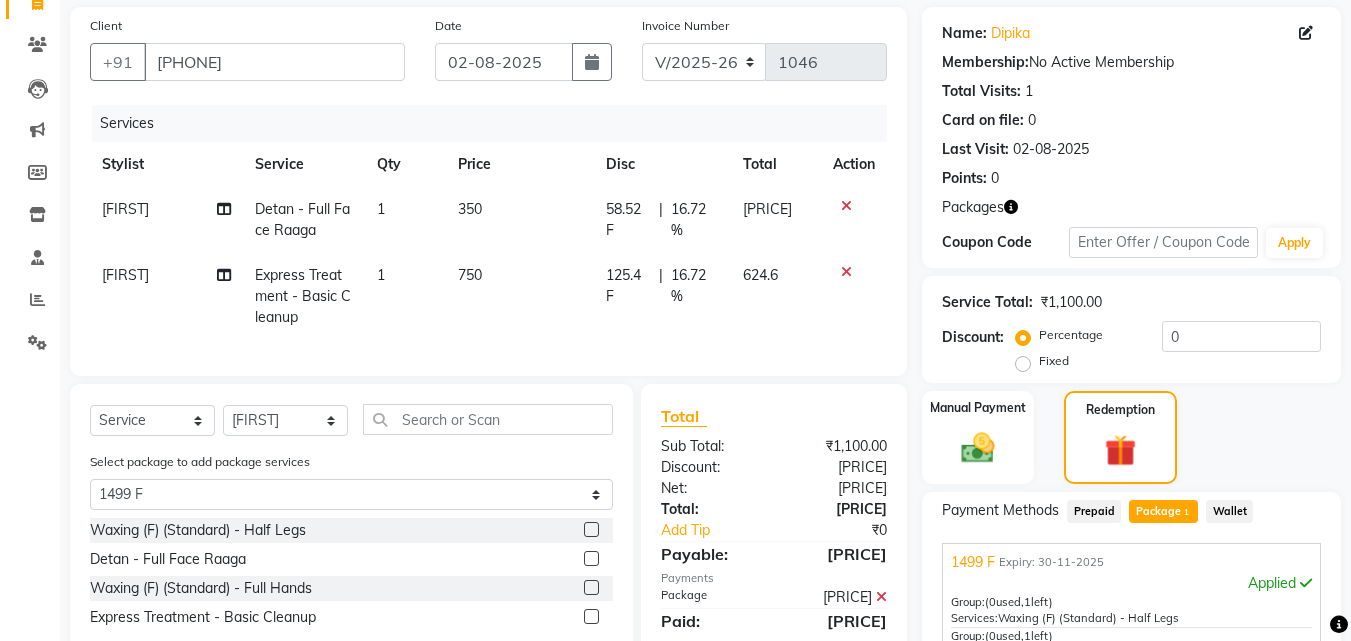 click 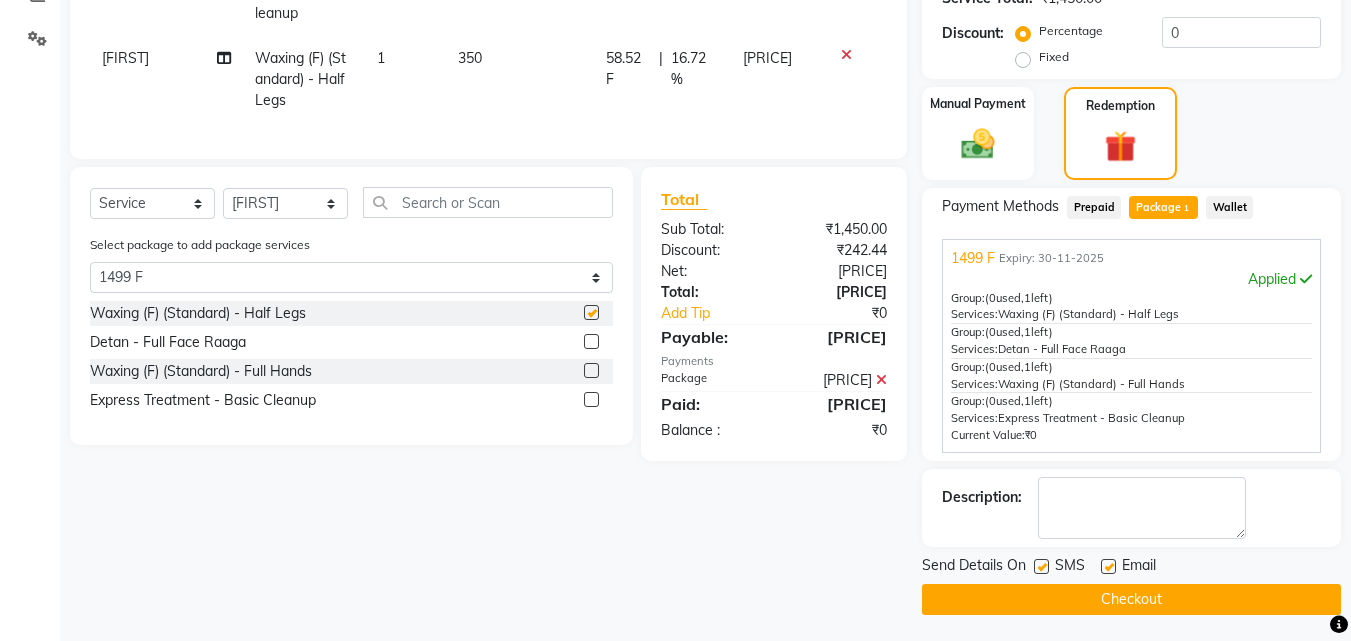 checkbox on "false" 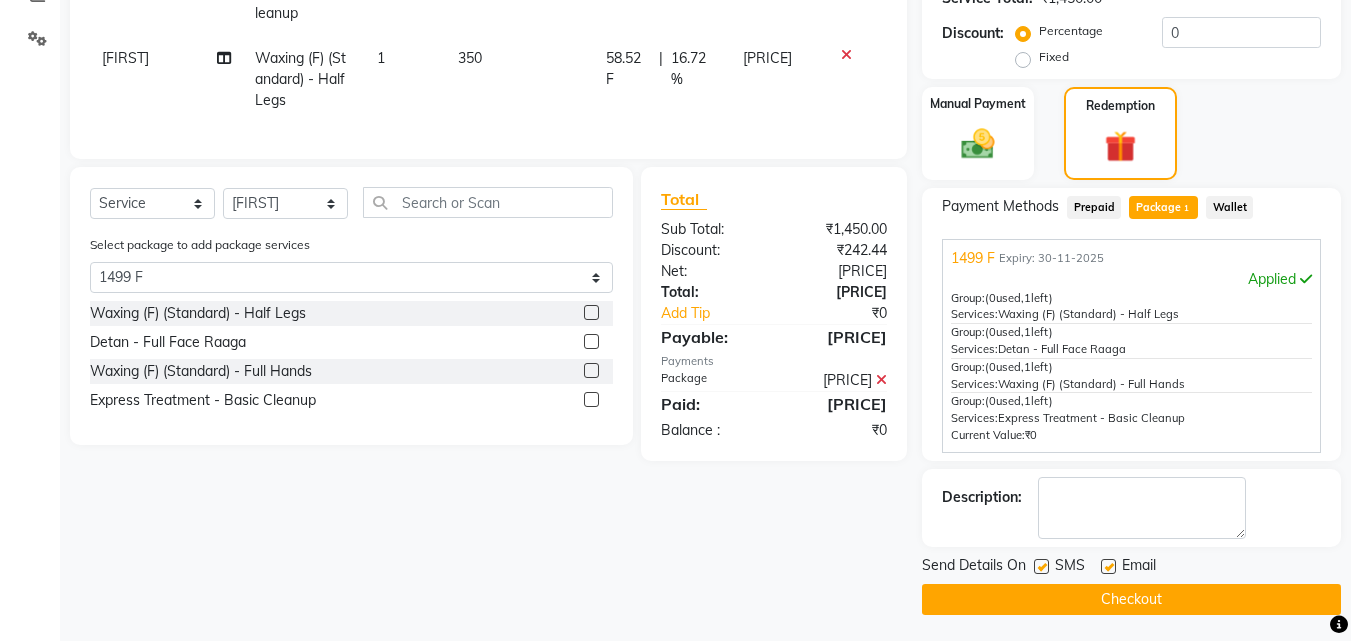 scroll, scrollTop: 451, scrollLeft: 0, axis: vertical 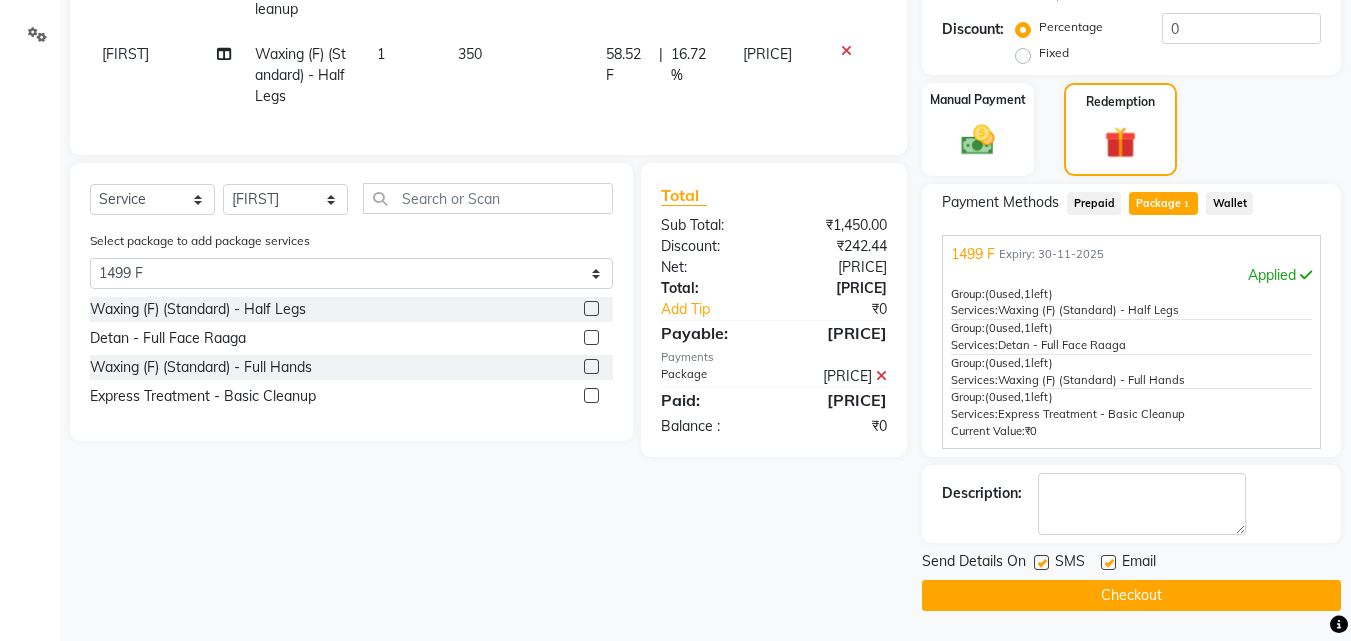 click 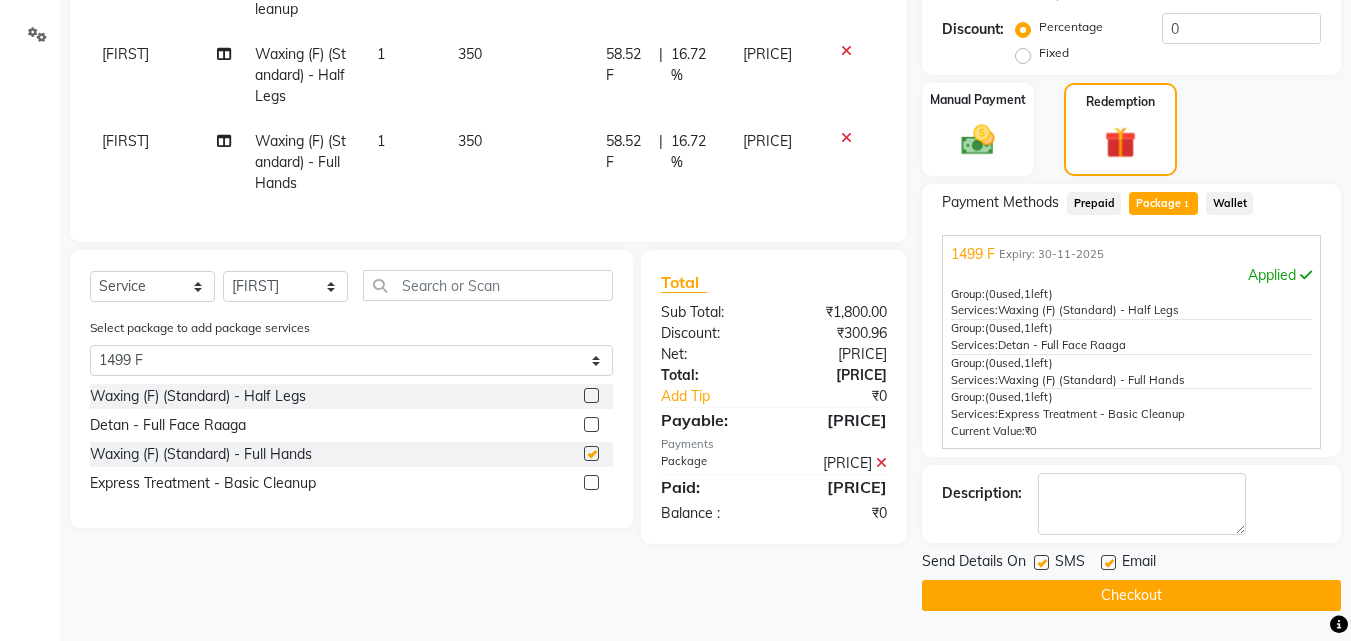 checkbox on "false" 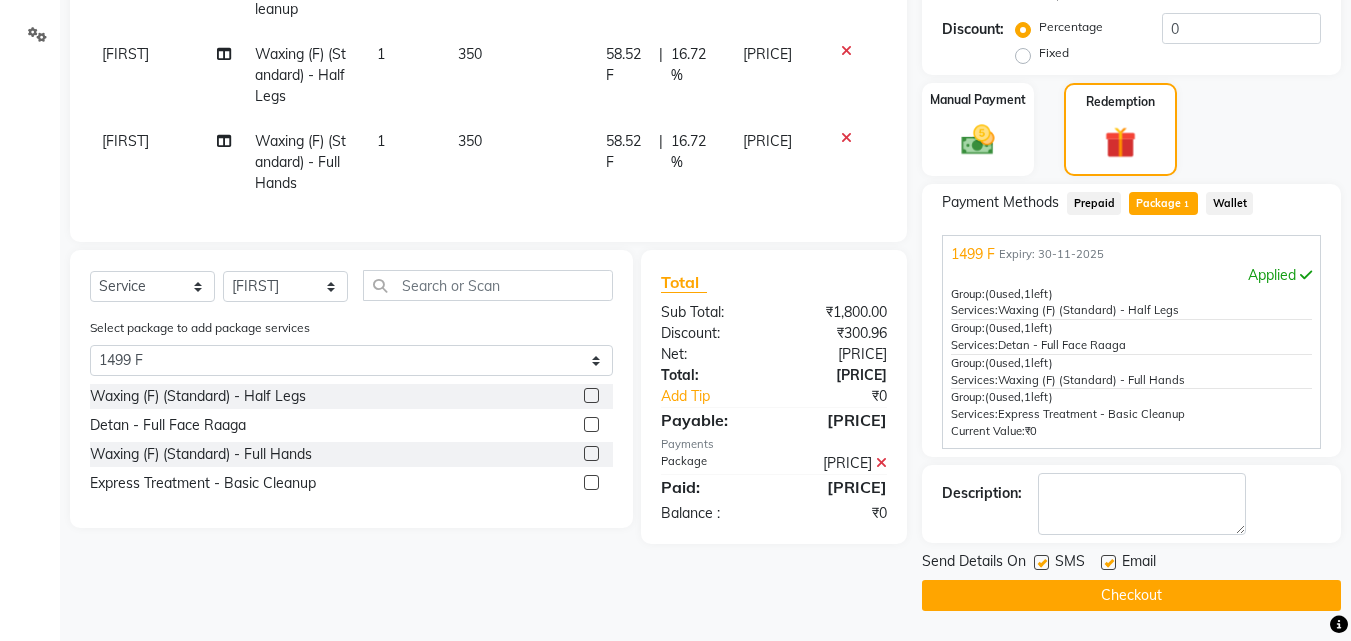 click 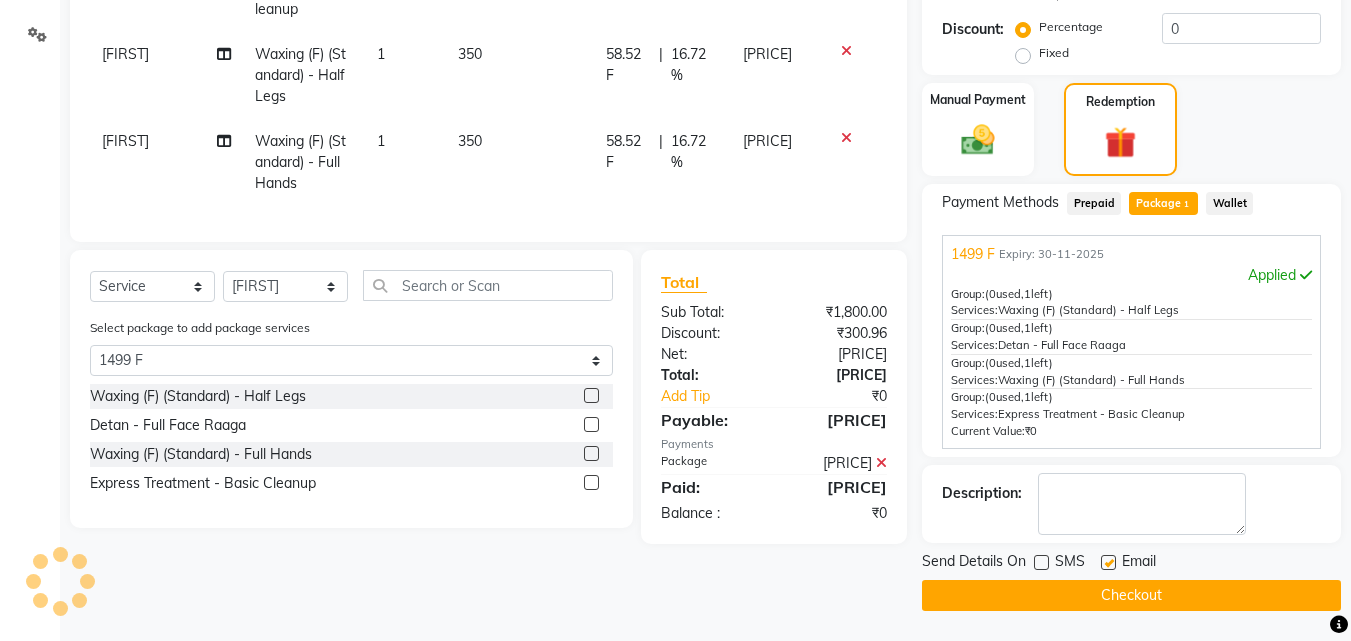 click 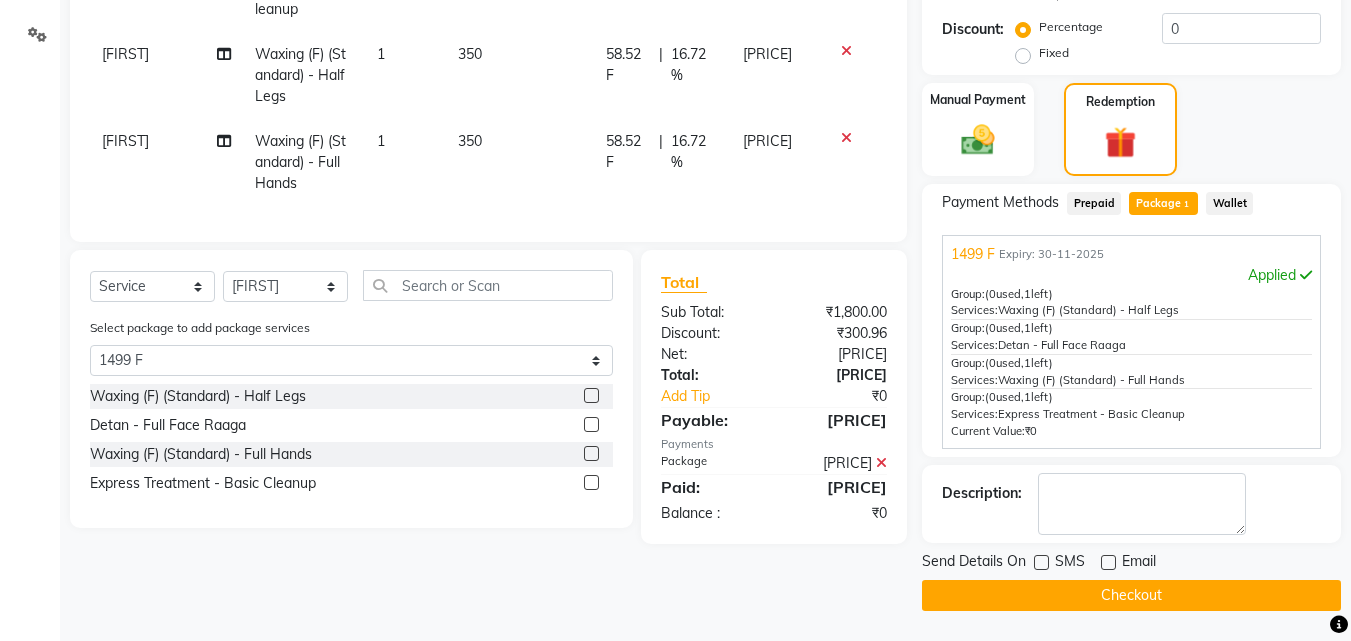 click on "Checkout" 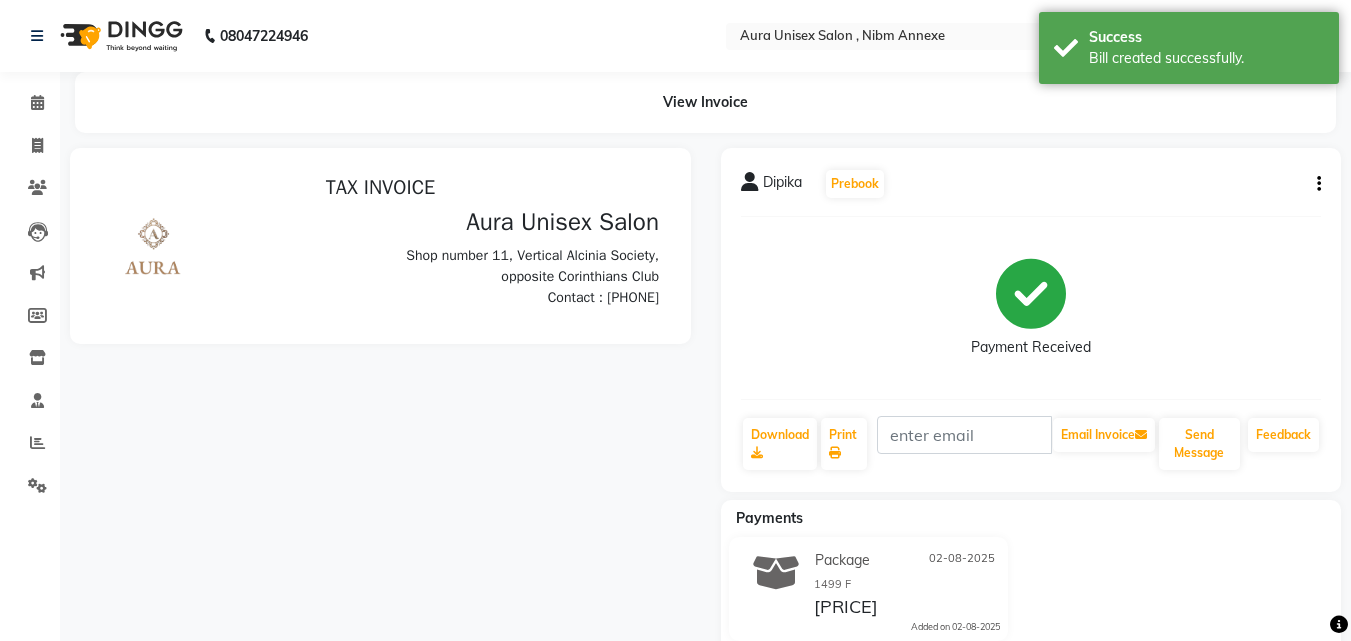scroll, scrollTop: 0, scrollLeft: 0, axis: both 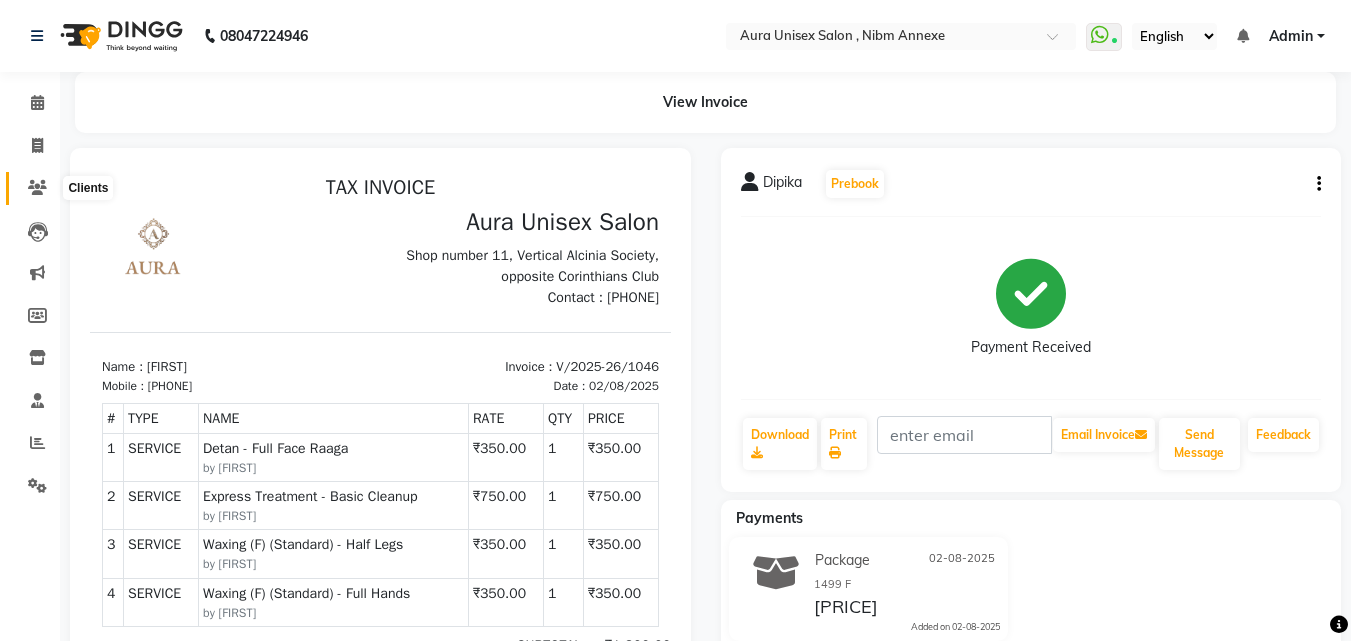 click 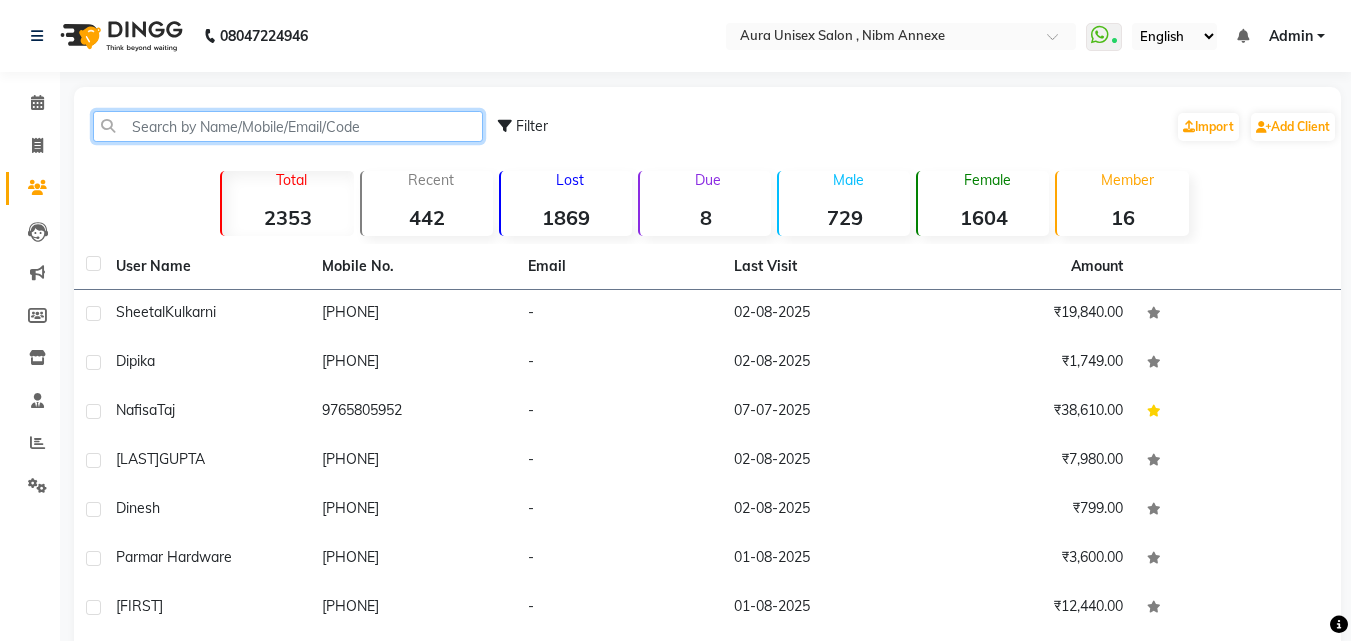 click 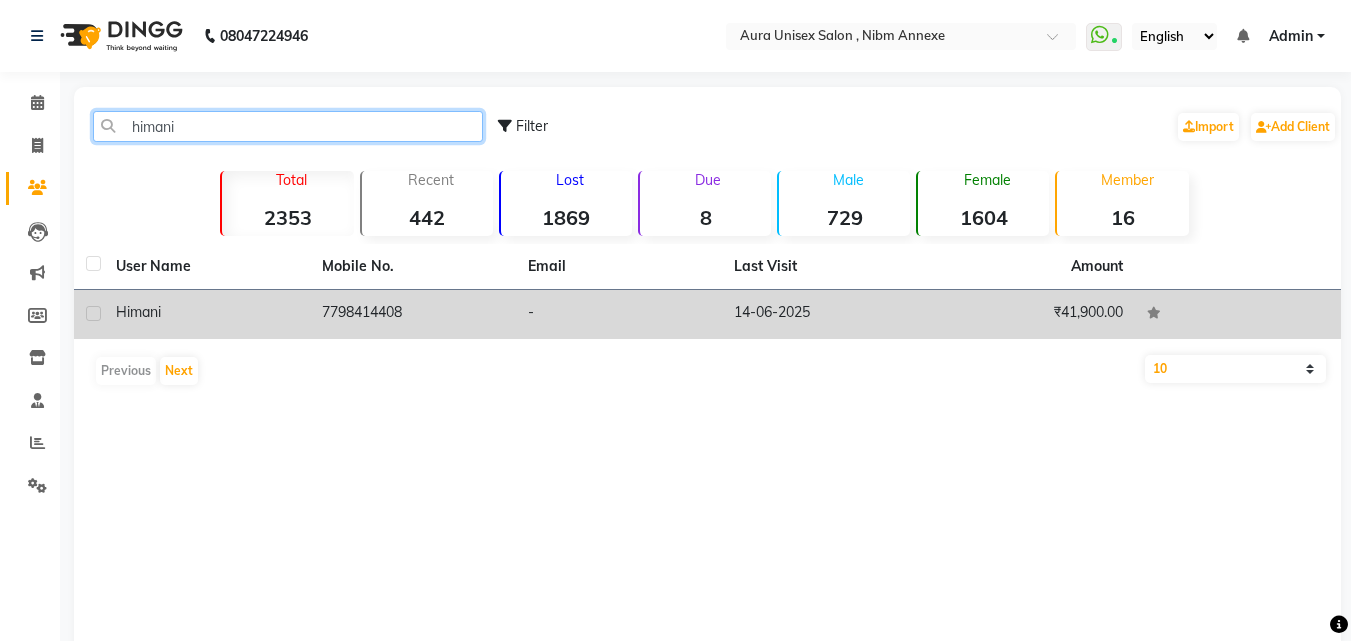 type on "himani" 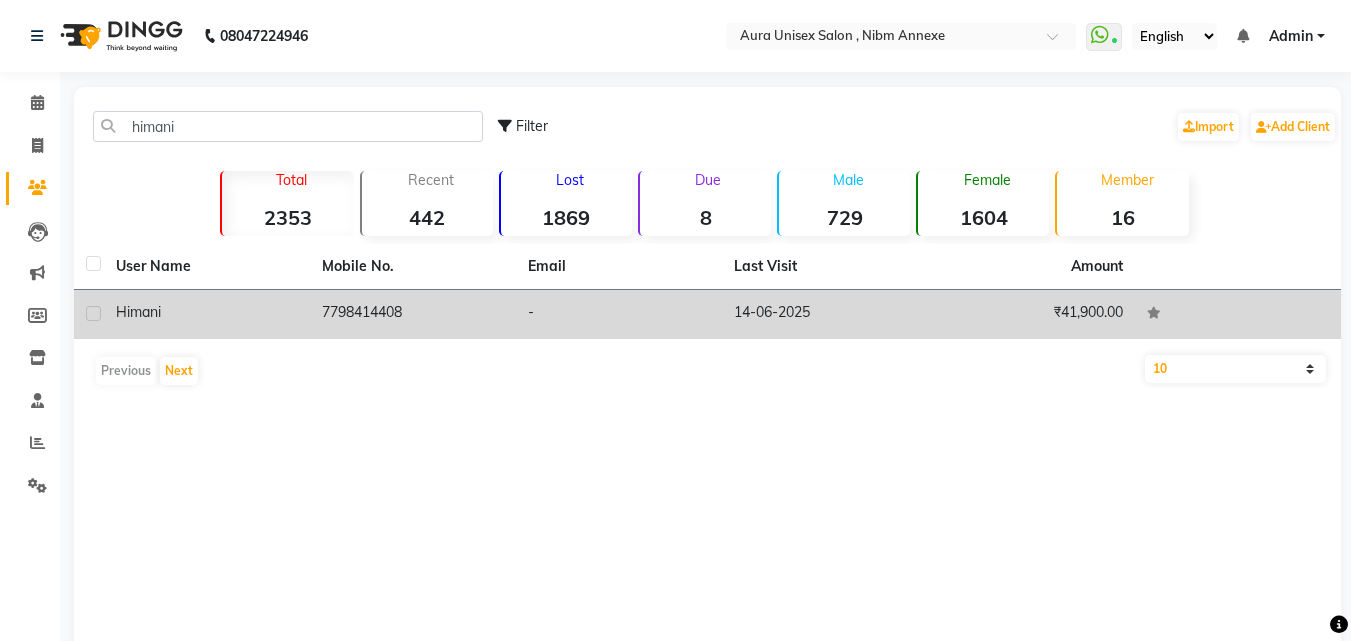 click on "-" 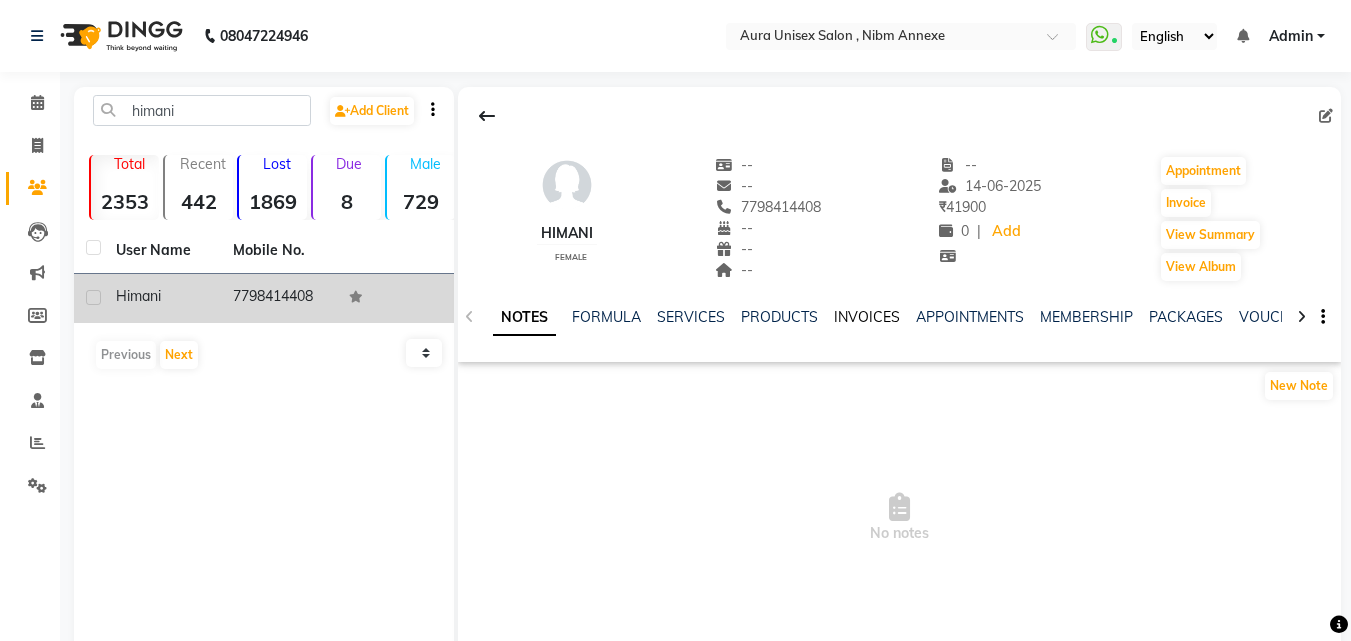 click on "INVOICES" 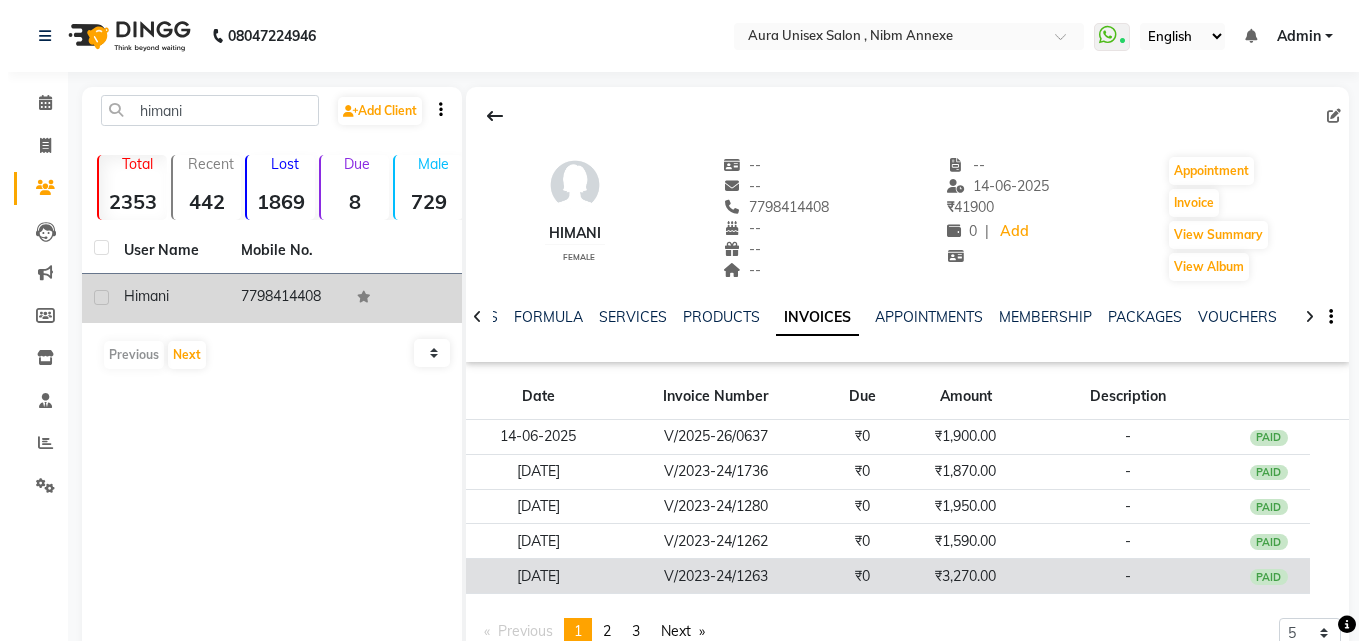 scroll, scrollTop: 76, scrollLeft: 0, axis: vertical 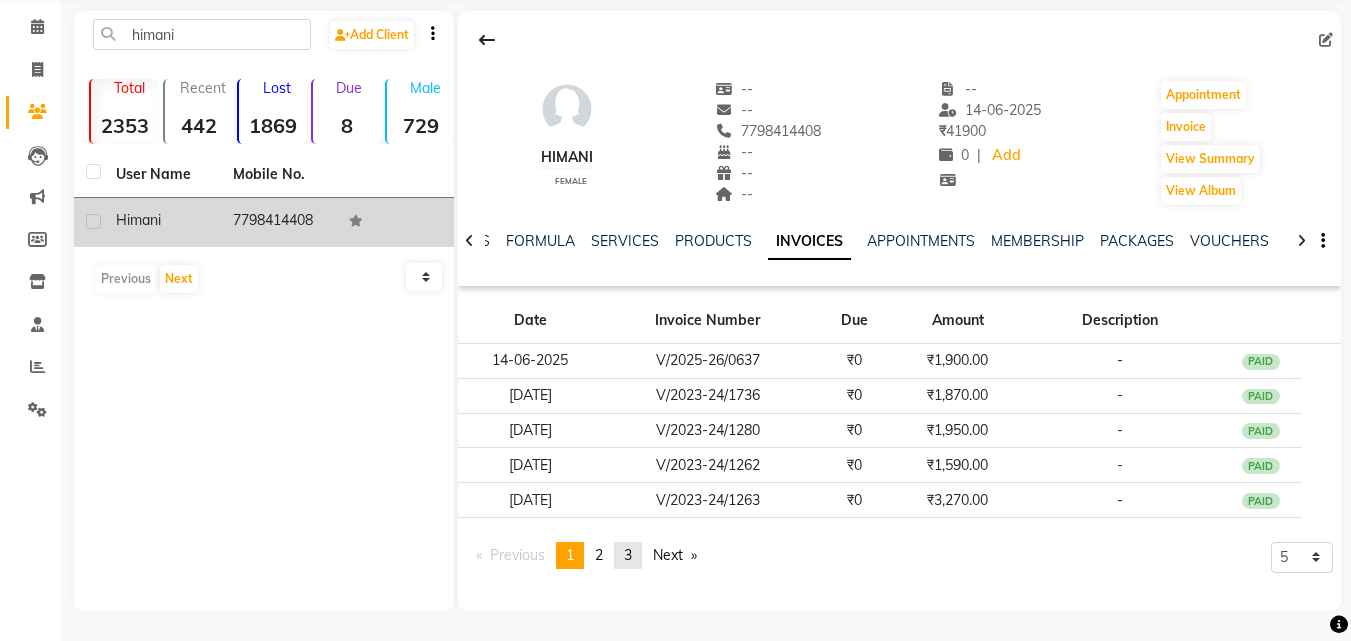 click on "page  3" 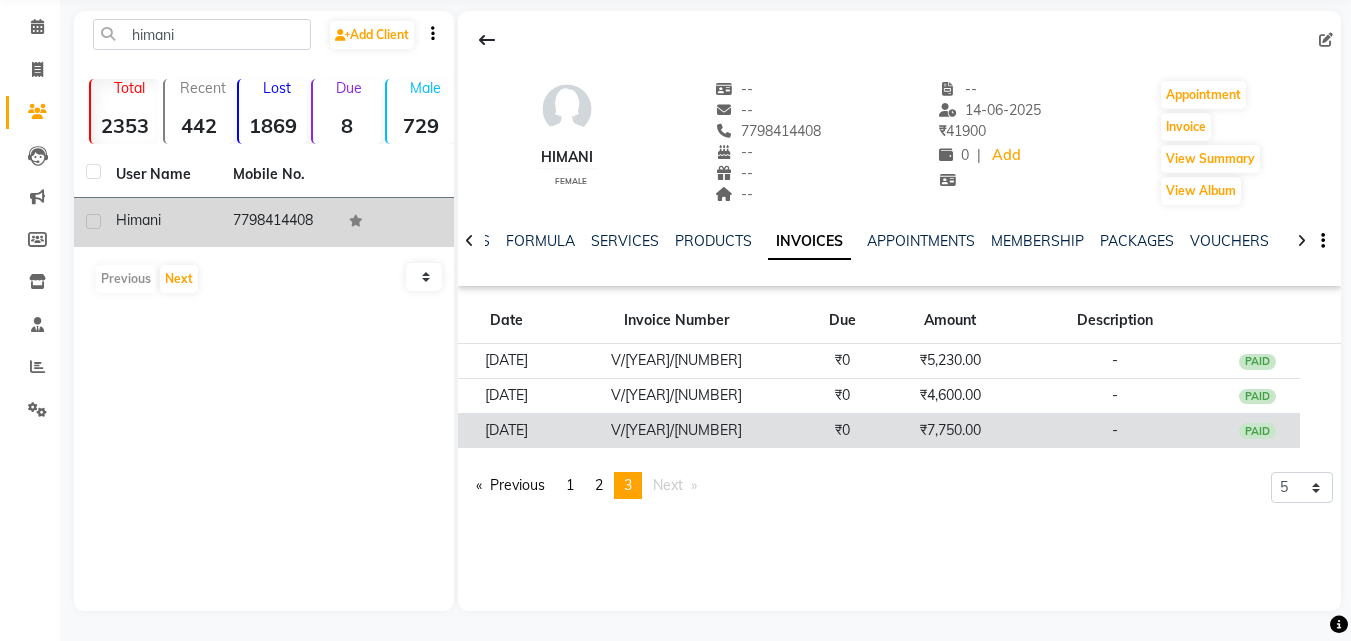 click on "V/2022-23/0297" 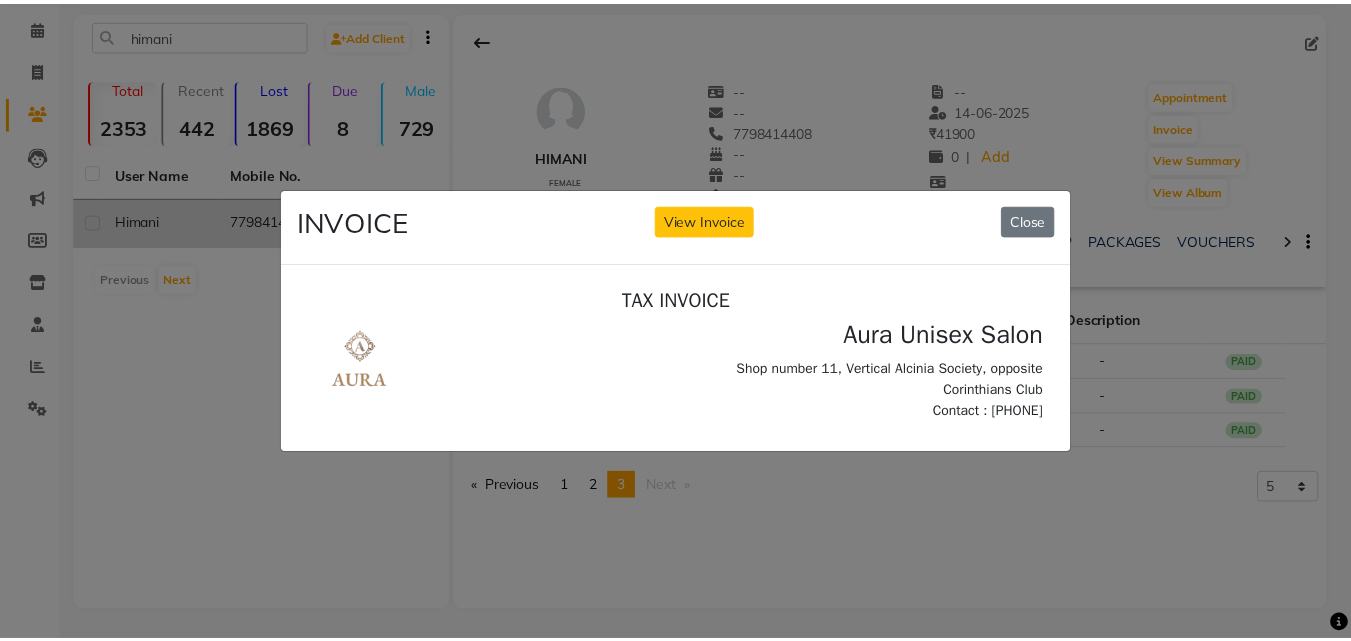 scroll, scrollTop: 0, scrollLeft: 0, axis: both 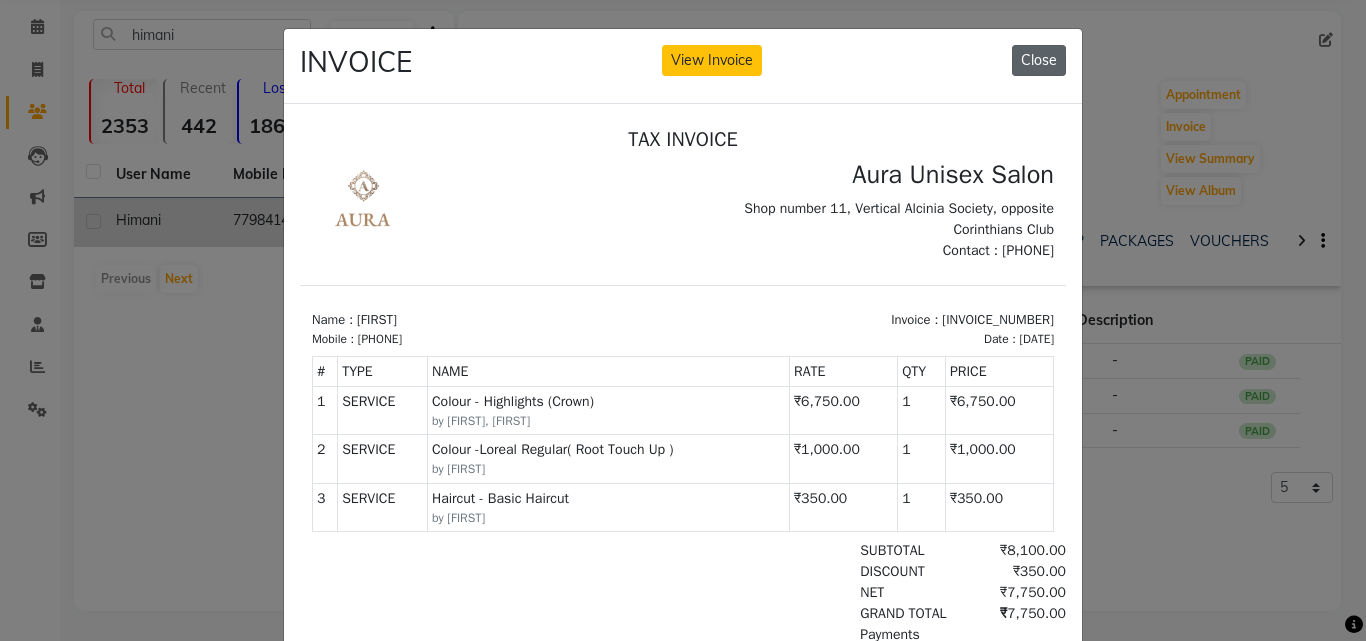 click on "Close" 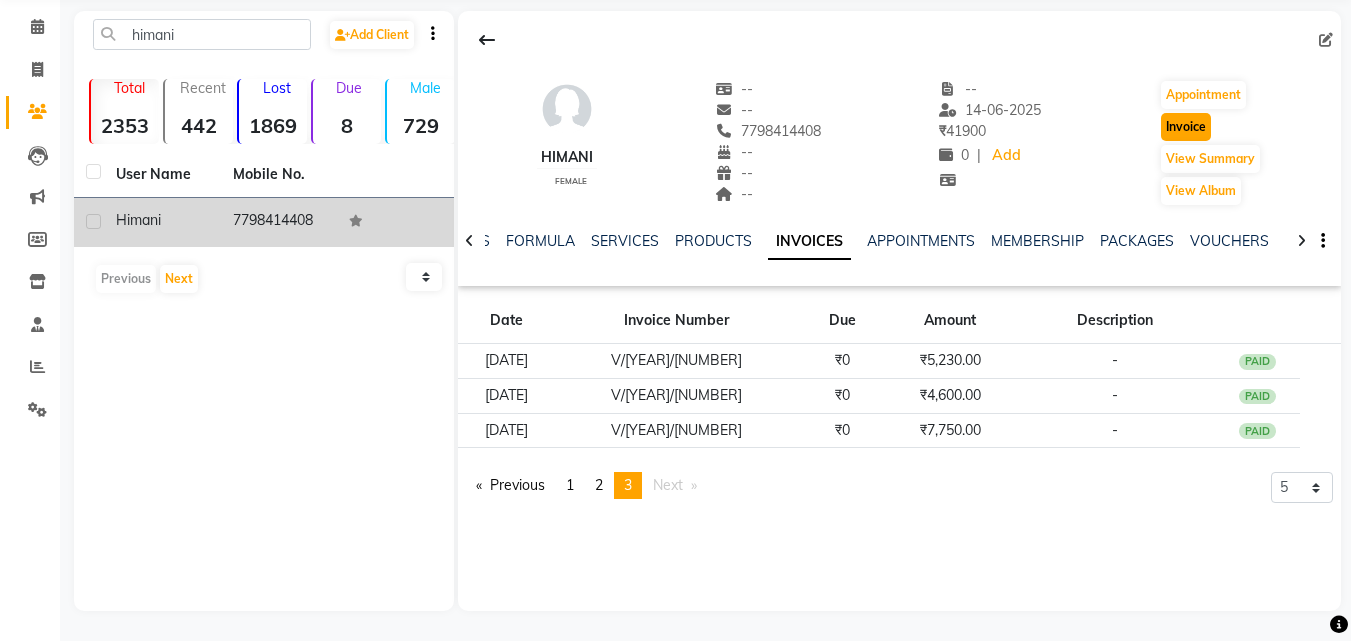 click on "Invoice" 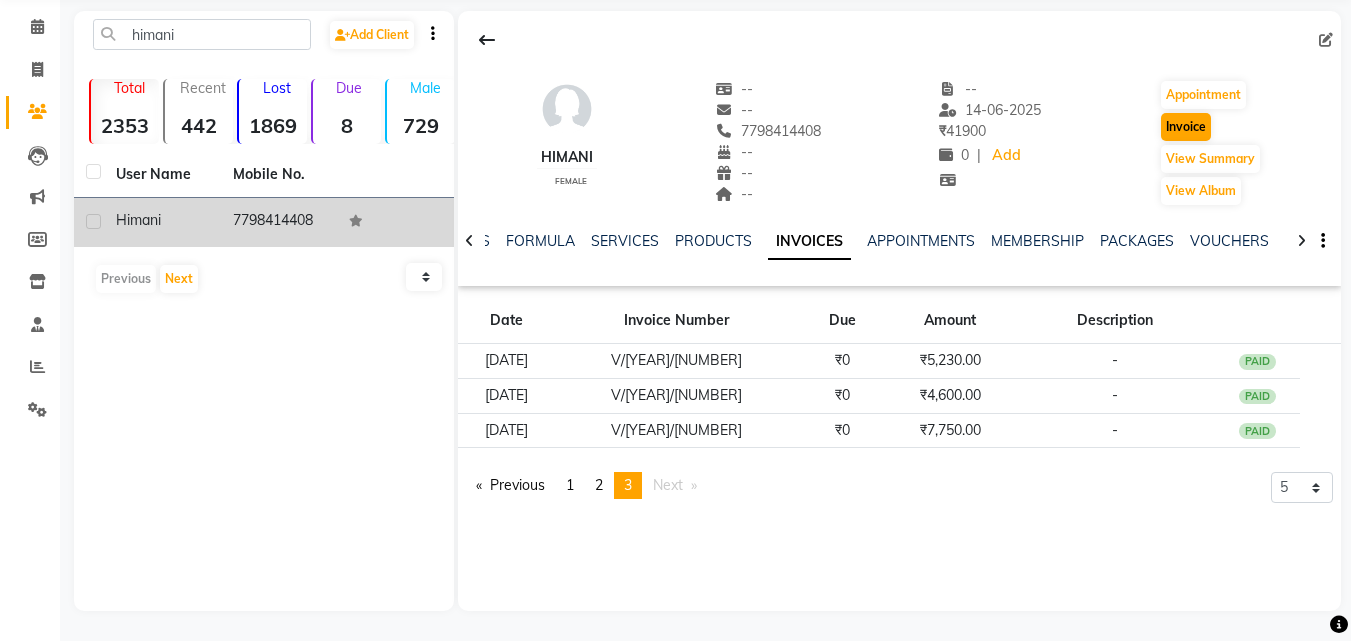 select on "service" 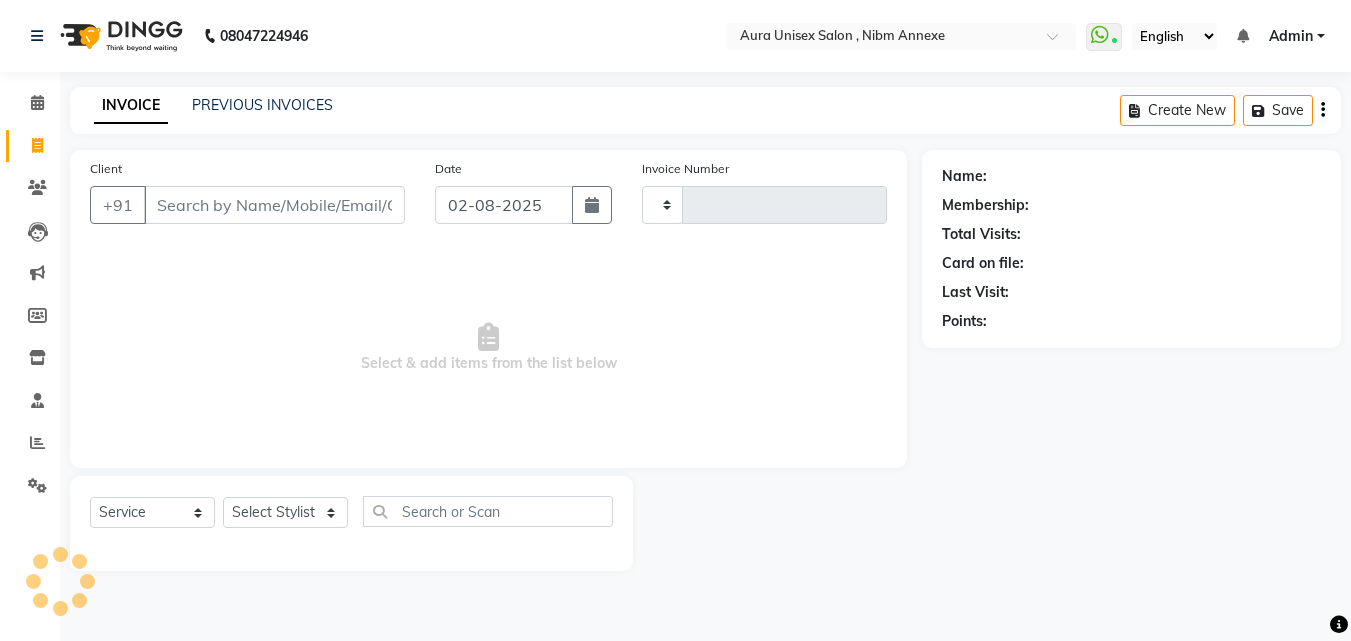 scroll, scrollTop: 0, scrollLeft: 0, axis: both 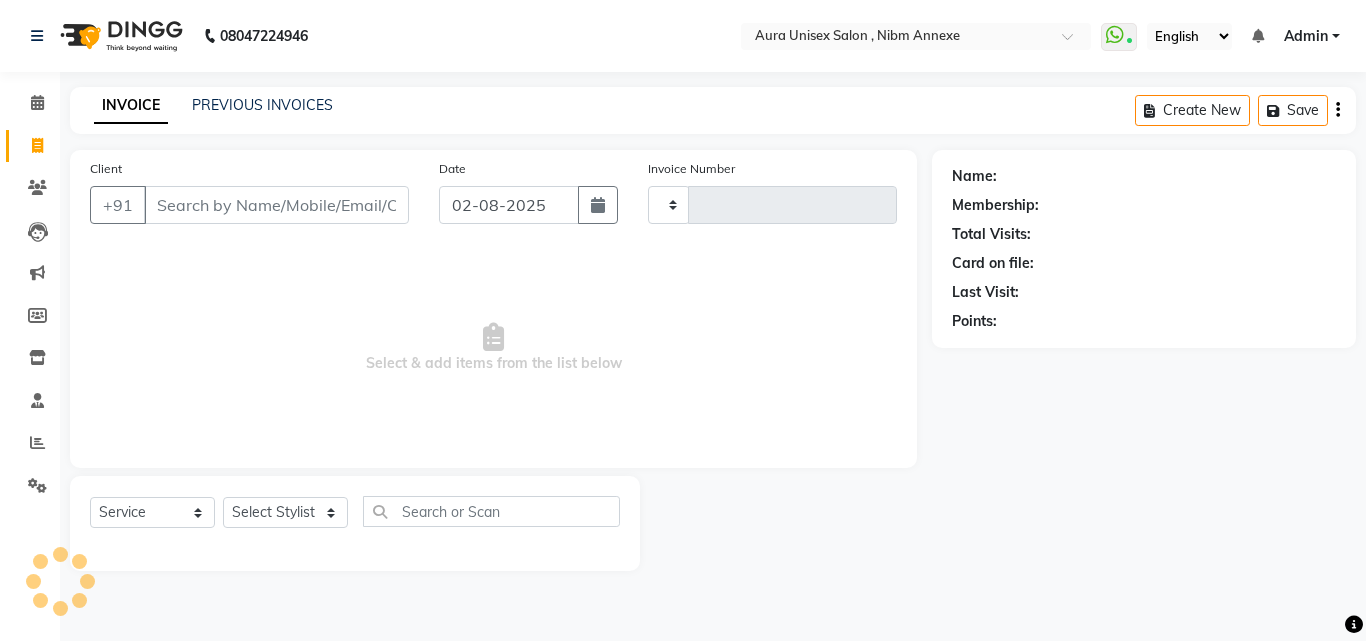 type on "1048" 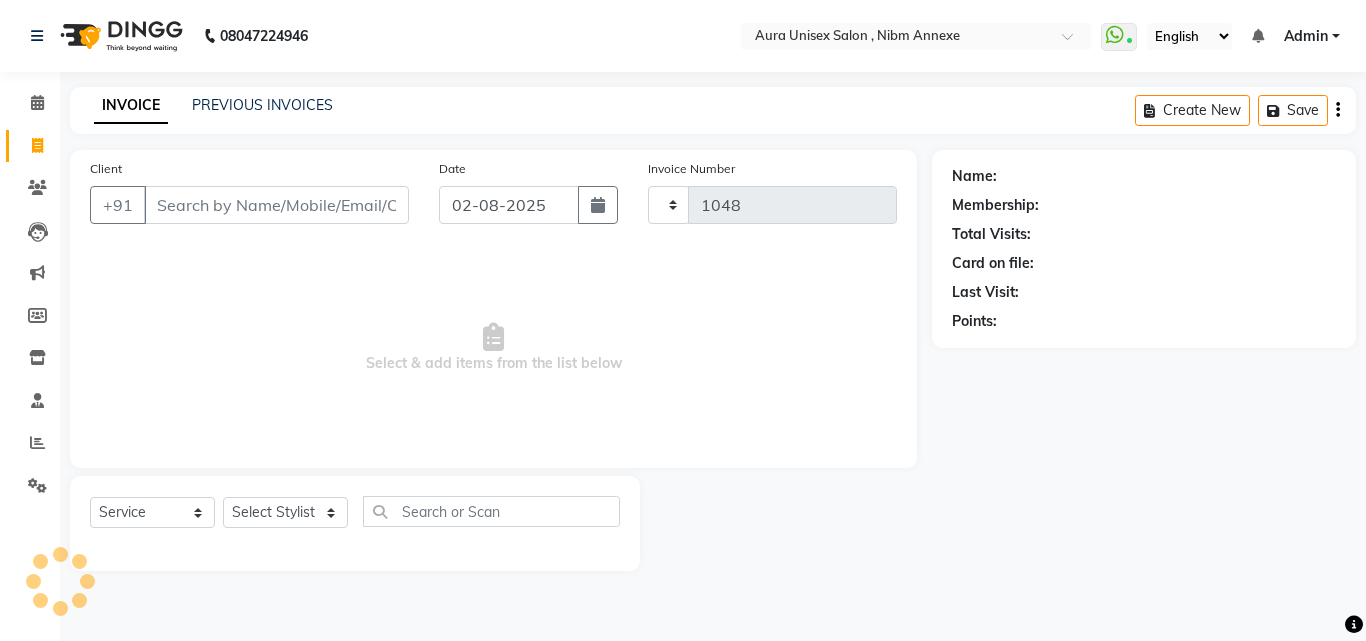 select on "823" 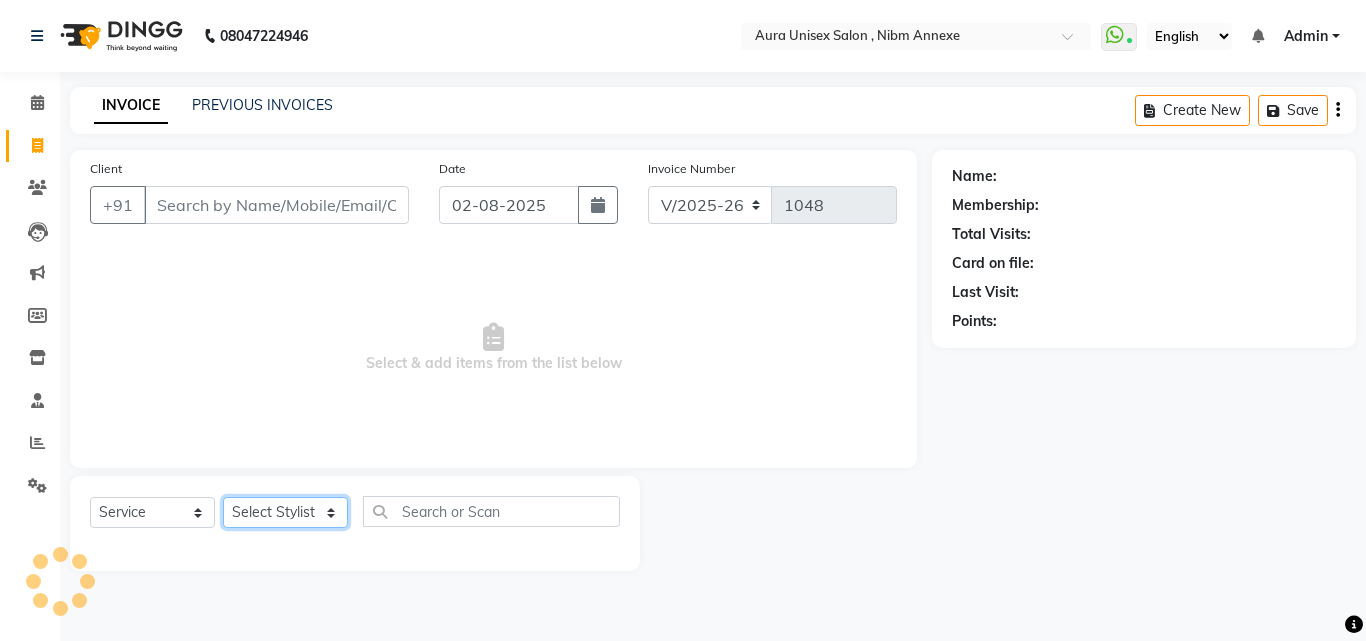 click on "Select Stylist" 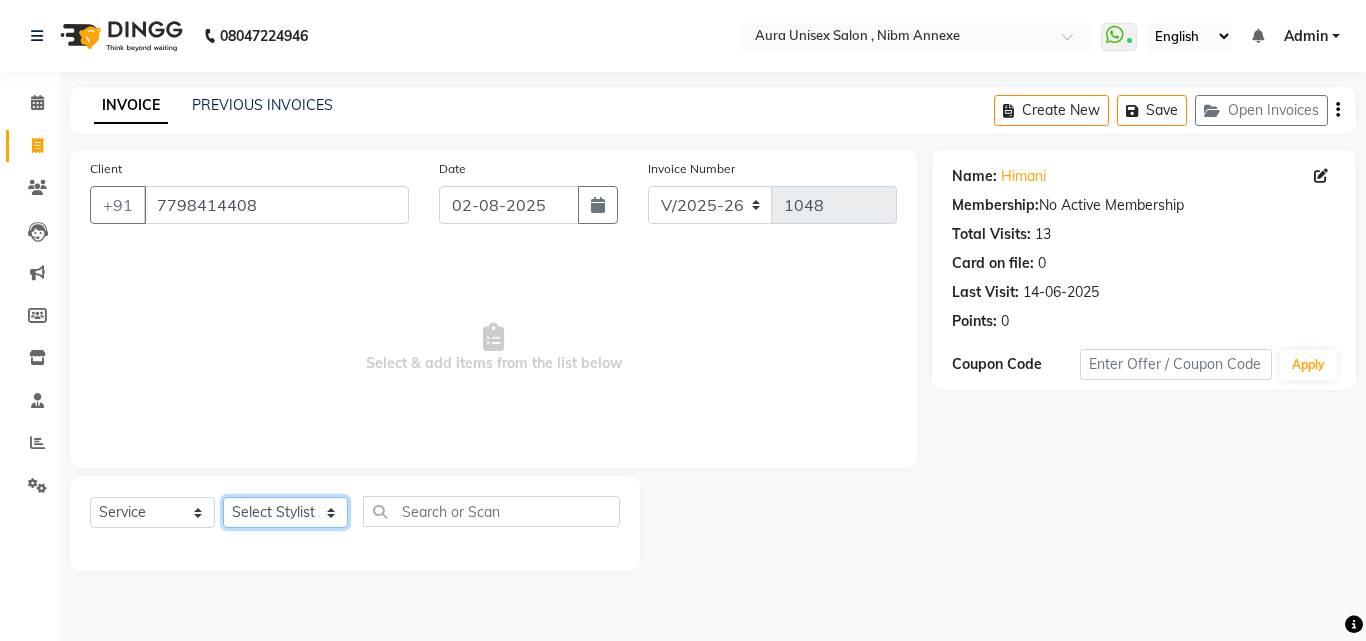 select on "83187" 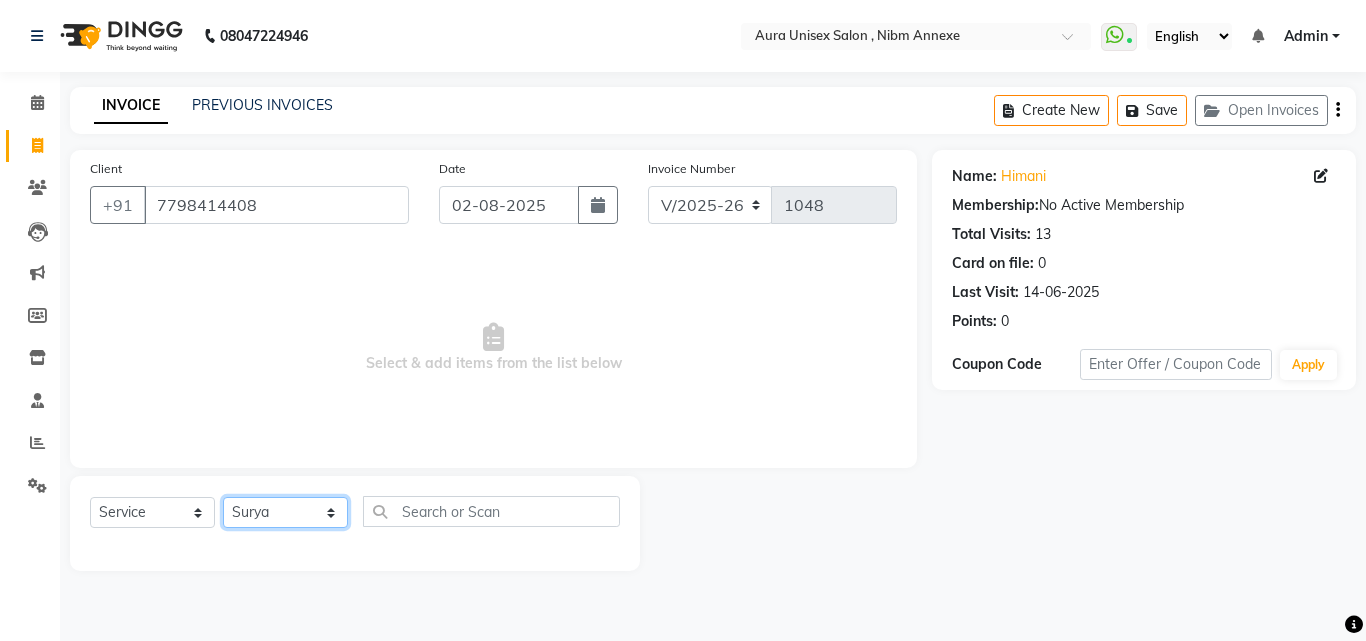 click on "Select Stylist Jasleen Jyoti Surya Tejaswini" 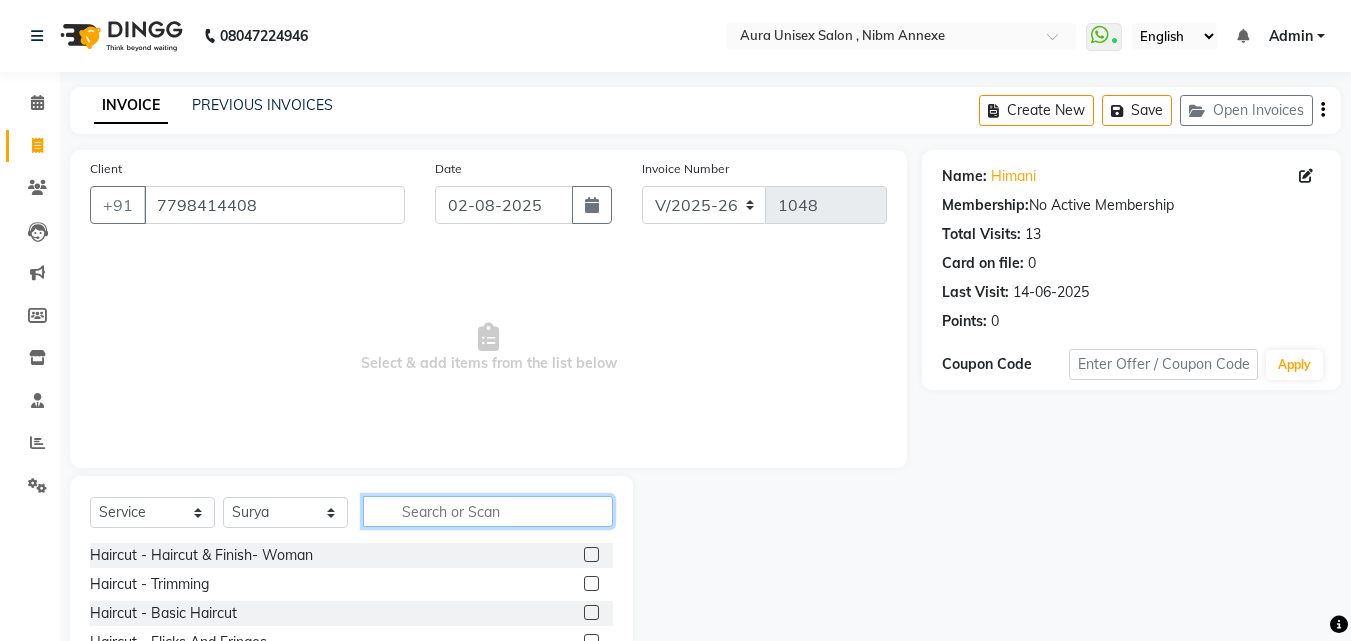 click 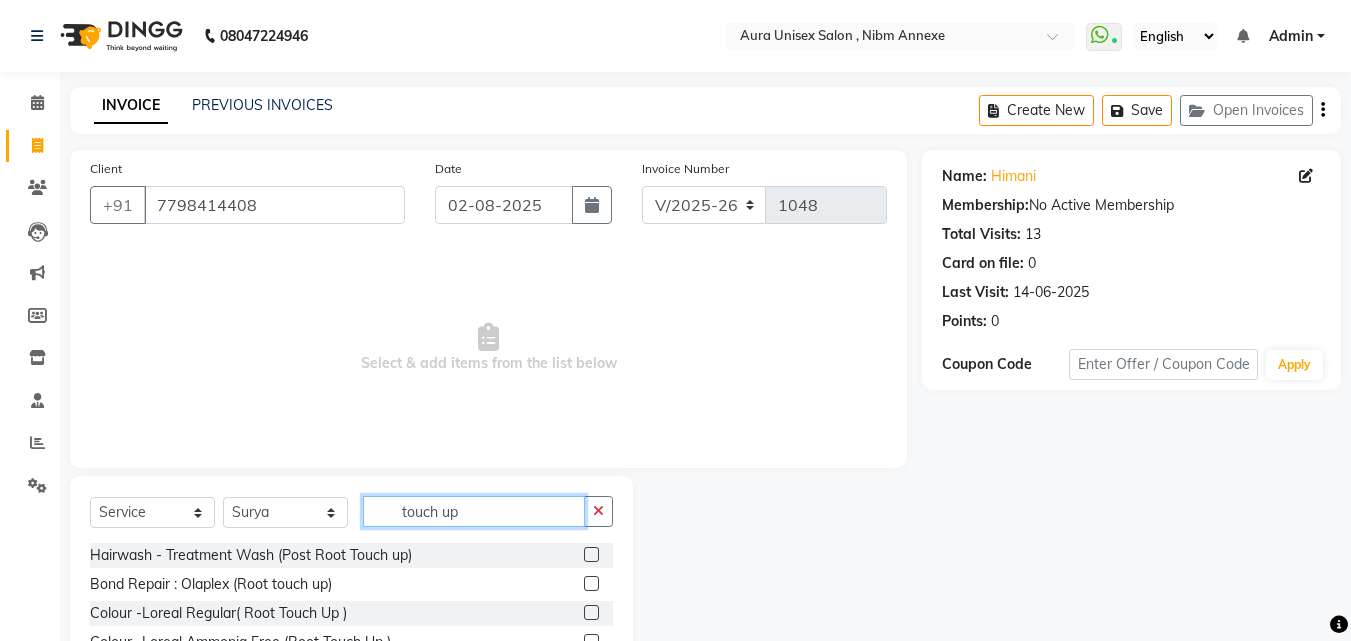scroll, scrollTop: 160, scrollLeft: 0, axis: vertical 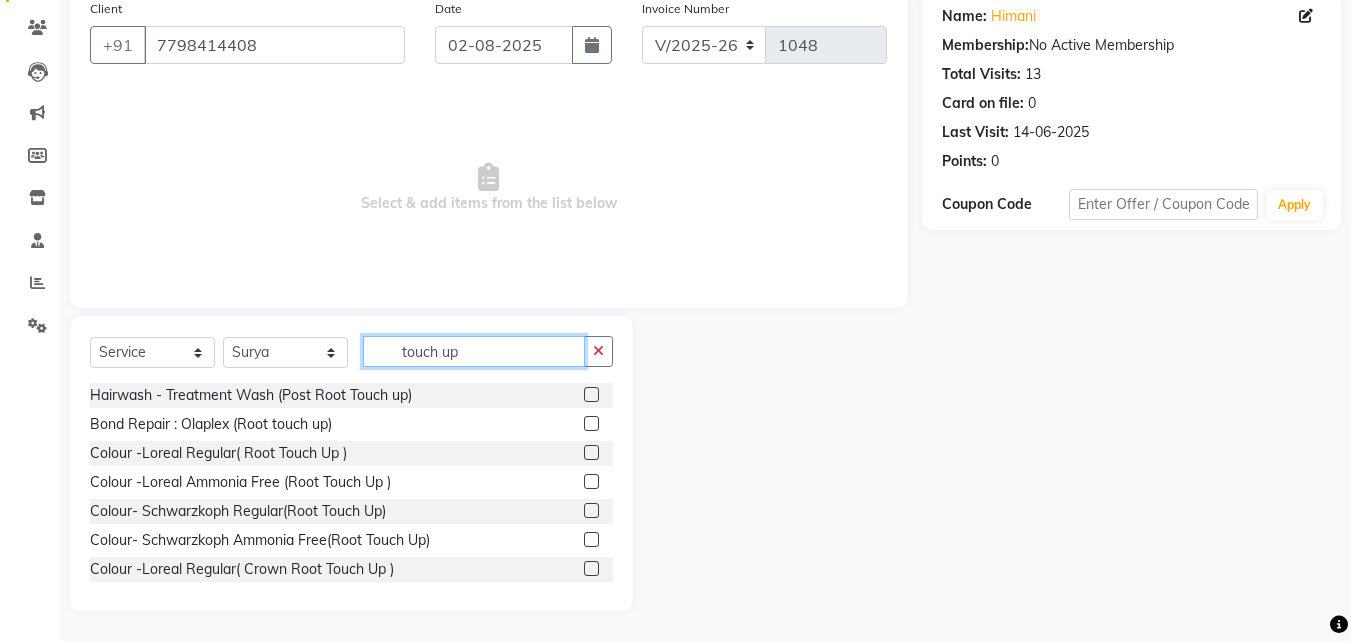 type on "touch up" 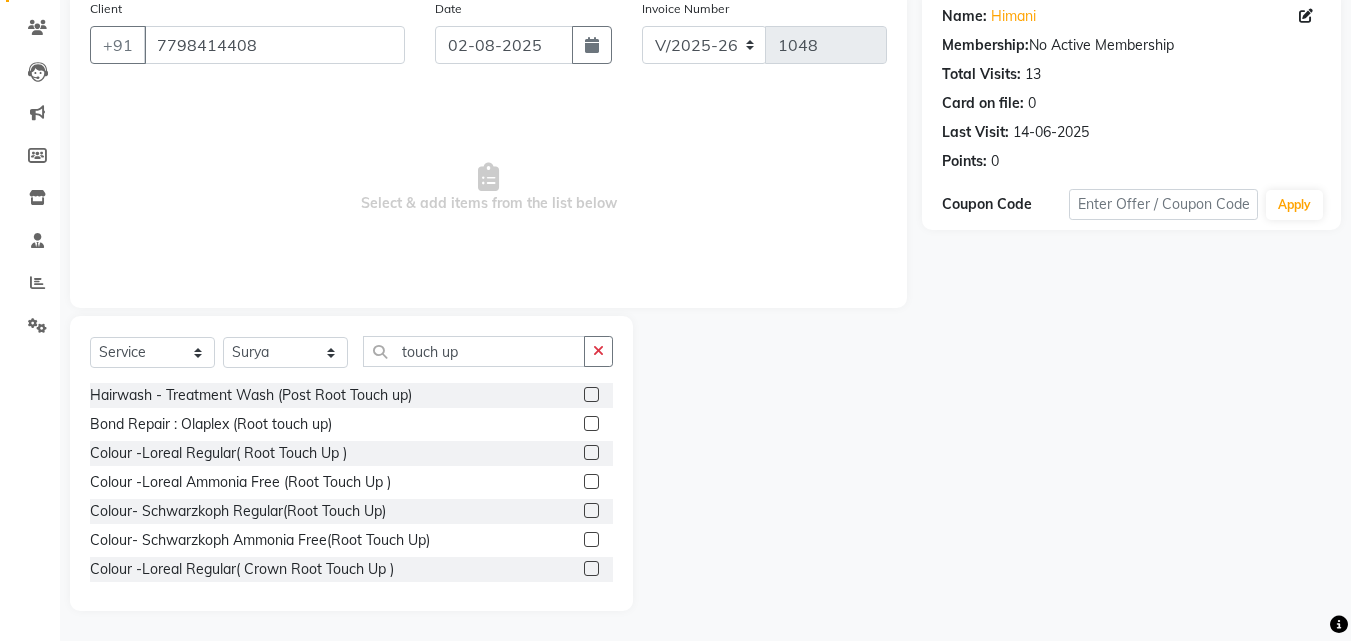 click 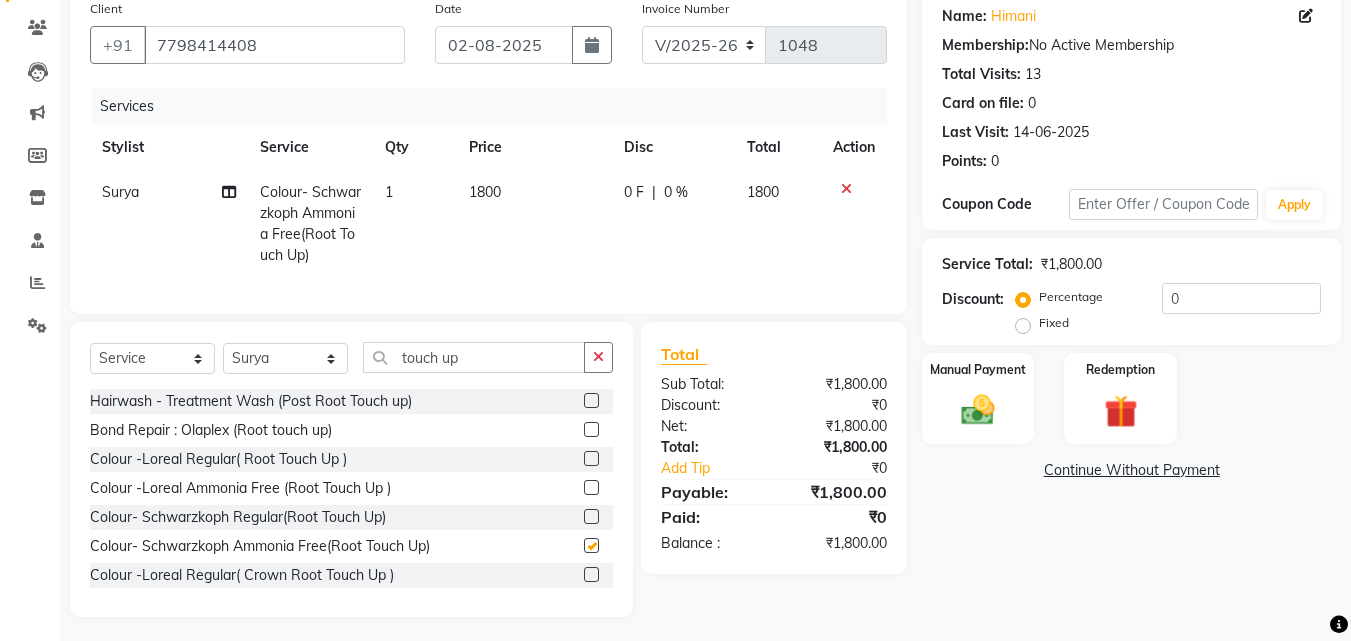 checkbox on "false" 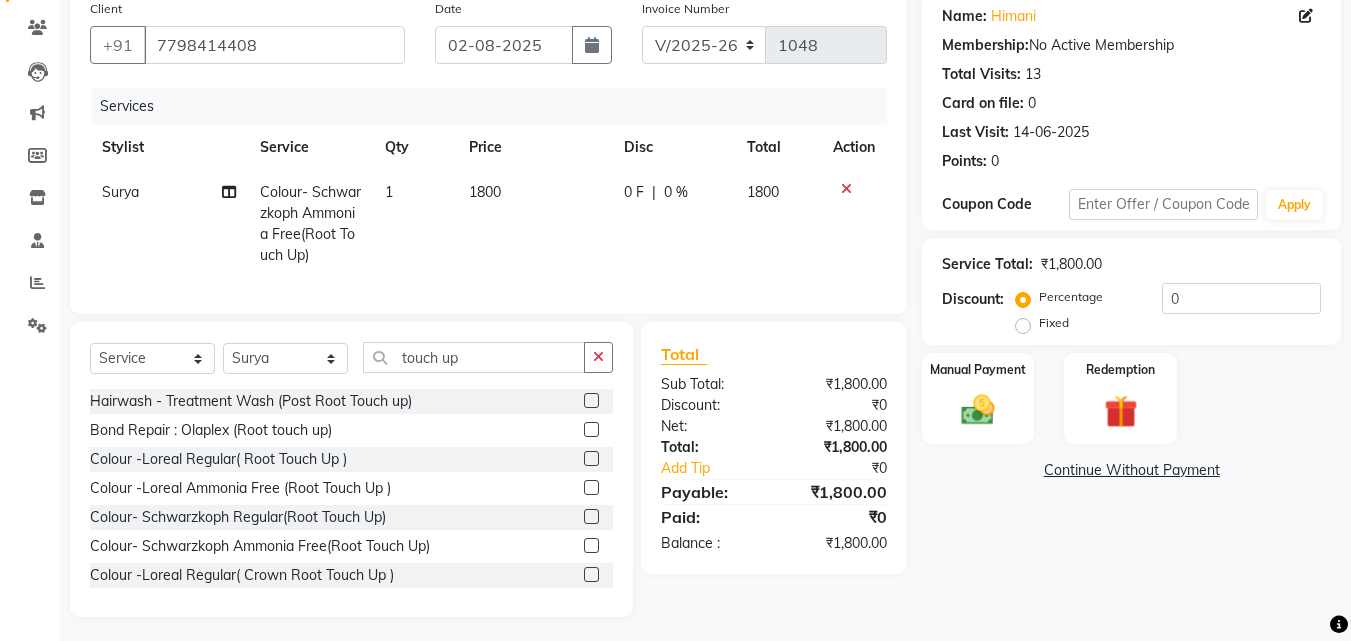 click on "Surya" 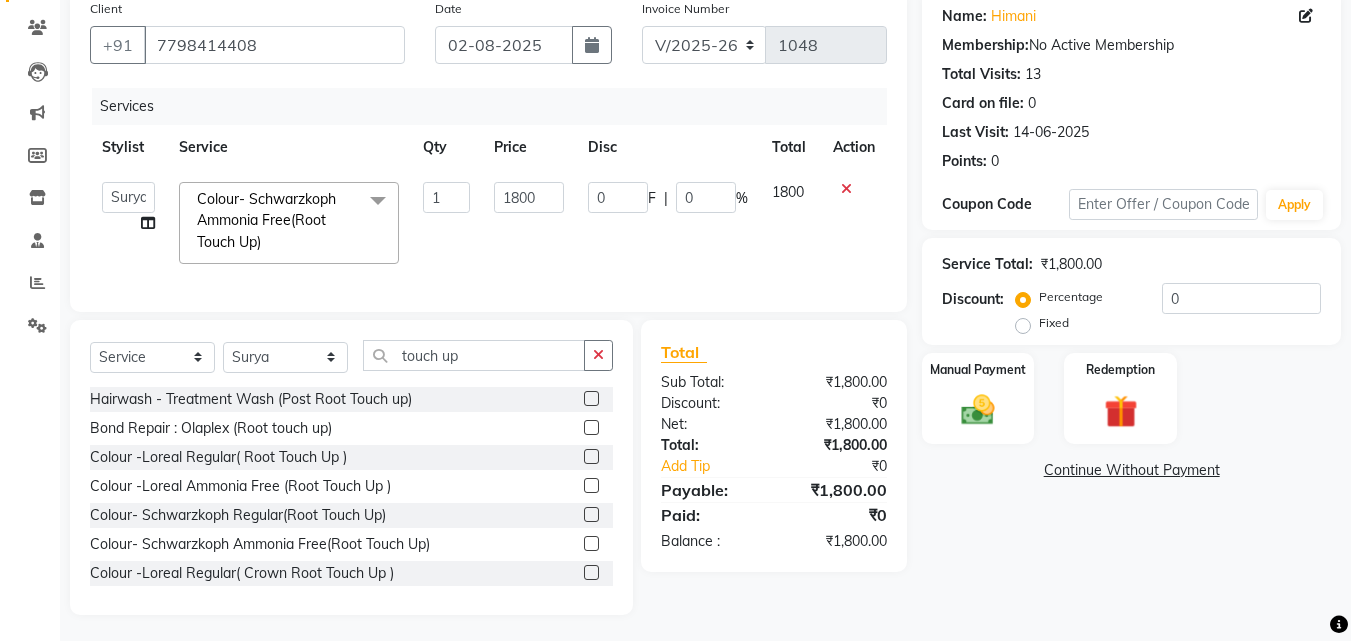 click on "Jasleen   Jyoti   Surya   Tejaswini  Split Commission" 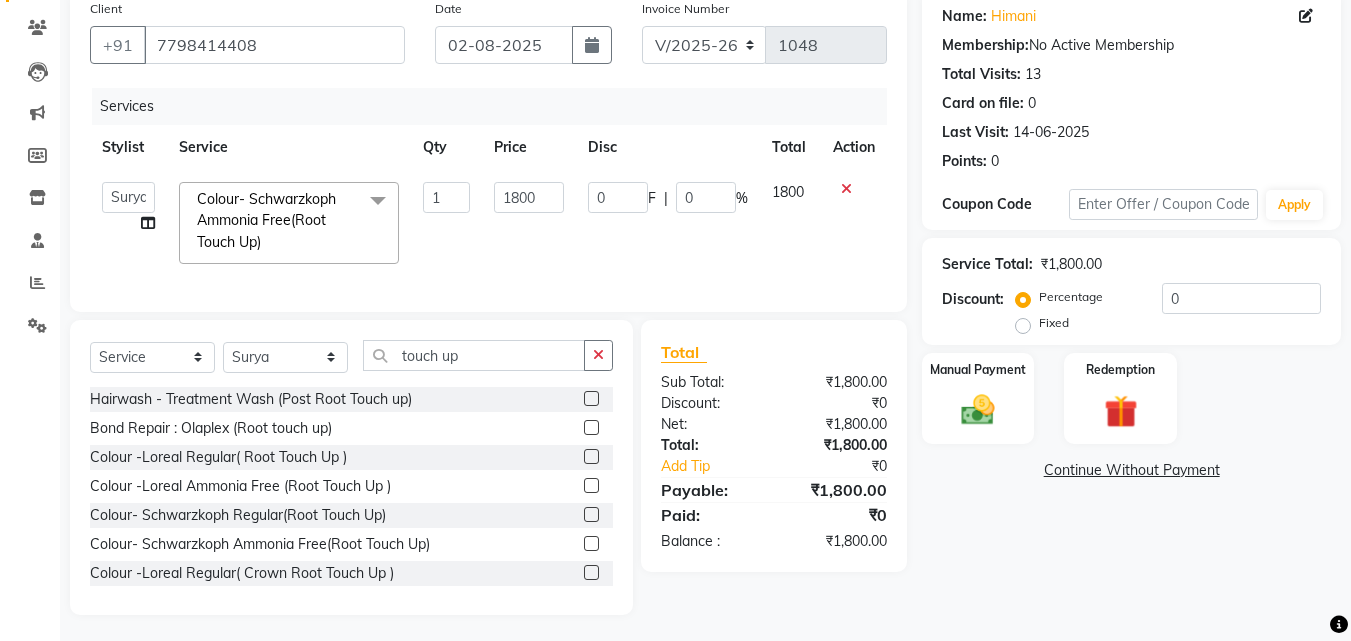click 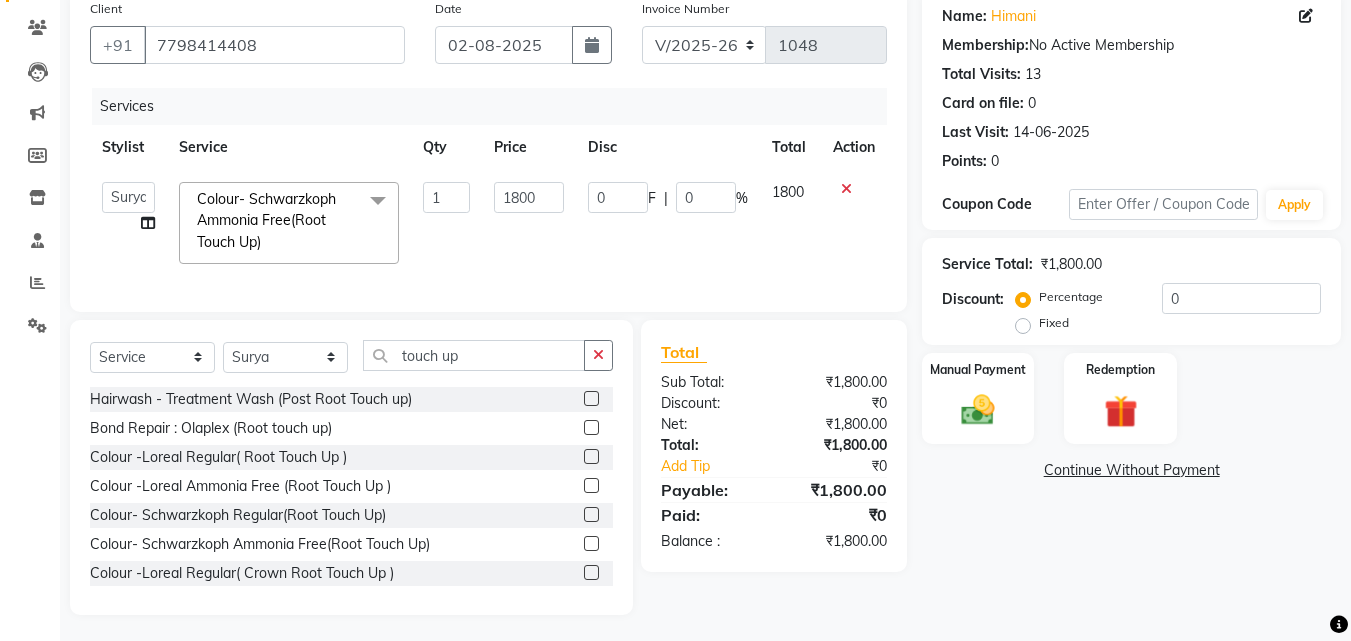 select on "83187" 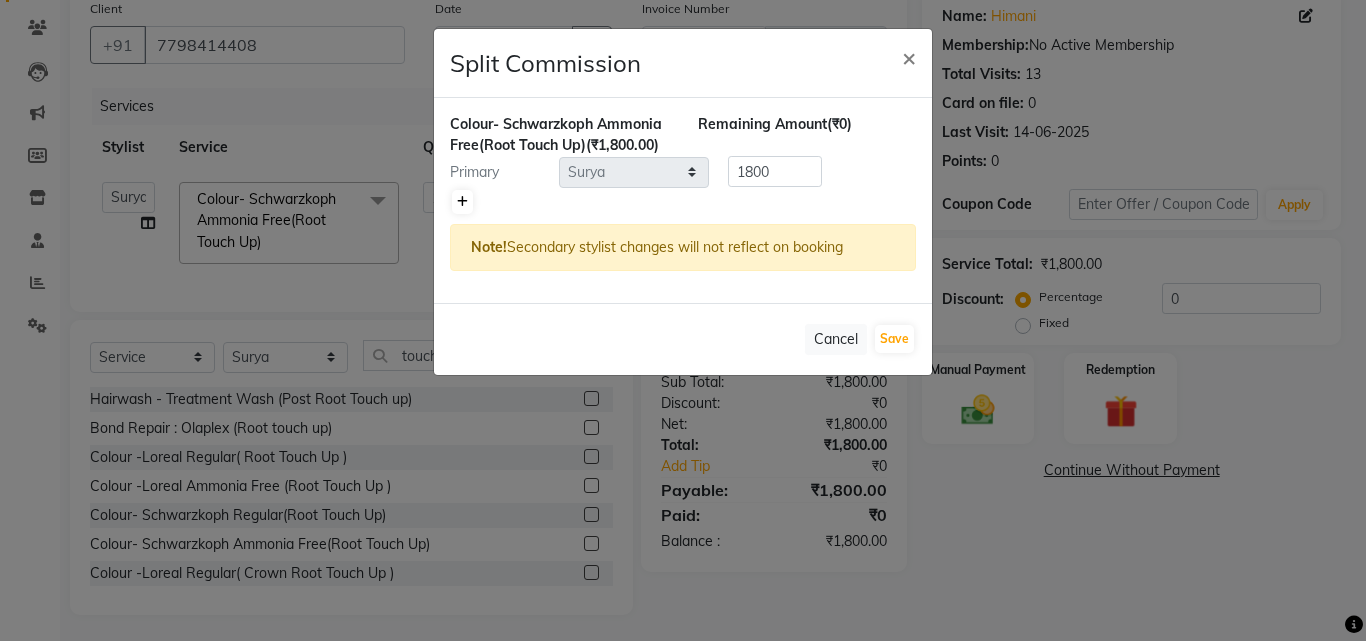 click 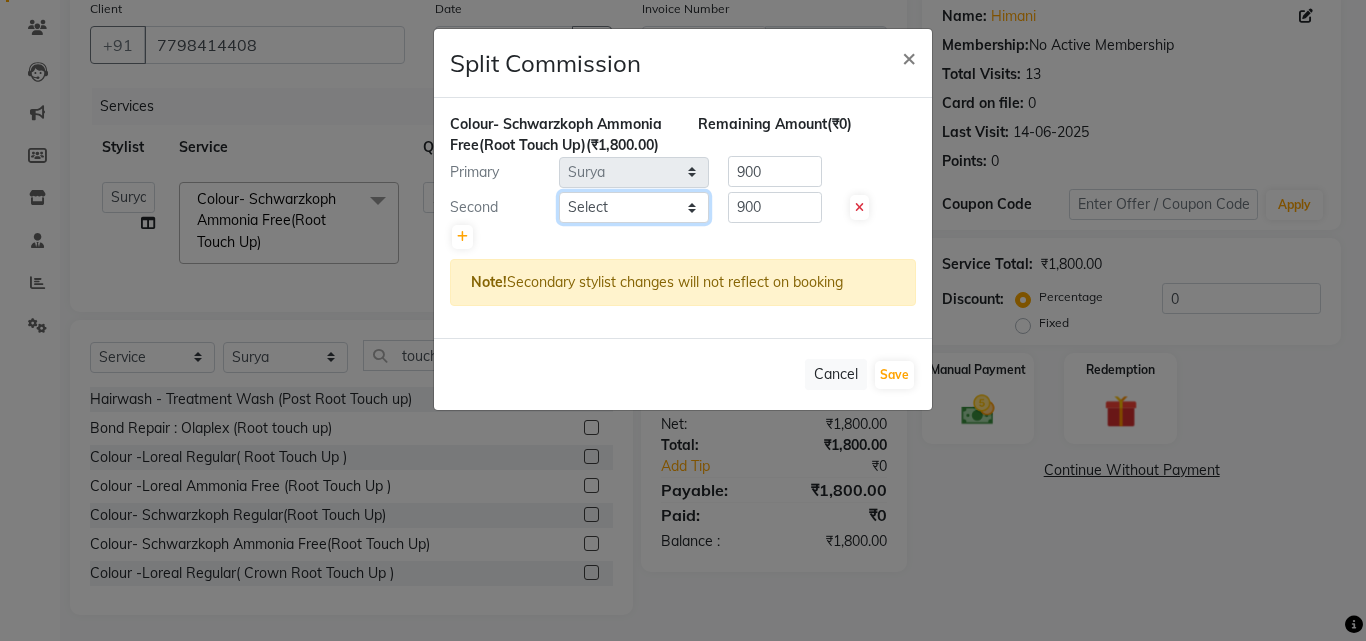 click on "Select  Jasleen   Jyoti   Surya   Tejaswini" 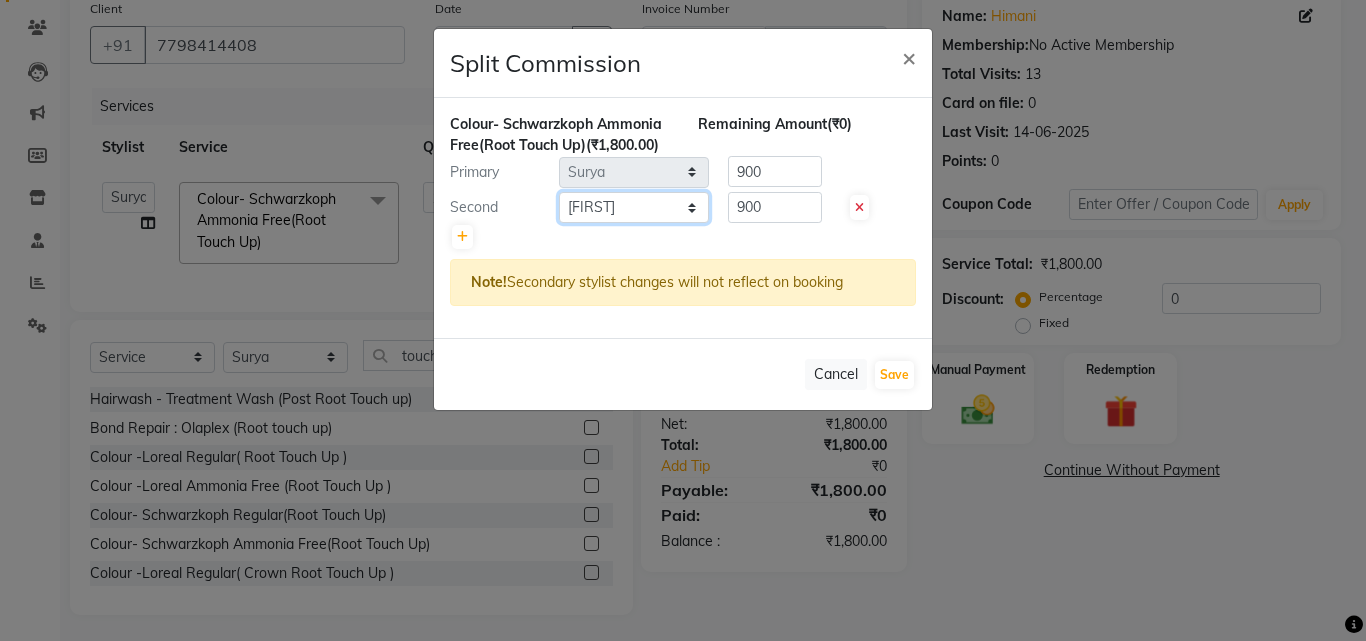 click on "Select  Jasleen   Jyoti   Surya   Tejaswini" 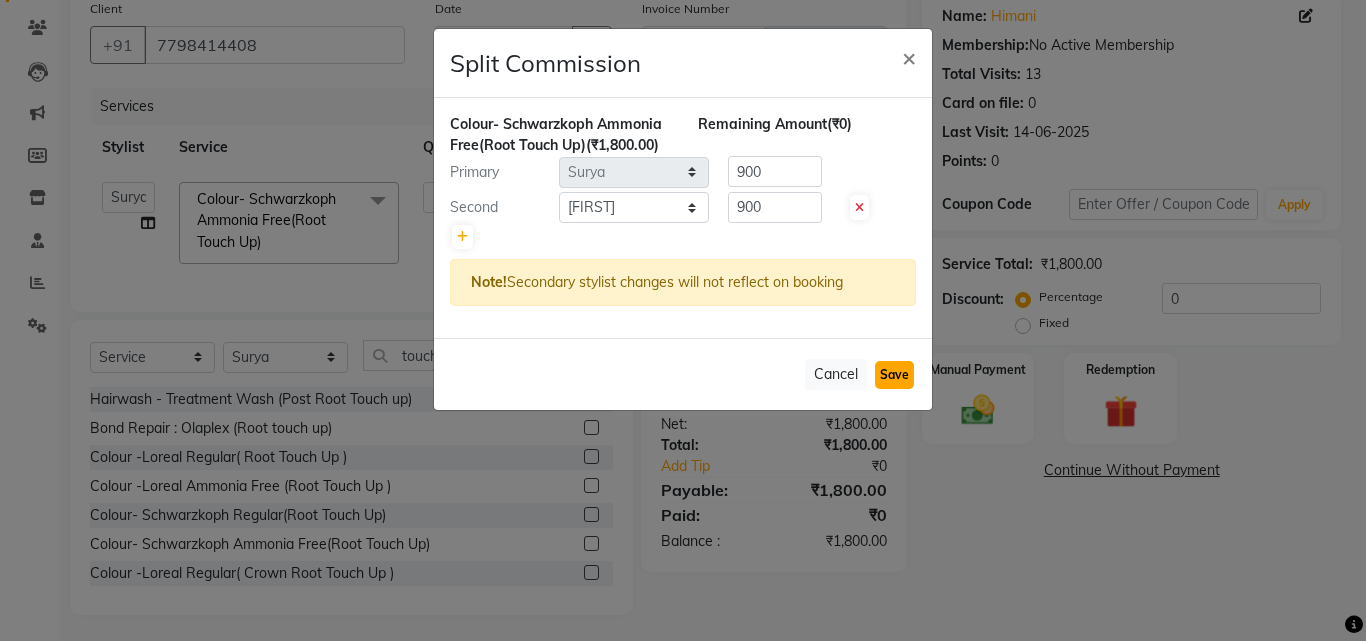 click on "Save" 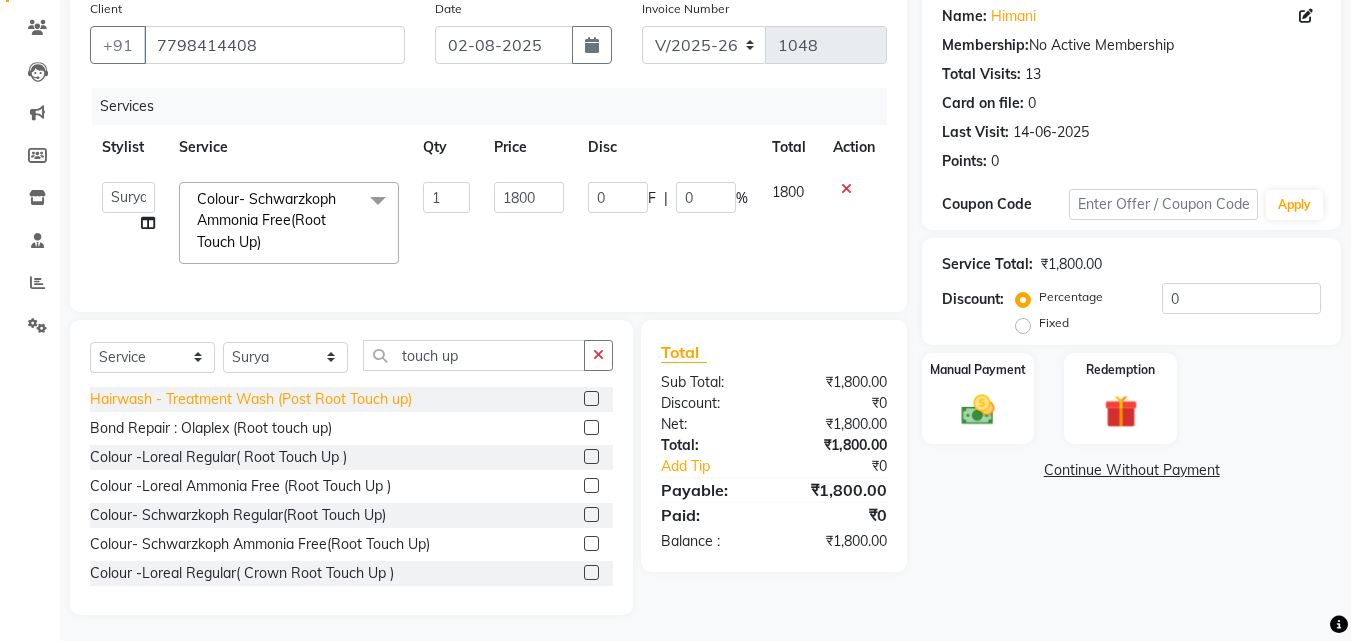 scroll, scrollTop: 179, scrollLeft: 0, axis: vertical 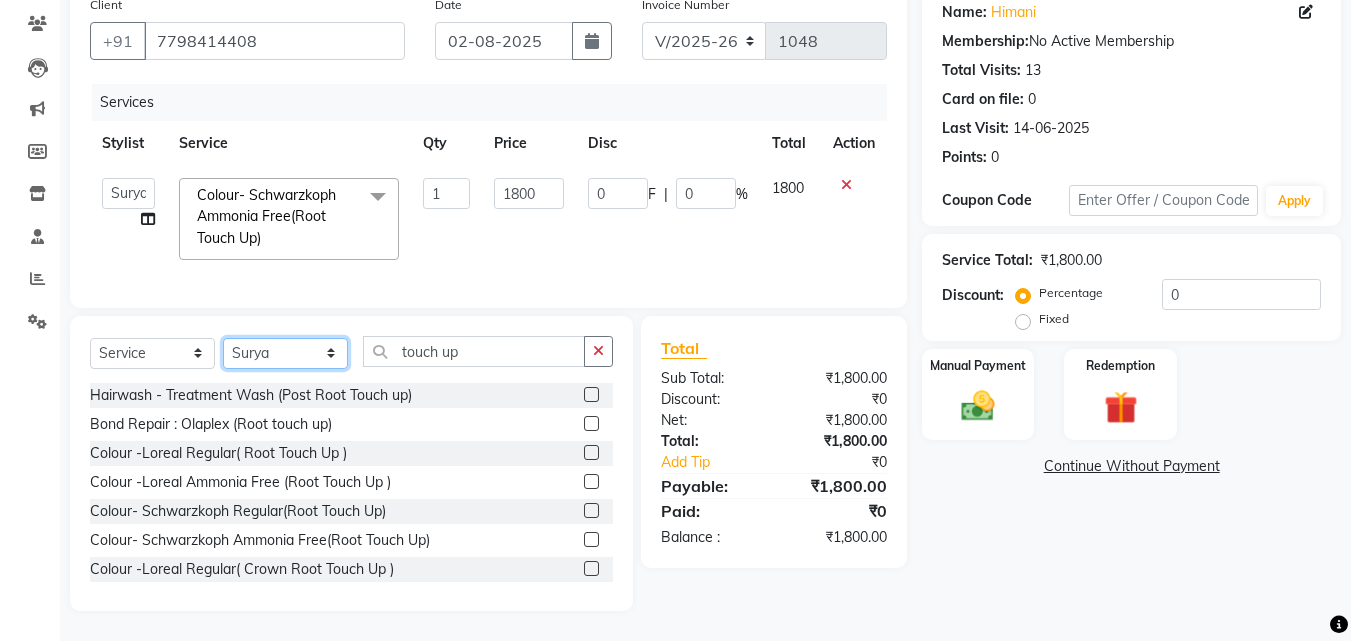 click on "Select Stylist Jasleen Jyoti Surya Tejaswini" 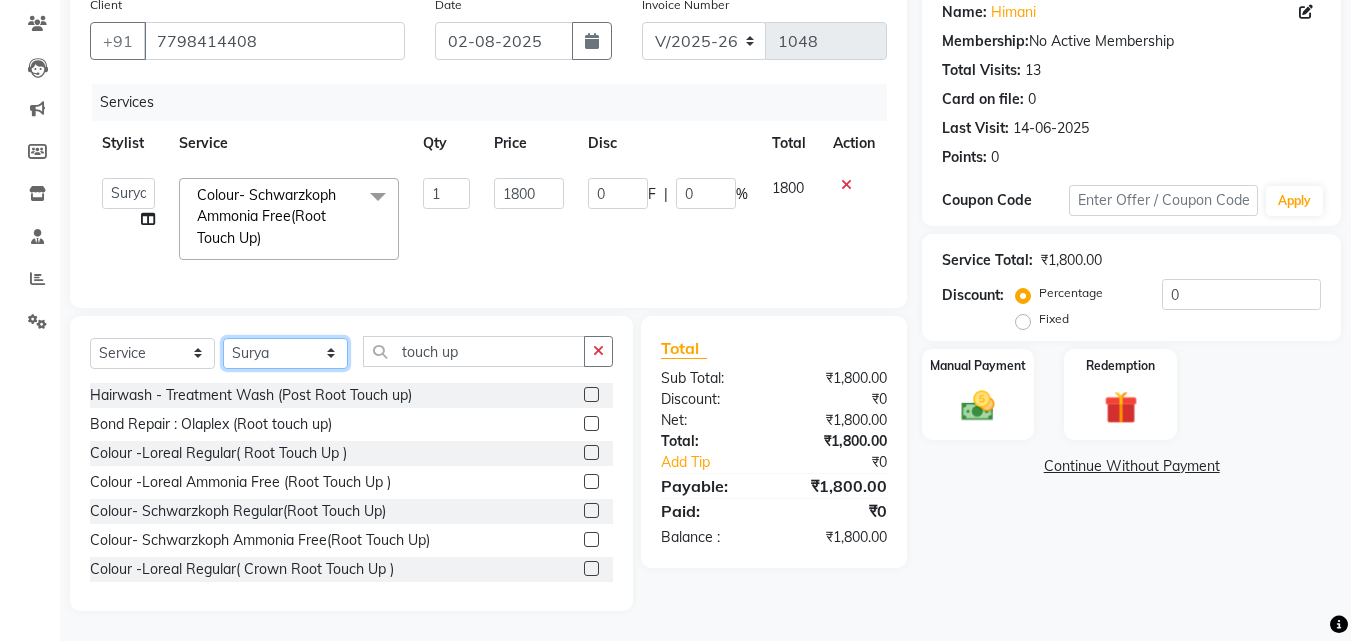 select on "69638" 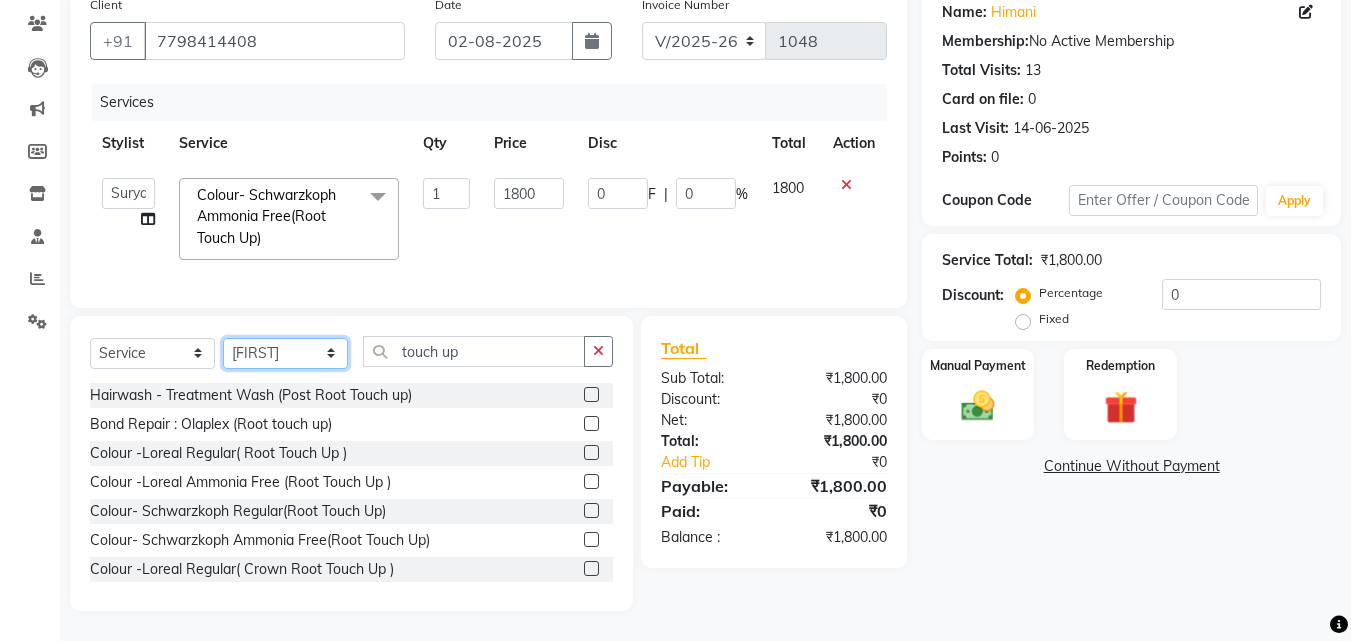click on "Select Stylist Jasleen Jyoti Surya Tejaswini" 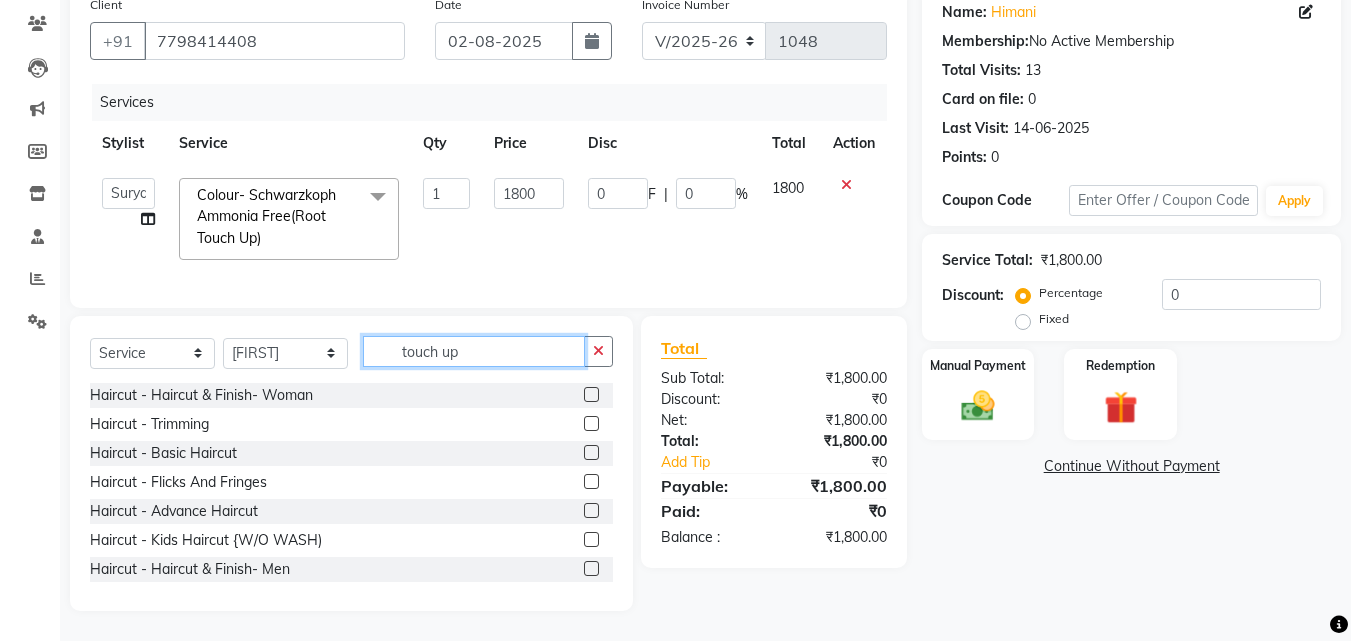 click on "touch up" 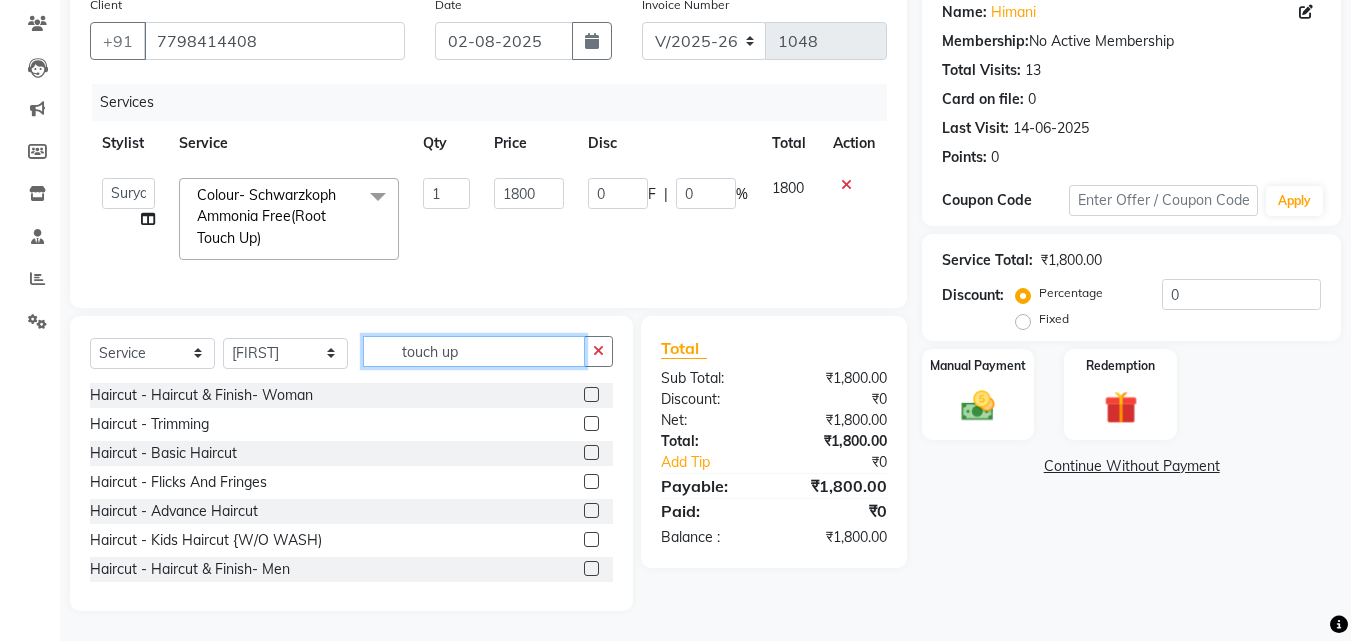 click on "touch up" 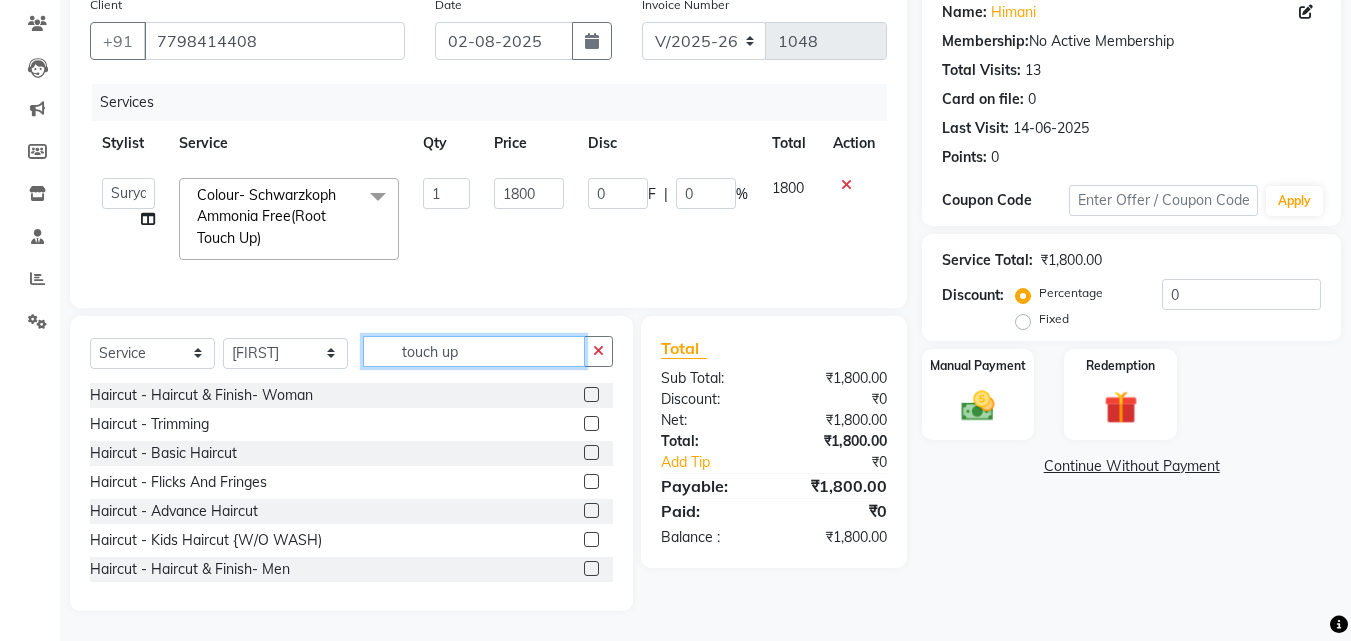type on "up" 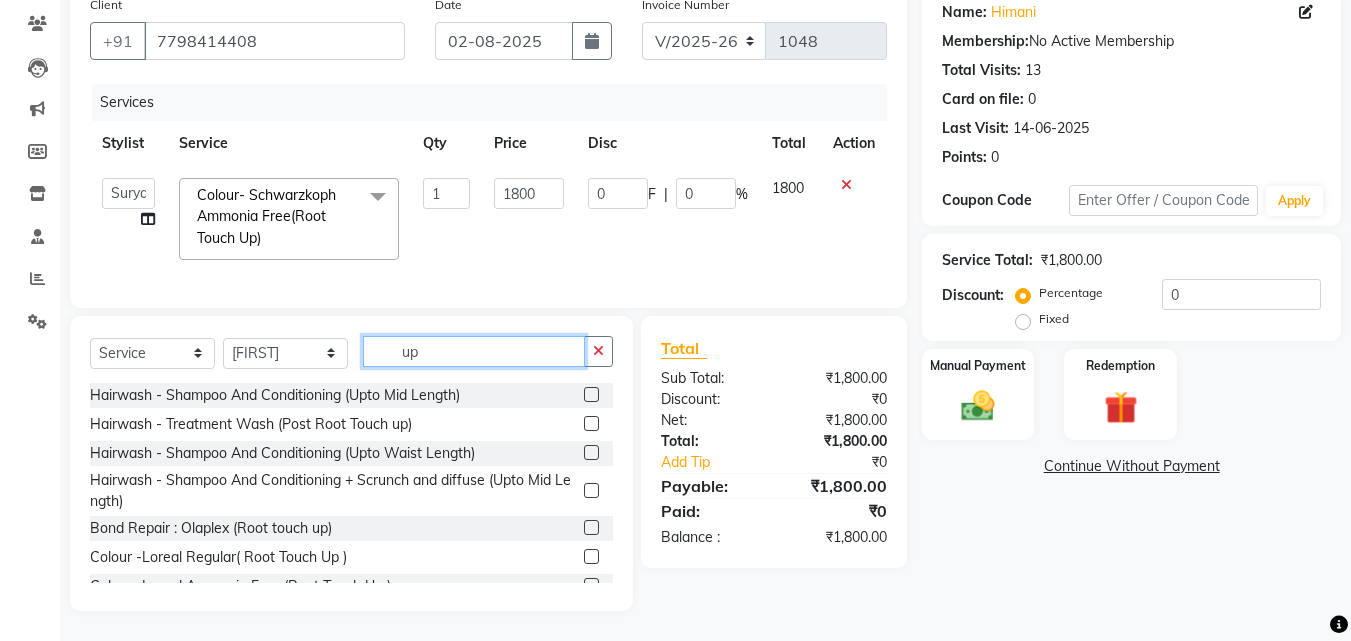 click on "up" 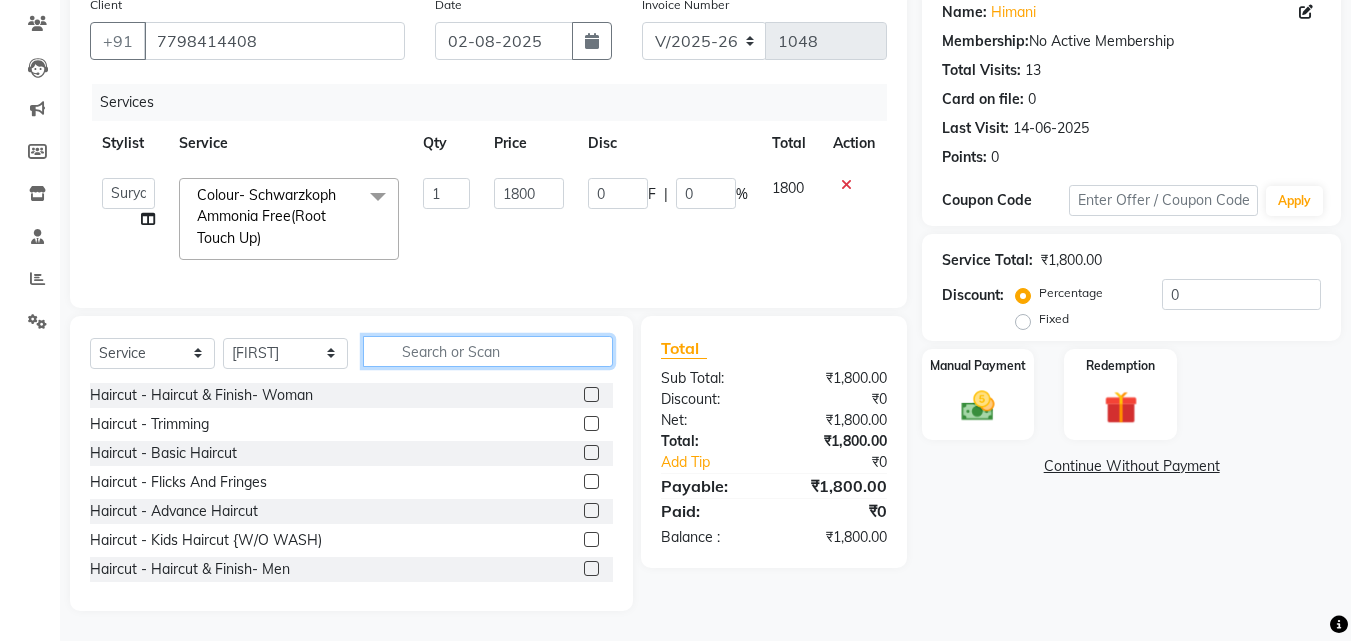 click 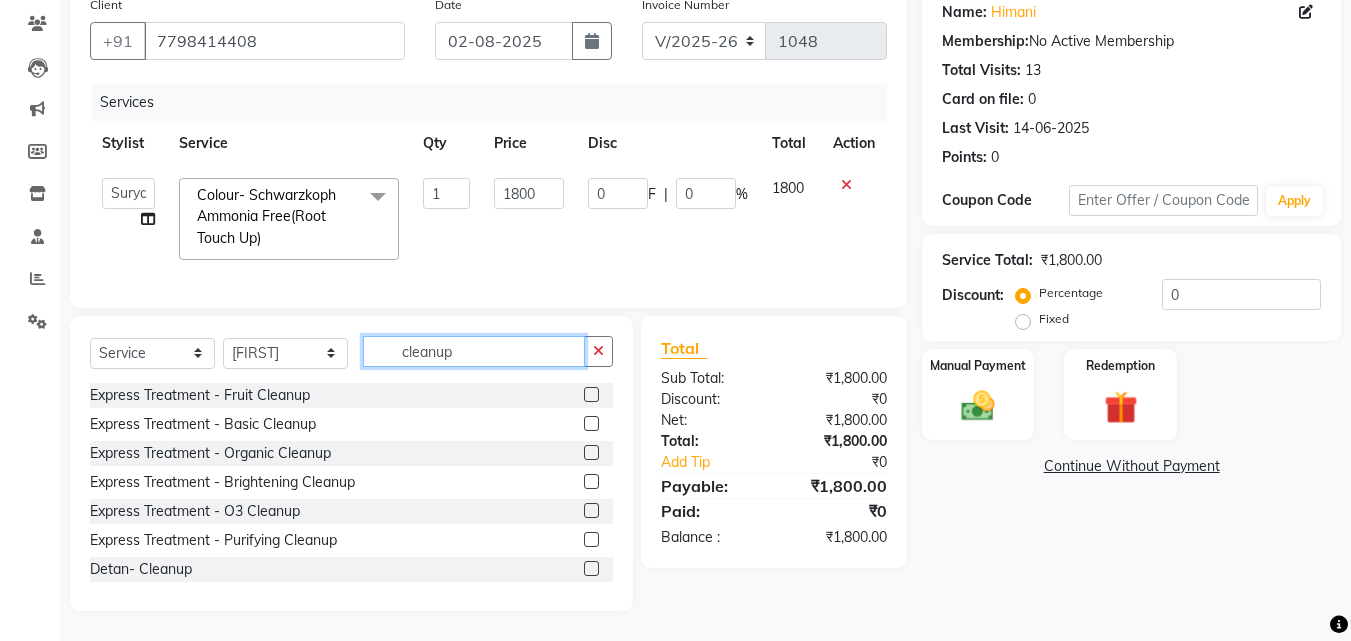 type on "cleanup" 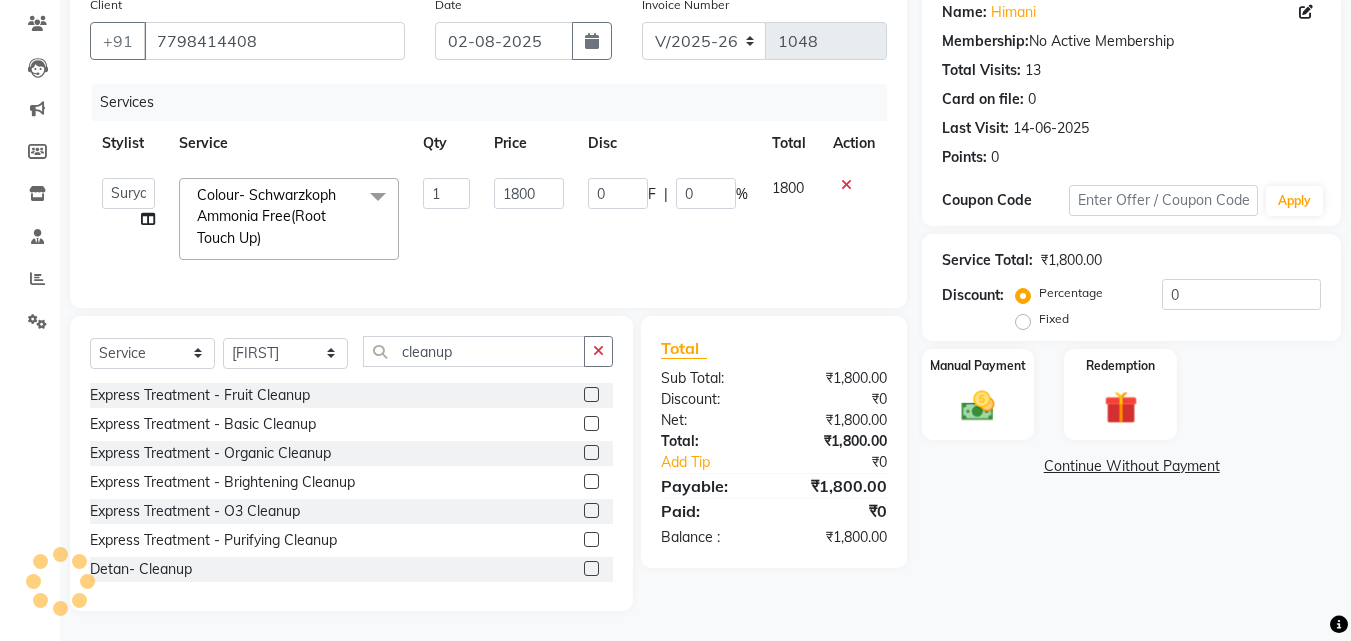 click 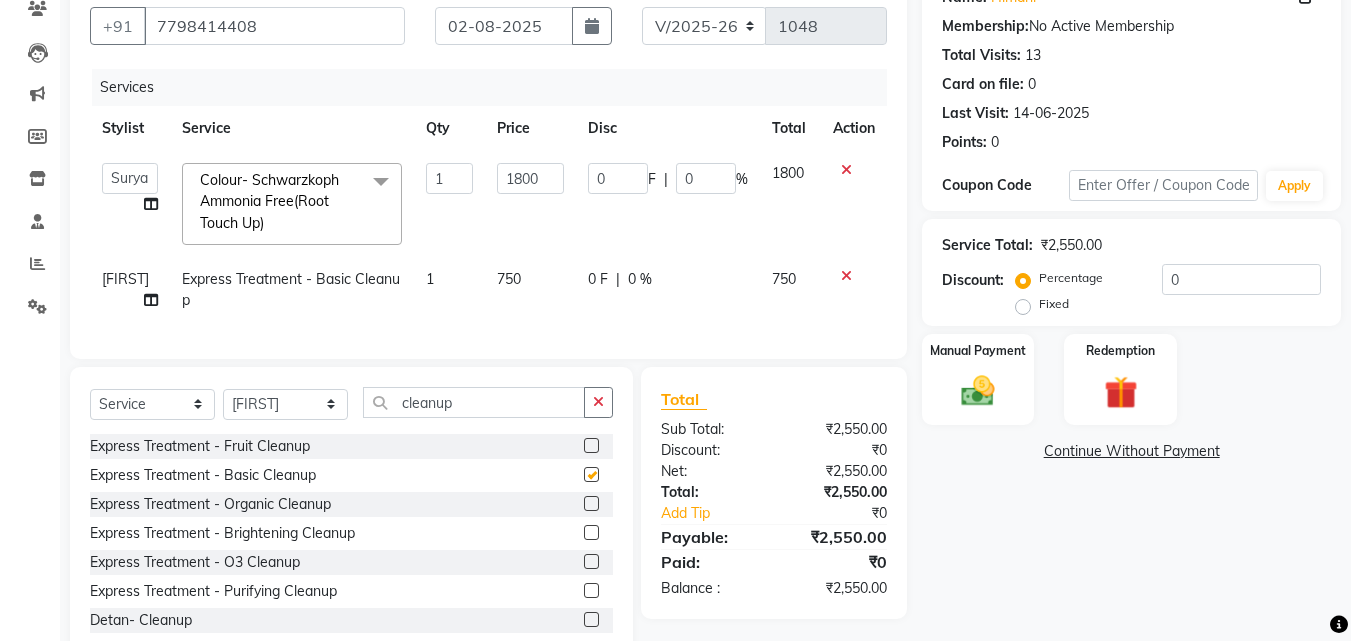 checkbox on "false" 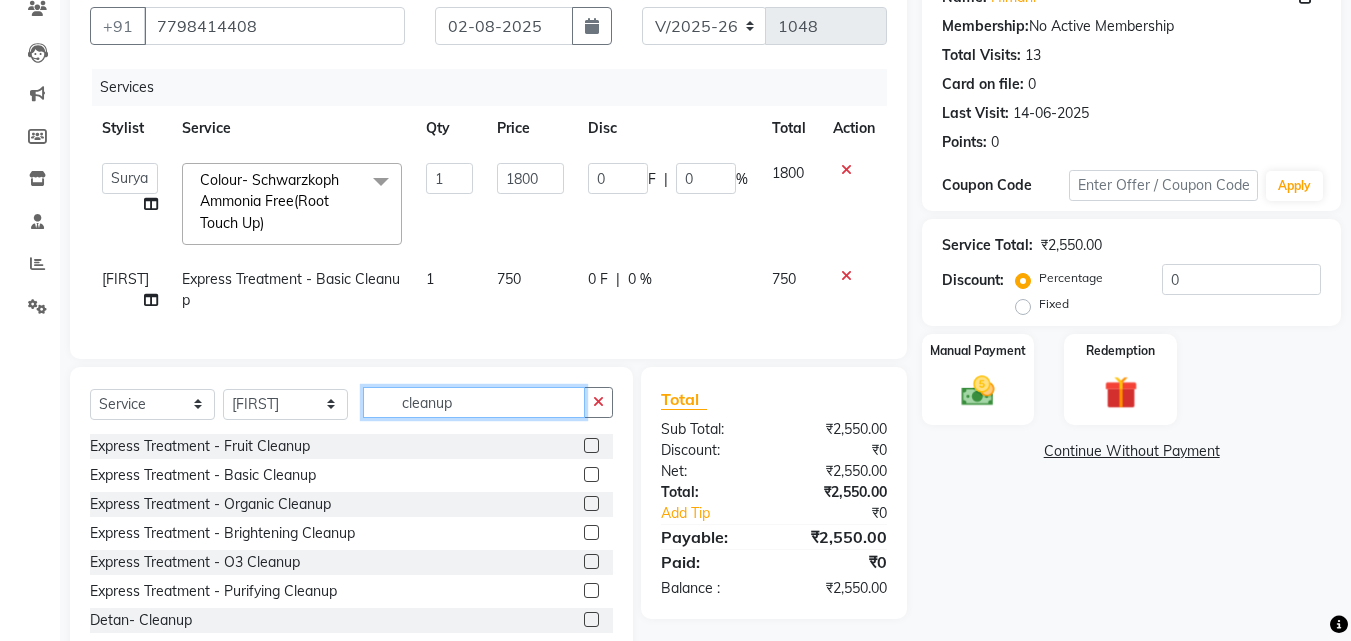 click on "cleanup" 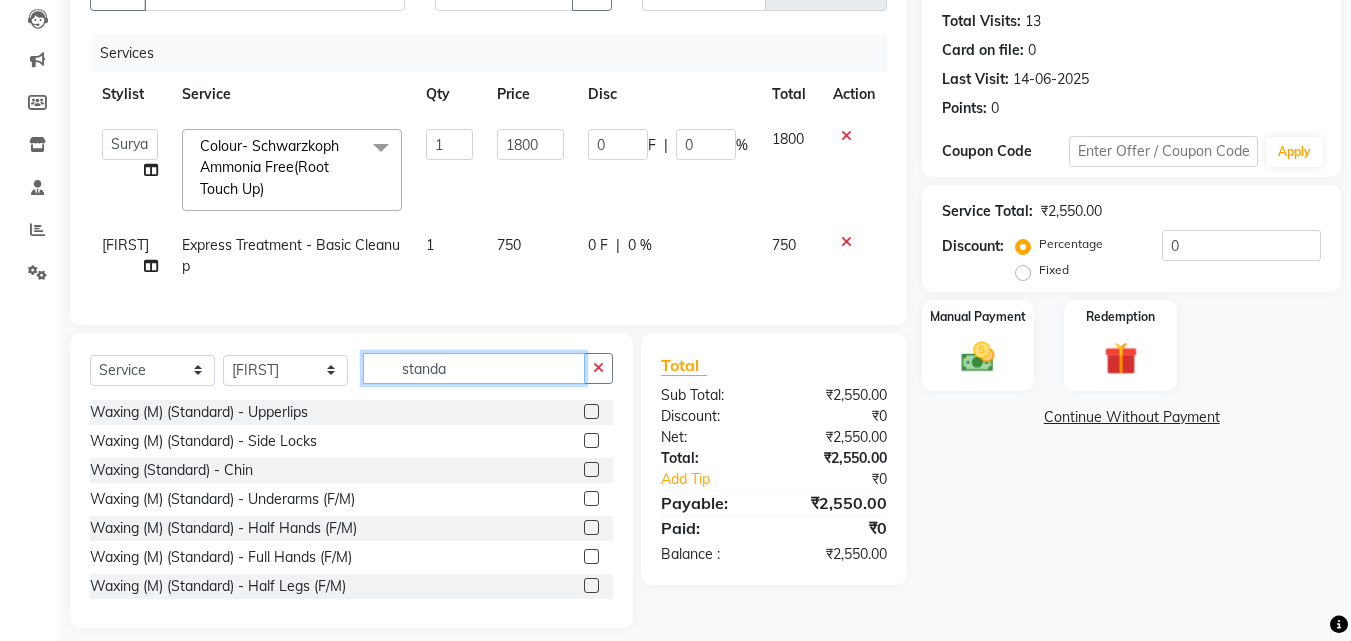 scroll, scrollTop: 245, scrollLeft: 0, axis: vertical 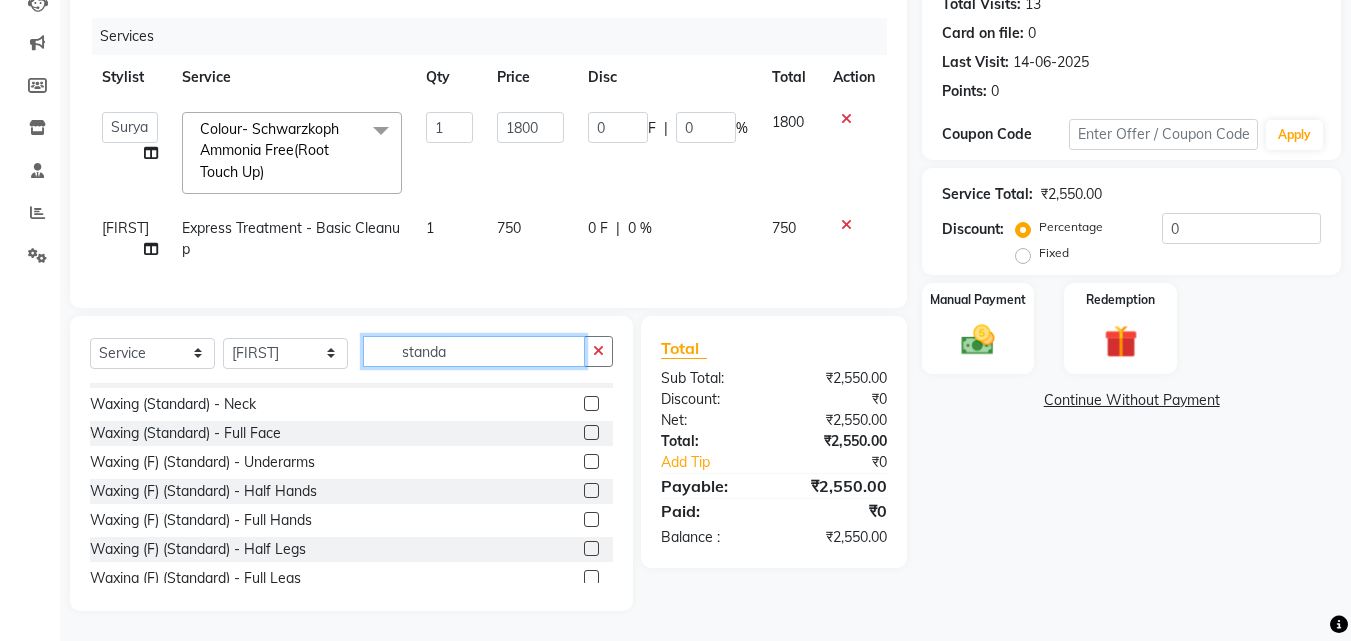 type on "standa" 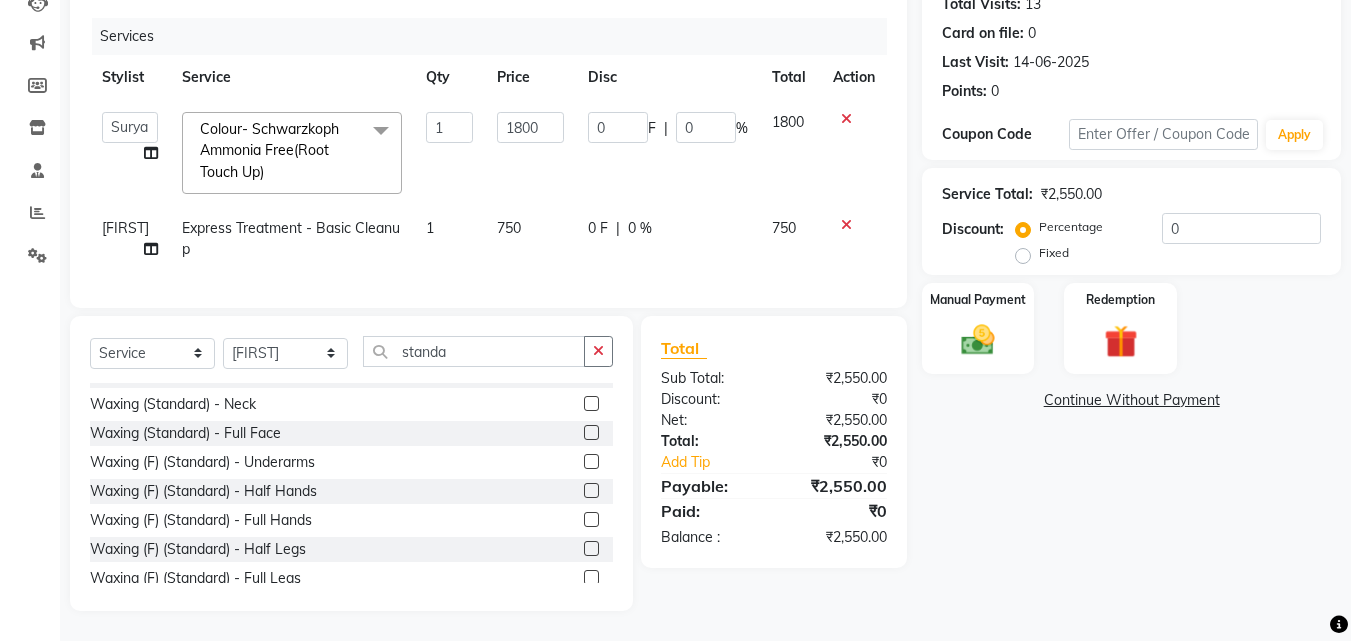 click 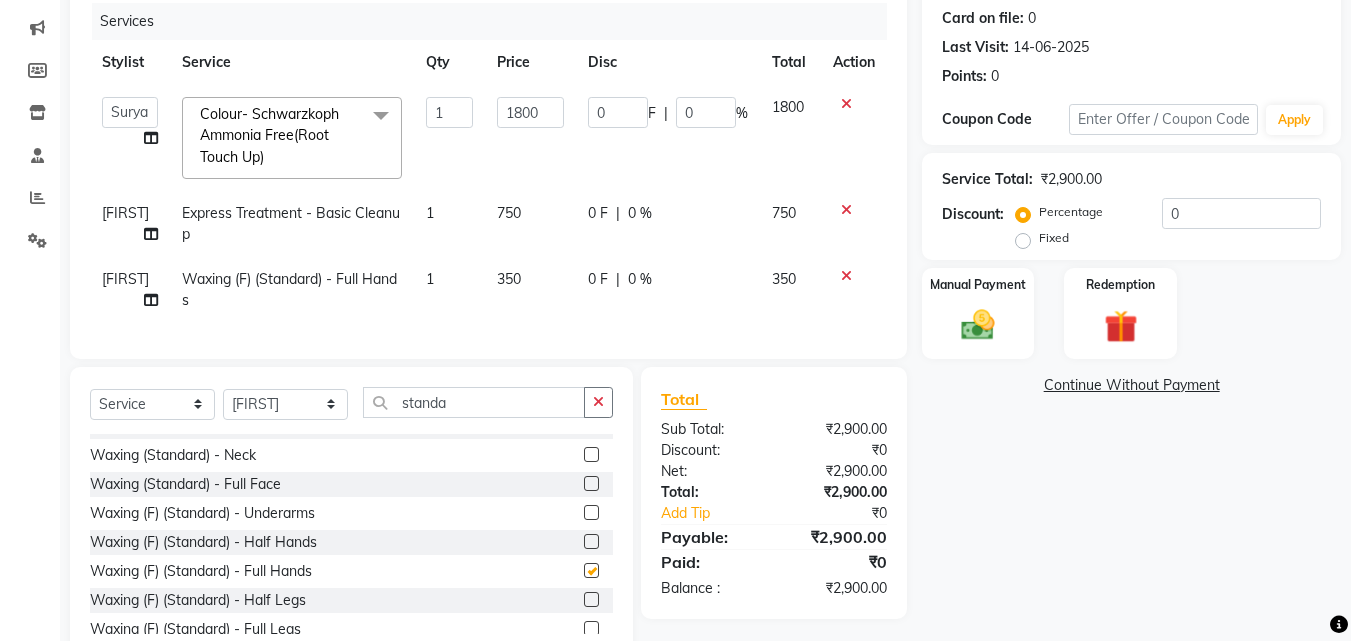 checkbox on "false" 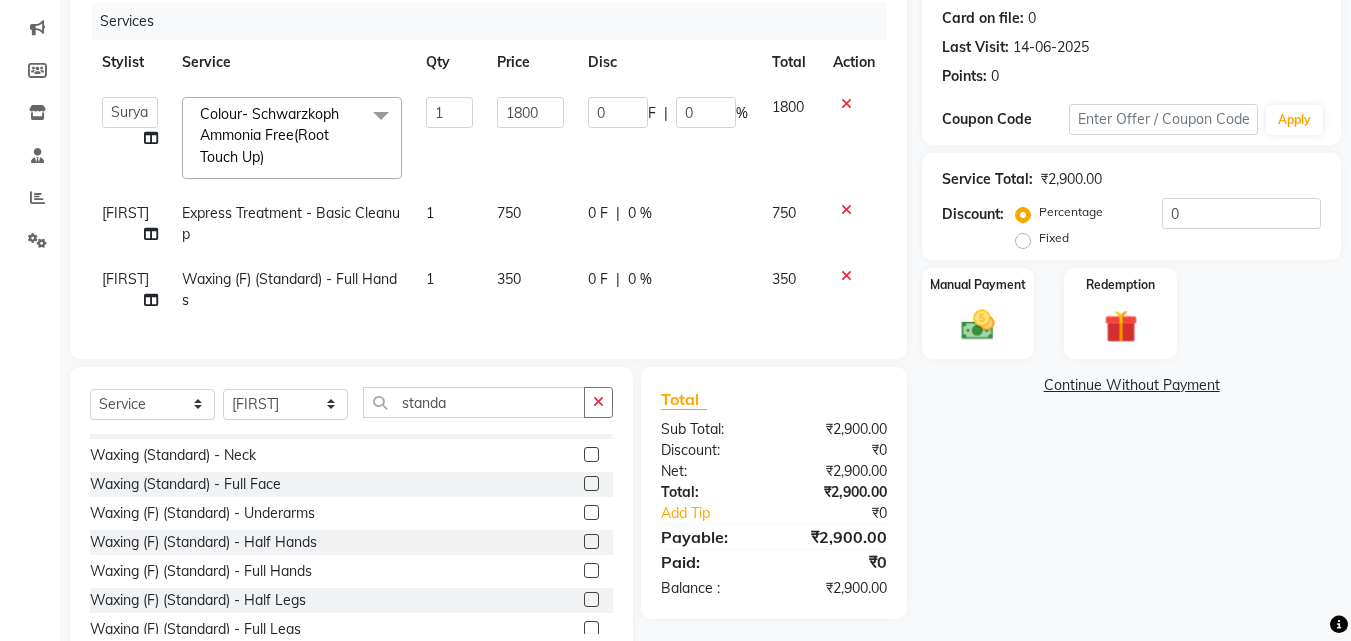 click 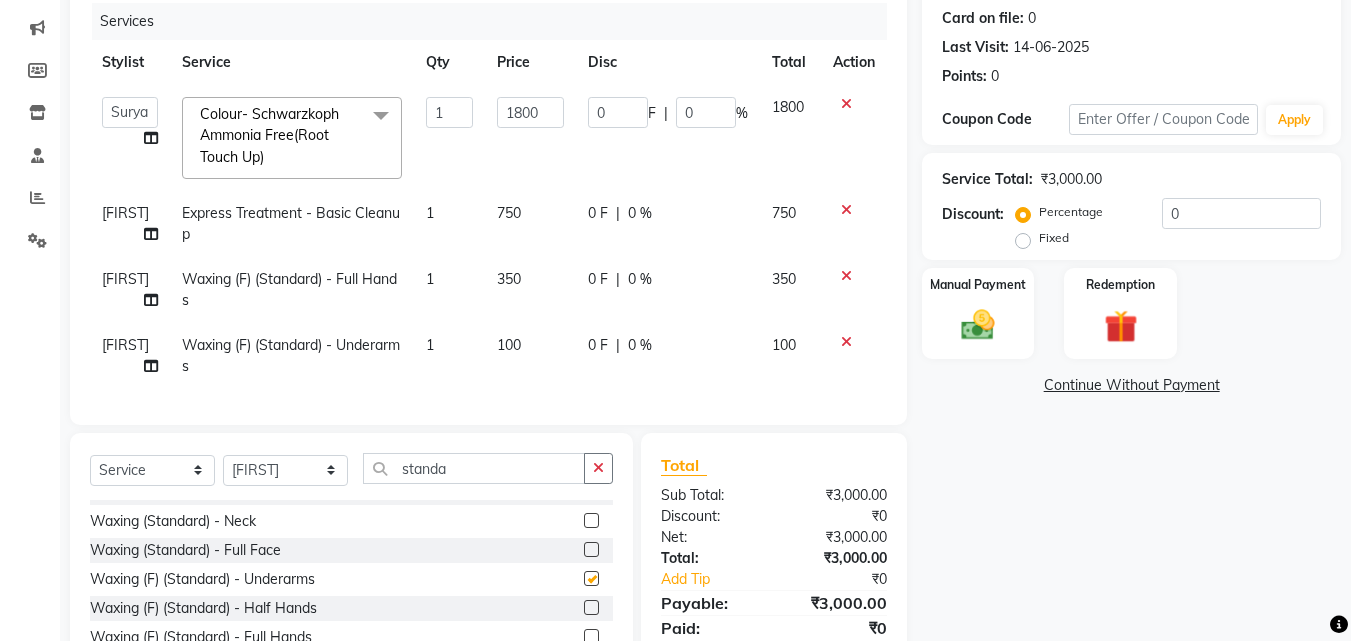 checkbox on "false" 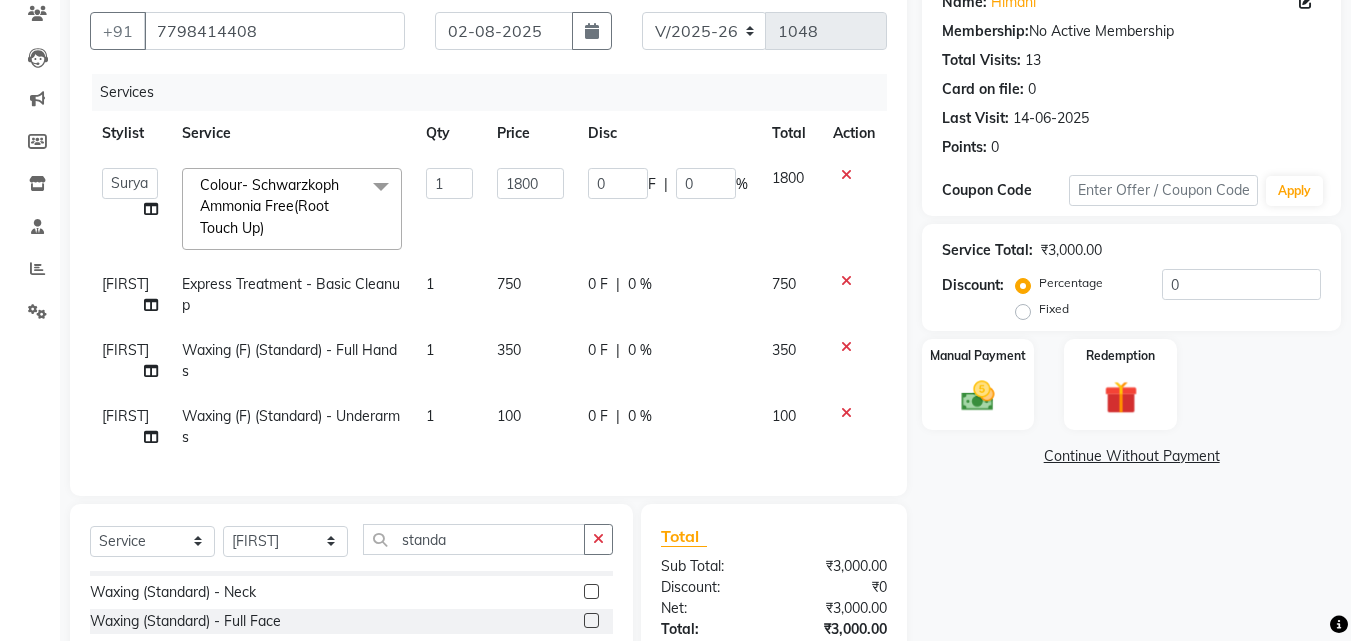 scroll, scrollTop: 377, scrollLeft: 0, axis: vertical 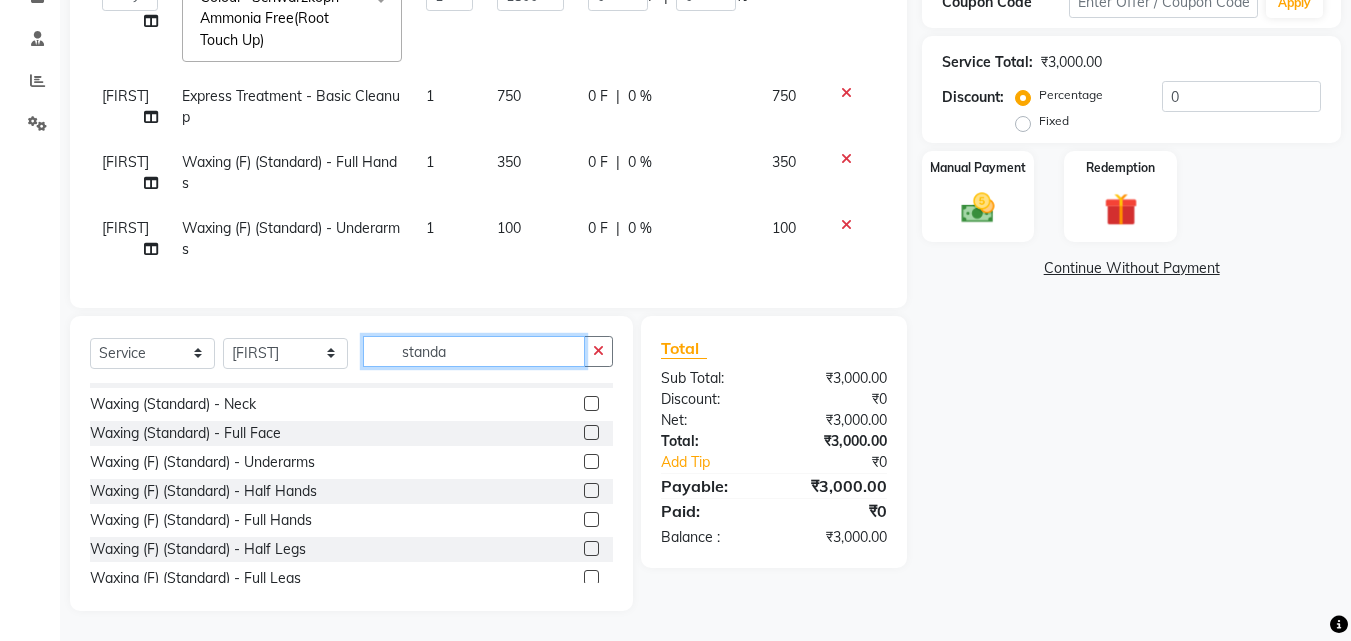 click on "standa" 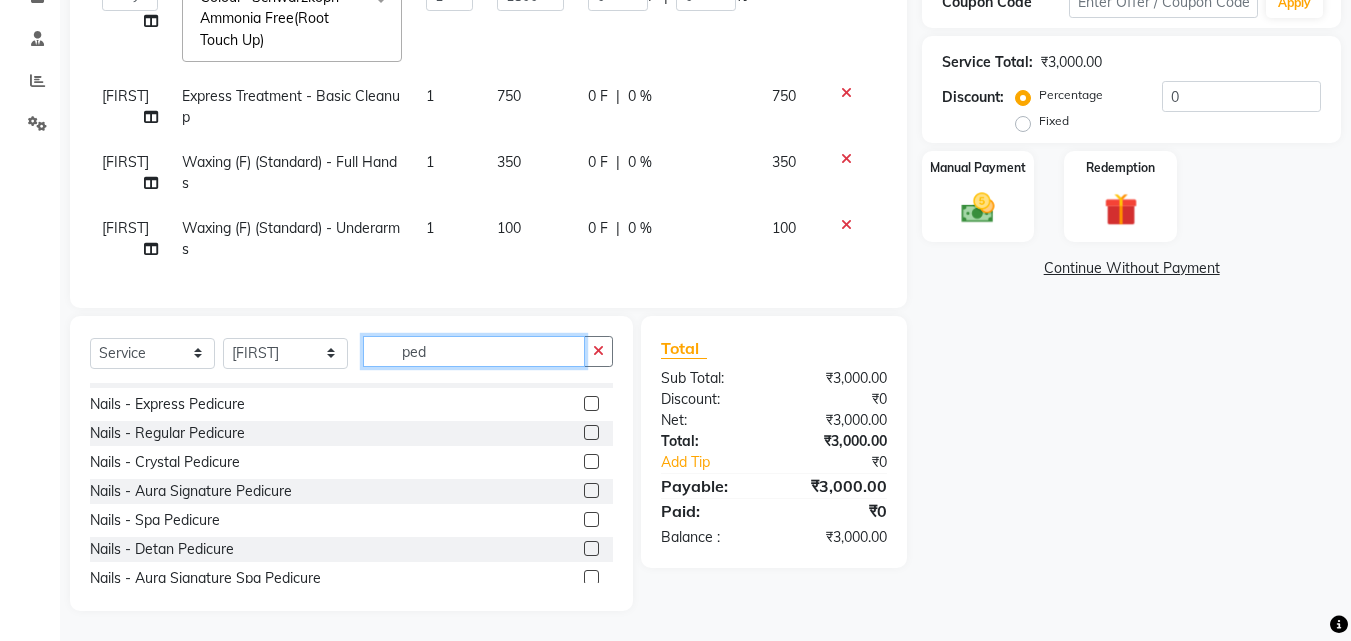scroll, scrollTop: 0, scrollLeft: 0, axis: both 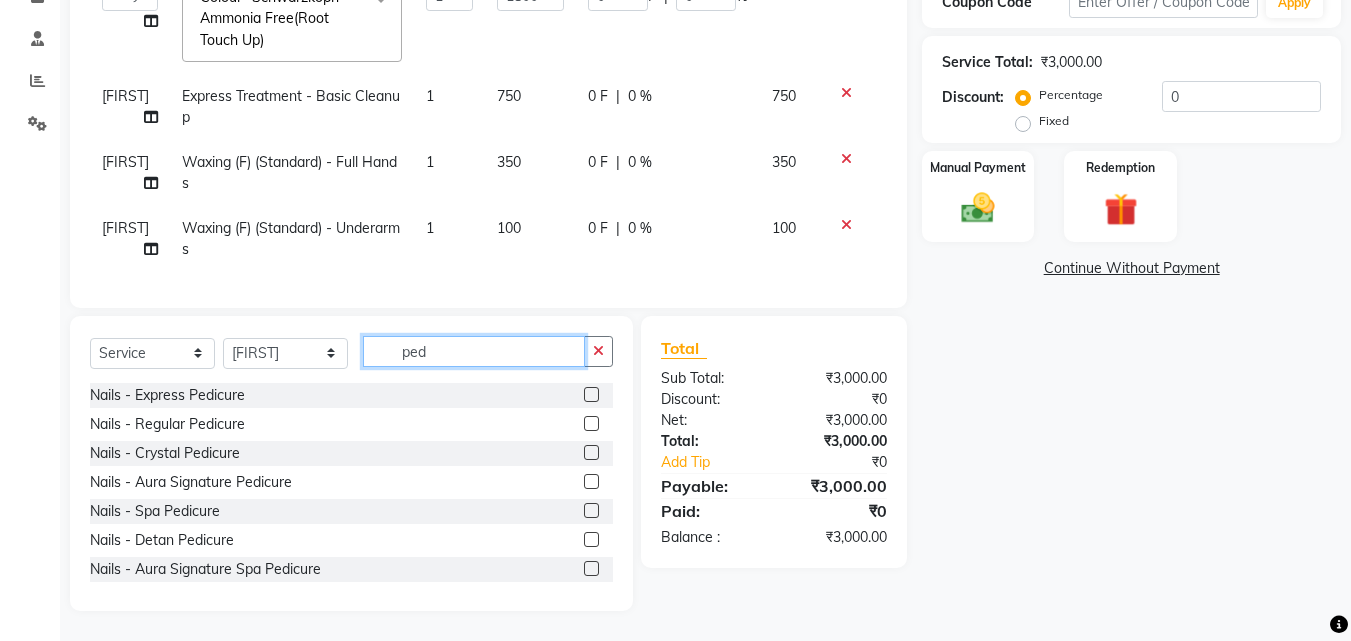 type on "ped" 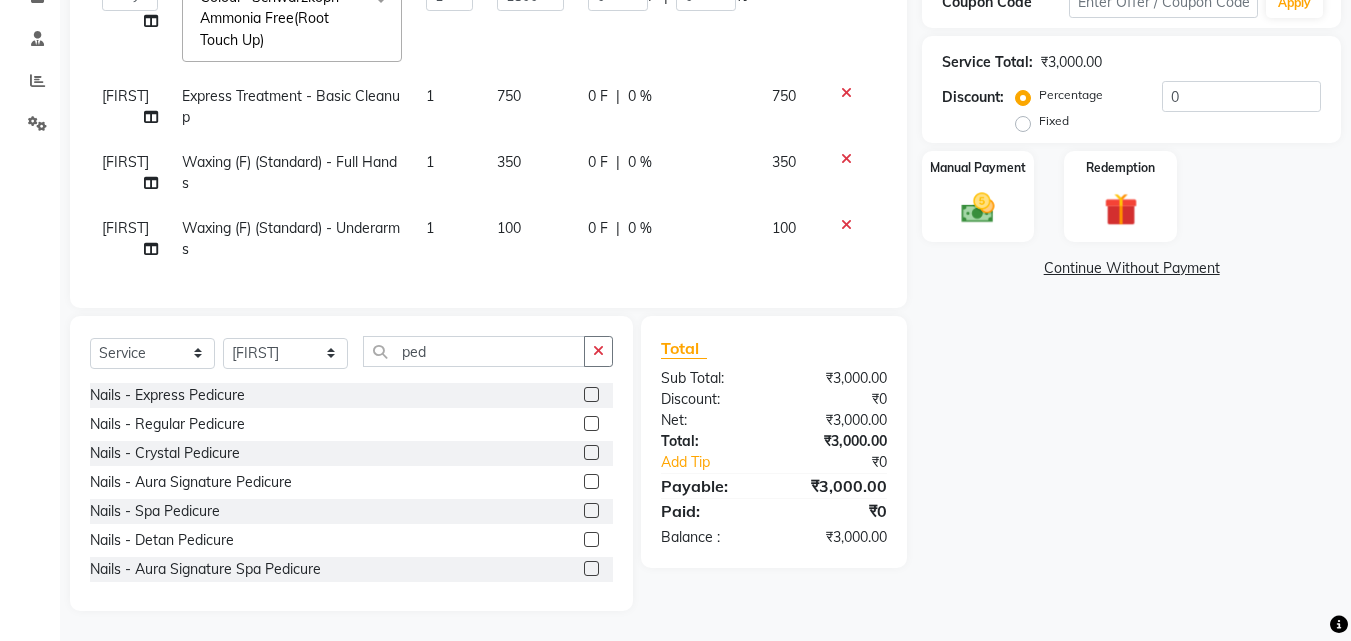 click 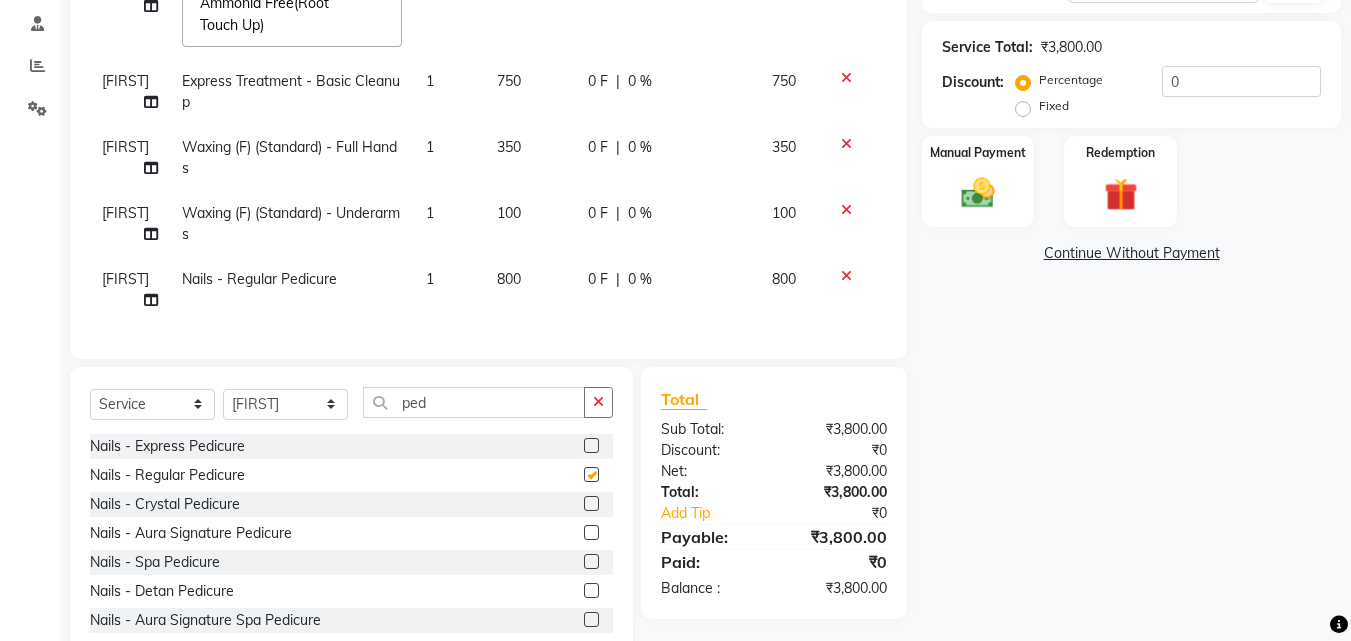 checkbox on "false" 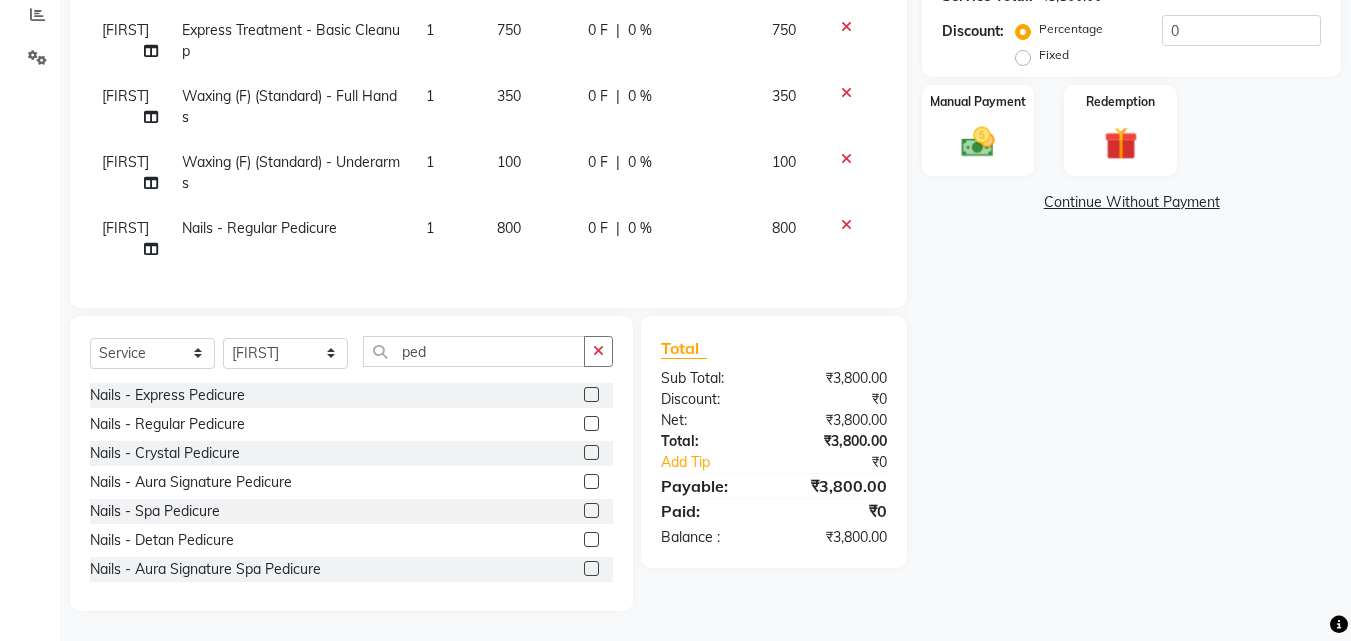 scroll, scrollTop: 443, scrollLeft: 0, axis: vertical 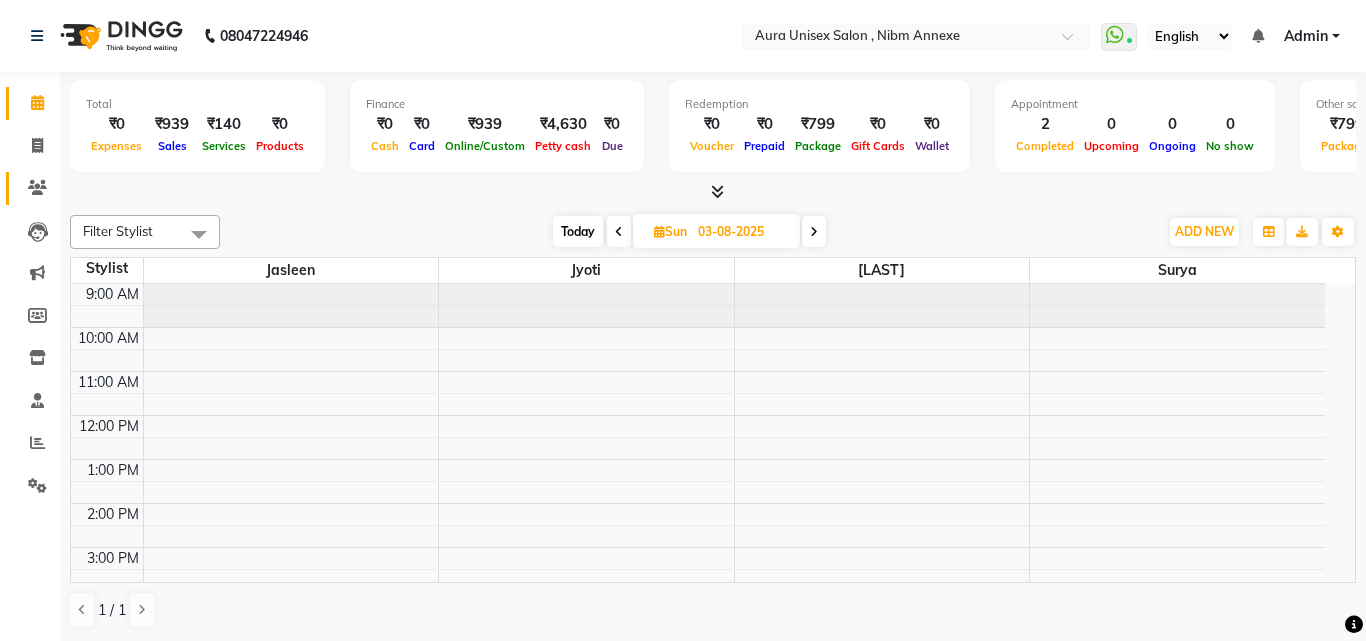 click 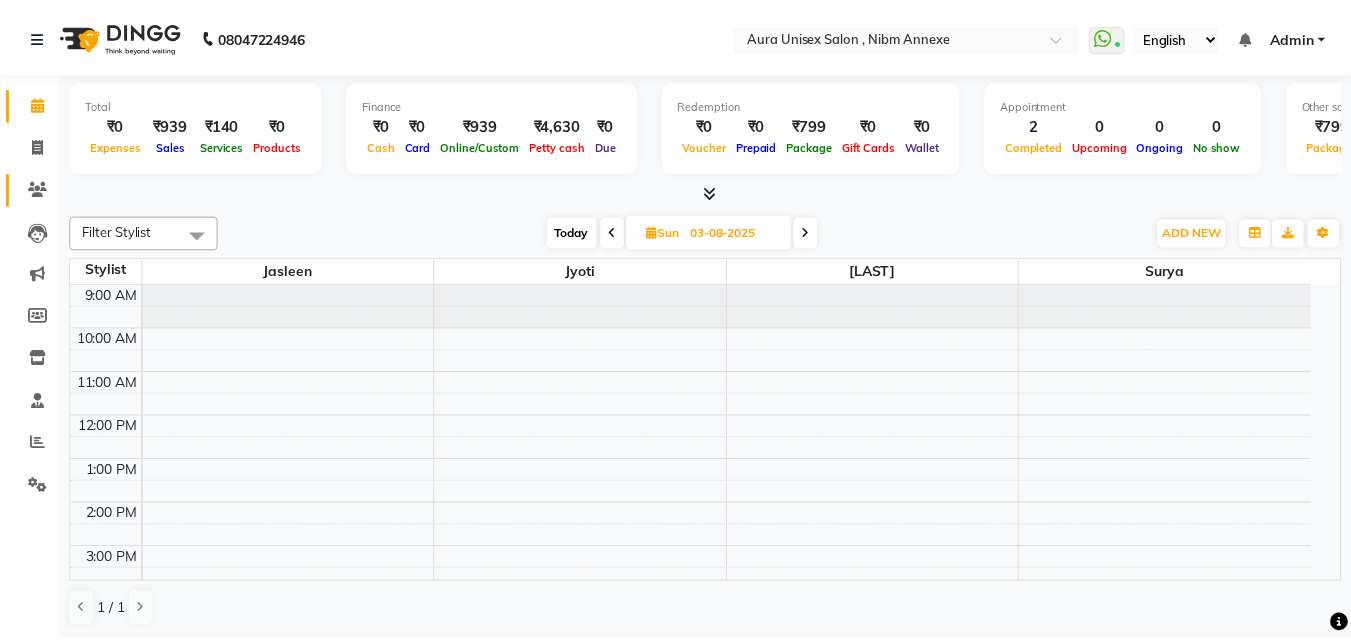 scroll, scrollTop: 0, scrollLeft: 0, axis: both 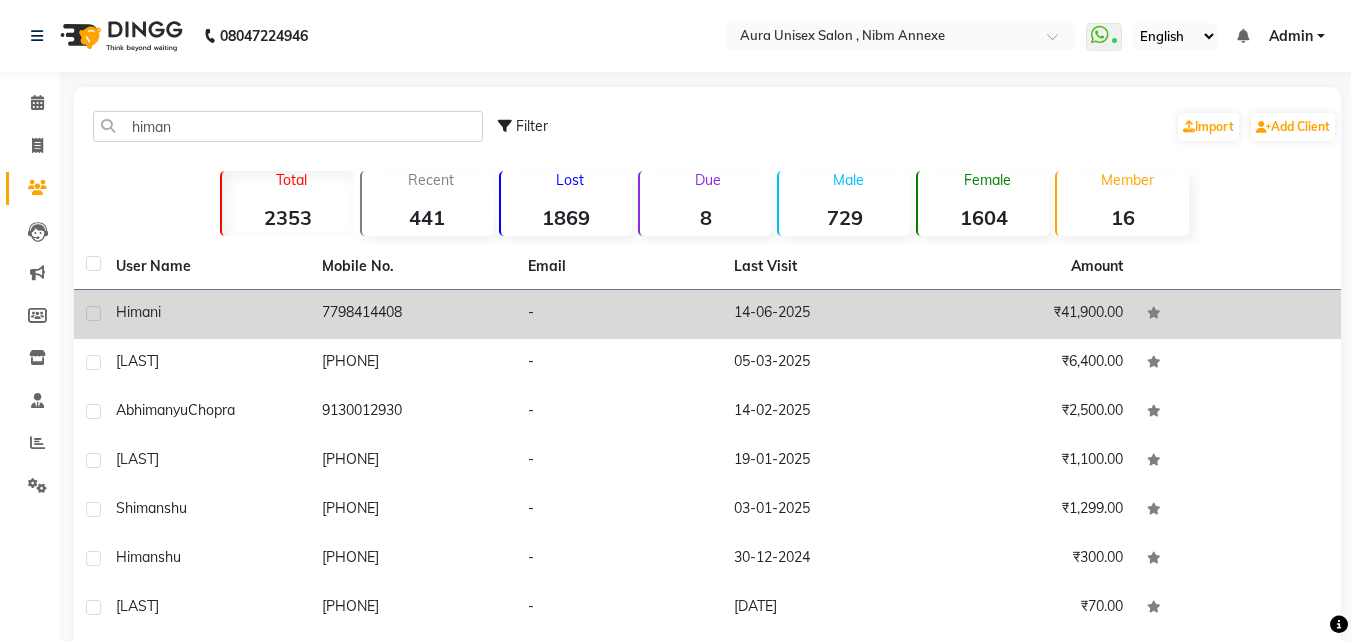 type on "himan" 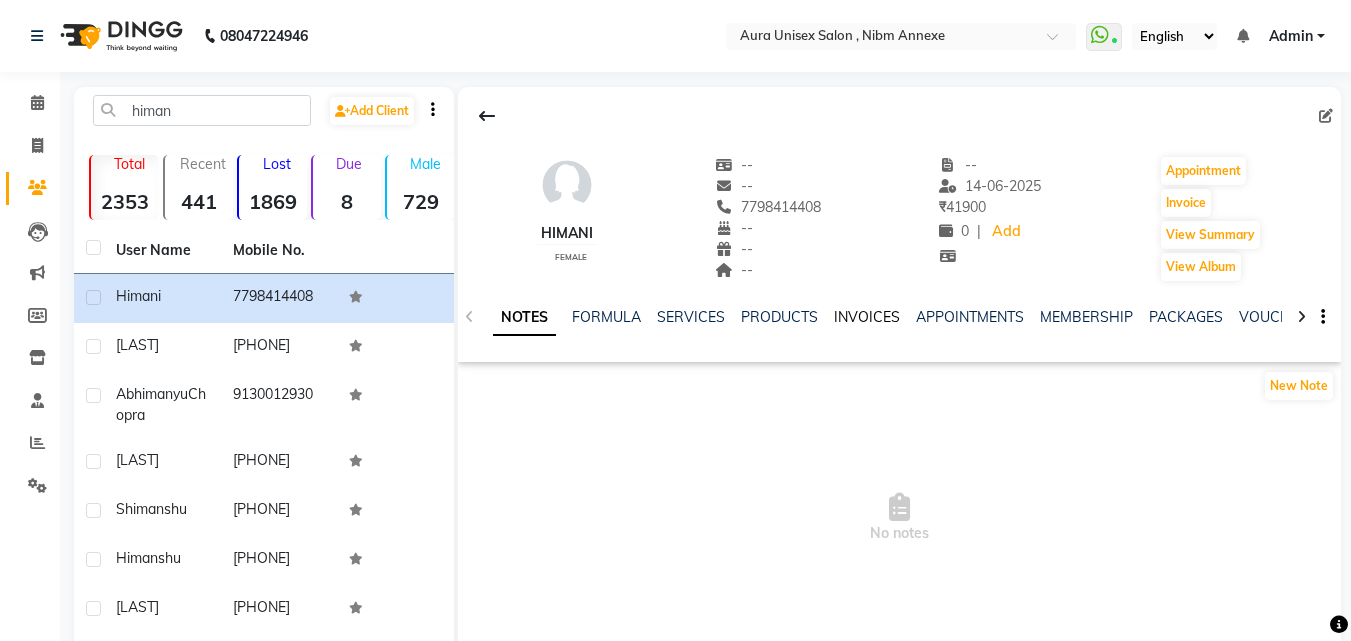 click on "INVOICES" 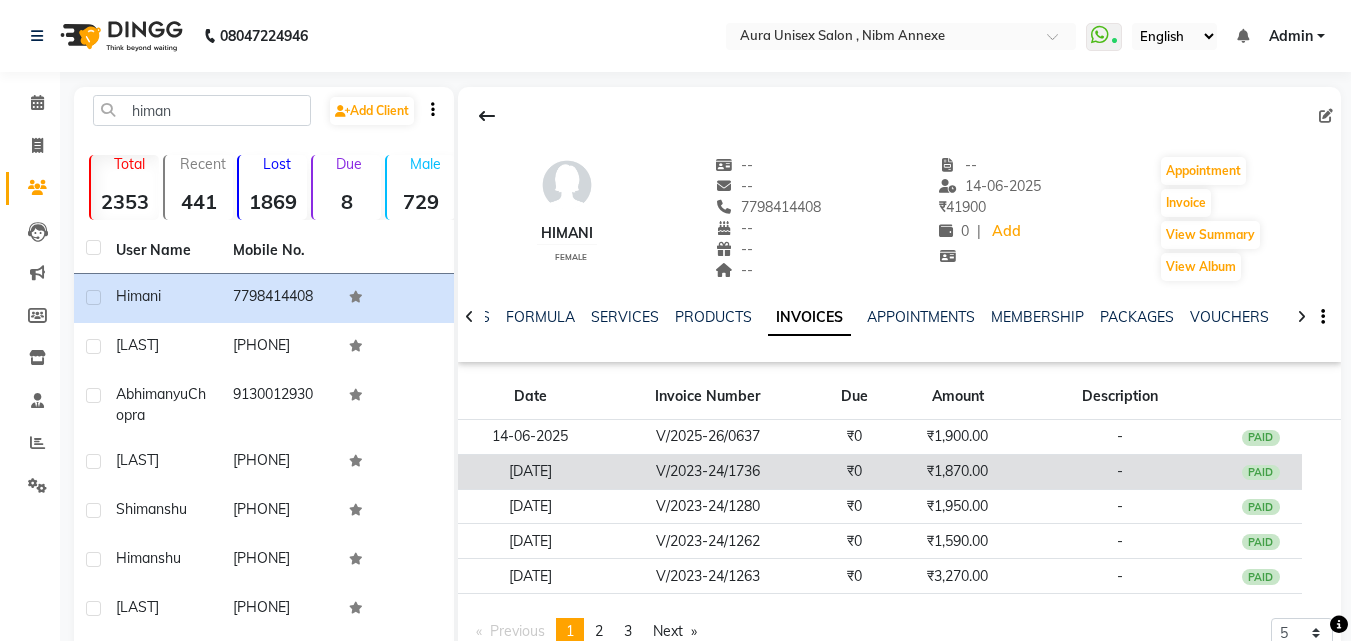 click on "V/2023-24/1736" 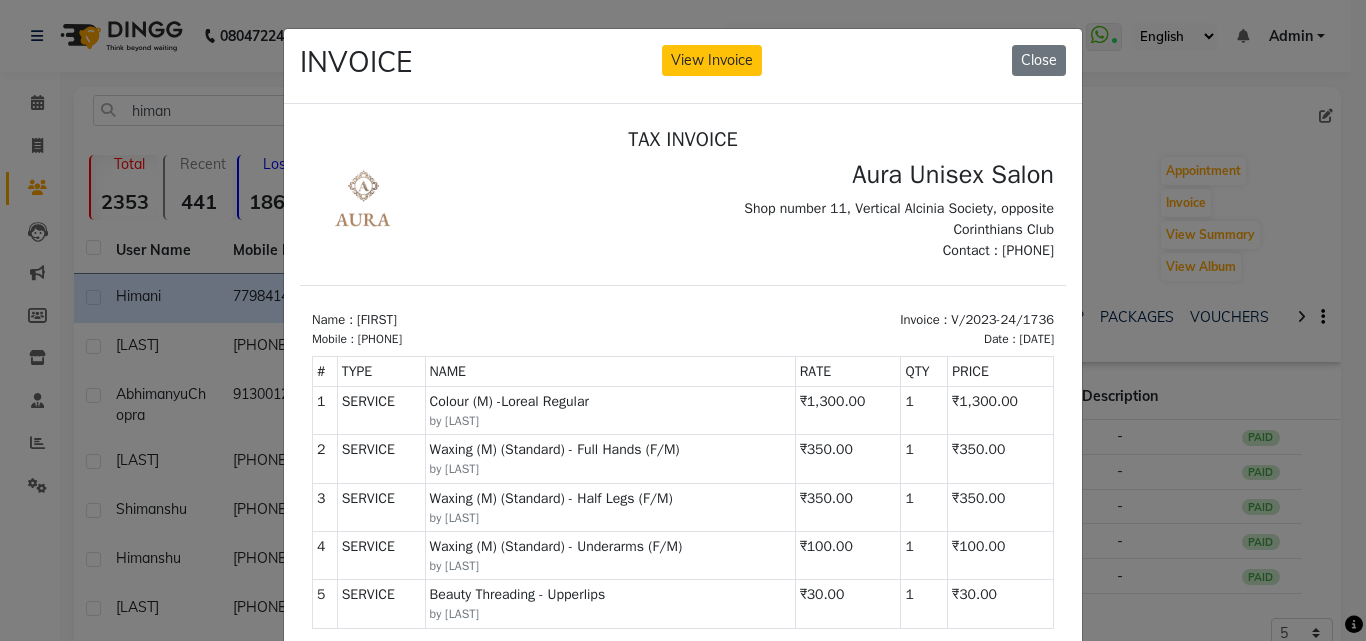 scroll, scrollTop: 0, scrollLeft: 0, axis: both 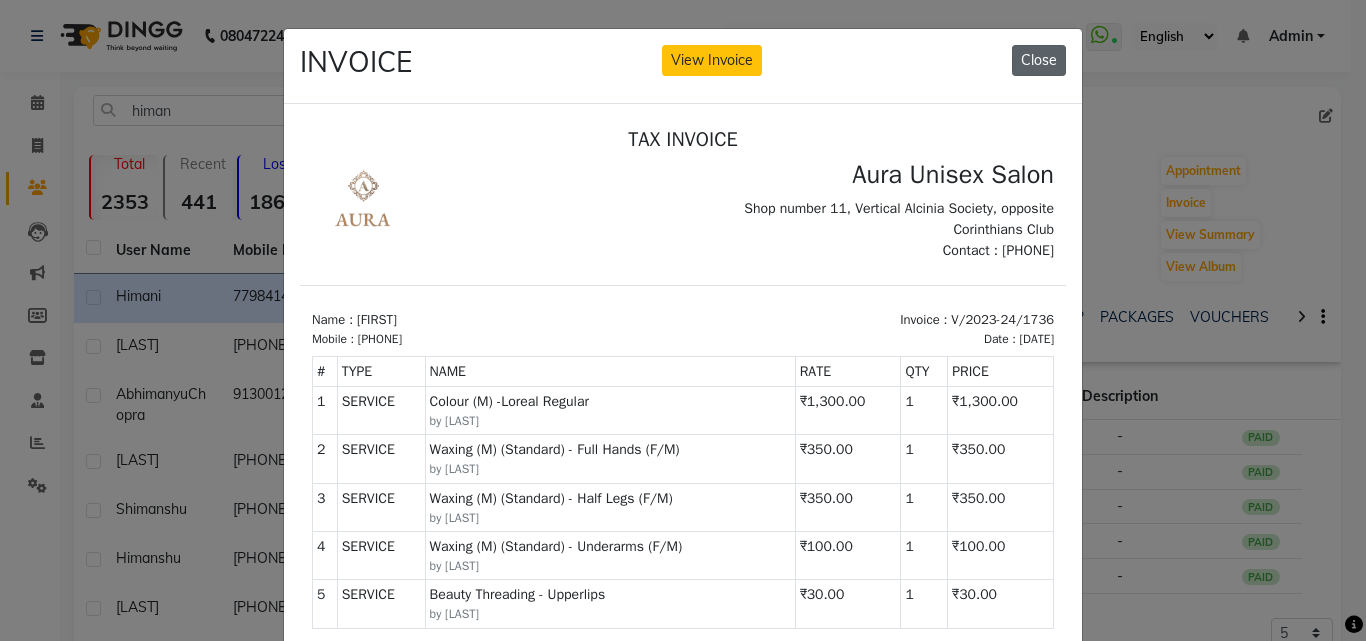 click on "Close" 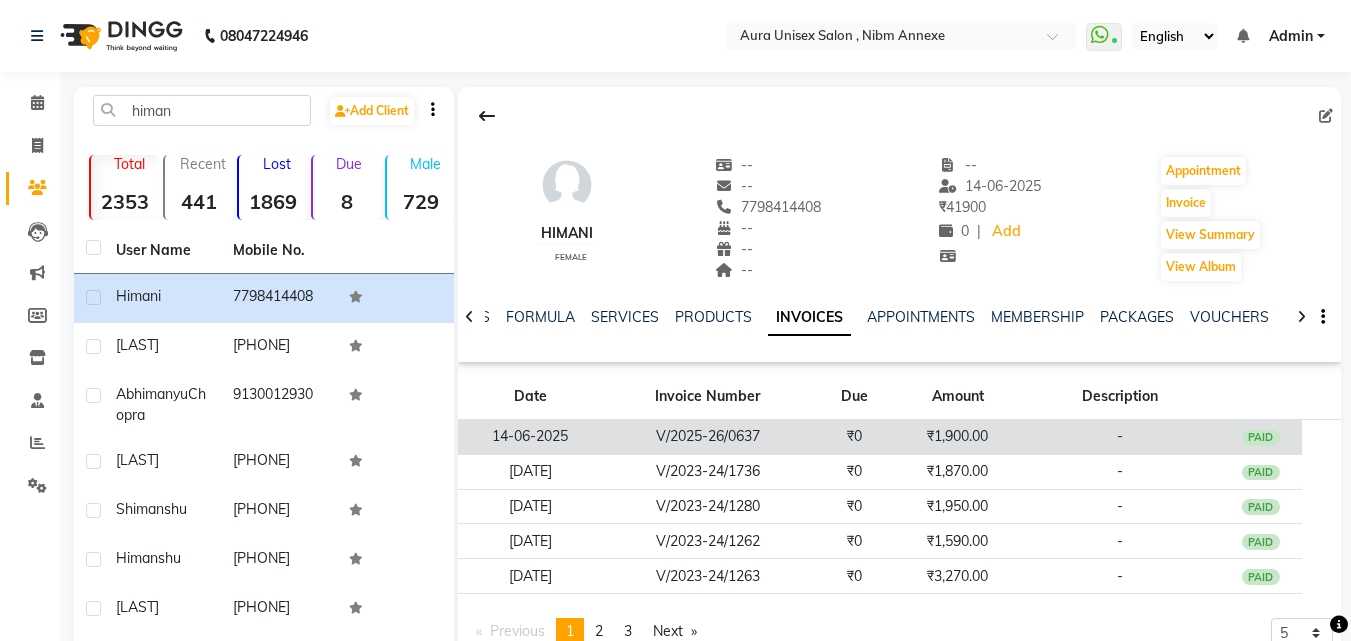click on "V/2025-26/0637" 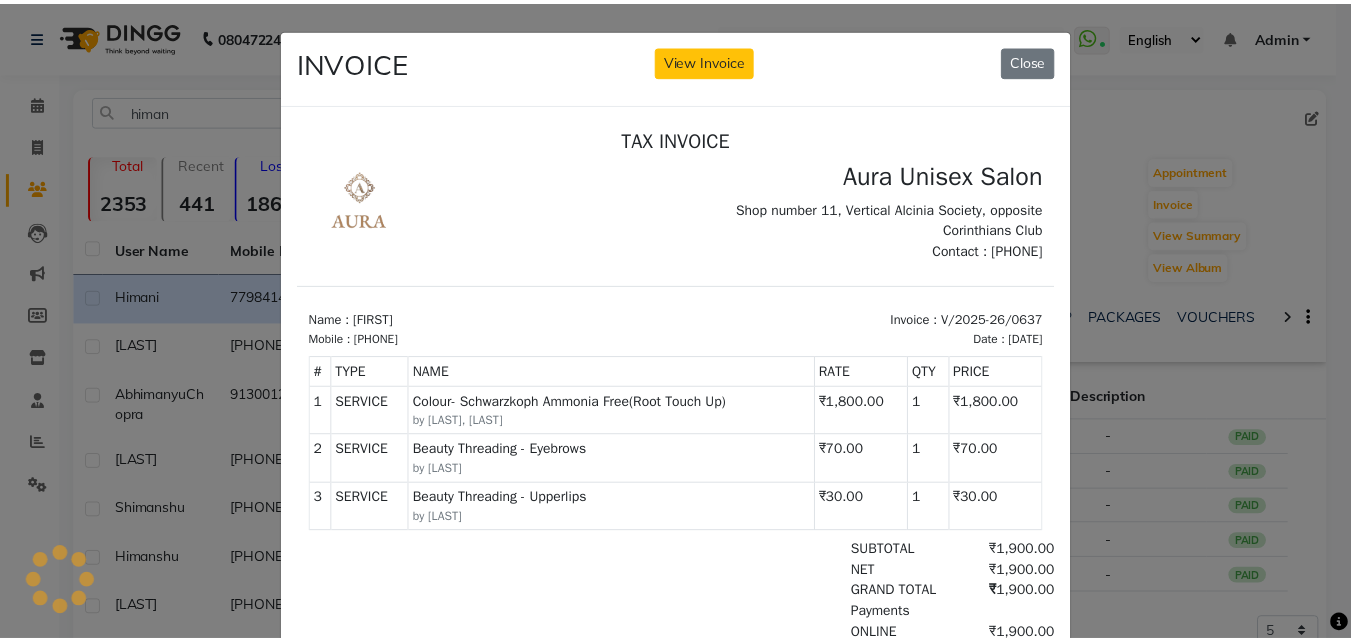 scroll, scrollTop: 0, scrollLeft: 0, axis: both 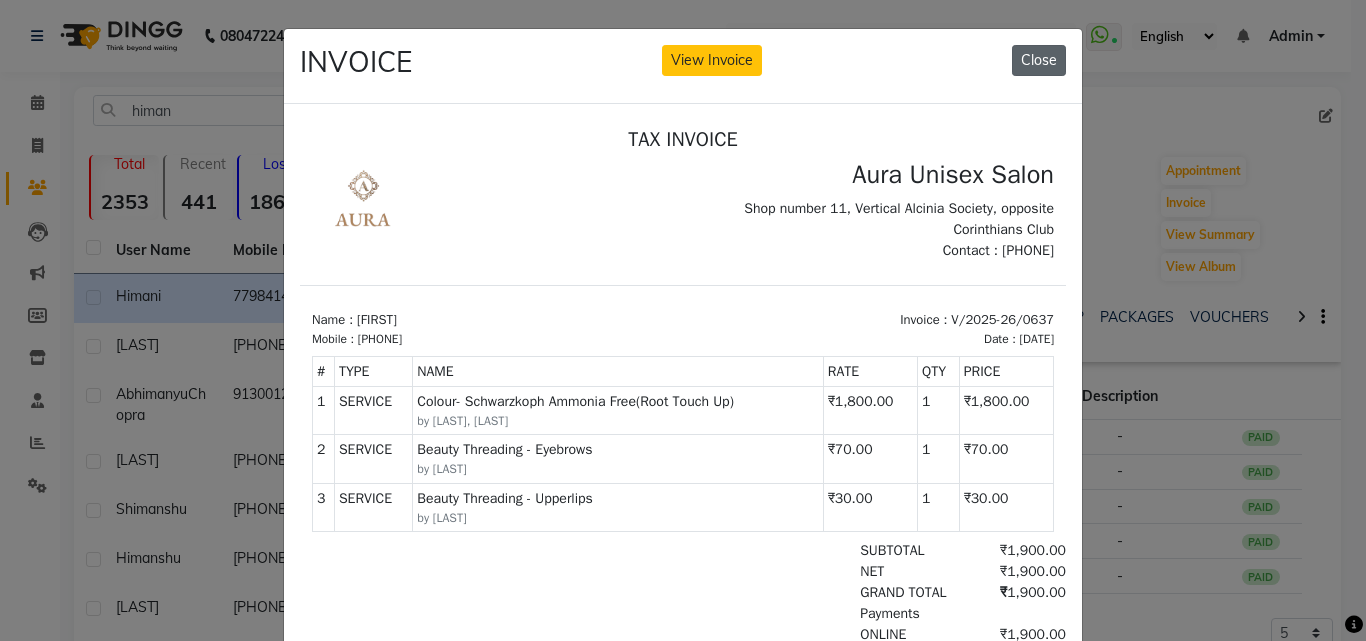 click on "Close" 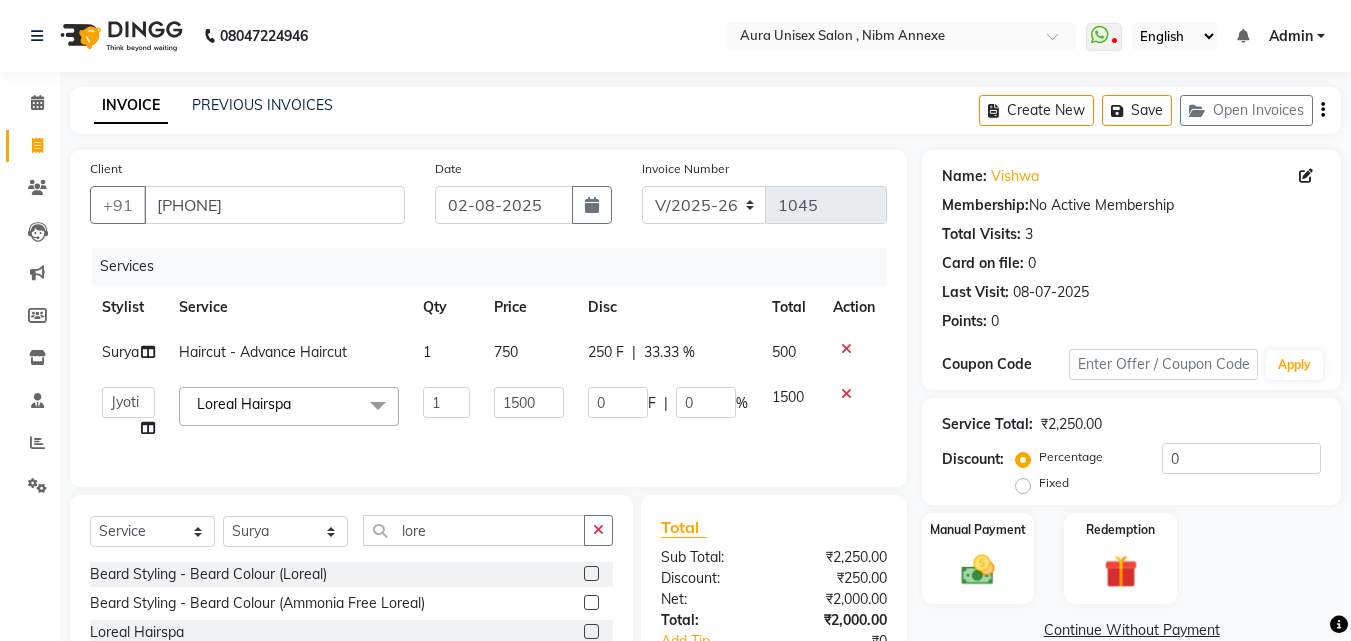 select on "823" 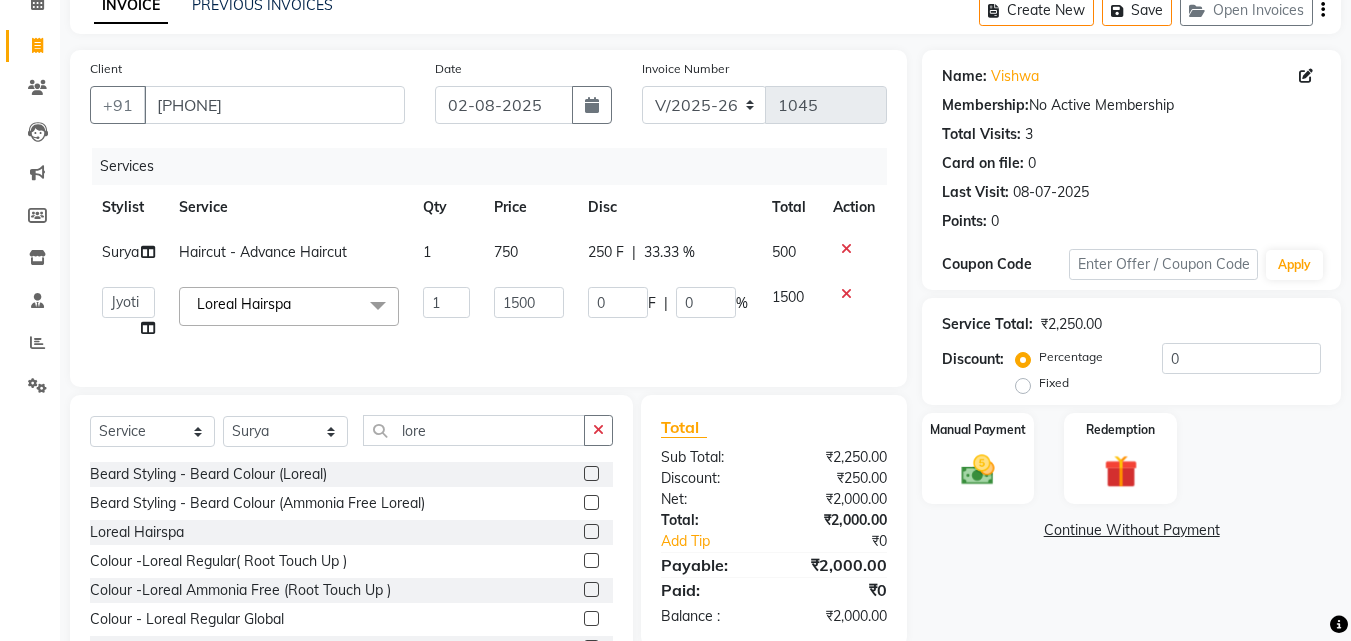 scroll, scrollTop: 0, scrollLeft: 0, axis: both 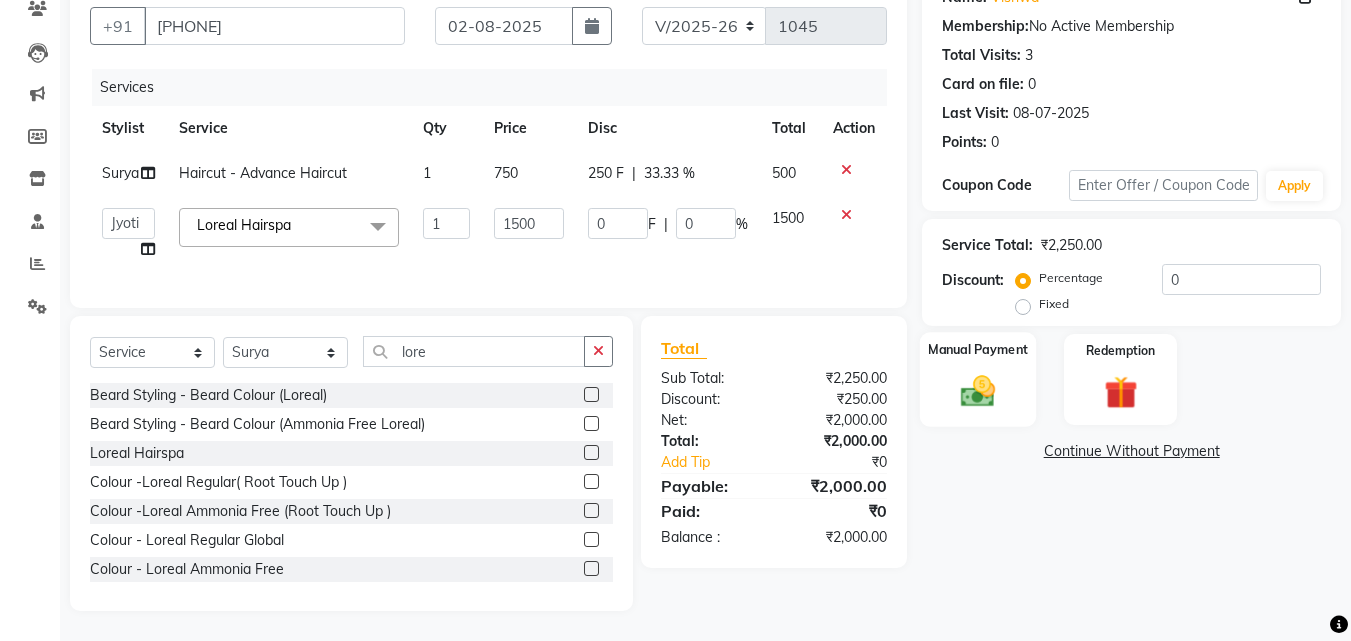 click 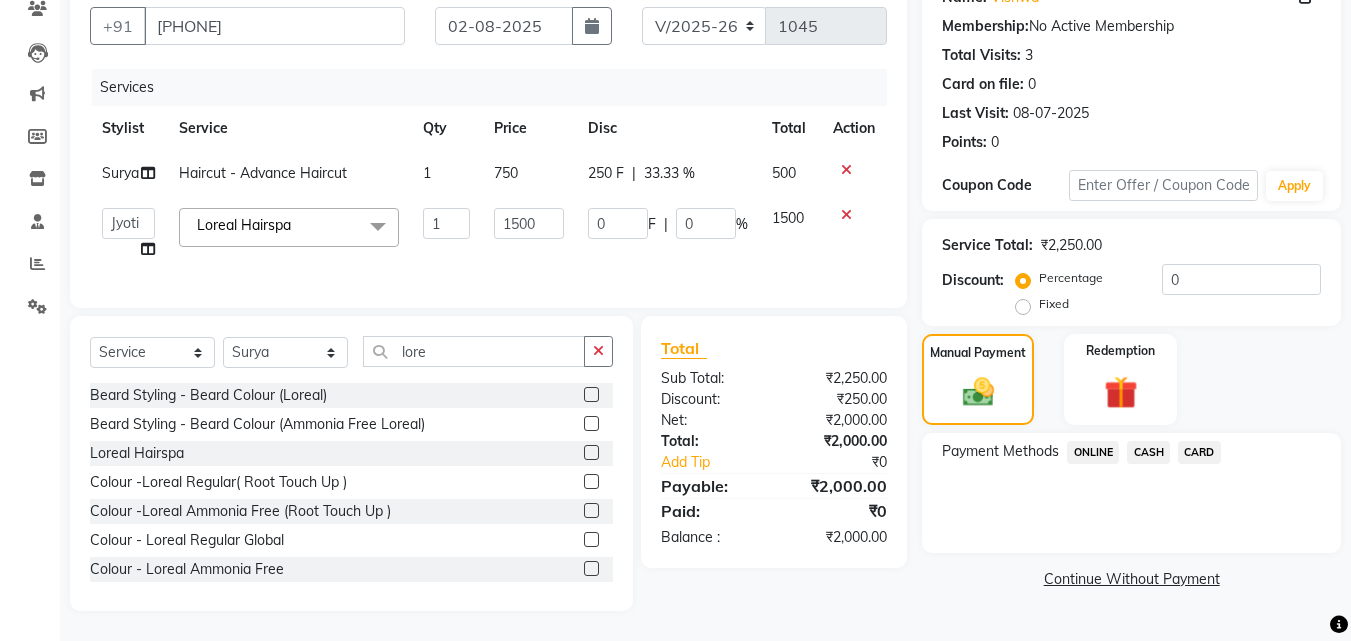 click on "ONLINE" 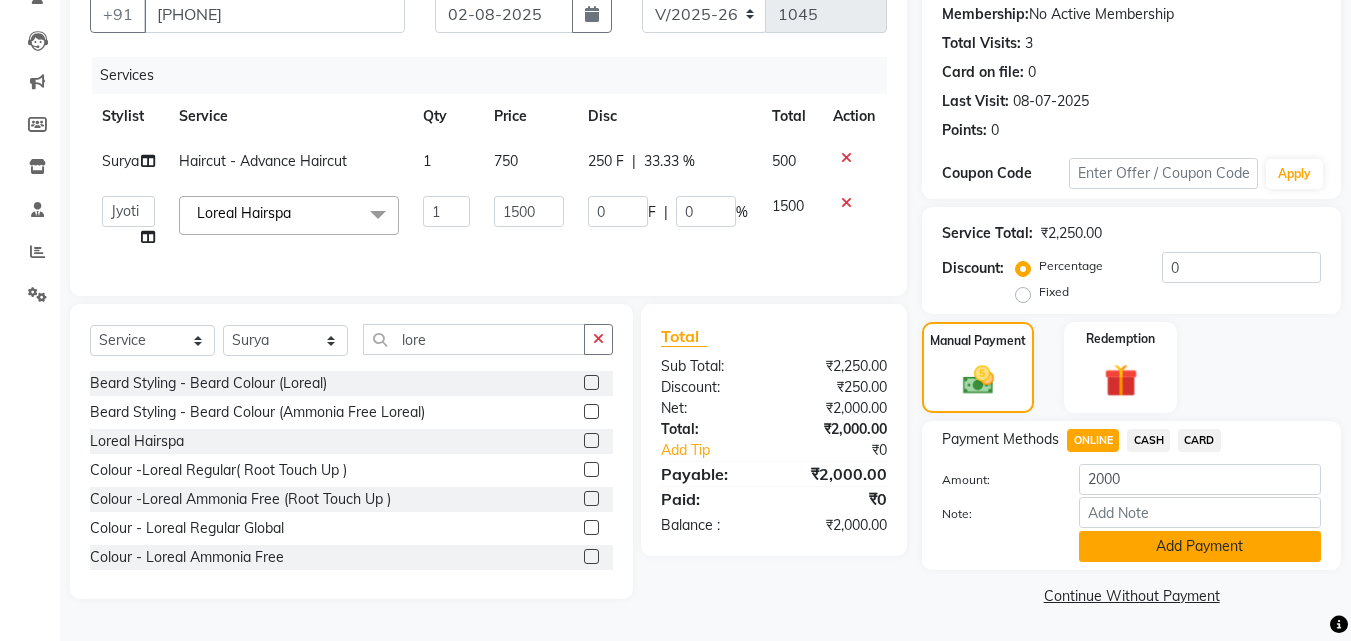 click on "Add Payment" 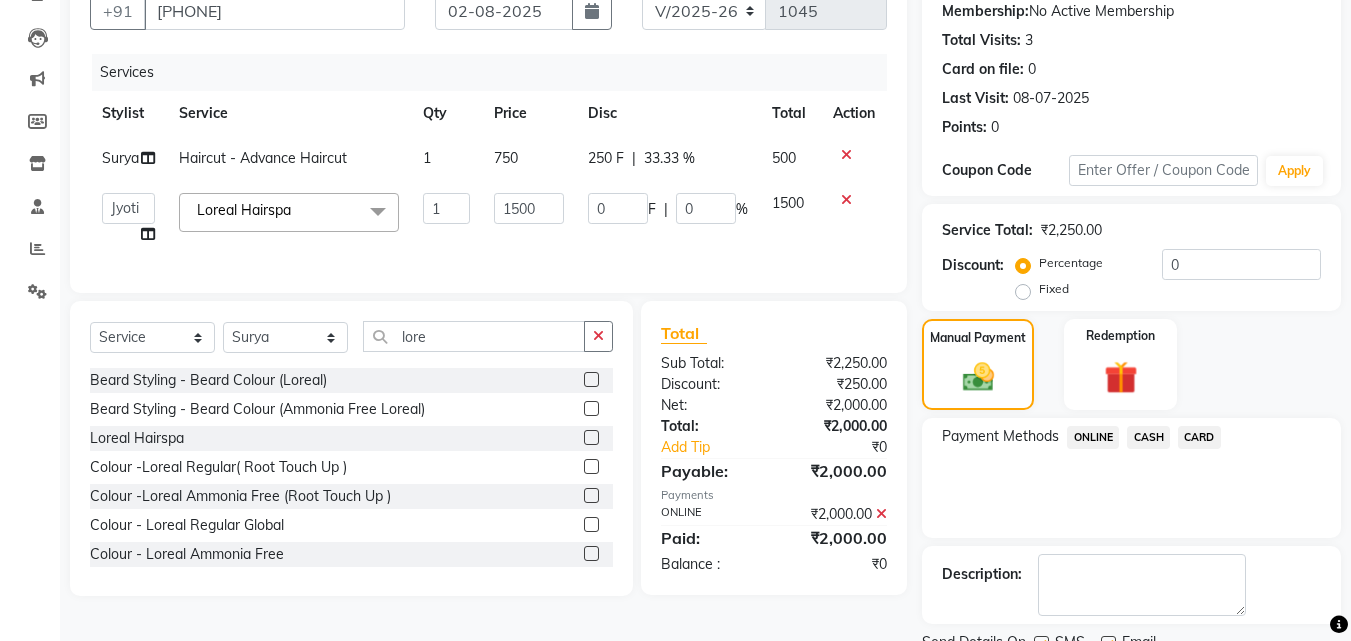 click on "ONLINE" 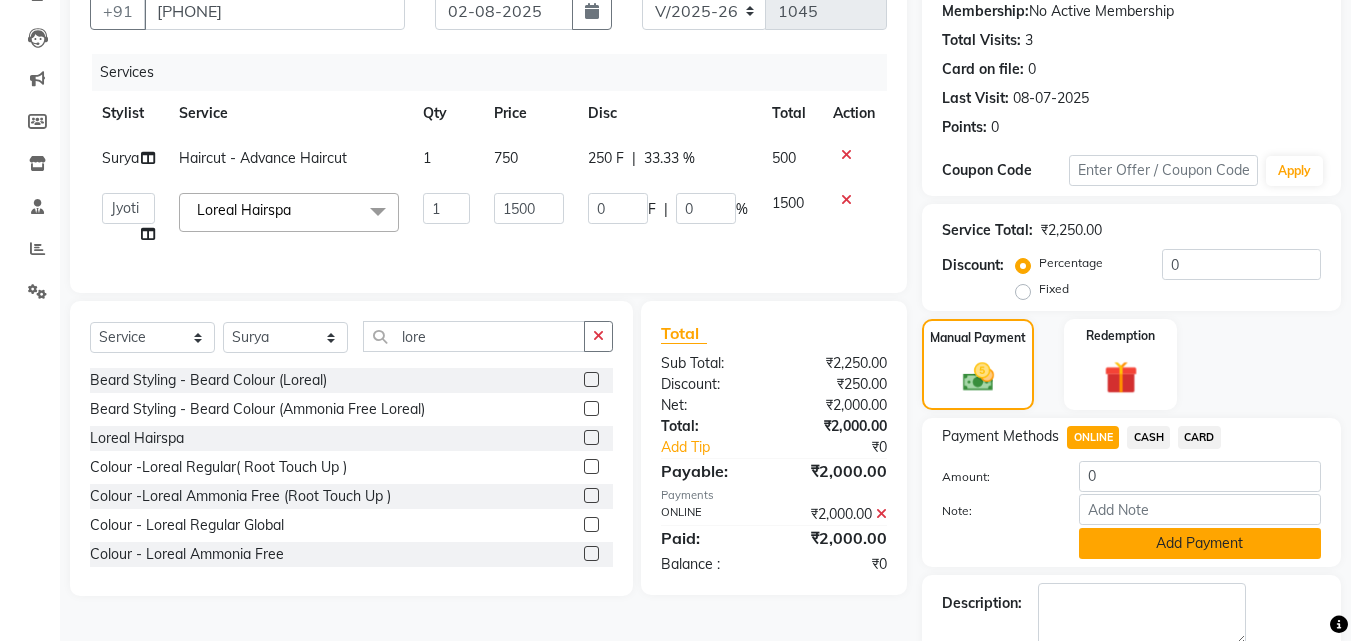 click on "Add Payment" 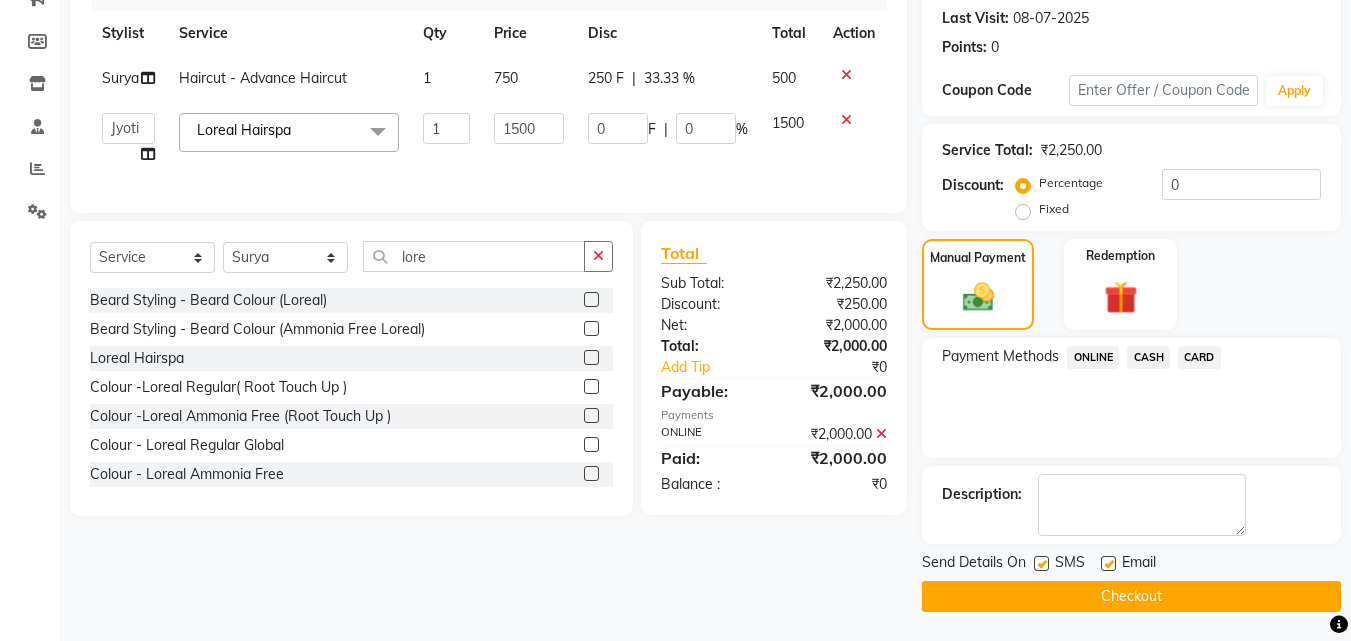 scroll, scrollTop: 275, scrollLeft: 0, axis: vertical 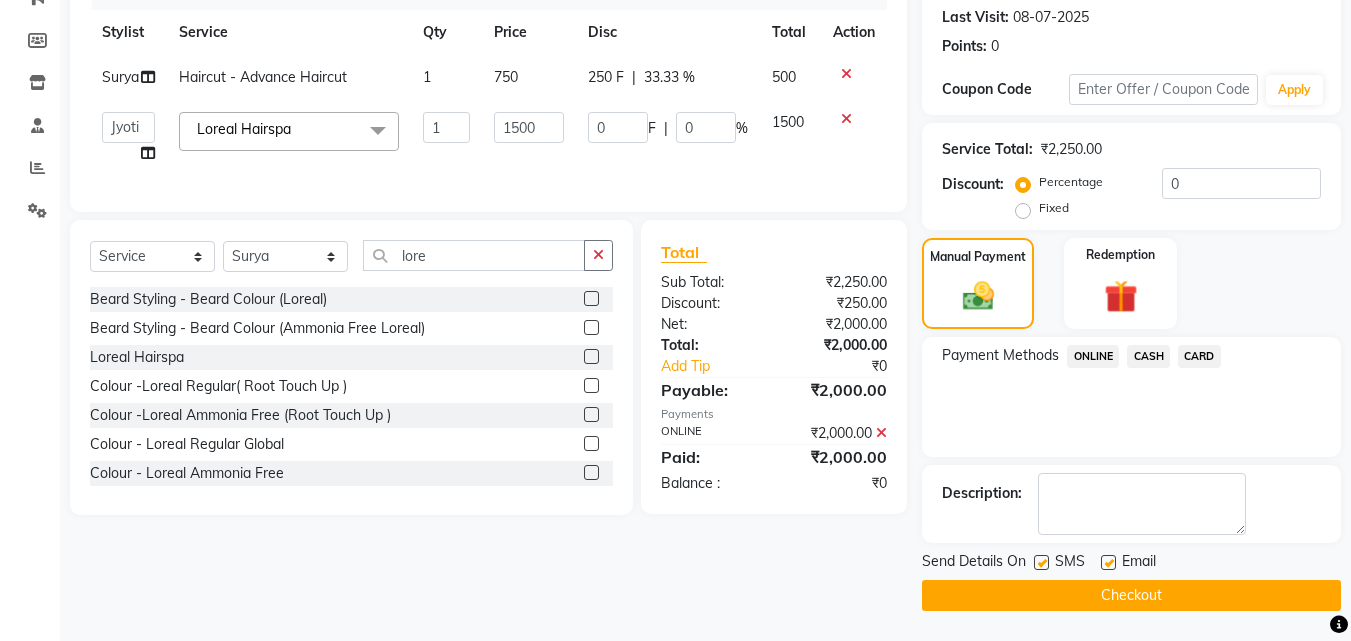 click 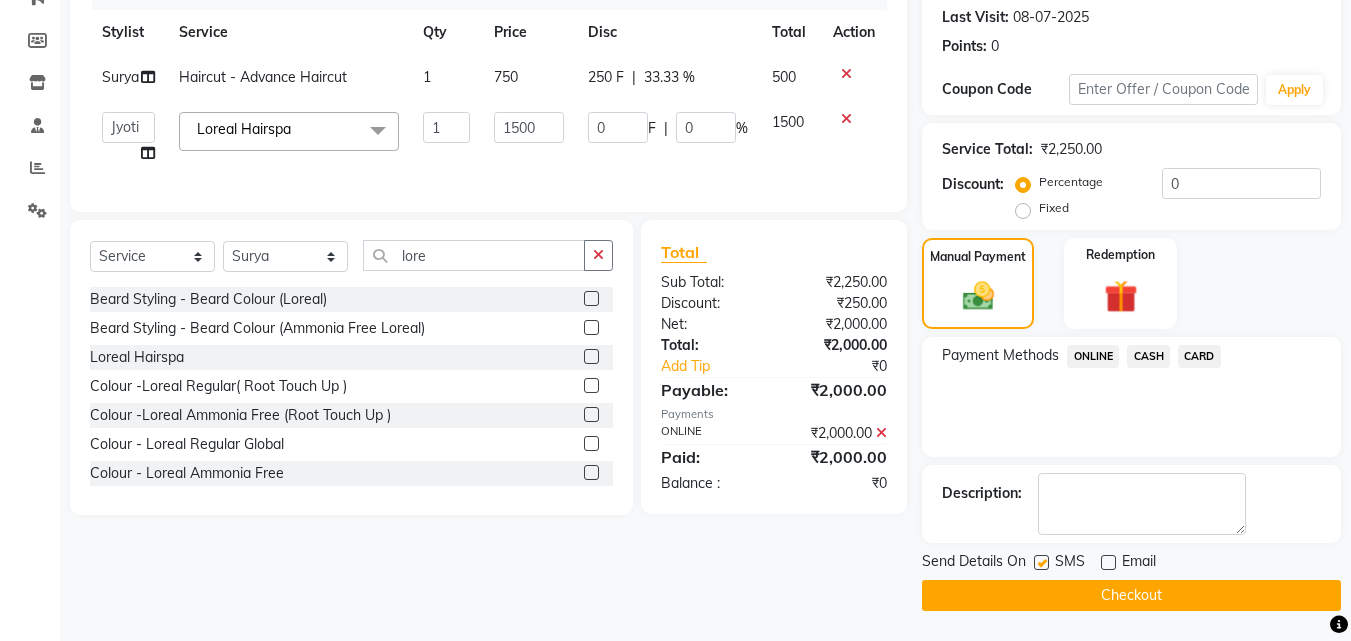 click on "Checkout" 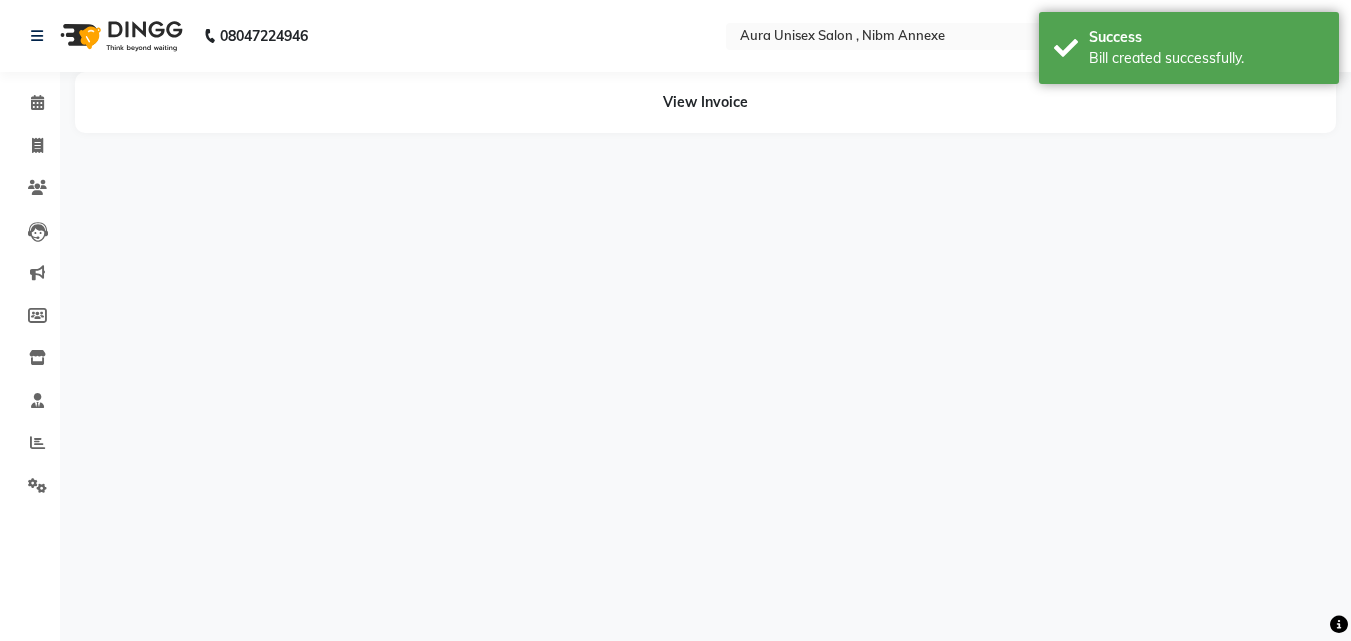 scroll, scrollTop: 0, scrollLeft: 0, axis: both 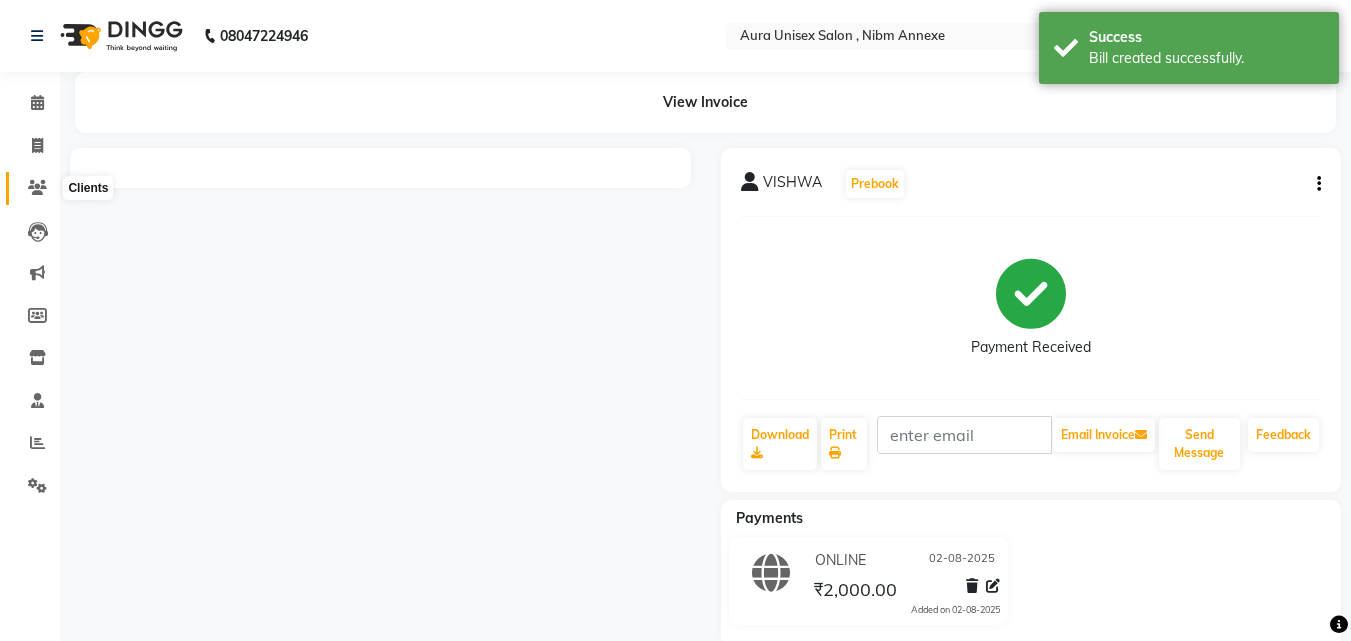 click 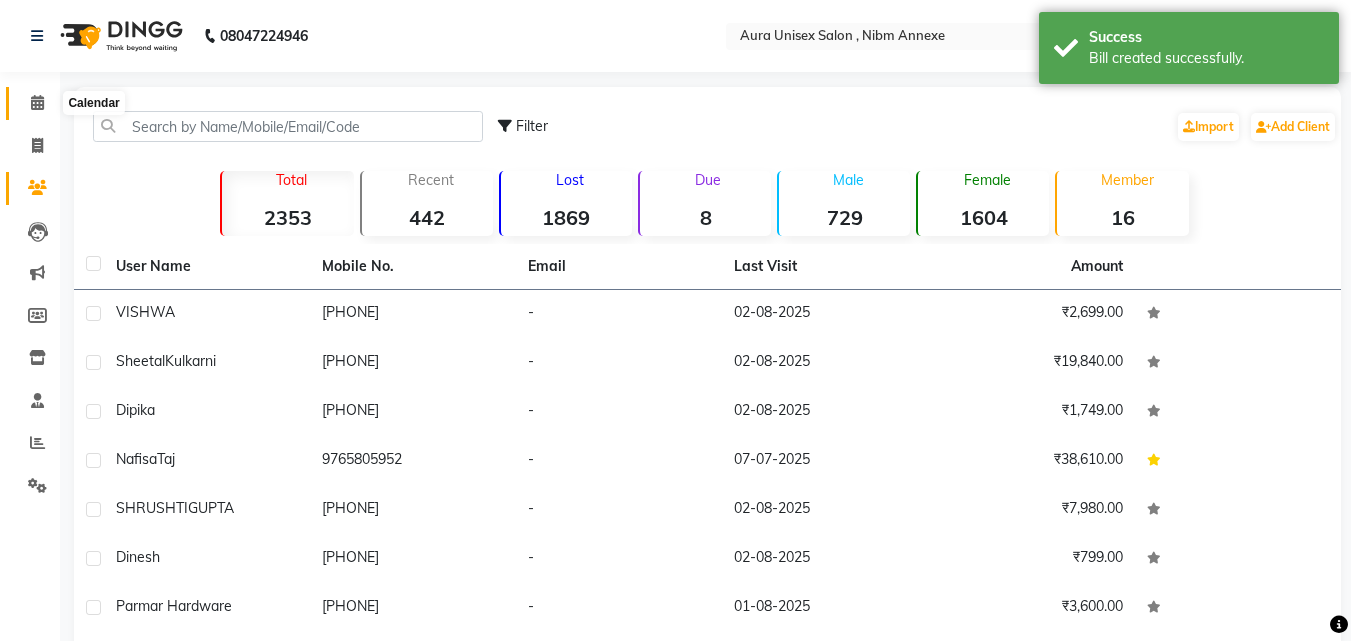 click 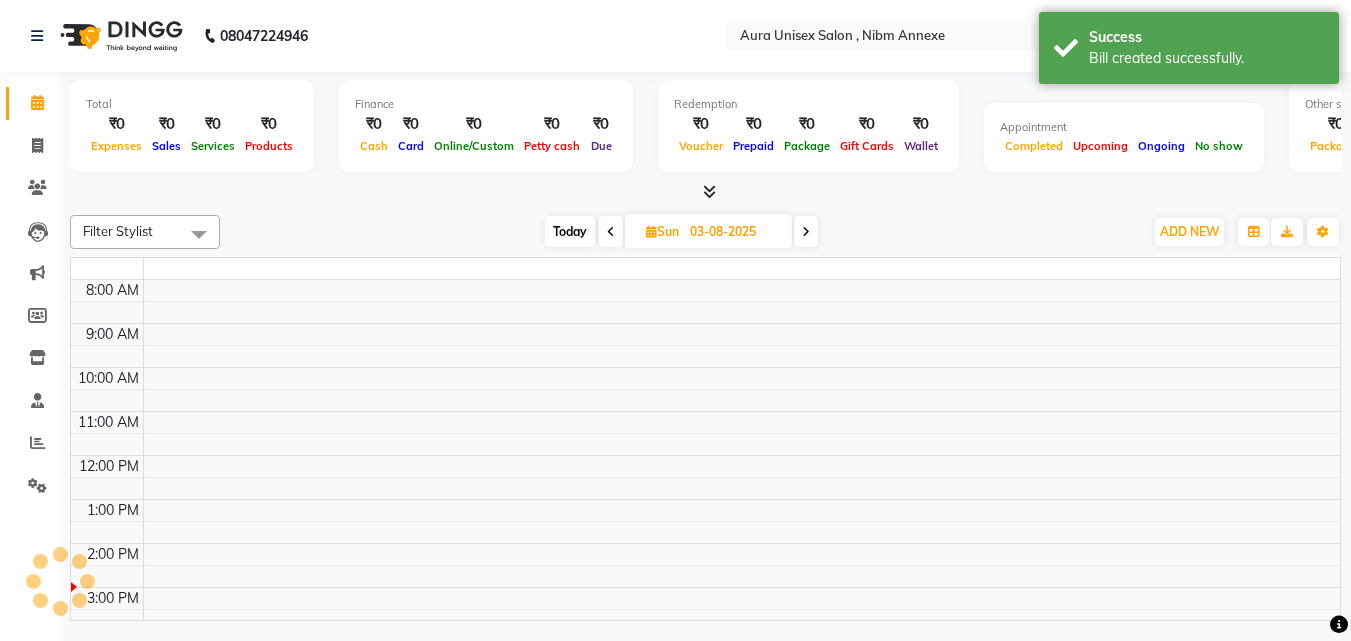 scroll, scrollTop: 0, scrollLeft: 0, axis: both 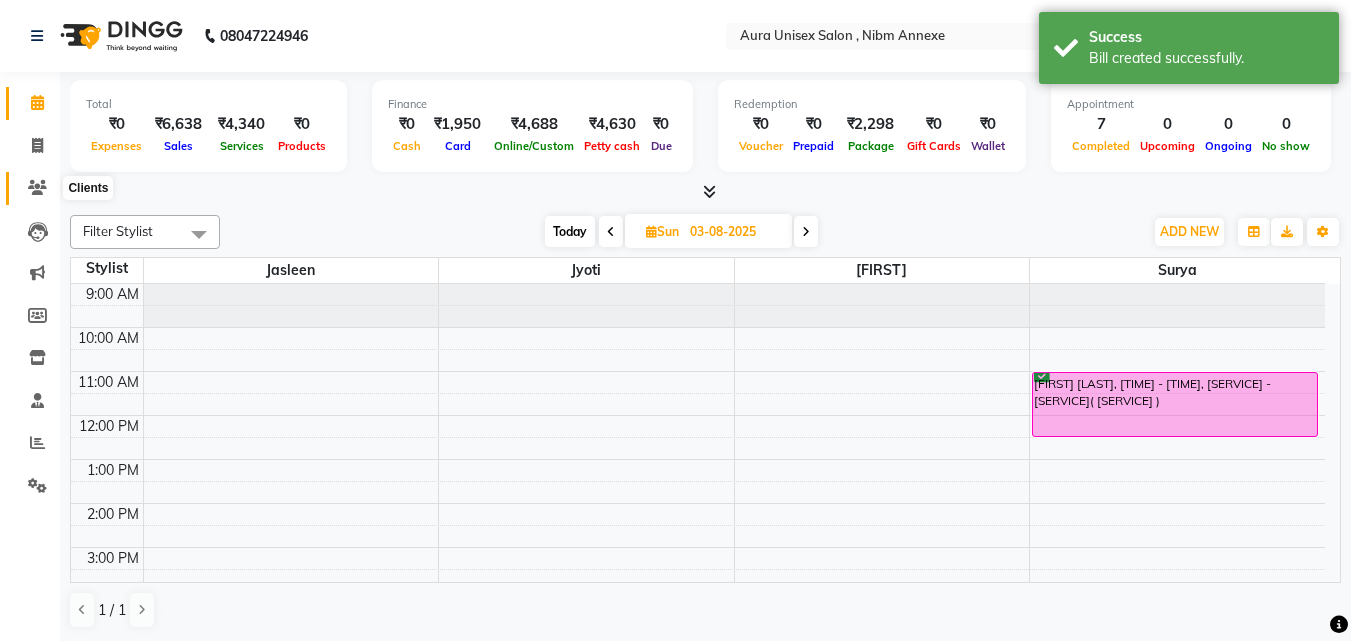 click 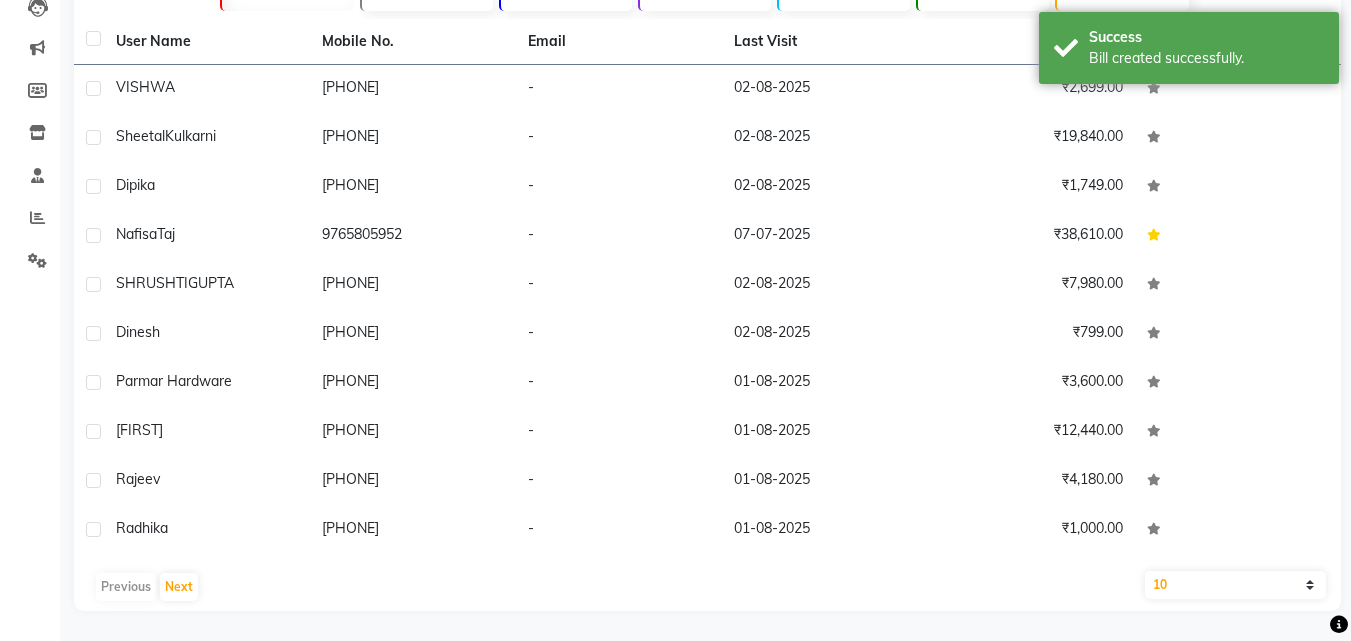 scroll, scrollTop: 0, scrollLeft: 0, axis: both 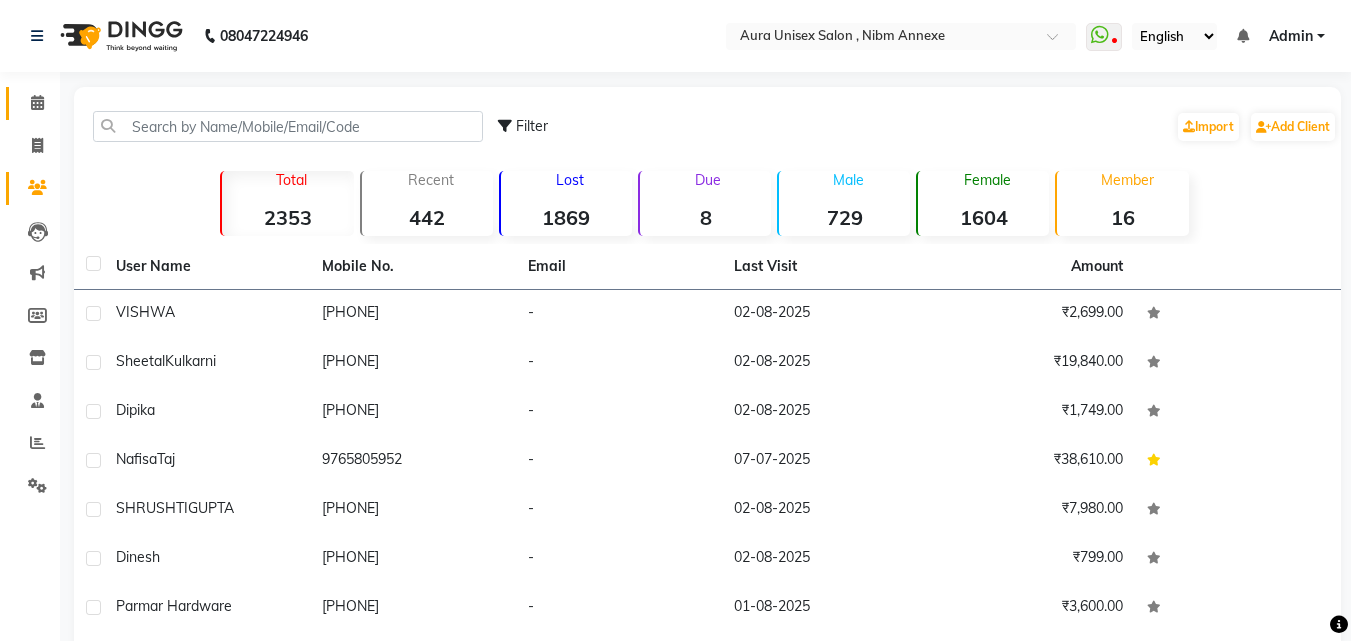 click on "Calendar" 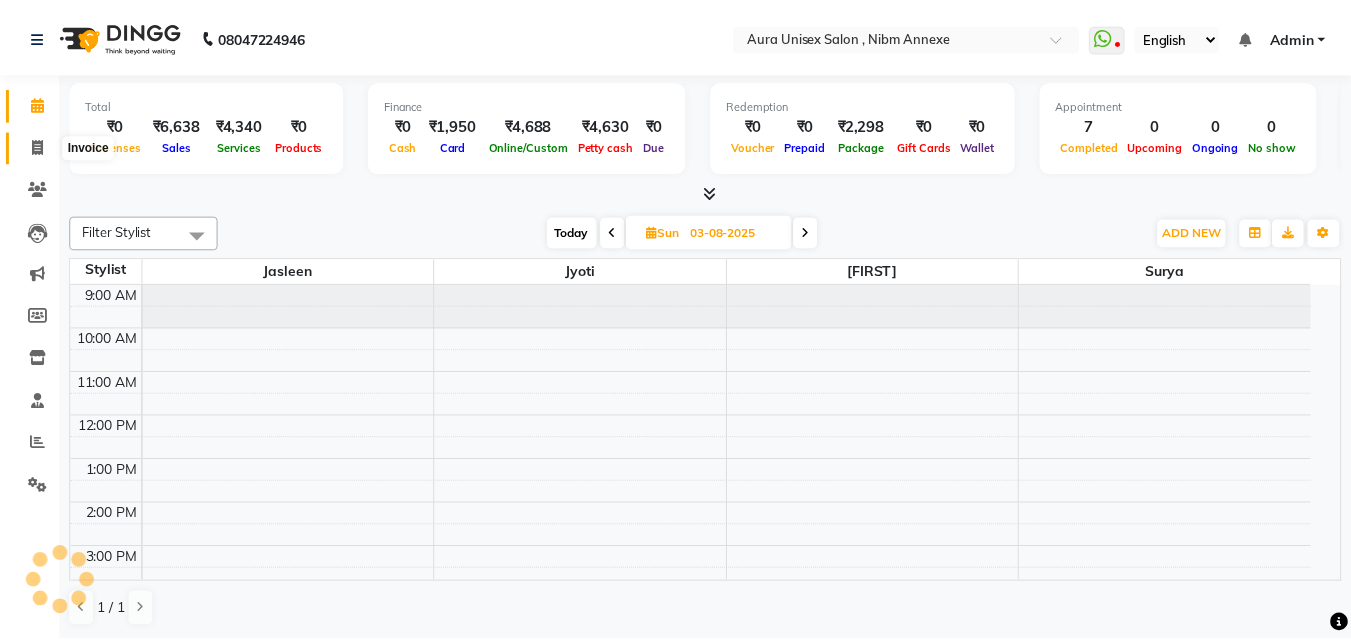 scroll, scrollTop: 235, scrollLeft: 0, axis: vertical 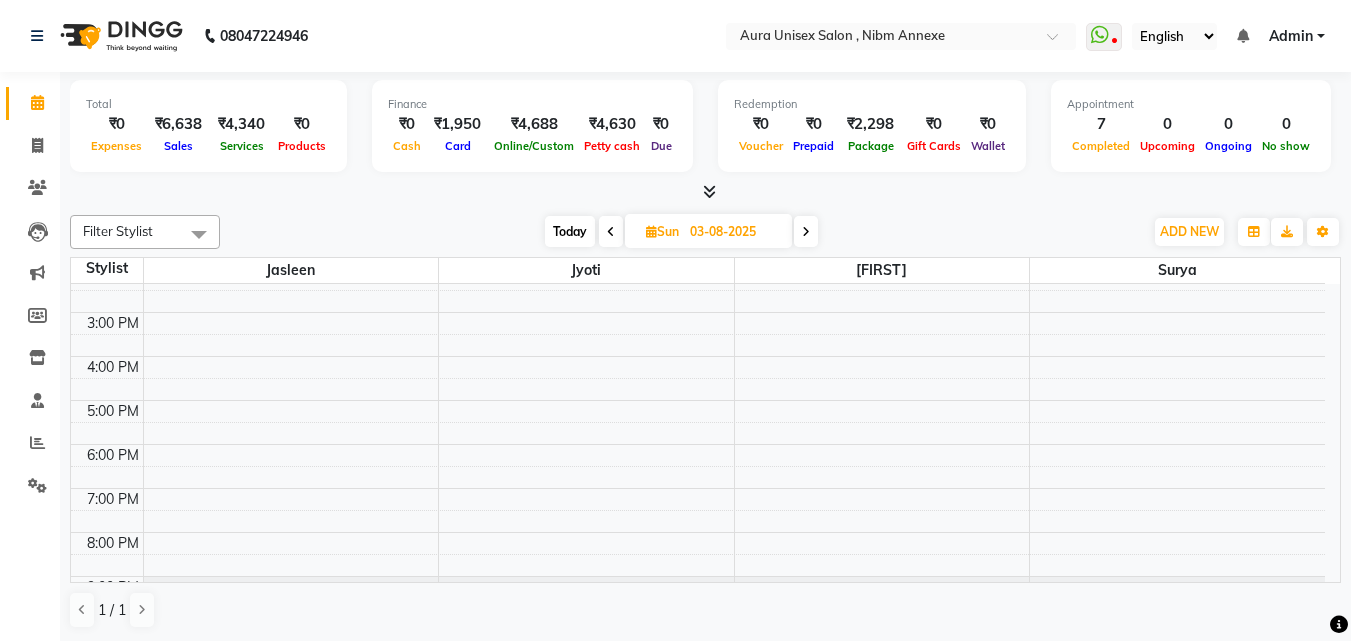 click at bounding box center (709, 191) 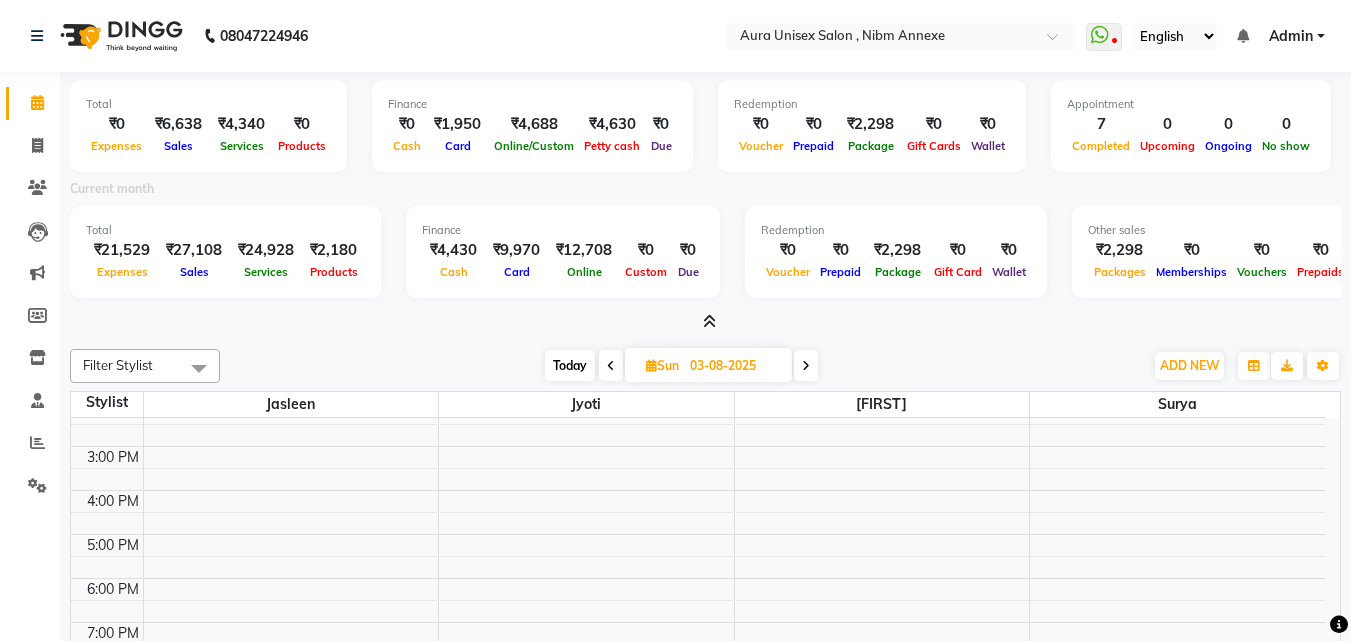 click at bounding box center (705, 322) 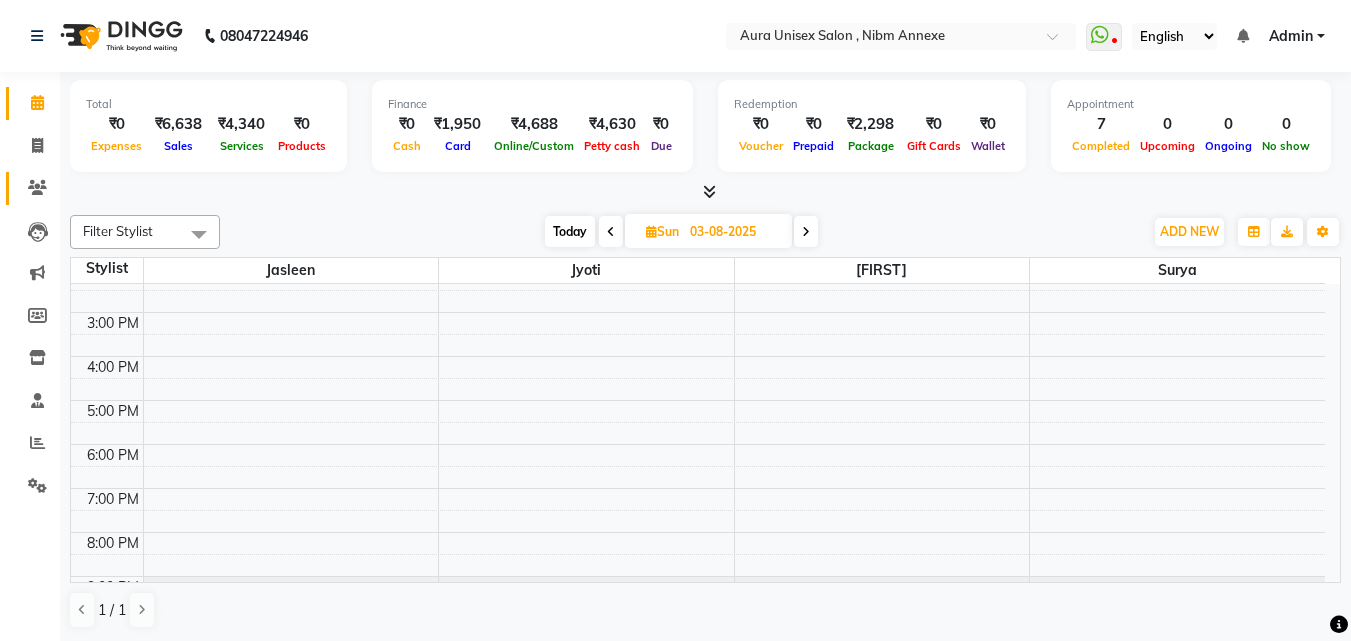 click on "Clients" 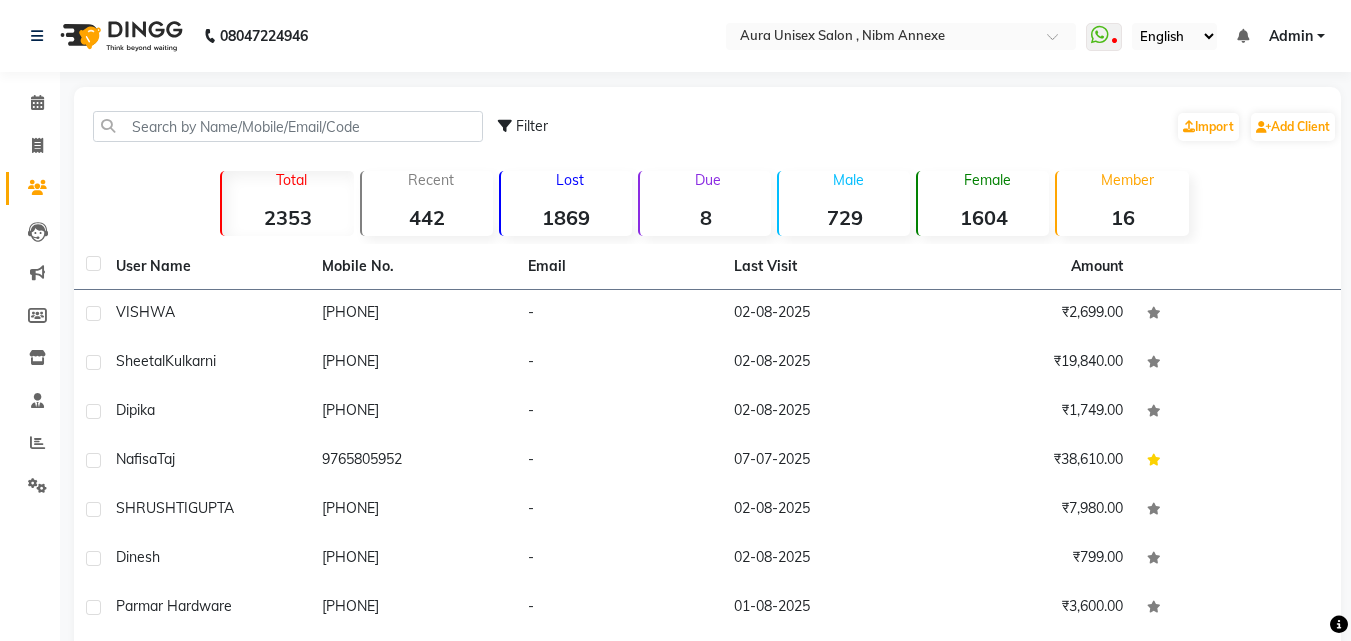 click on "8" 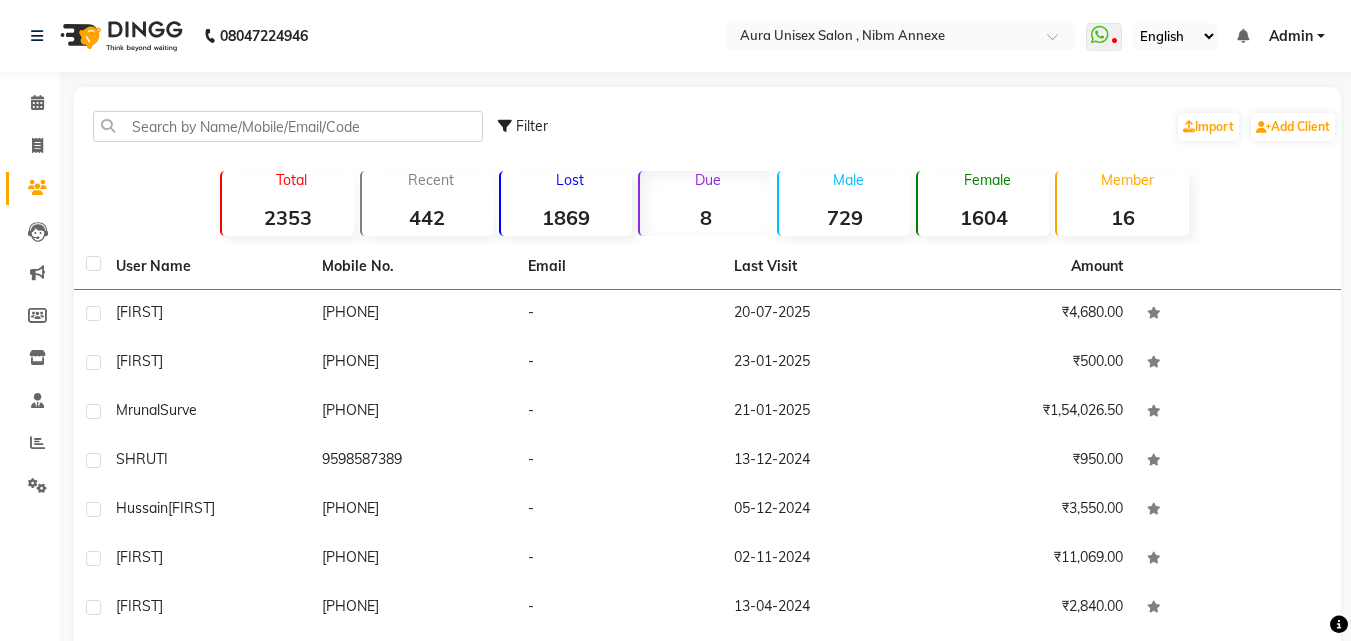 click on "Total  2353" 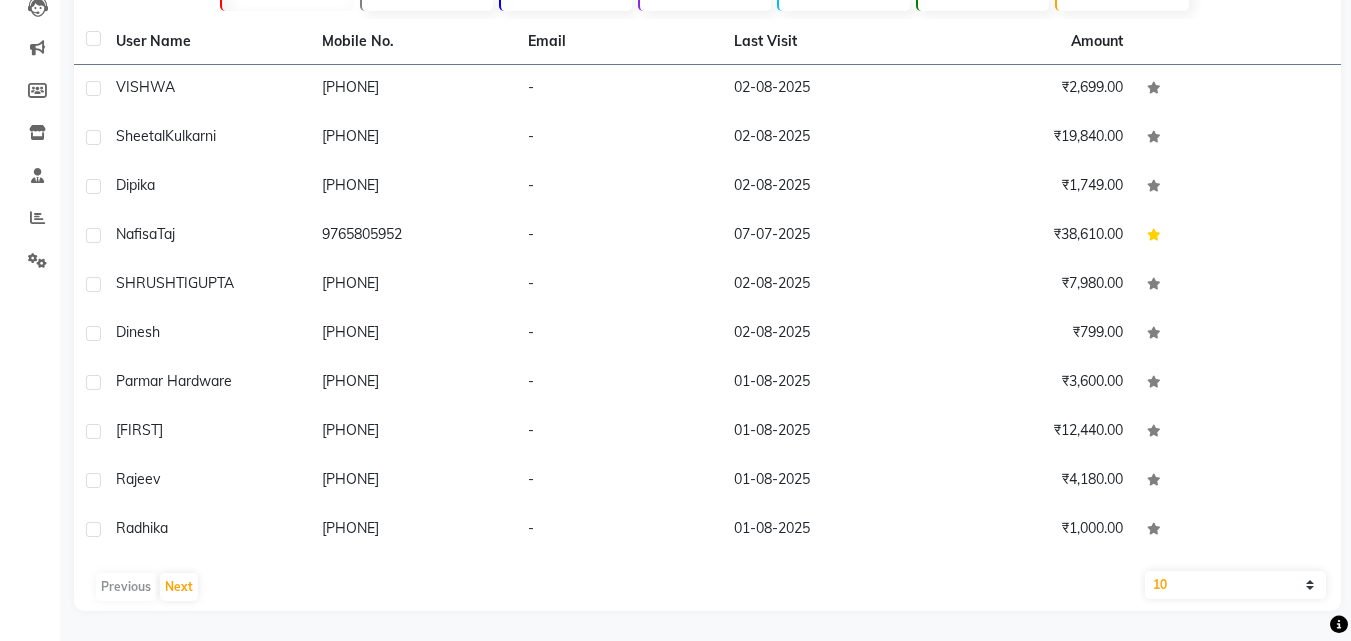 scroll, scrollTop: 0, scrollLeft: 0, axis: both 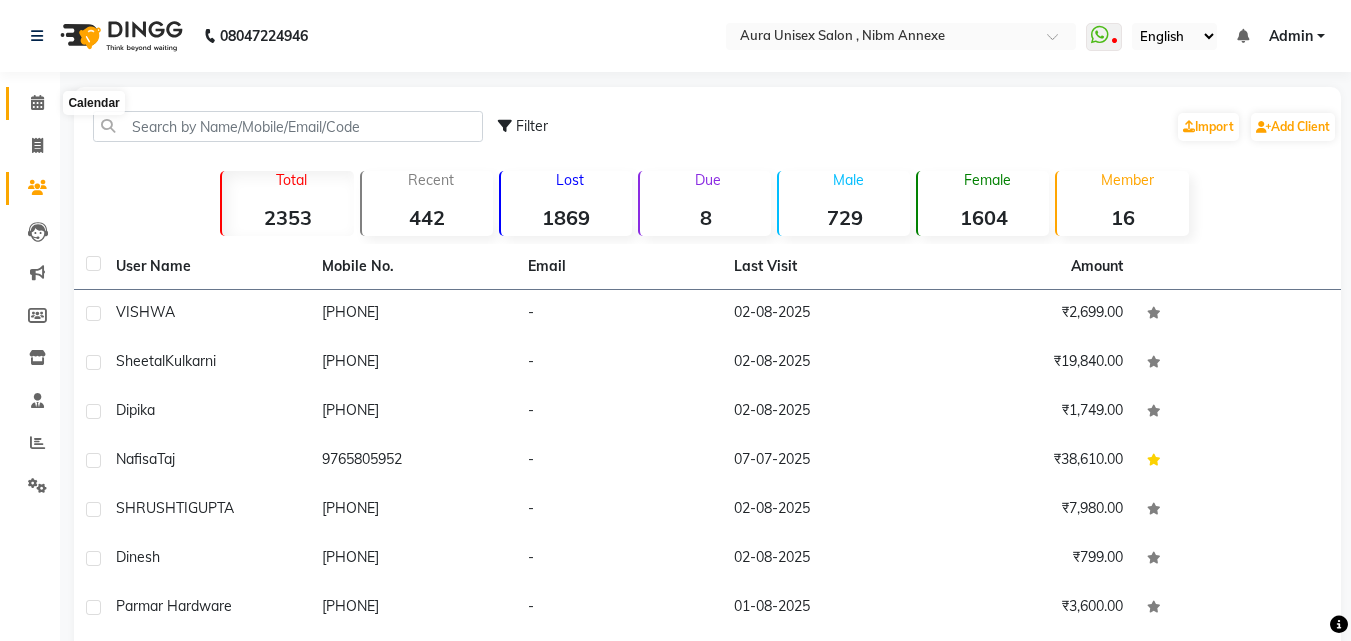 click 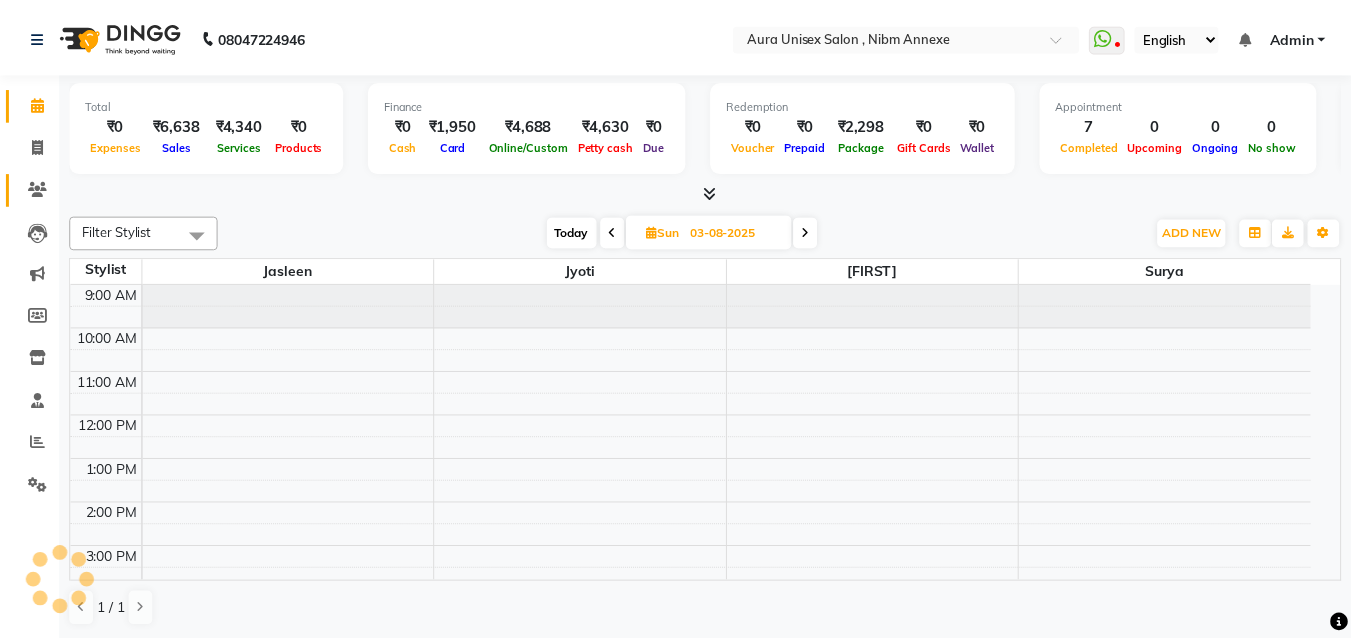 scroll, scrollTop: 235, scrollLeft: 0, axis: vertical 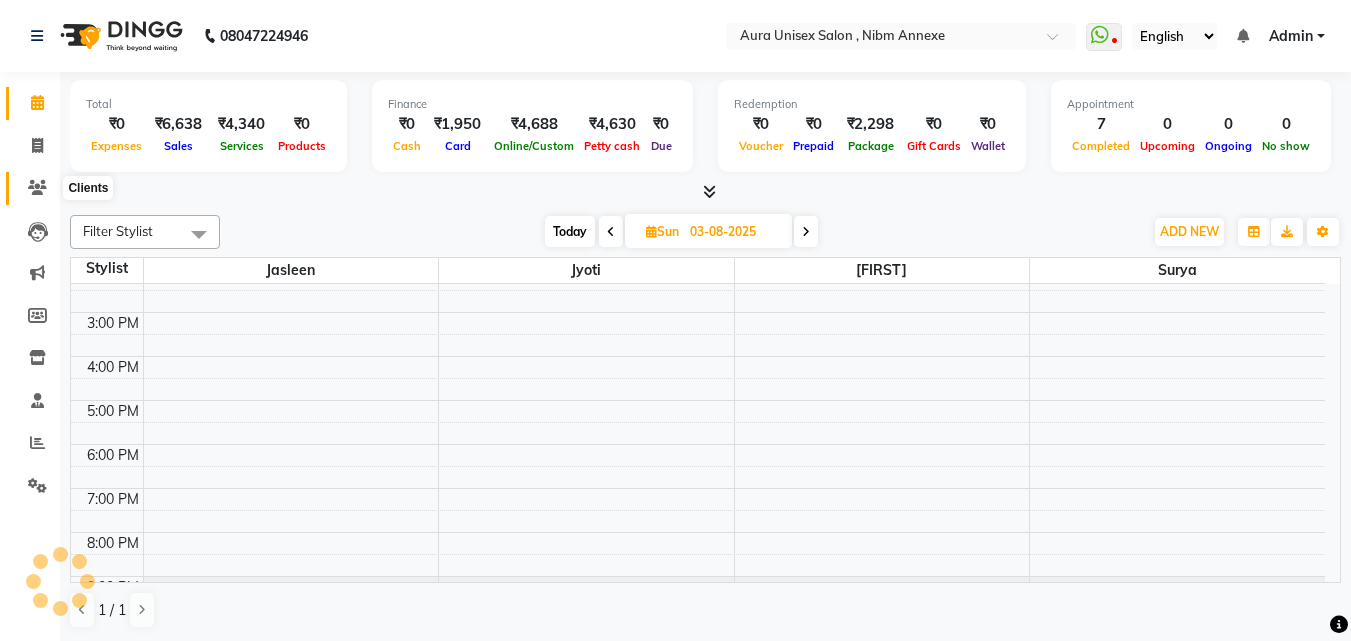 click on "Clients" 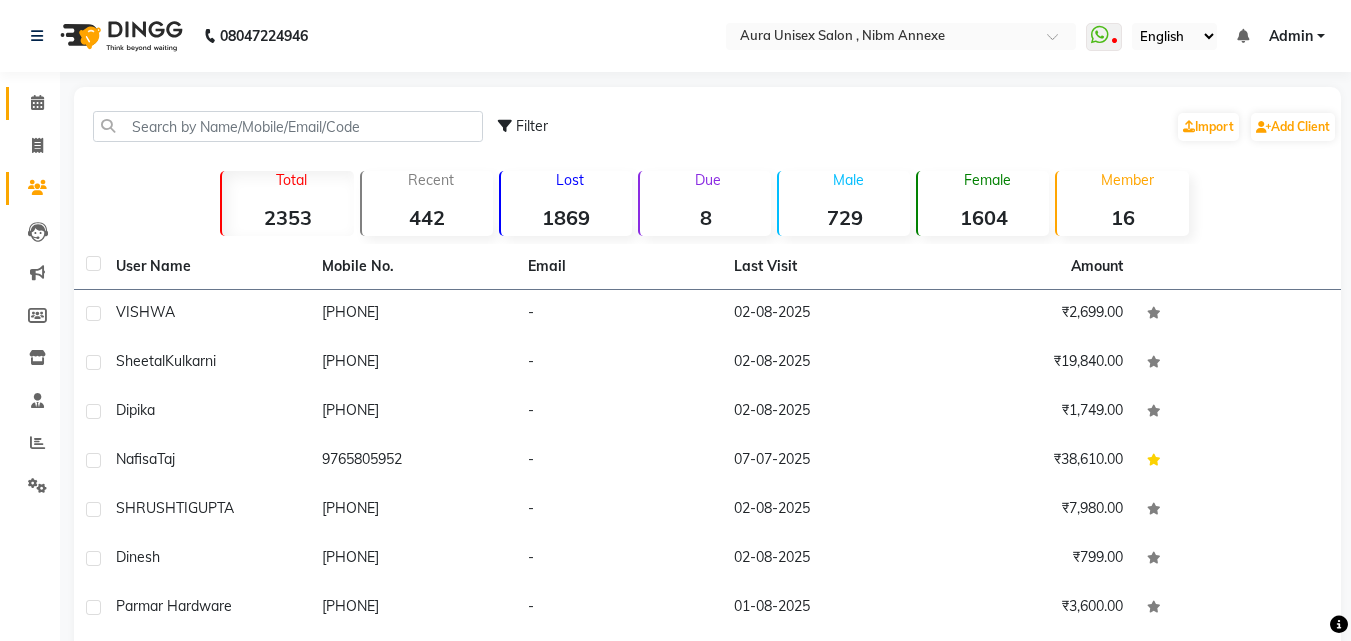 click on "Calendar" 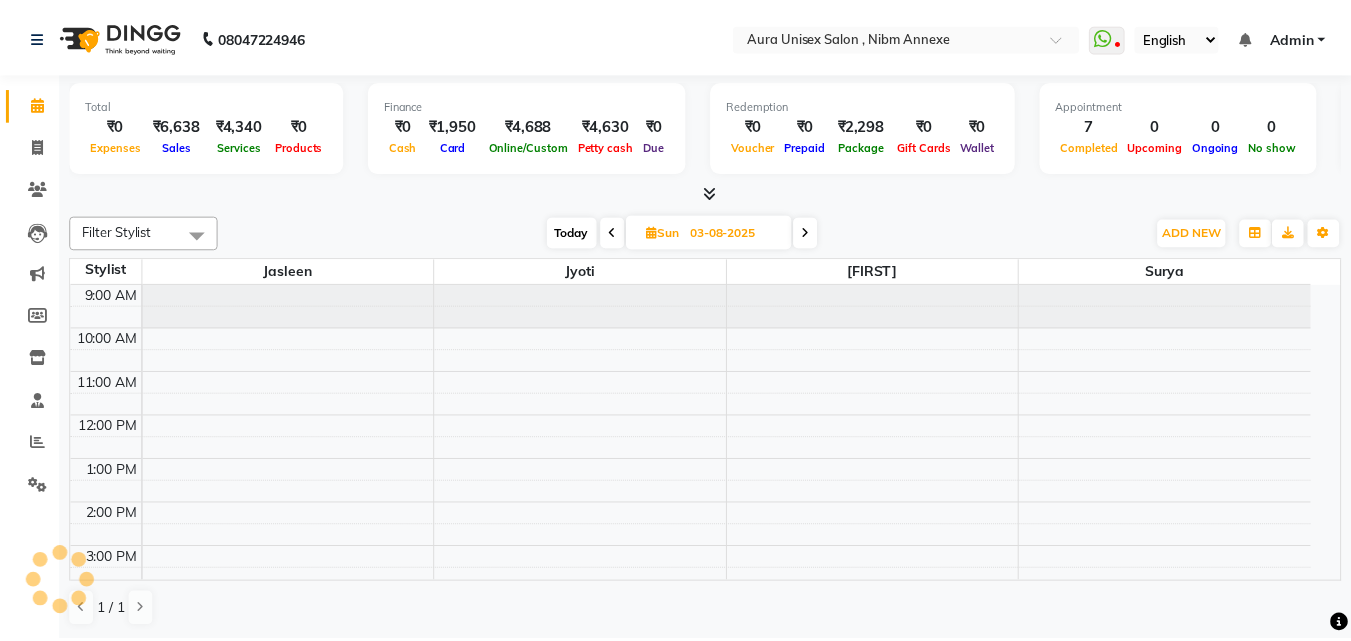 scroll, scrollTop: 0, scrollLeft: 0, axis: both 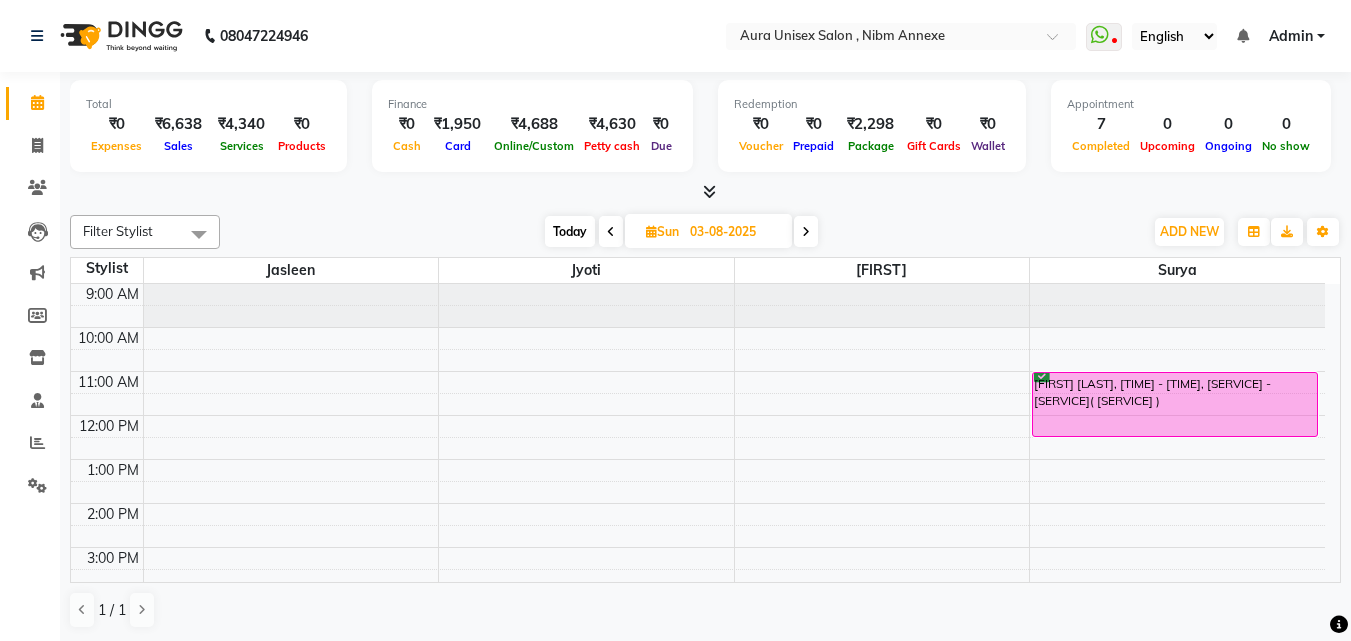 click on "Clients" 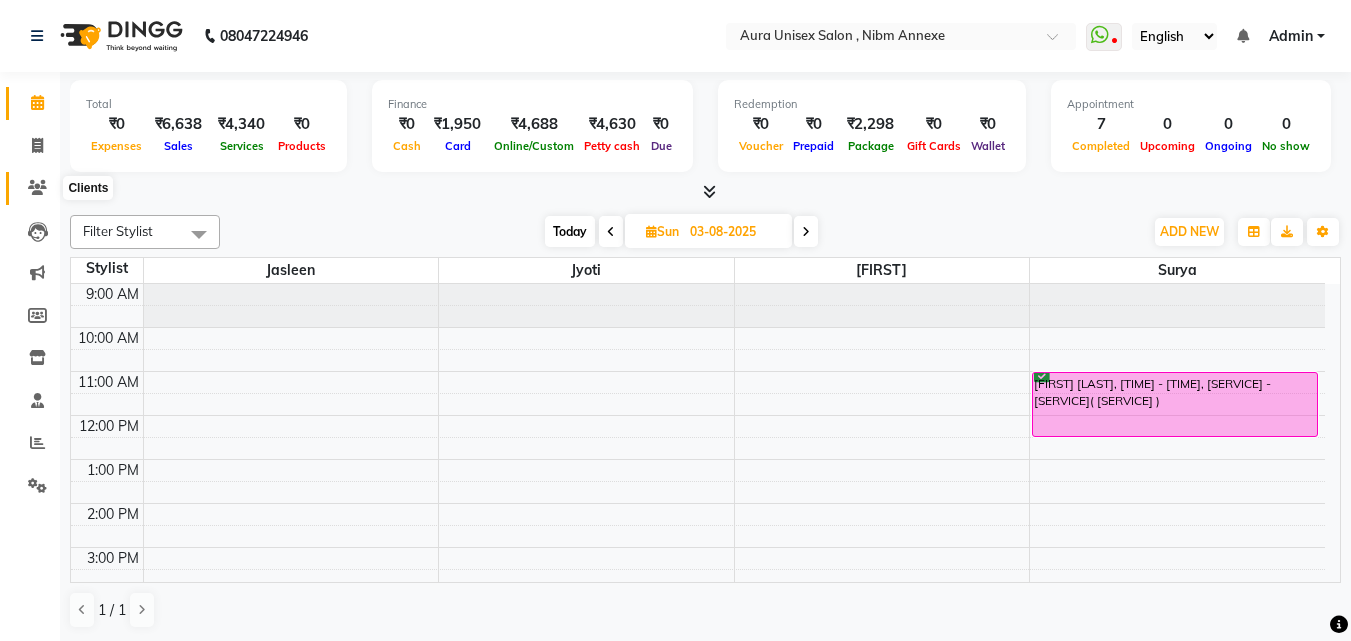 click 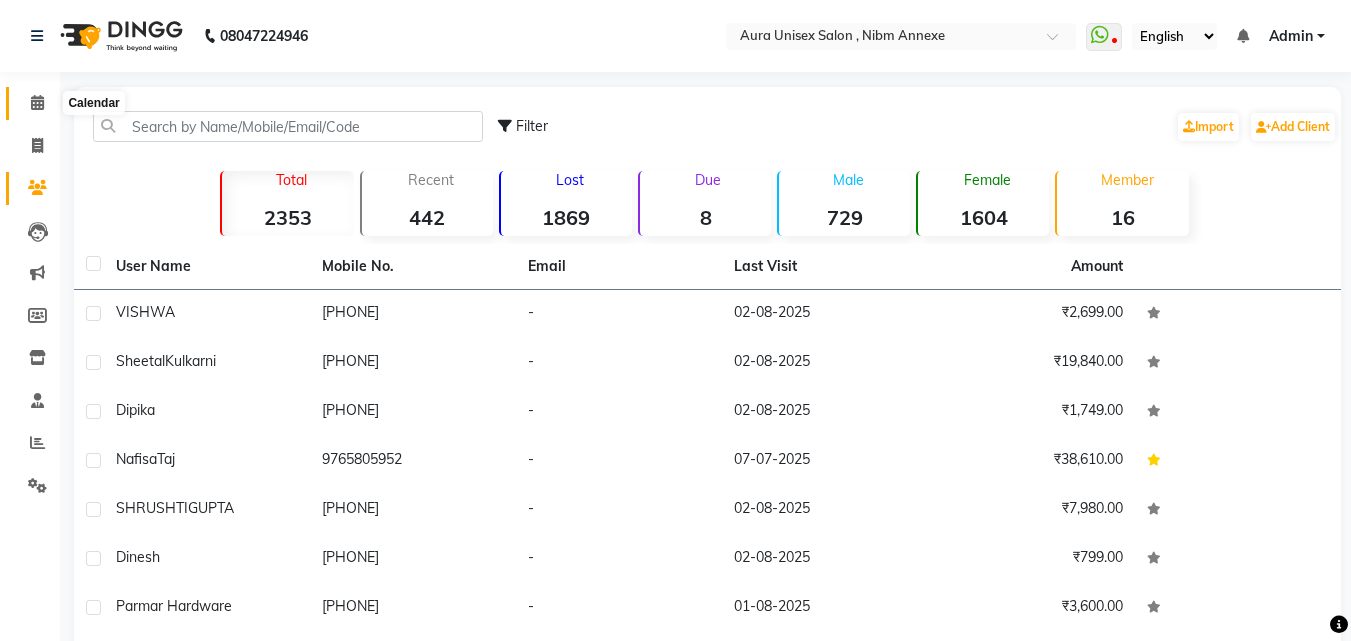 click 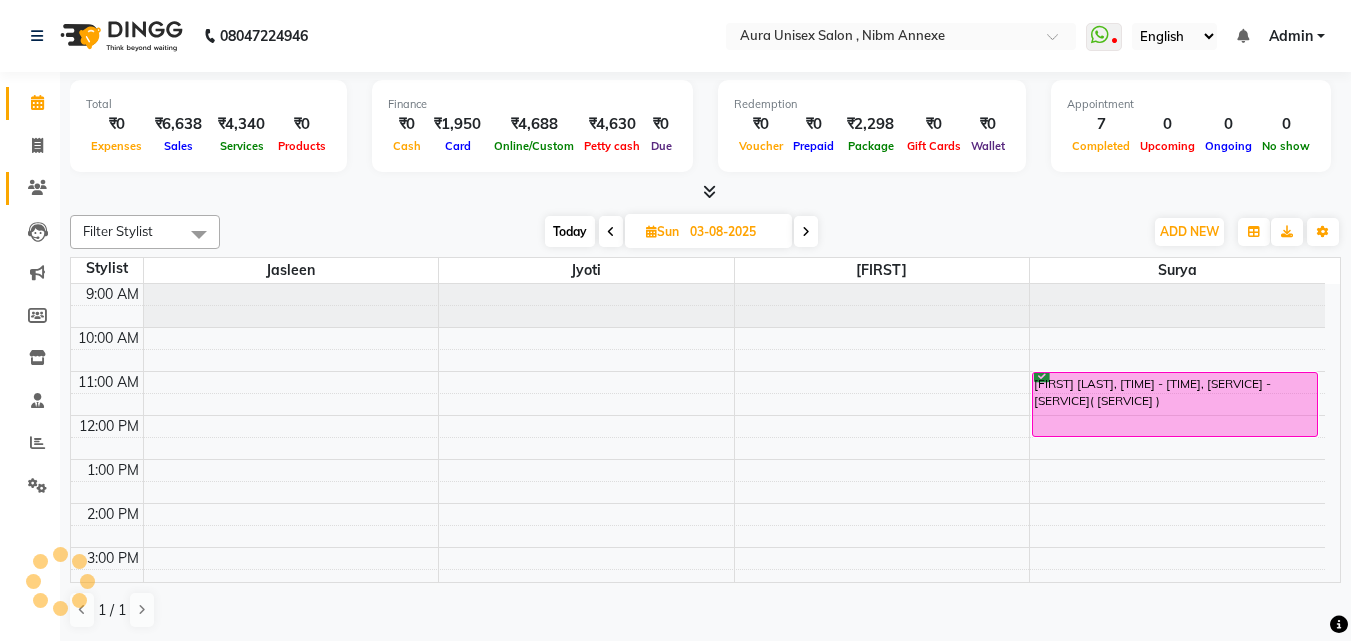 scroll, scrollTop: 235, scrollLeft: 0, axis: vertical 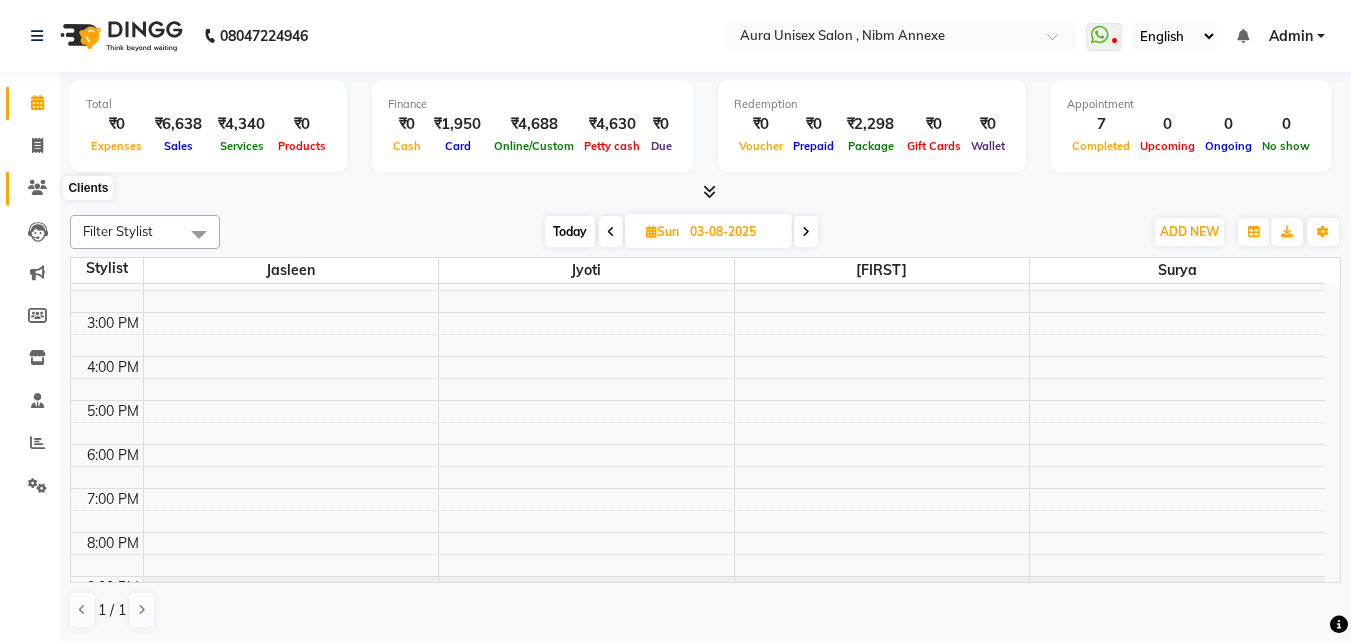 click 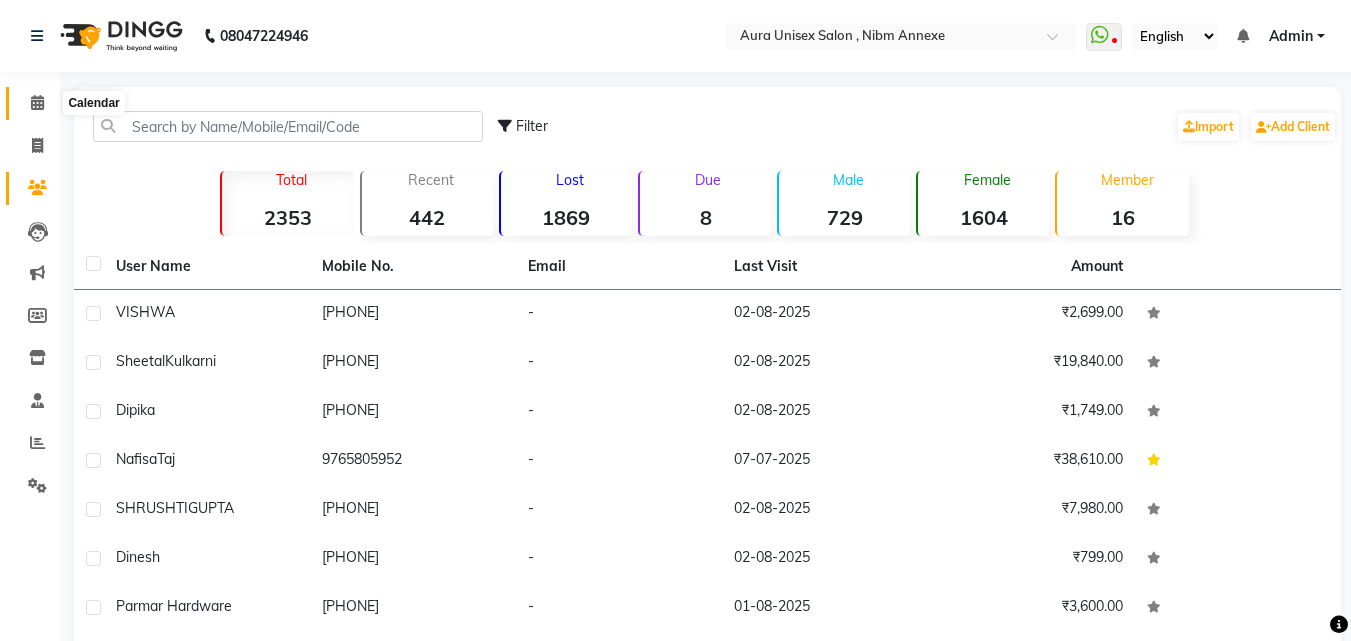 click 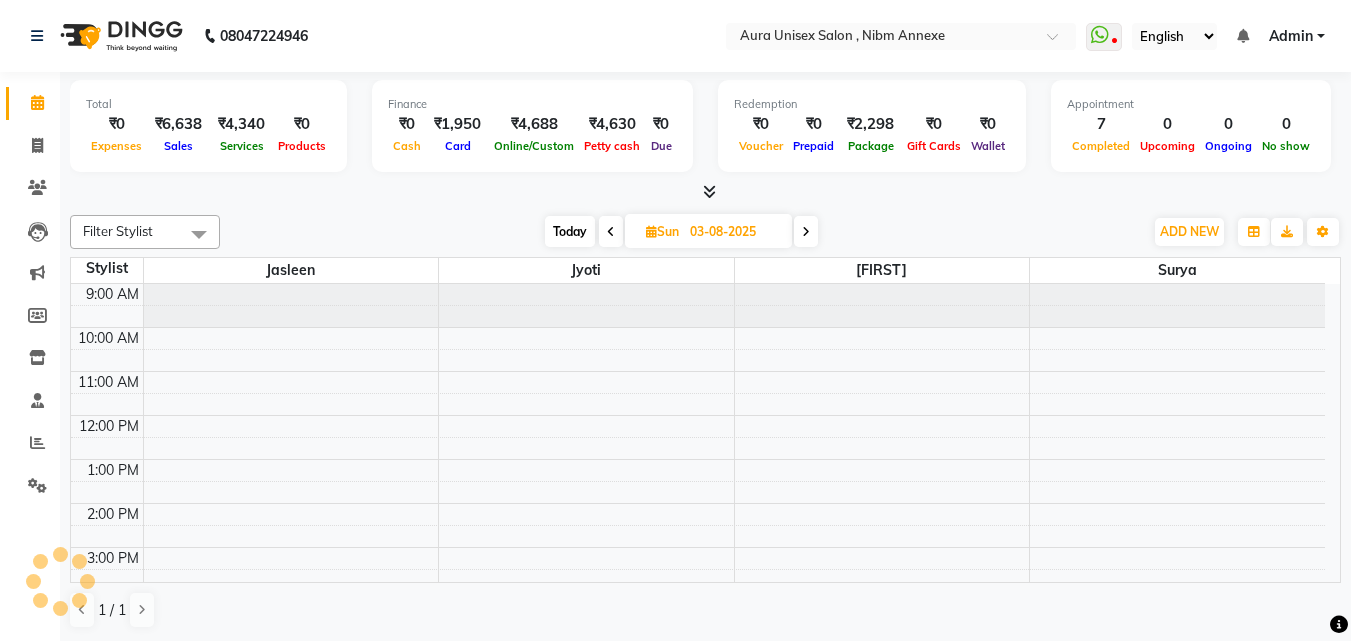 scroll, scrollTop: 0, scrollLeft: 0, axis: both 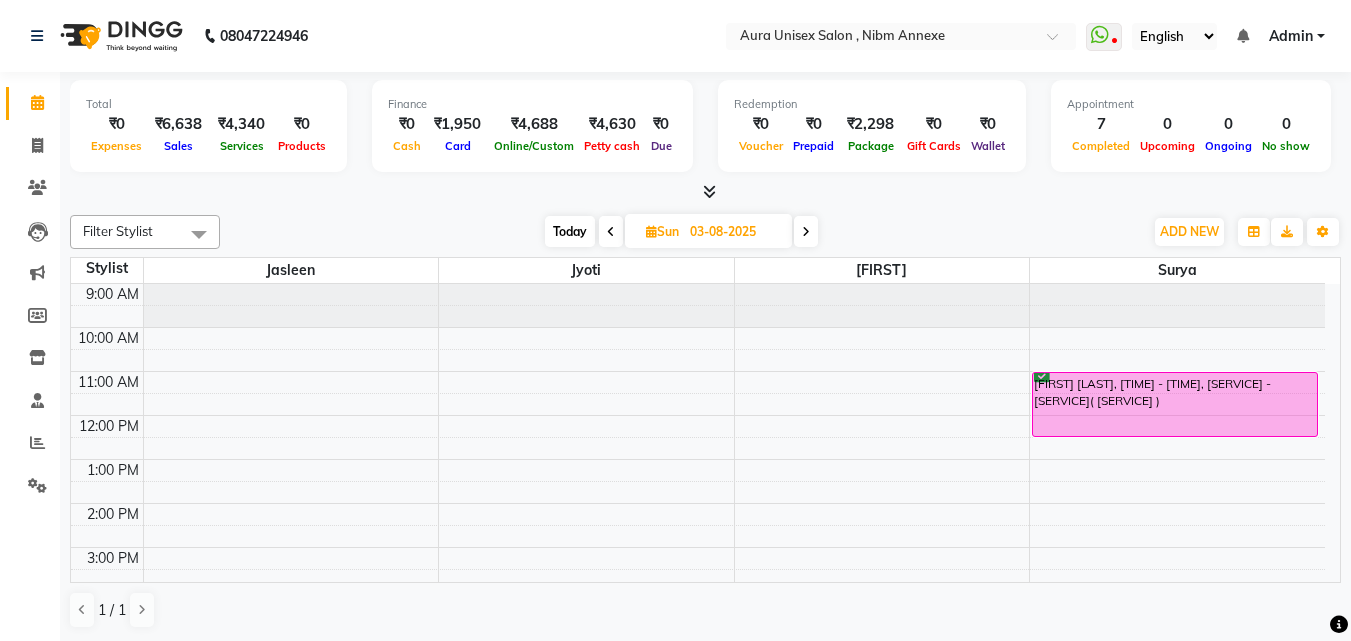 click on "Today" at bounding box center [570, 231] 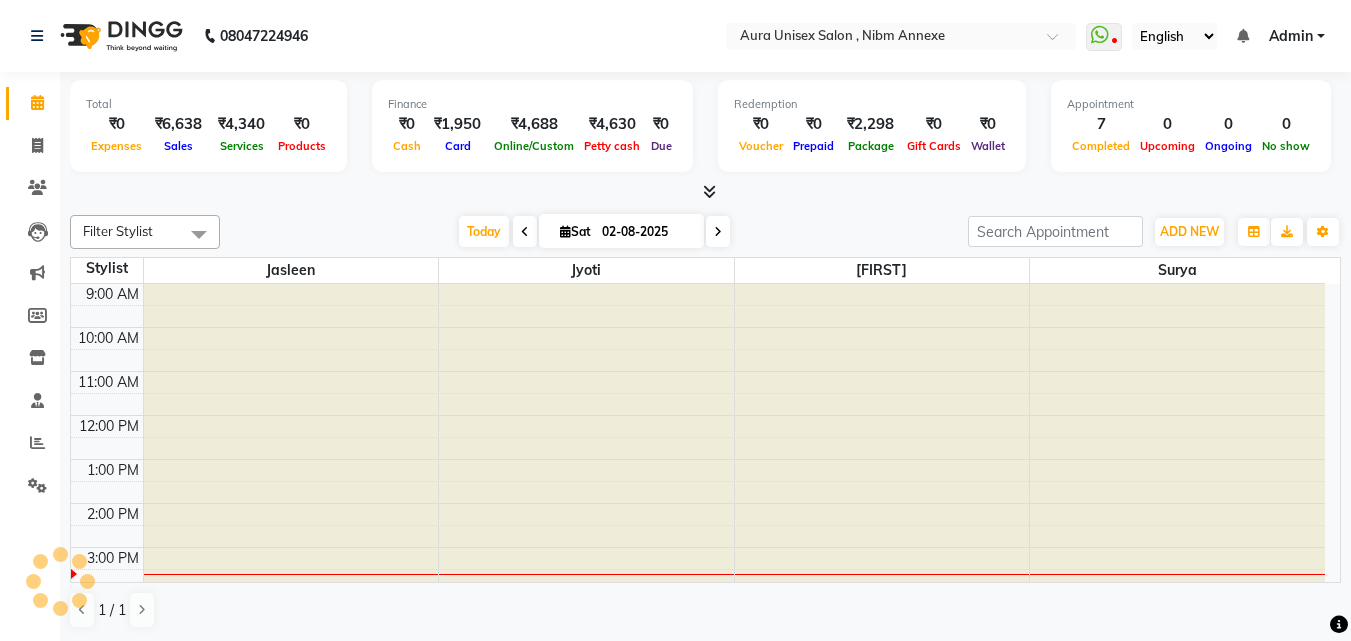 scroll, scrollTop: 265, scrollLeft: 0, axis: vertical 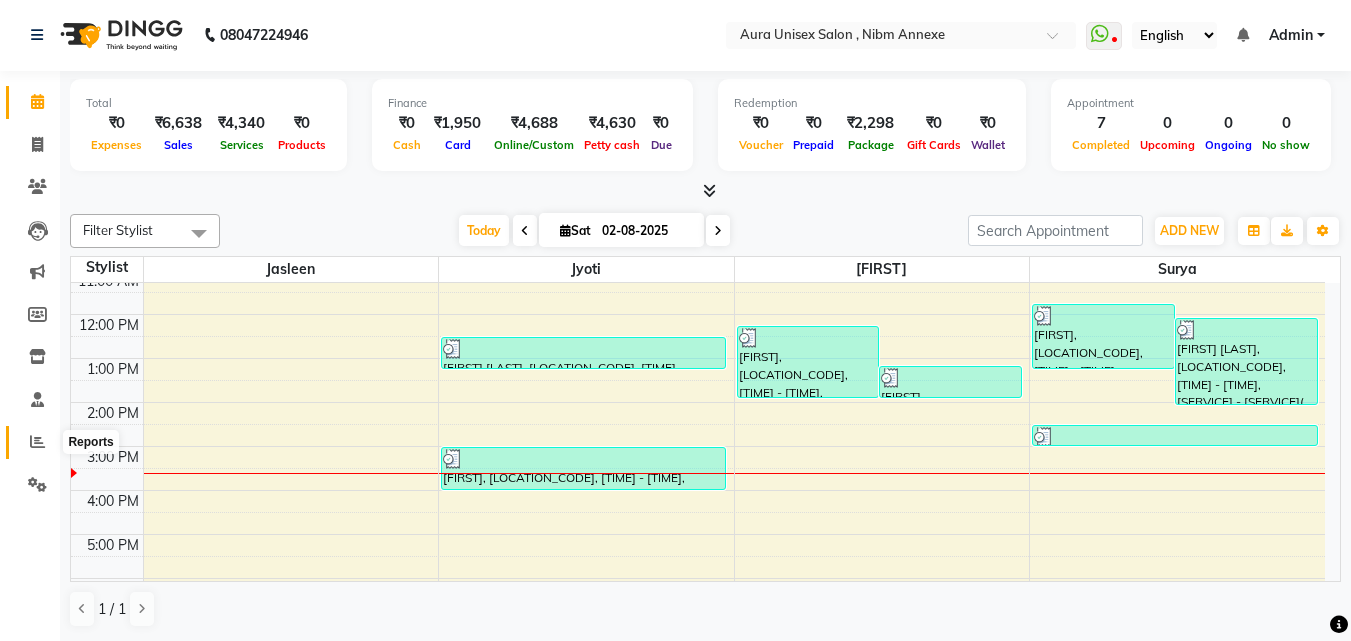 click 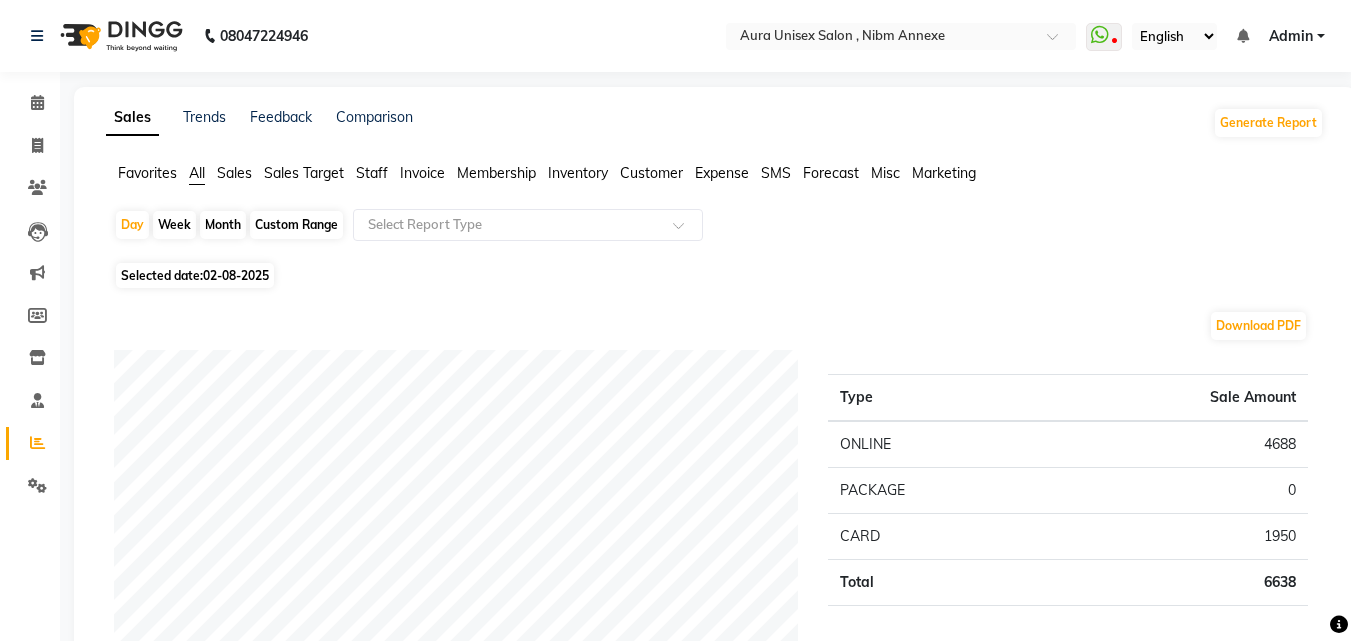click on "Month" 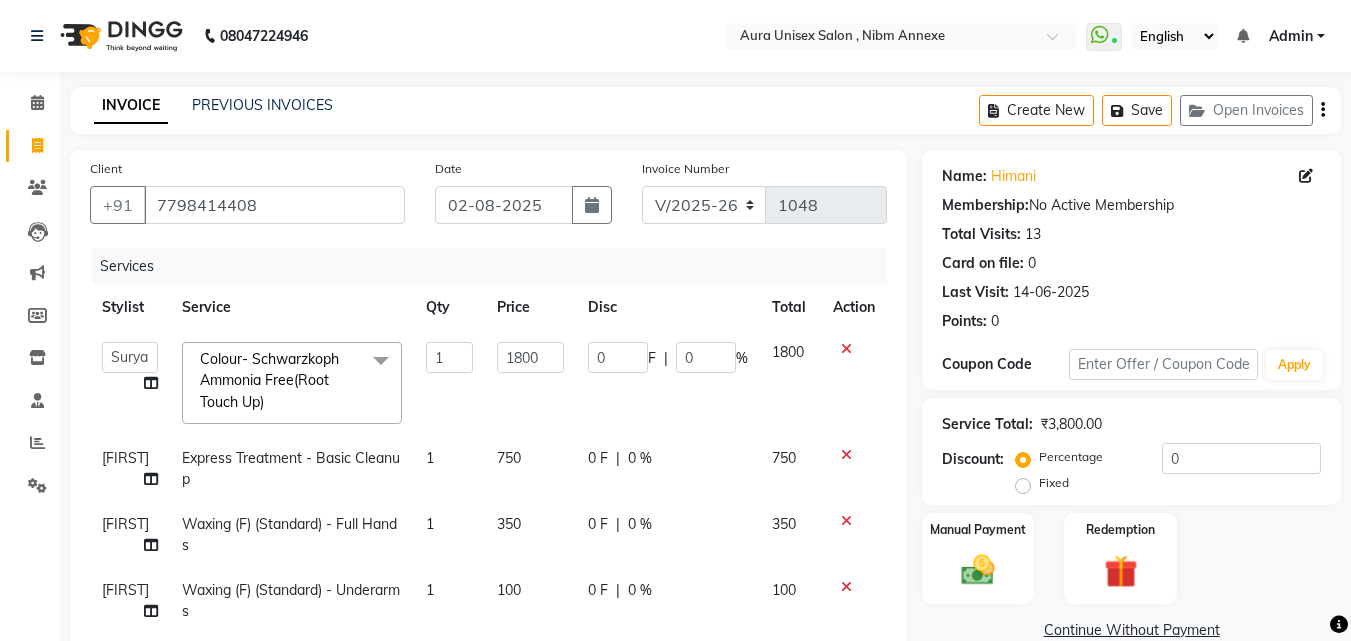 select on "823" 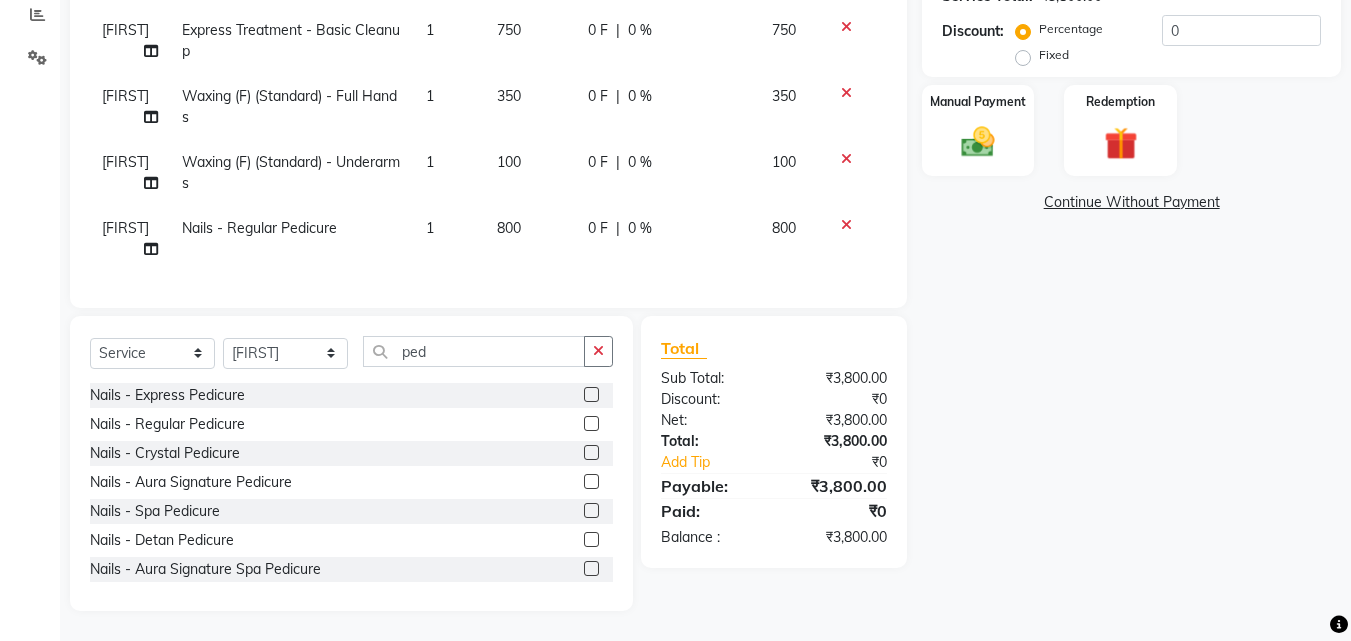 scroll, scrollTop: 443, scrollLeft: 0, axis: vertical 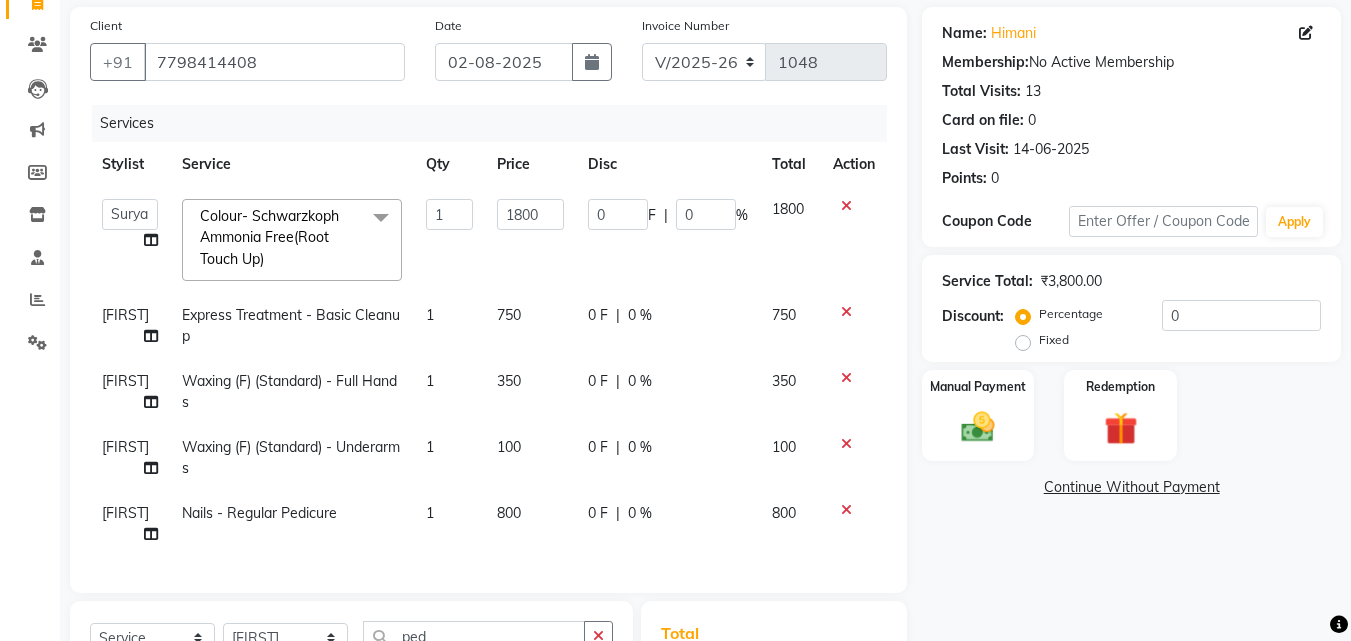 click on "Waxing (F) (Standard)  - Full Hands" 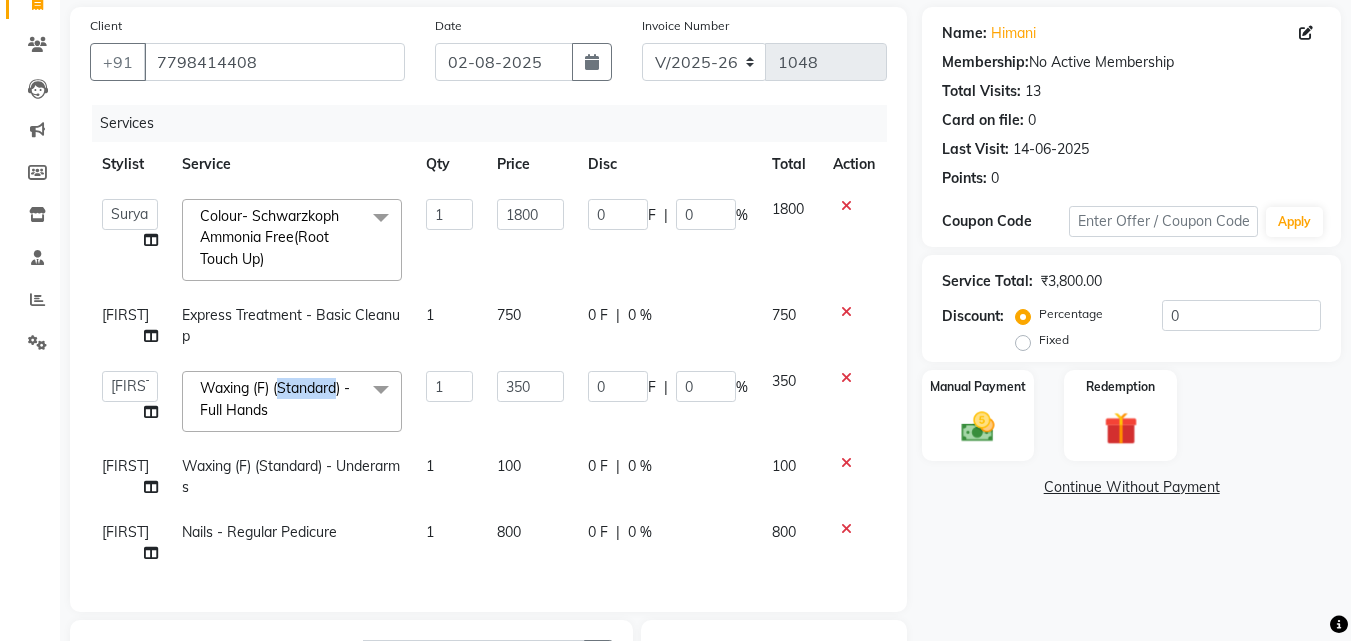 click on "Waxing (F) (Standard)  - Full Hands" 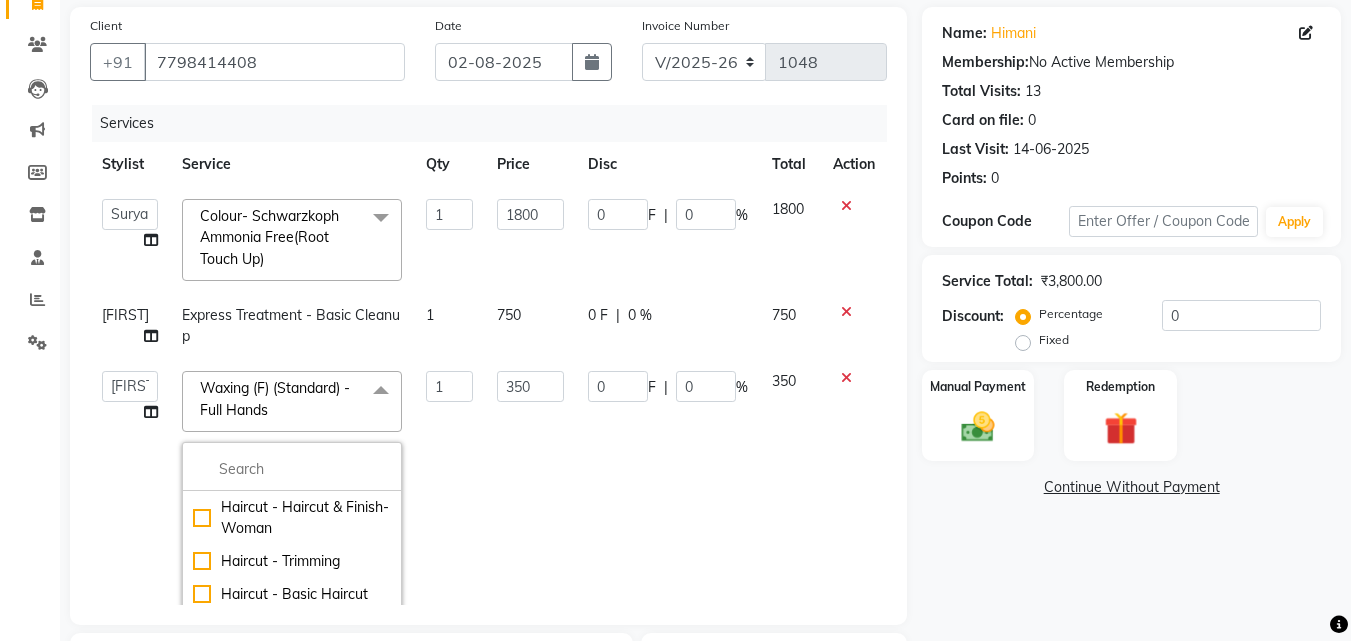 click on "Waxing (F) (Standard)  - Full Hands" 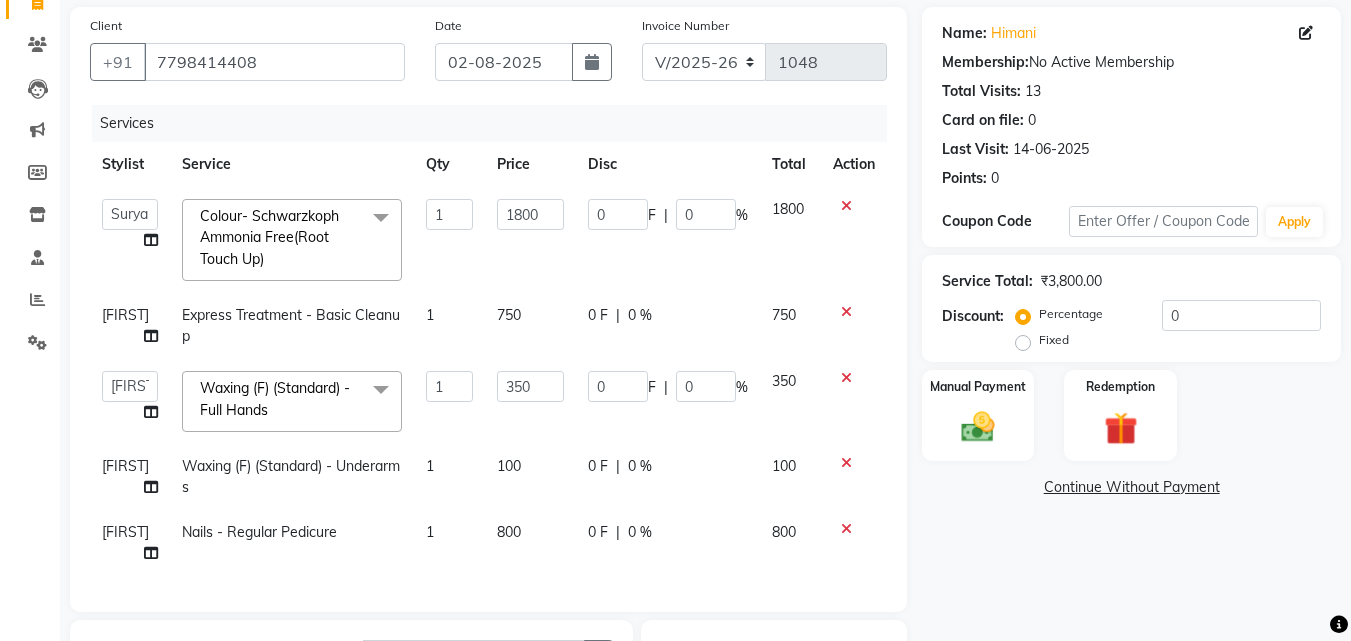 click on "Waxing (F) (Standard)  - Full Hands   x" 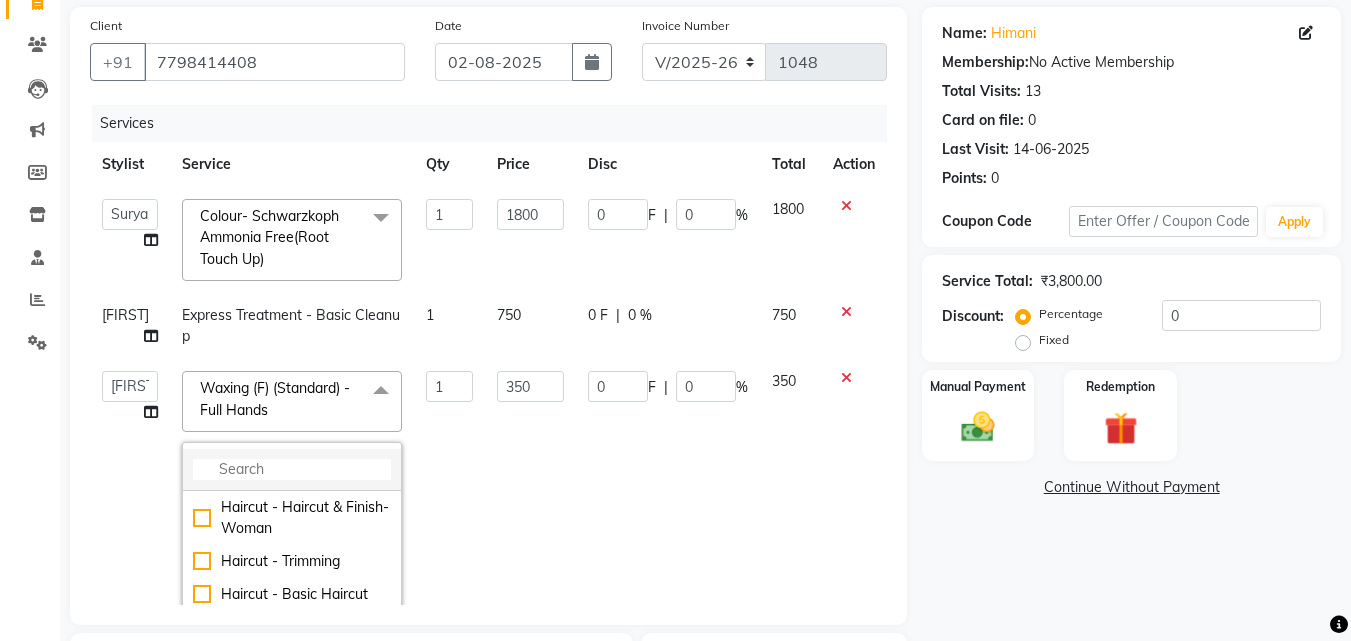 click 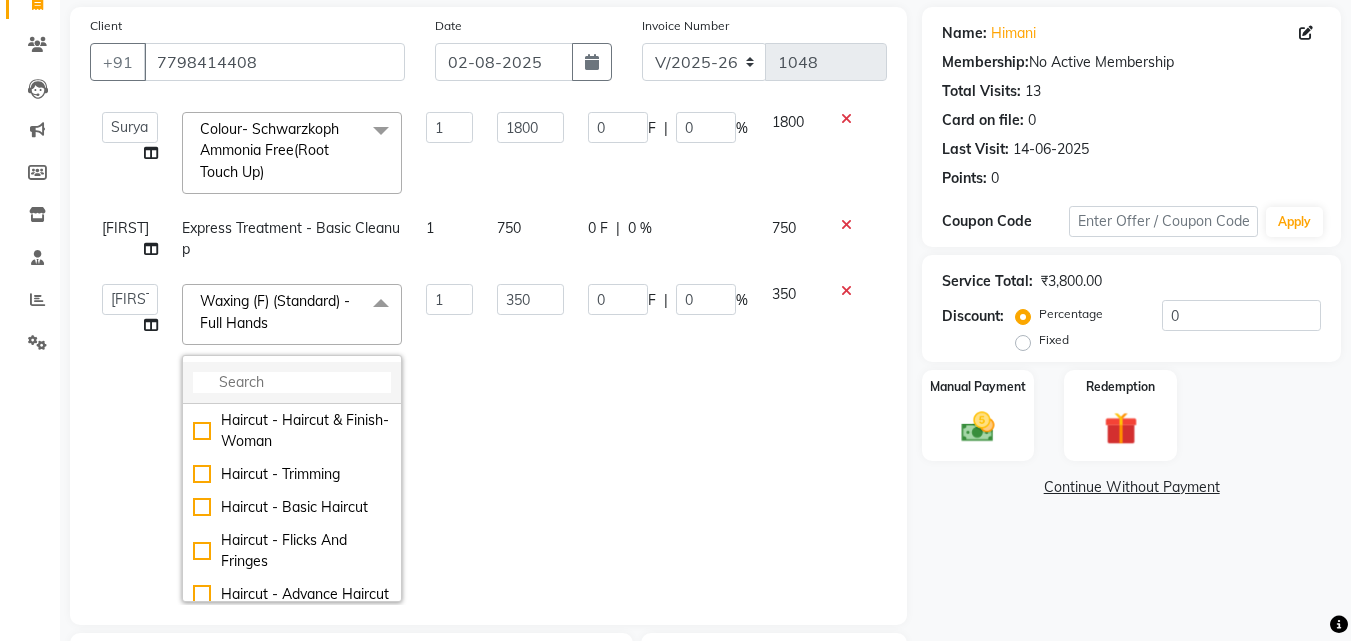 scroll, scrollTop: 200, scrollLeft: 0, axis: vertical 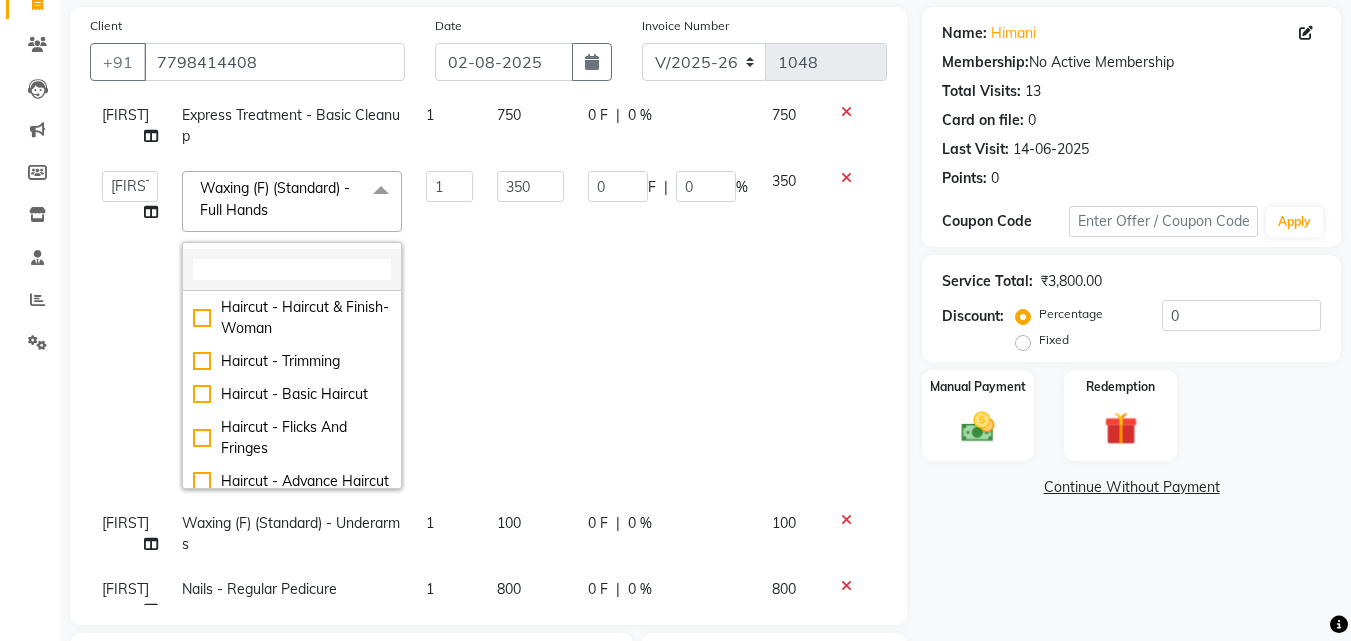 click 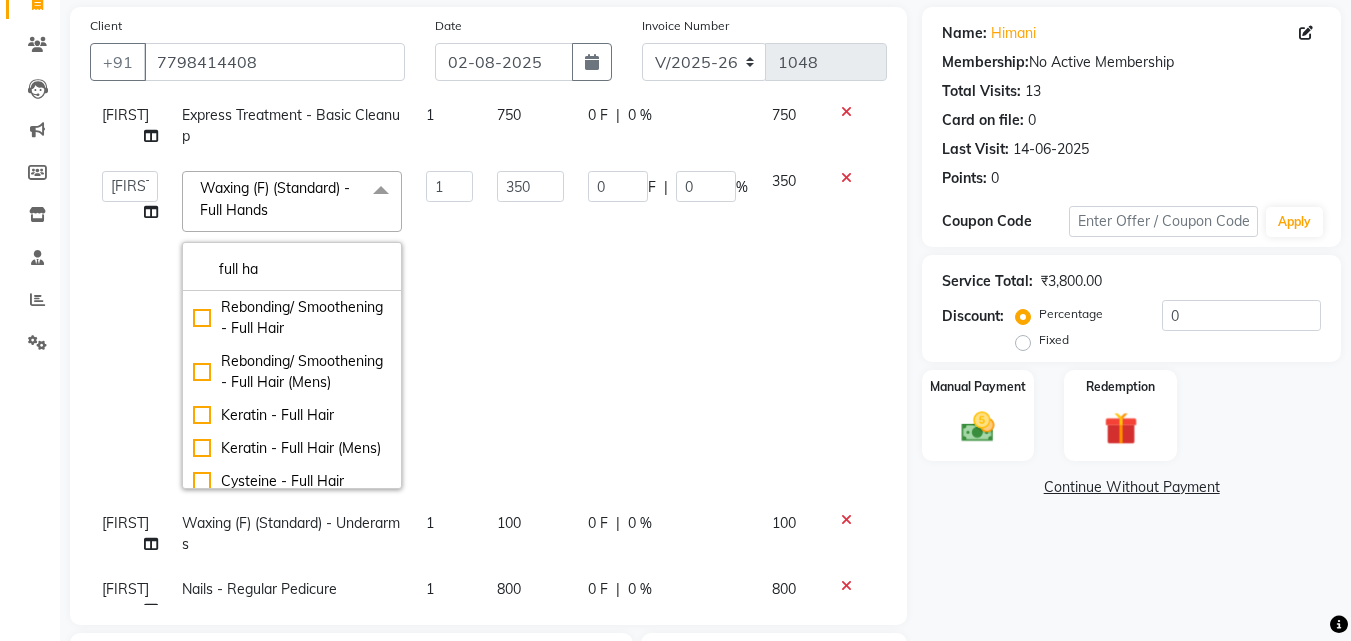 drag, startPoint x: 280, startPoint y: 271, endPoint x: 185, endPoint y: 269, distance: 95.02105 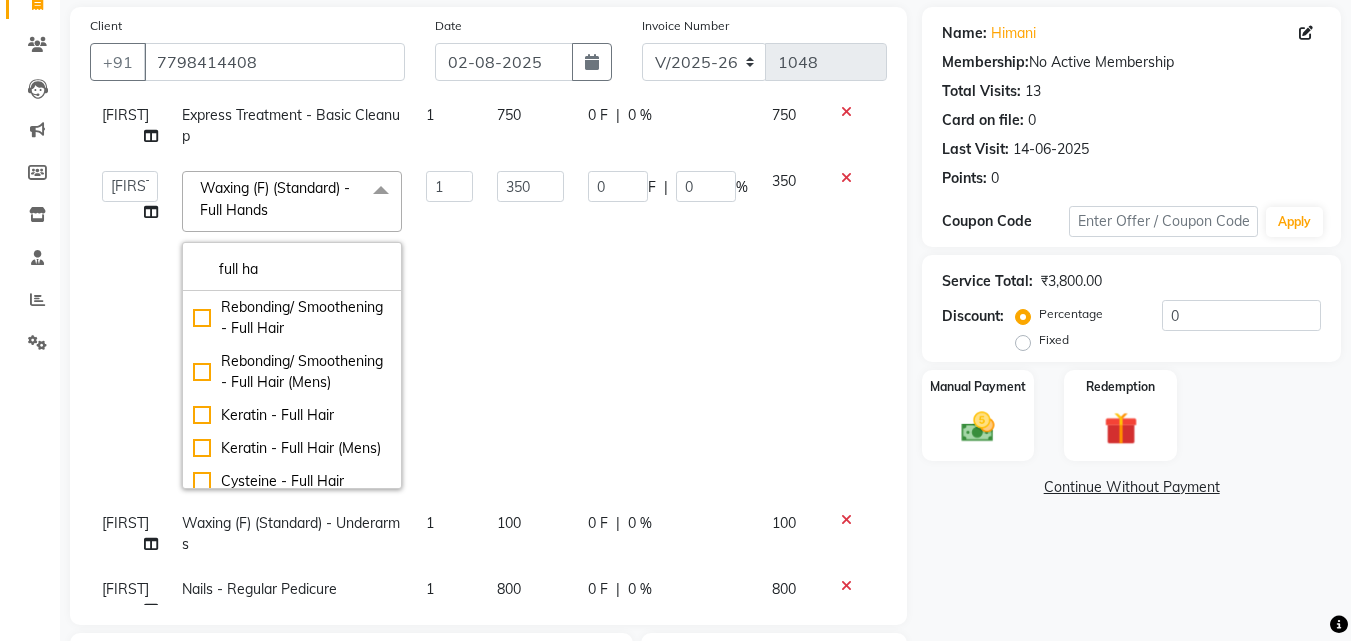 click on "Waxing (F) (Standard)  - Full Hands   x full ha Rebonding/ Smoothening  - Full Hair Rebonding/ Smoothening  - Full Hair (Mens) Keratin  - Full Hair Keratin  - Full Hair (Mens) Cysteine  - Full Hair Cysteine  - Full Hair (Mens) Detan  - Full Hands Detan  - Full Hands (Raaga) Waxing (M) (Standard)  - Full Hands (F/M) Waxing (Italian)  - Full Hands (F) Waxing (Roll On)  - Full Hands (F) Waxing (F) (Standard)  - Full Hands  Waxing (F) (Chocolate)  - Full Hands  Waxing (M) (Italian)  - Full Hands" 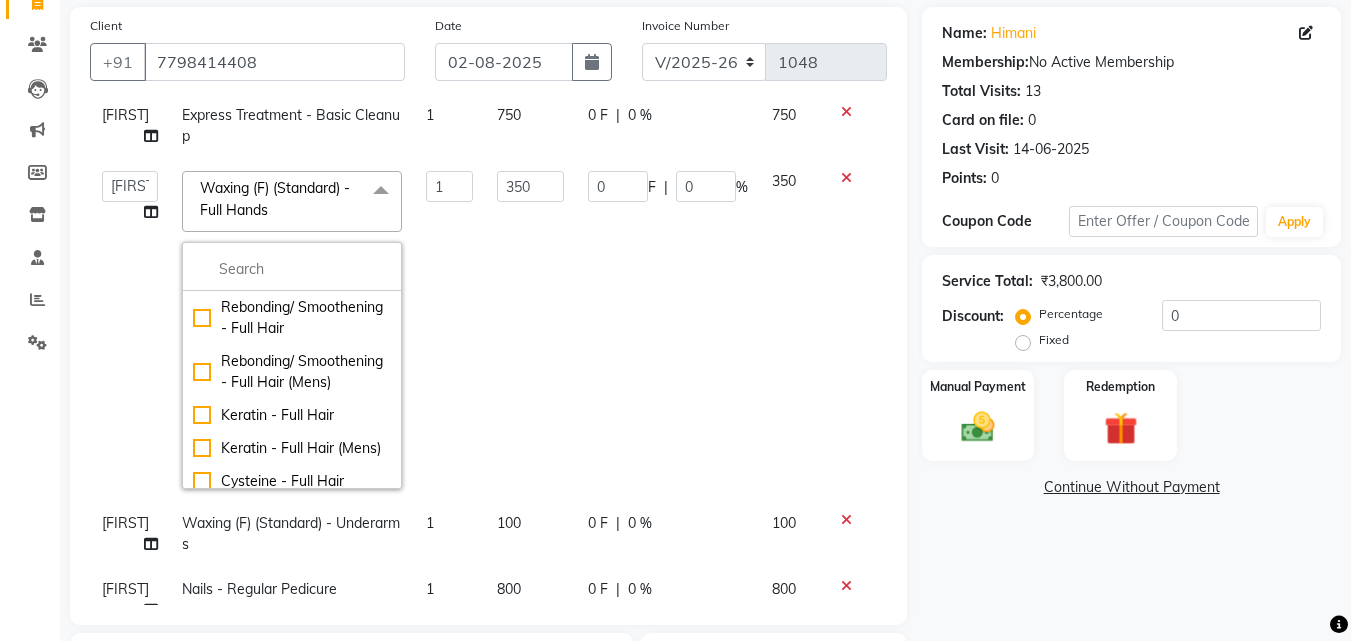 scroll, scrollTop: 0, scrollLeft: 0, axis: both 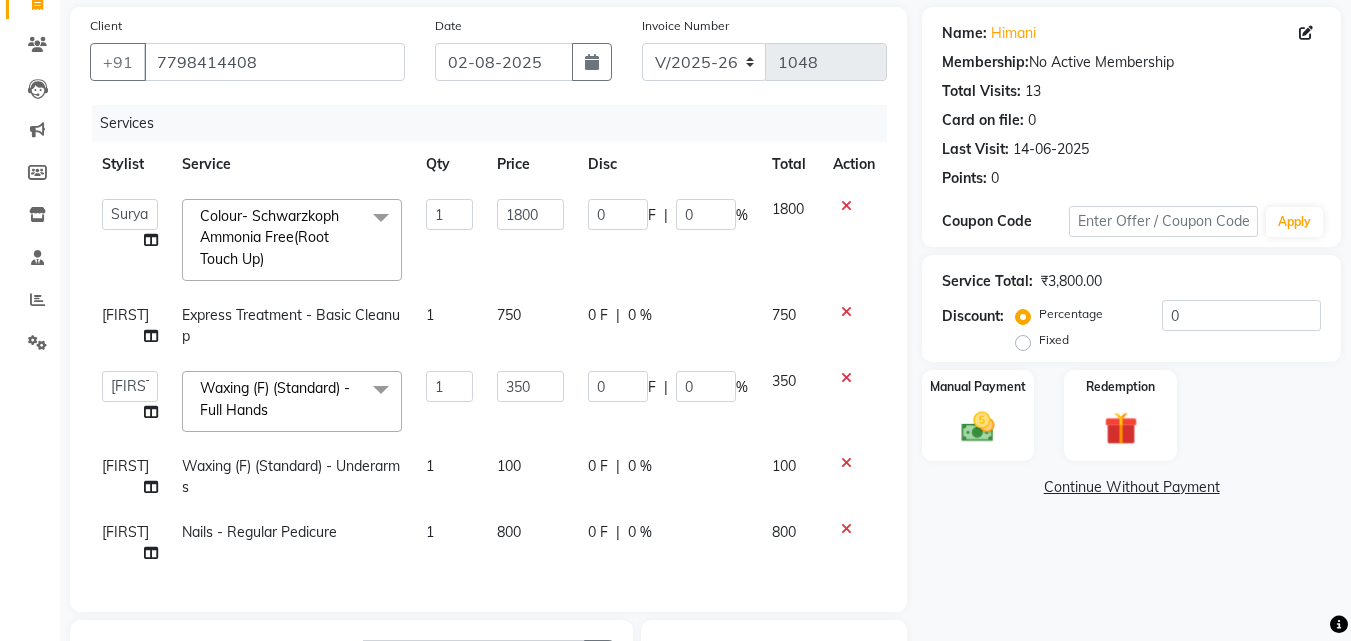 click on "Waxing (F) (Standard)  - Full Hands" 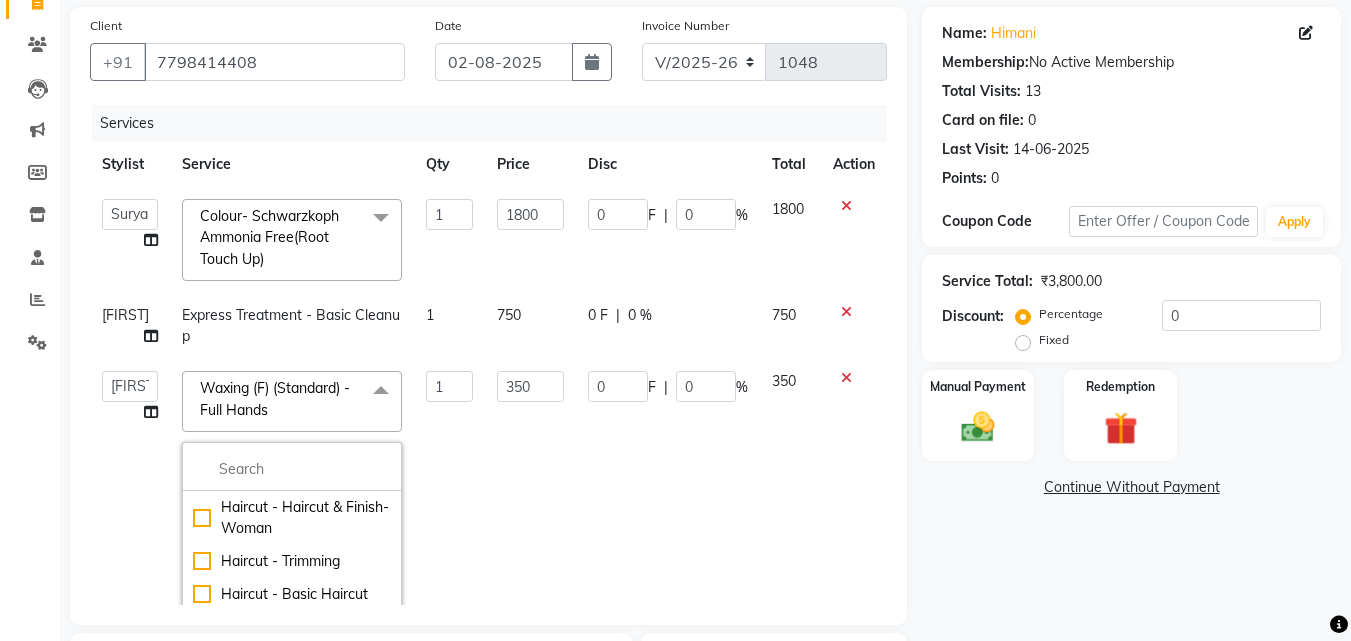 click on "Waxing (F) (Standard)  - Full Hands" 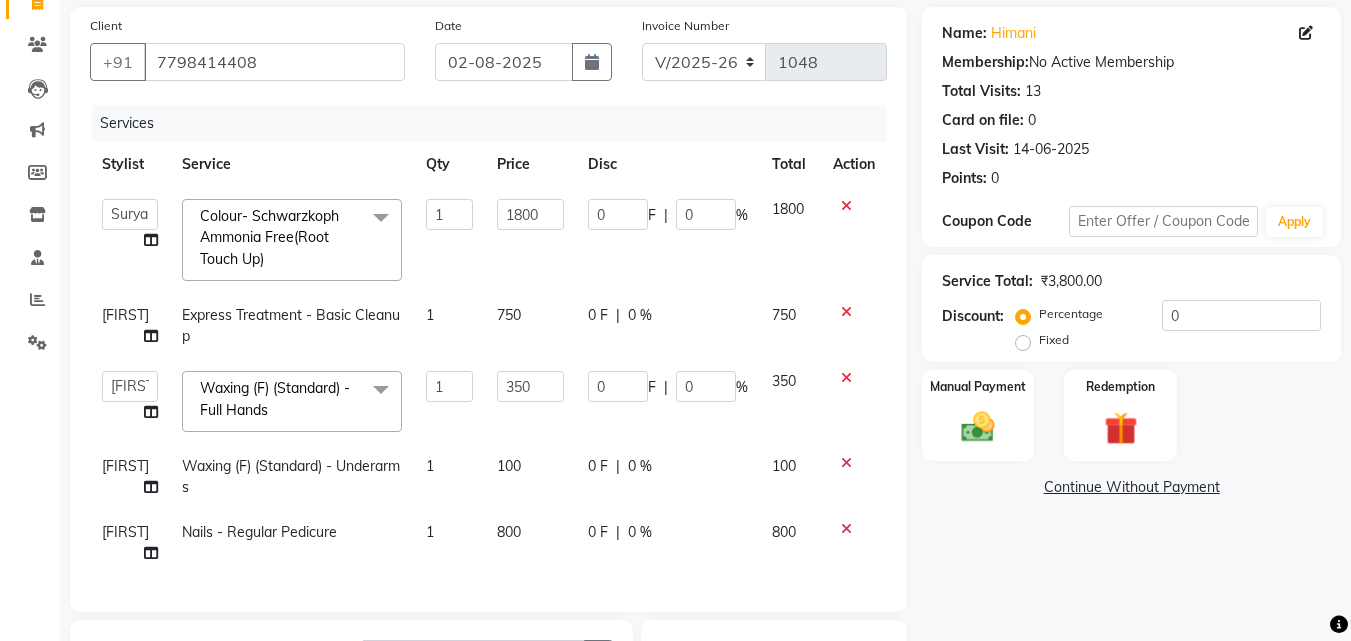 click on "Waxing (F) (Standard)  - Full Hands" 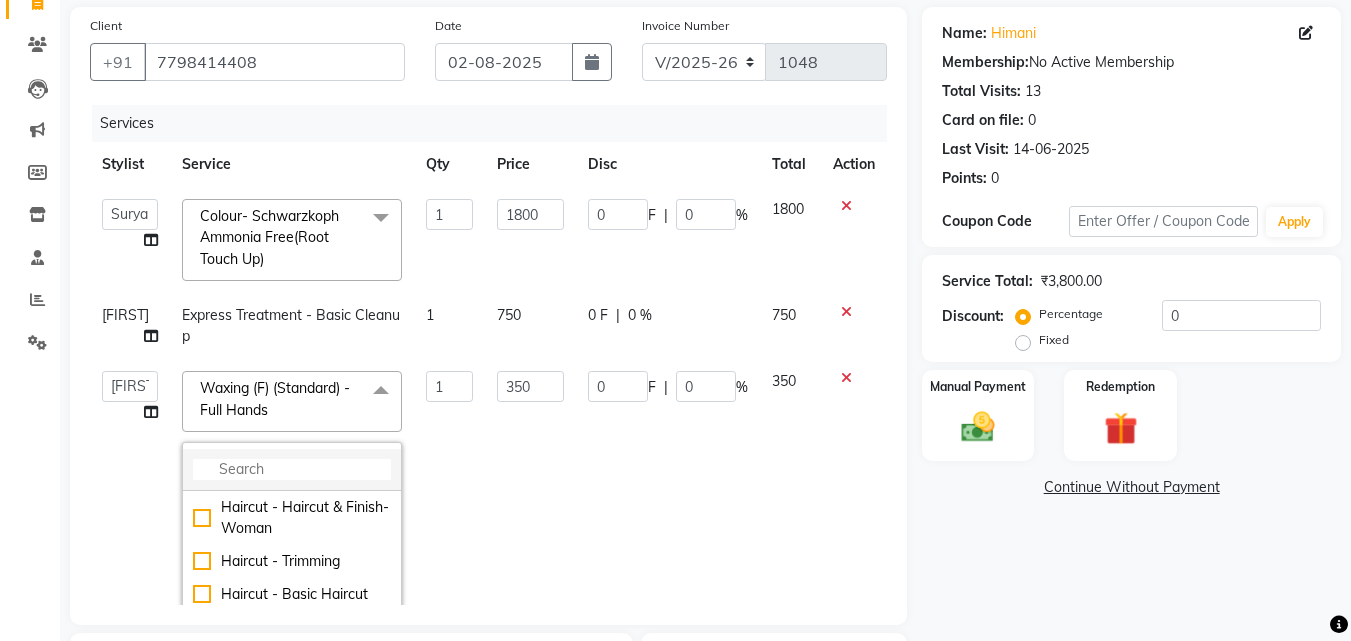 click 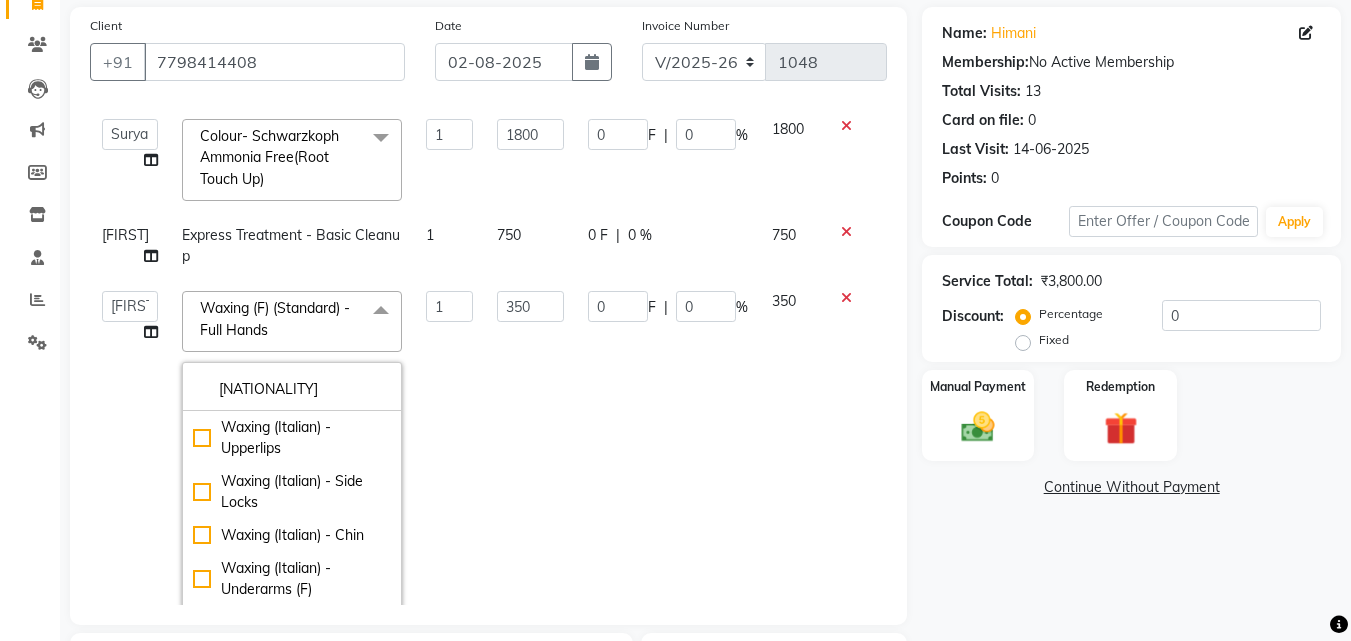 scroll, scrollTop: 200, scrollLeft: 0, axis: vertical 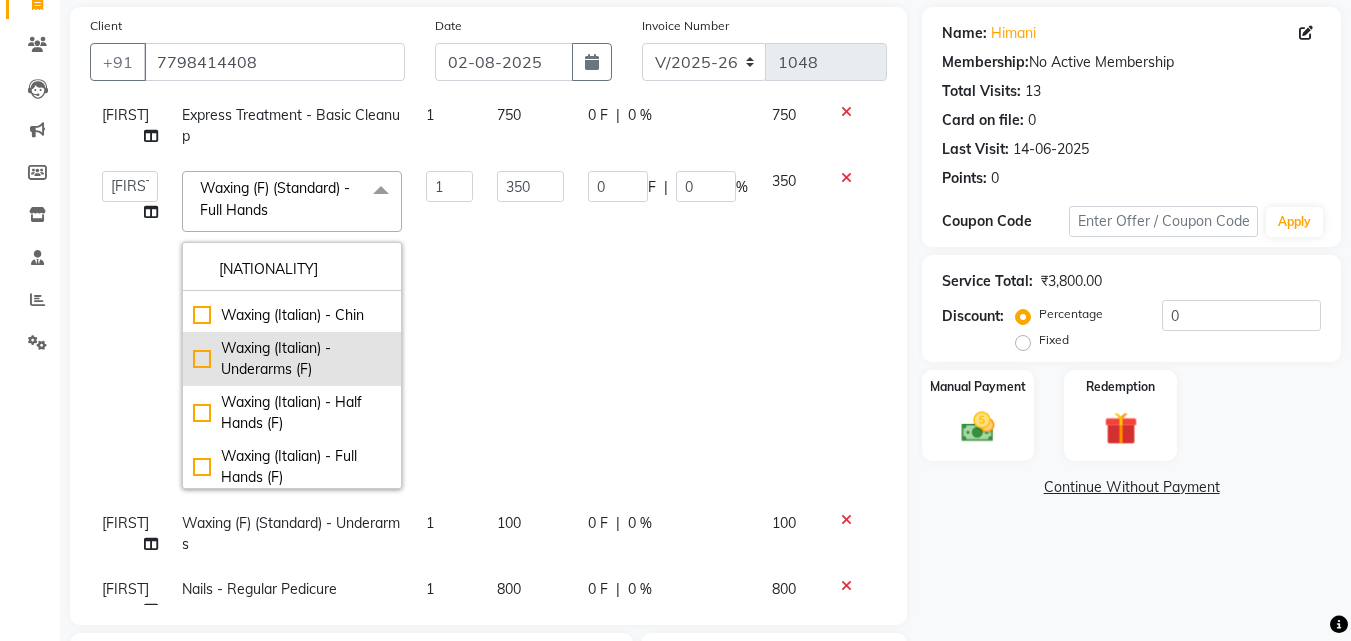 type on "[NATIONALITY]" 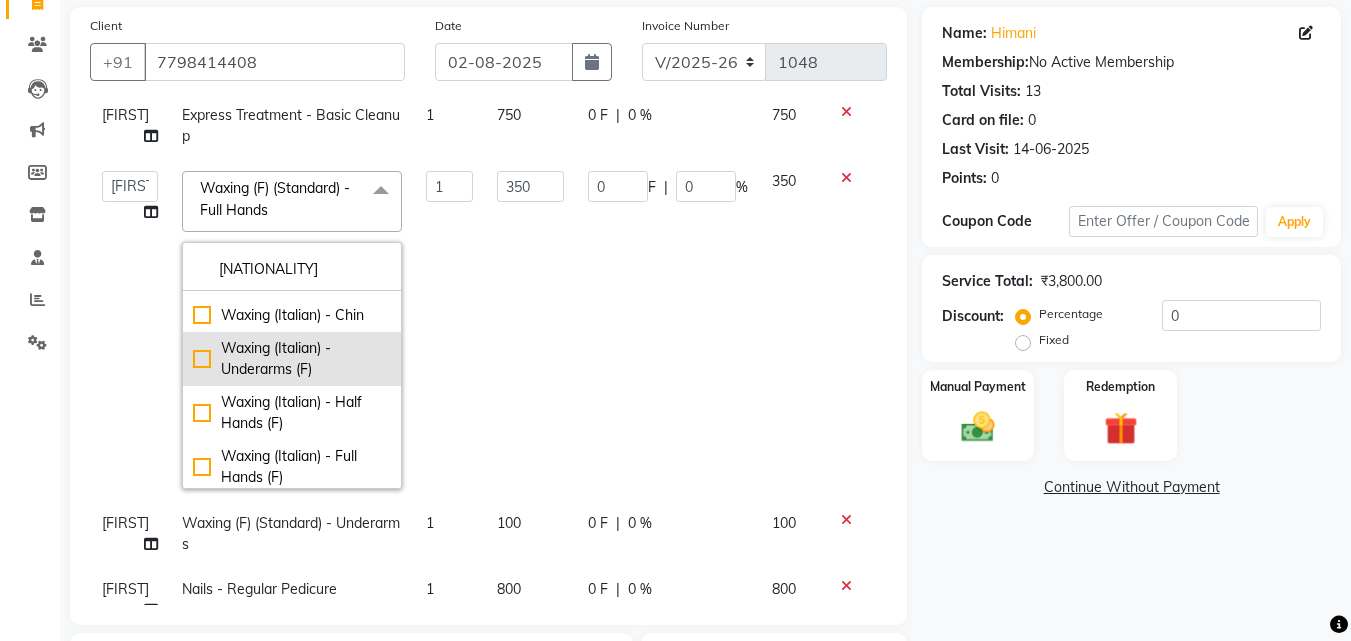 click on "Waxing (Italian)  - Underarms (F)" 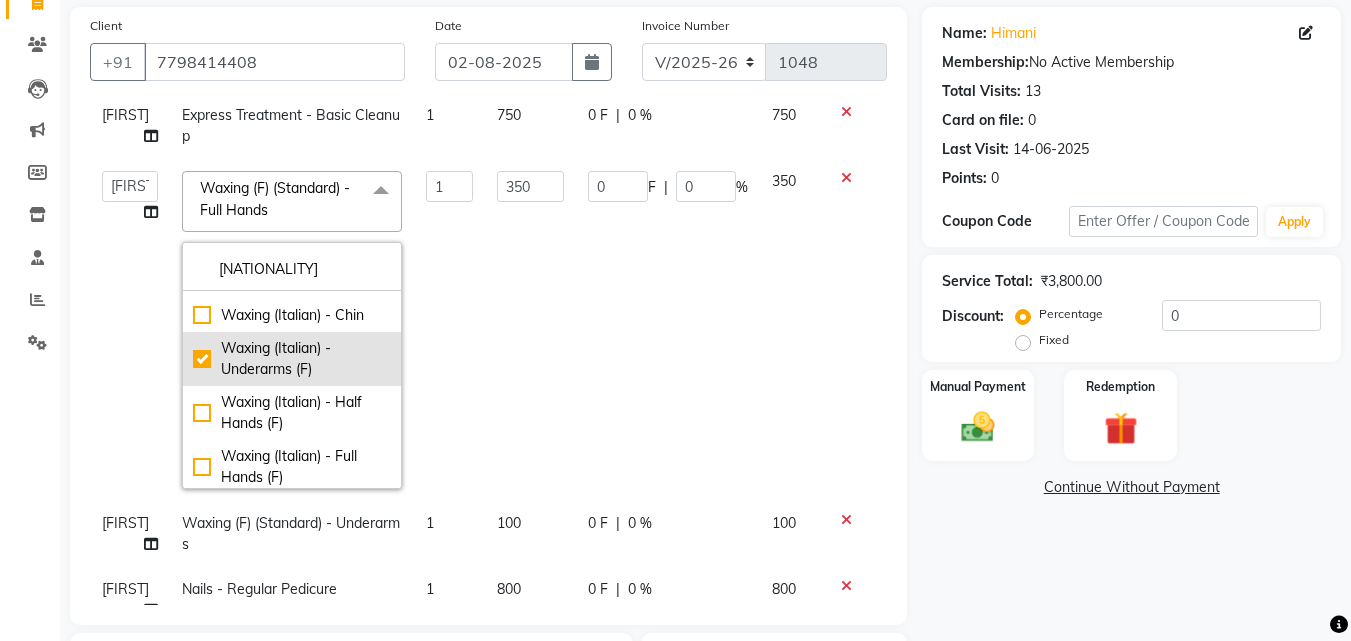 type on "200" 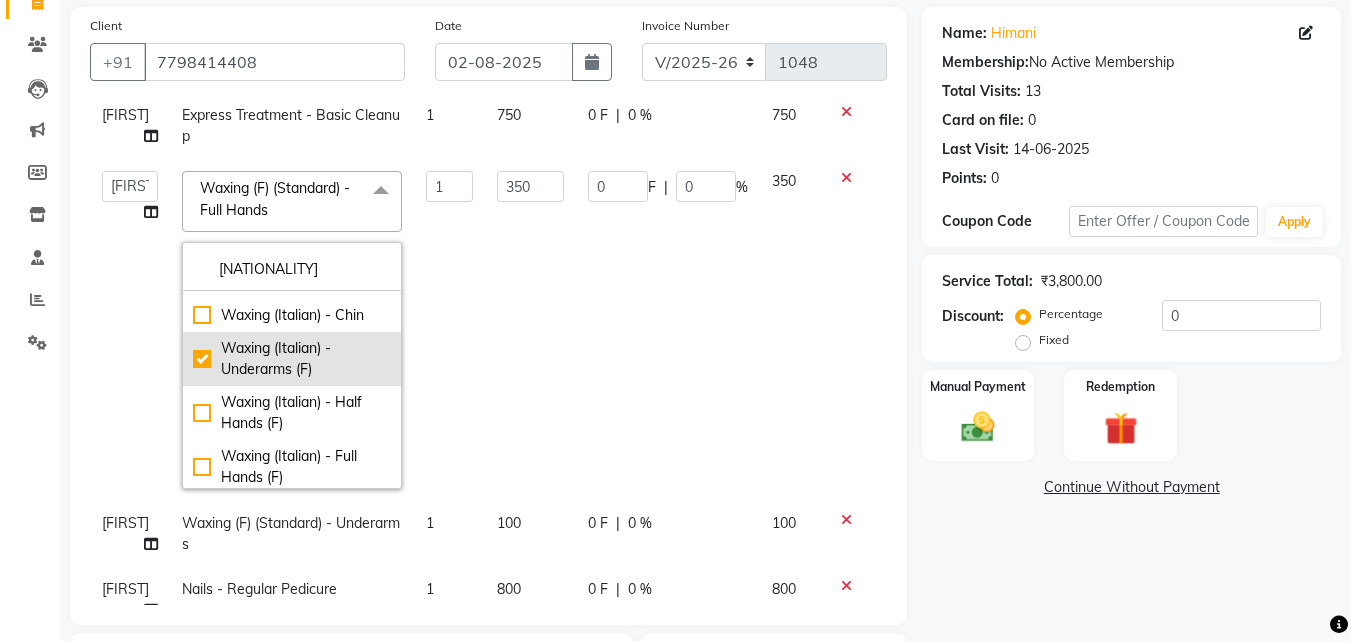 checkbox on "true" 